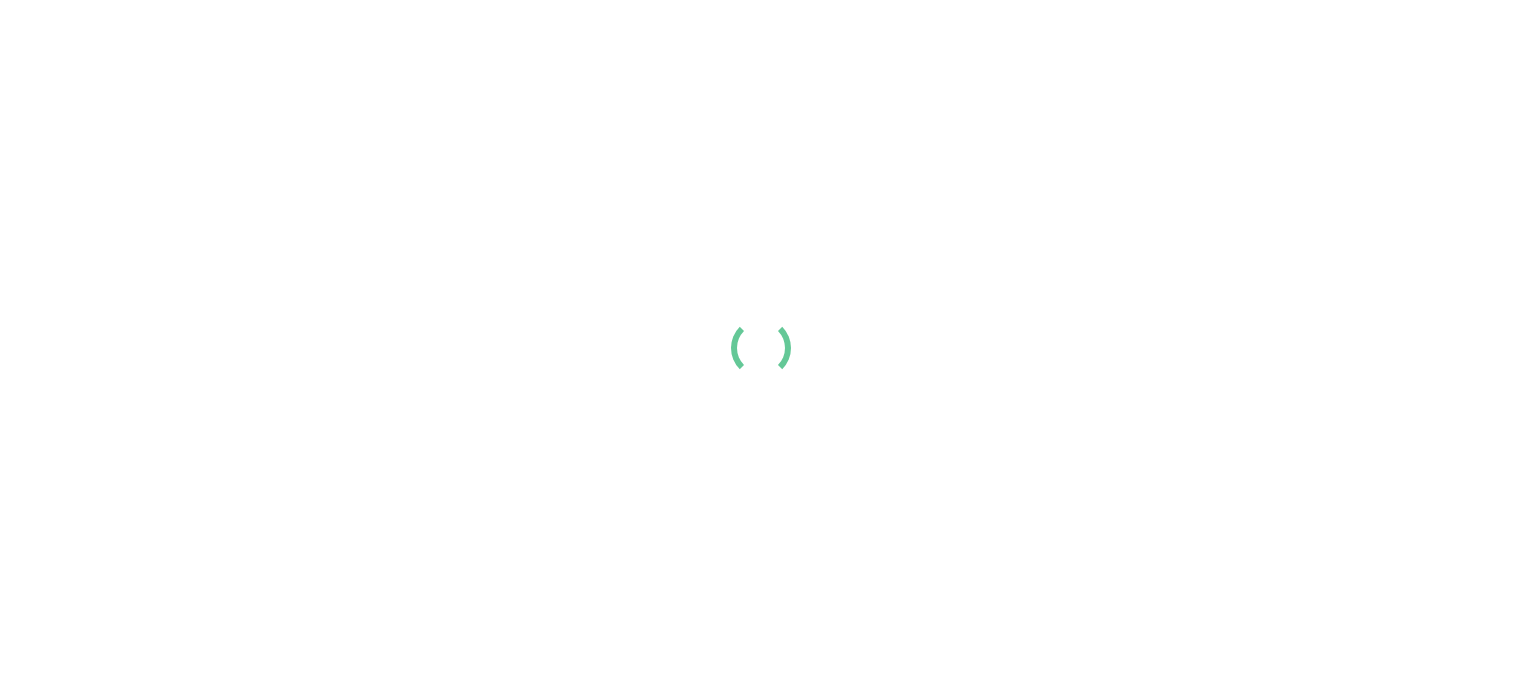 scroll, scrollTop: 0, scrollLeft: 0, axis: both 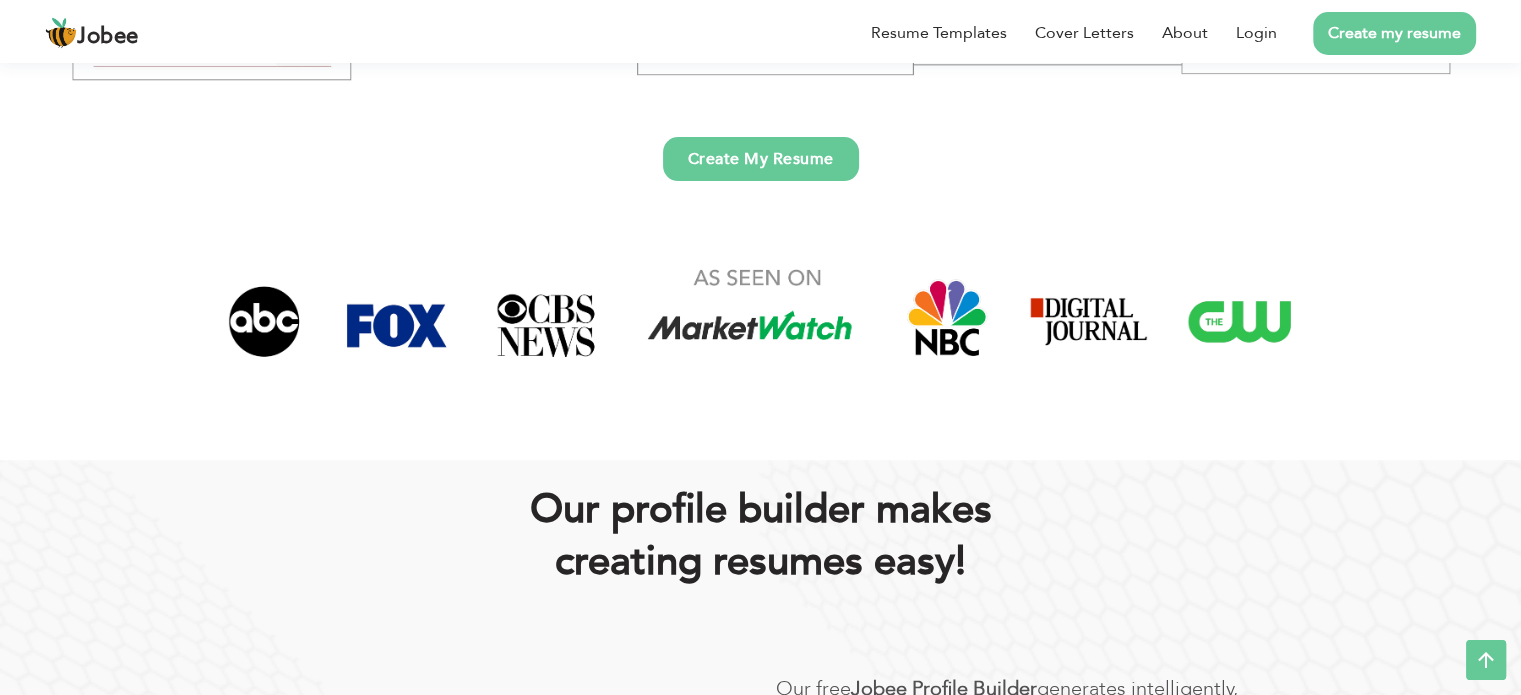 click on "Create My Resume" at bounding box center [761, 159] 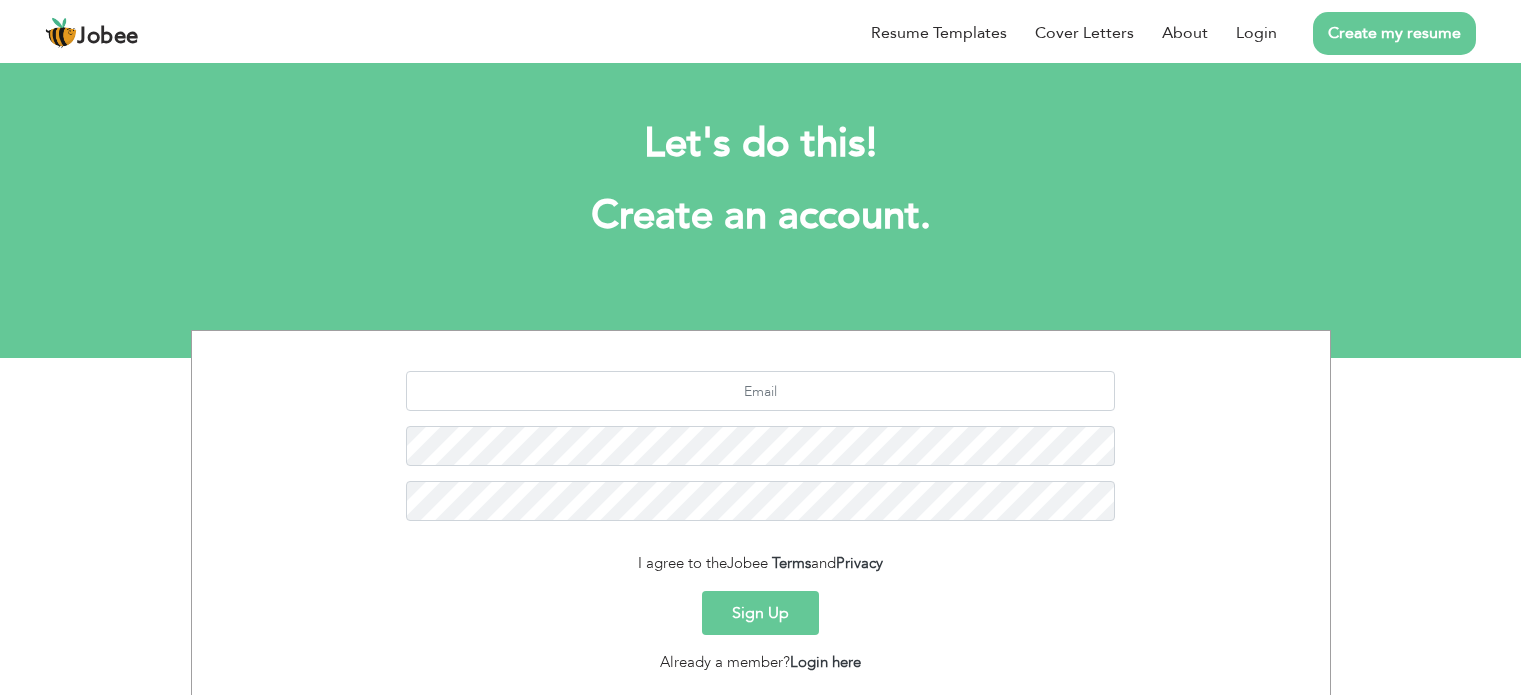 scroll, scrollTop: 0, scrollLeft: 0, axis: both 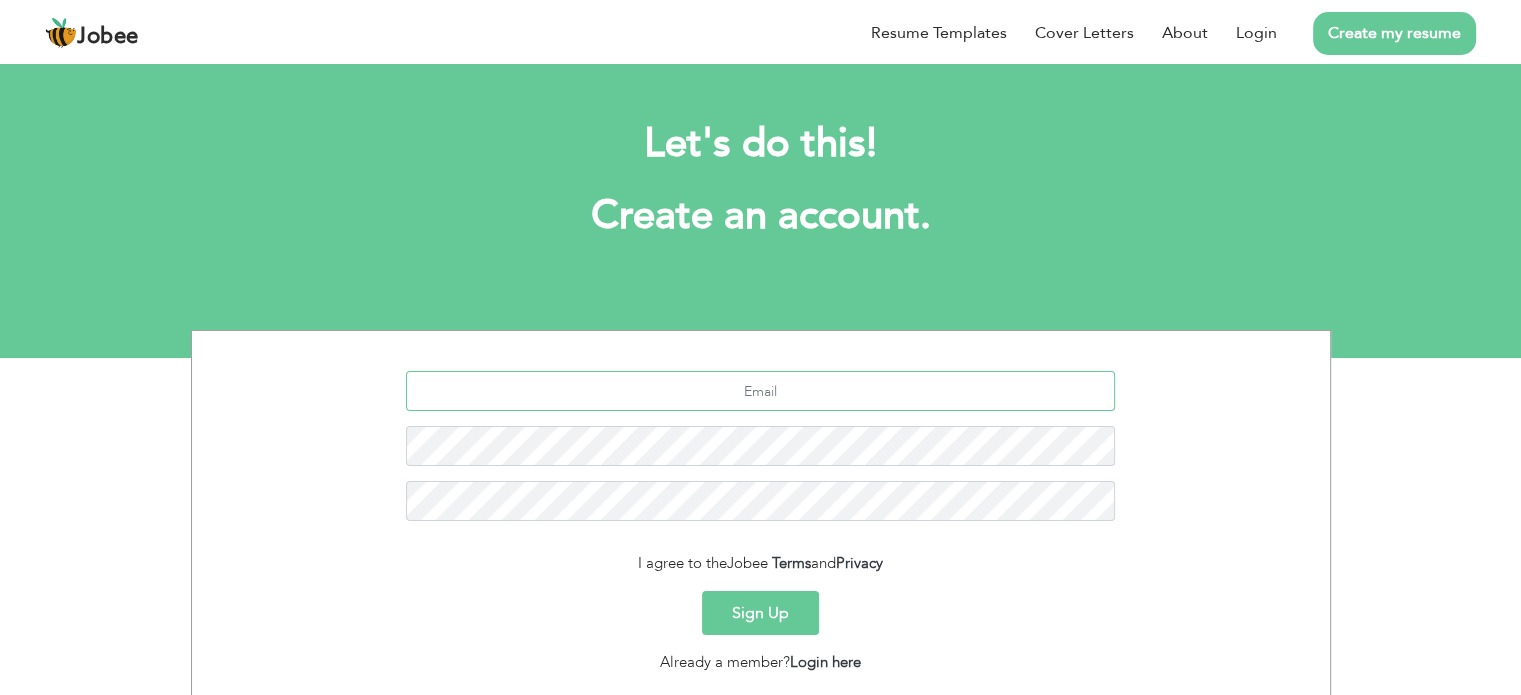 click at bounding box center (760, 391) 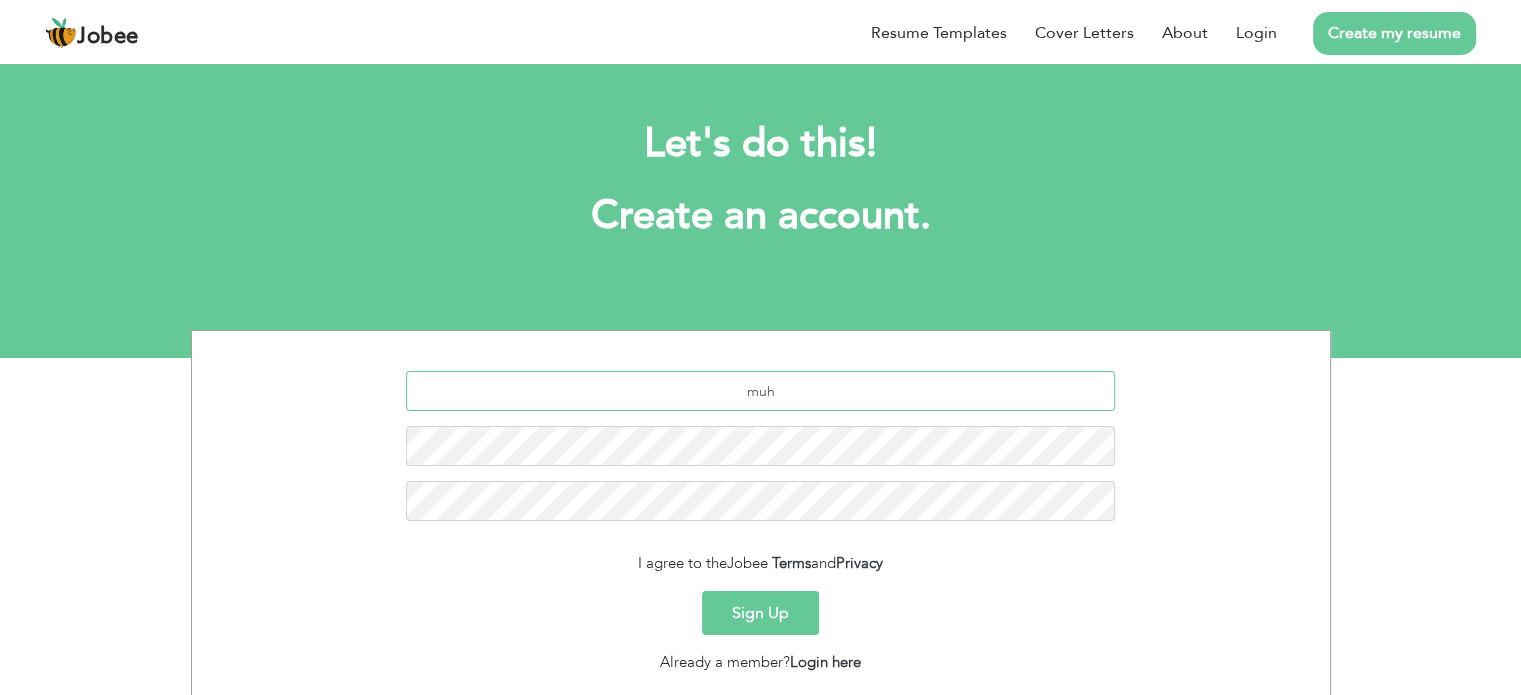 type on "muh" 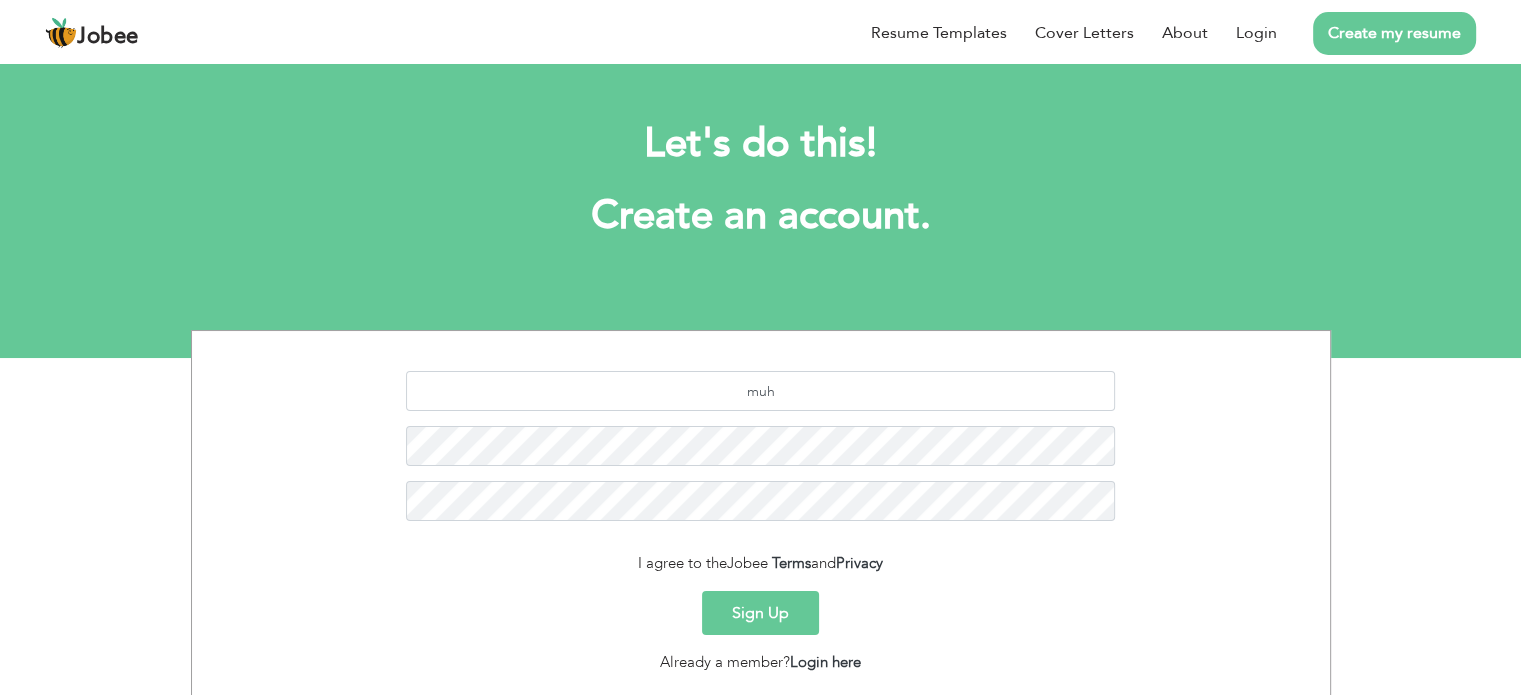 click on "Sign Up" at bounding box center [760, 613] 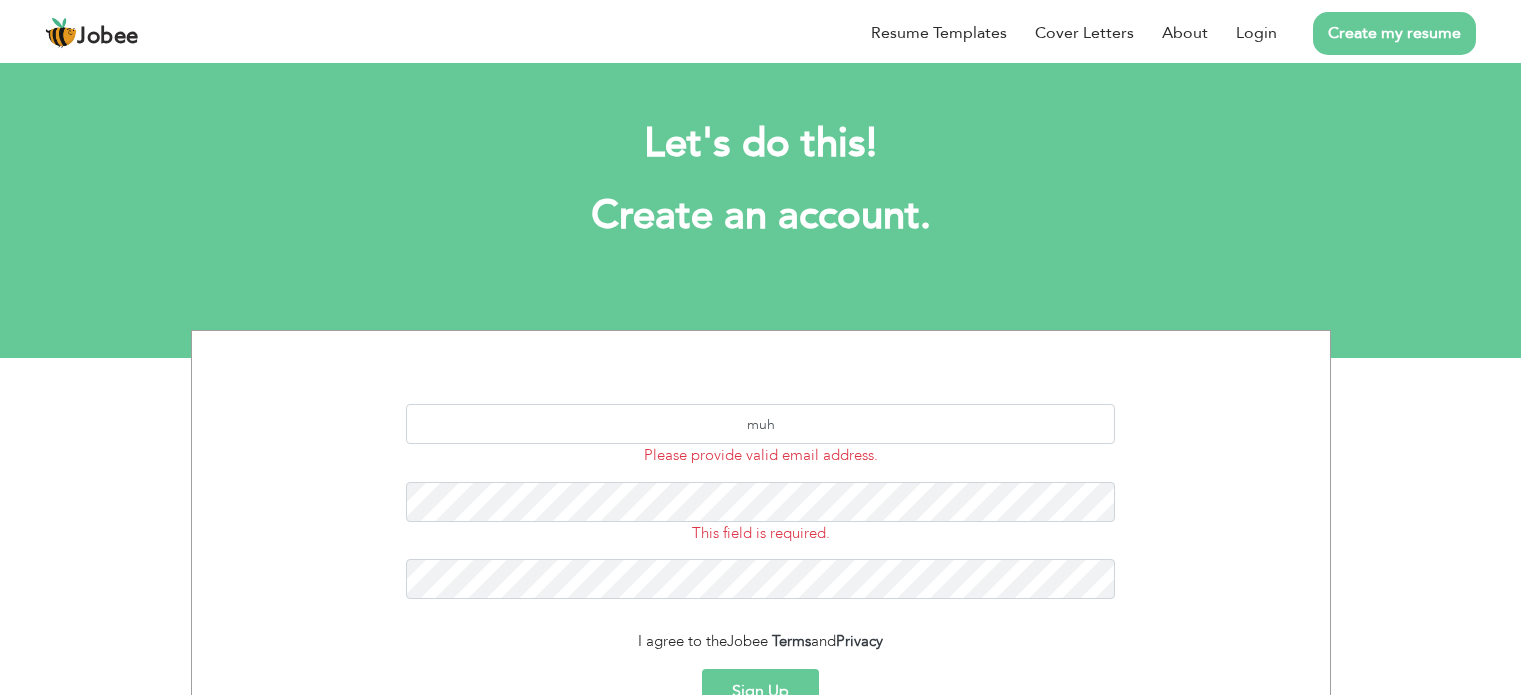 scroll, scrollTop: 0, scrollLeft: 0, axis: both 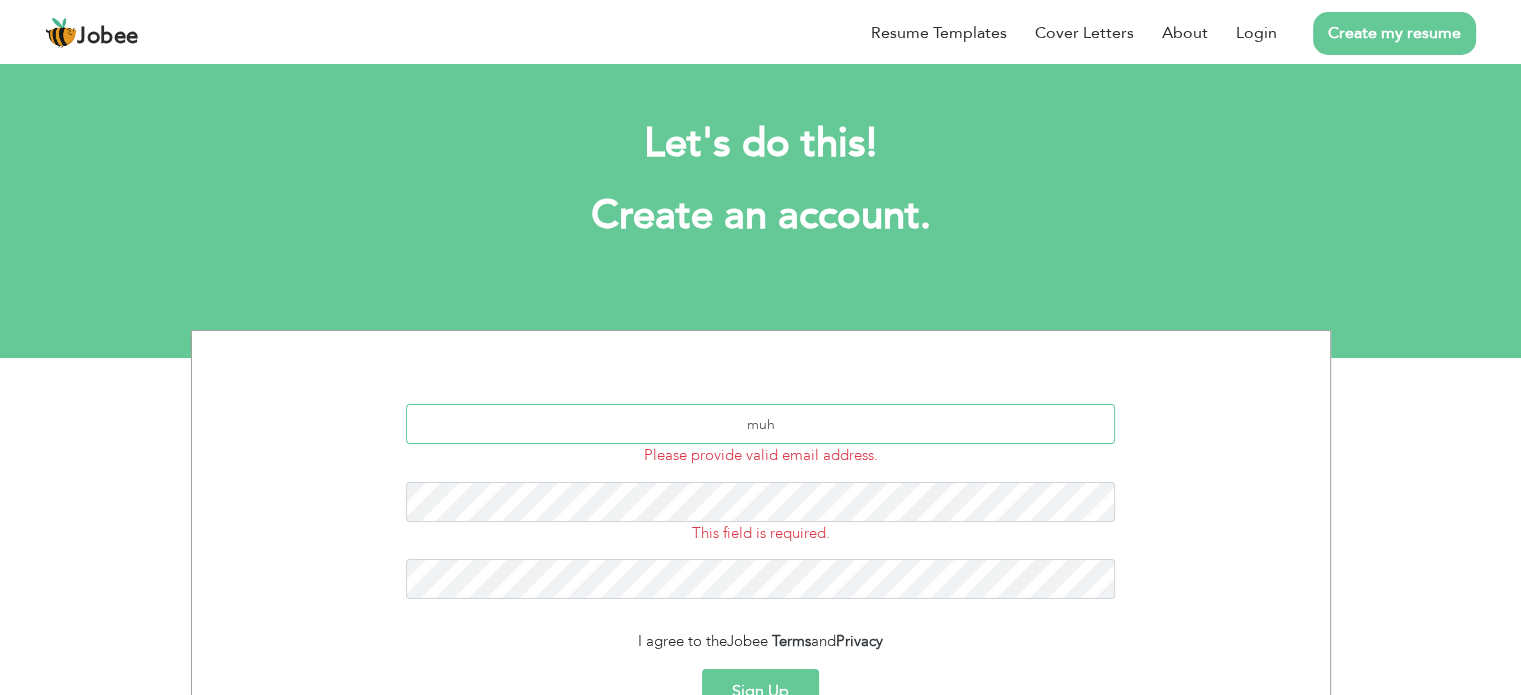 click on "muh" at bounding box center (760, 424) 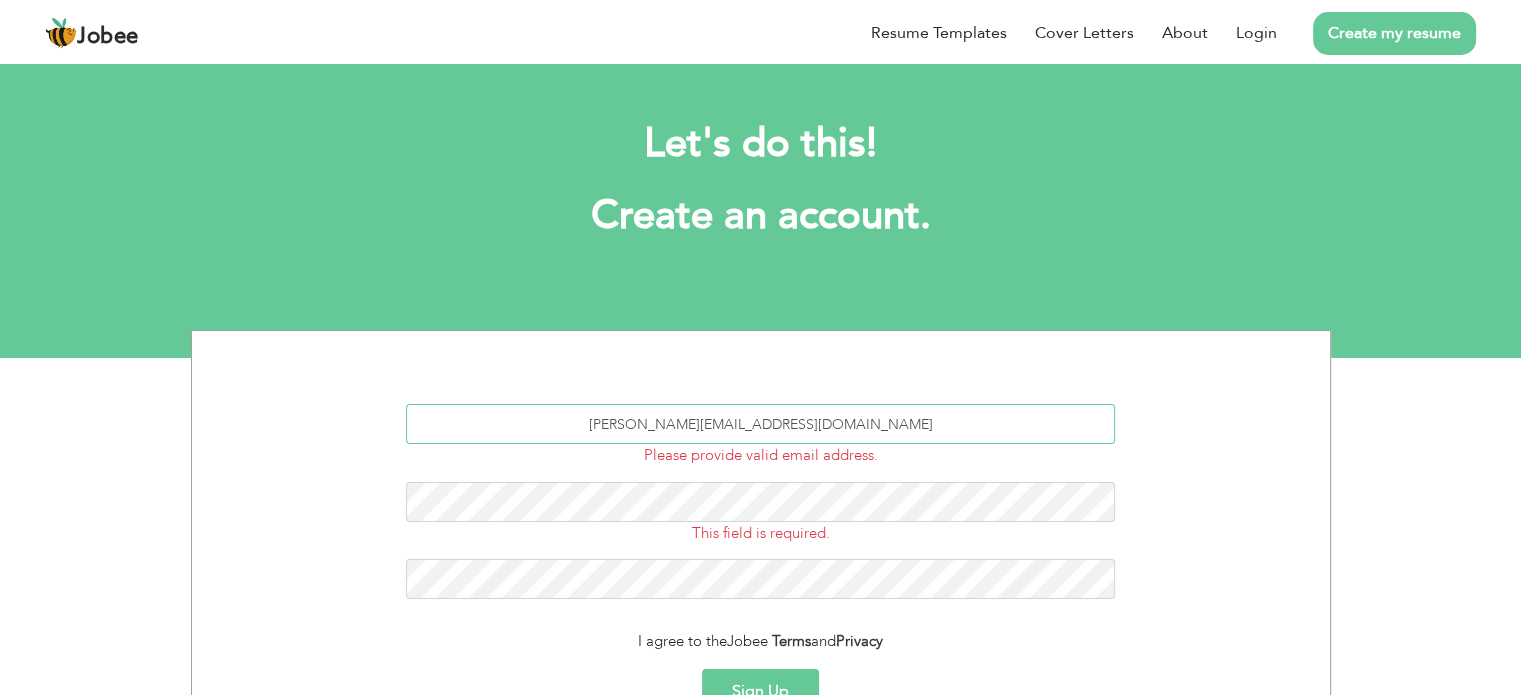 type on "[PERSON_NAME][EMAIL_ADDRESS][DOMAIN_NAME]" 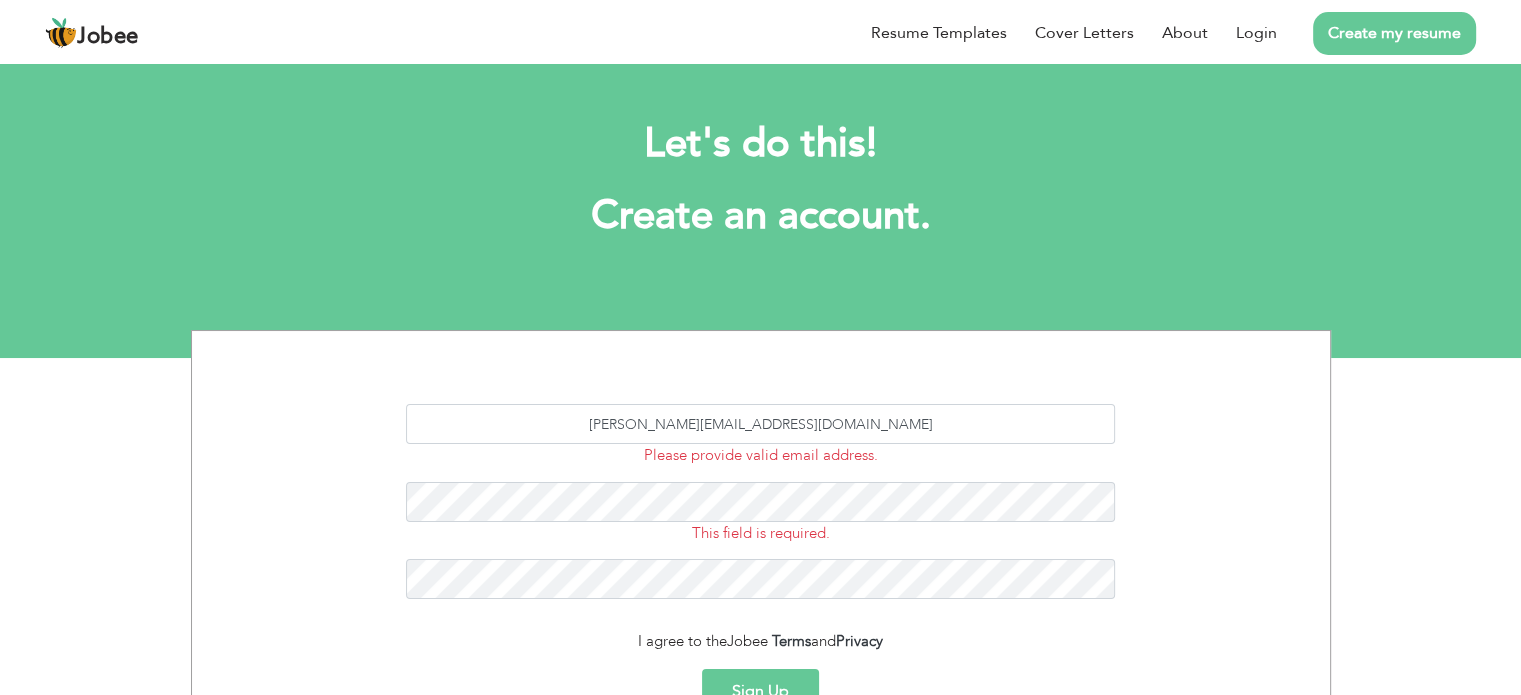 type on "Sign Up" 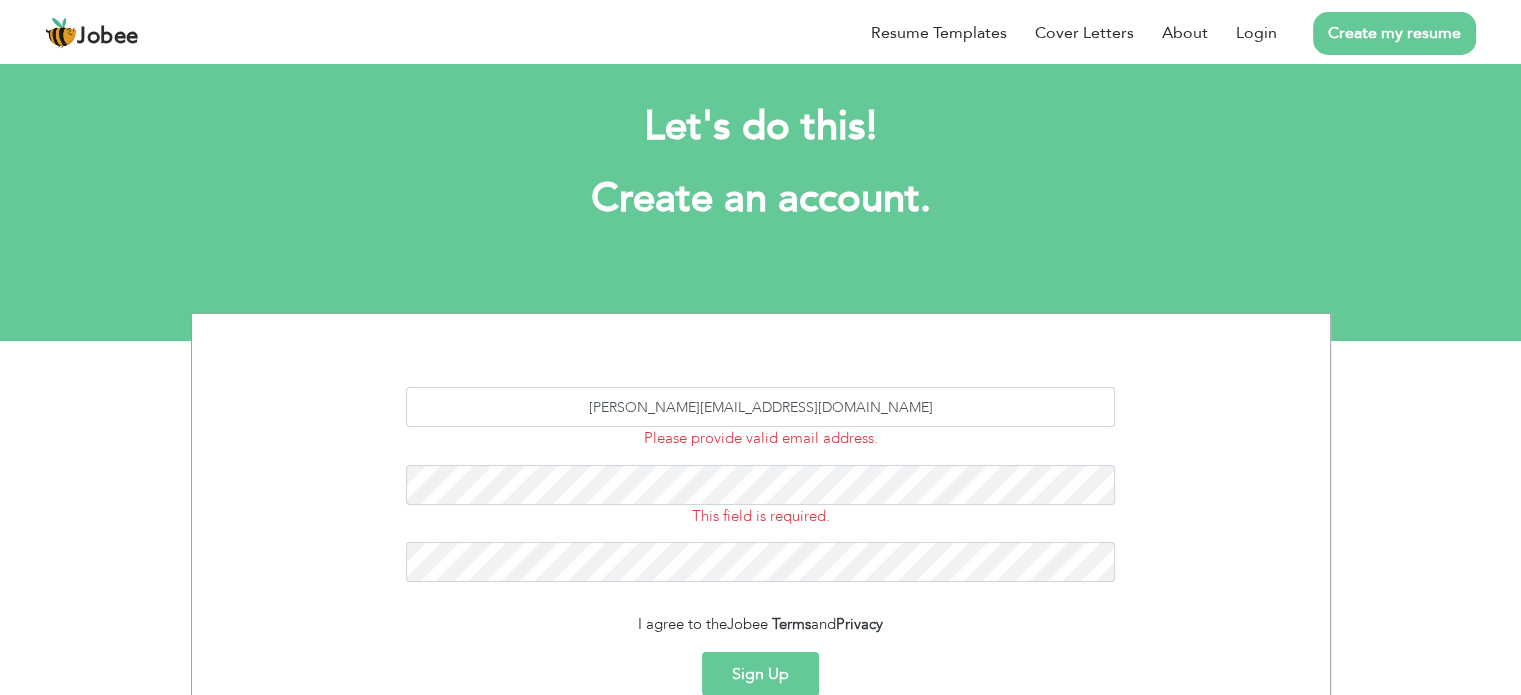 click on "Sign Up" at bounding box center (760, 674) 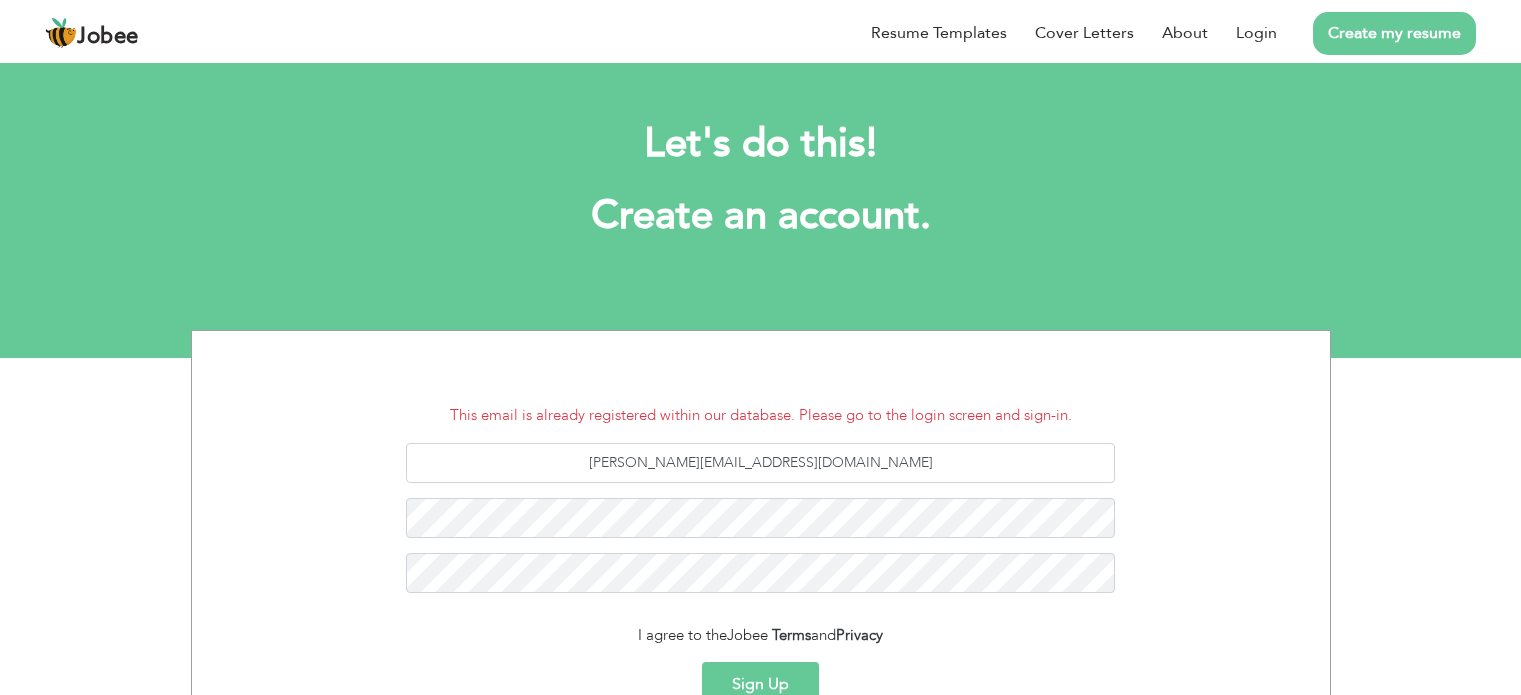 scroll, scrollTop: 0, scrollLeft: 0, axis: both 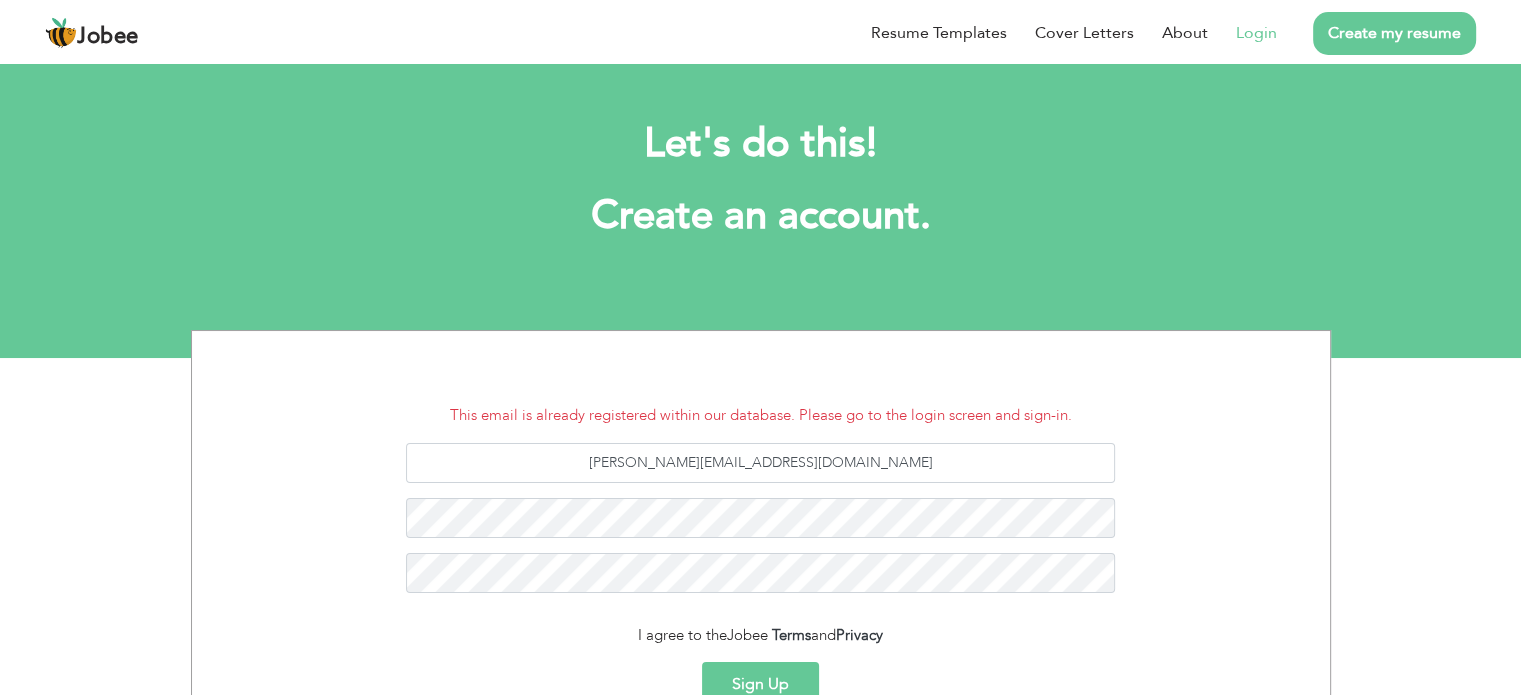 click on "Login" at bounding box center [1256, 33] 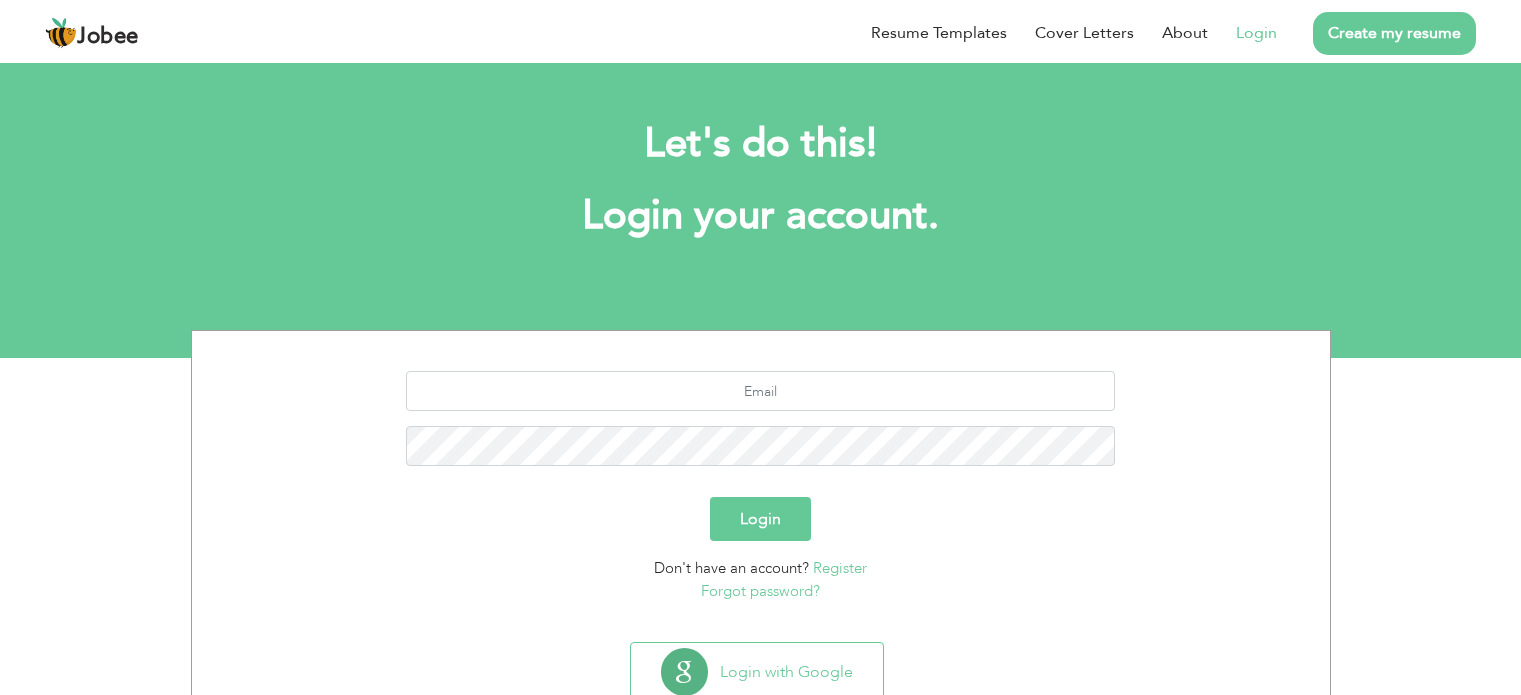 scroll, scrollTop: 0, scrollLeft: 0, axis: both 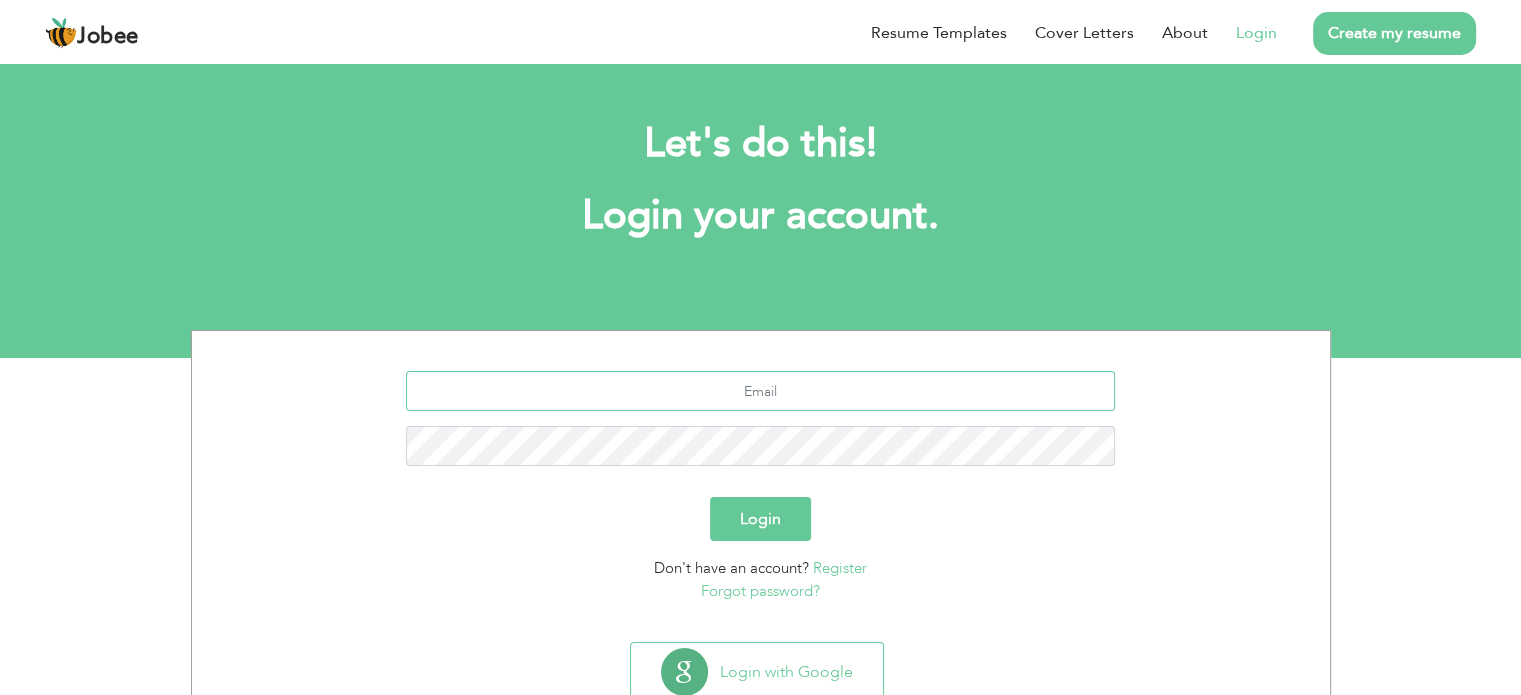 click at bounding box center (760, 391) 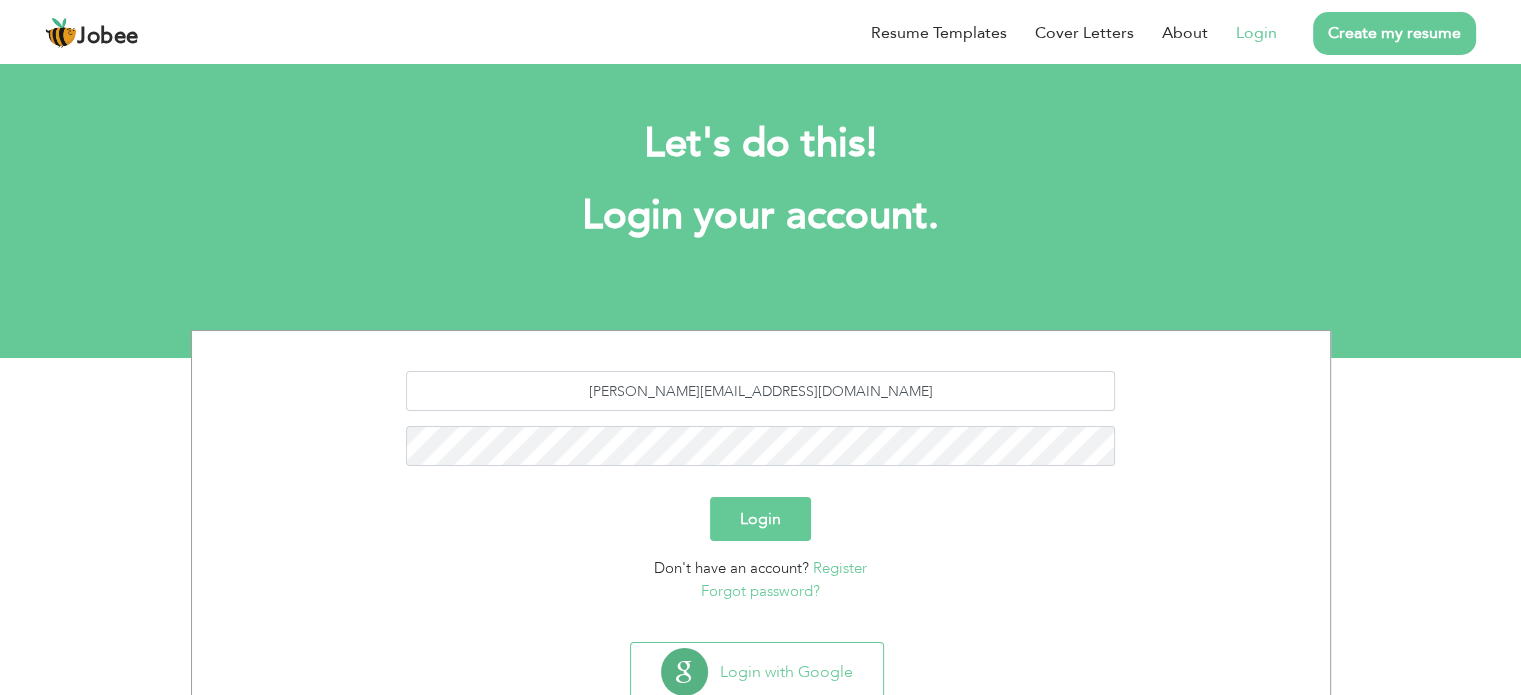 click on "Forgot password?" at bounding box center [760, 591] 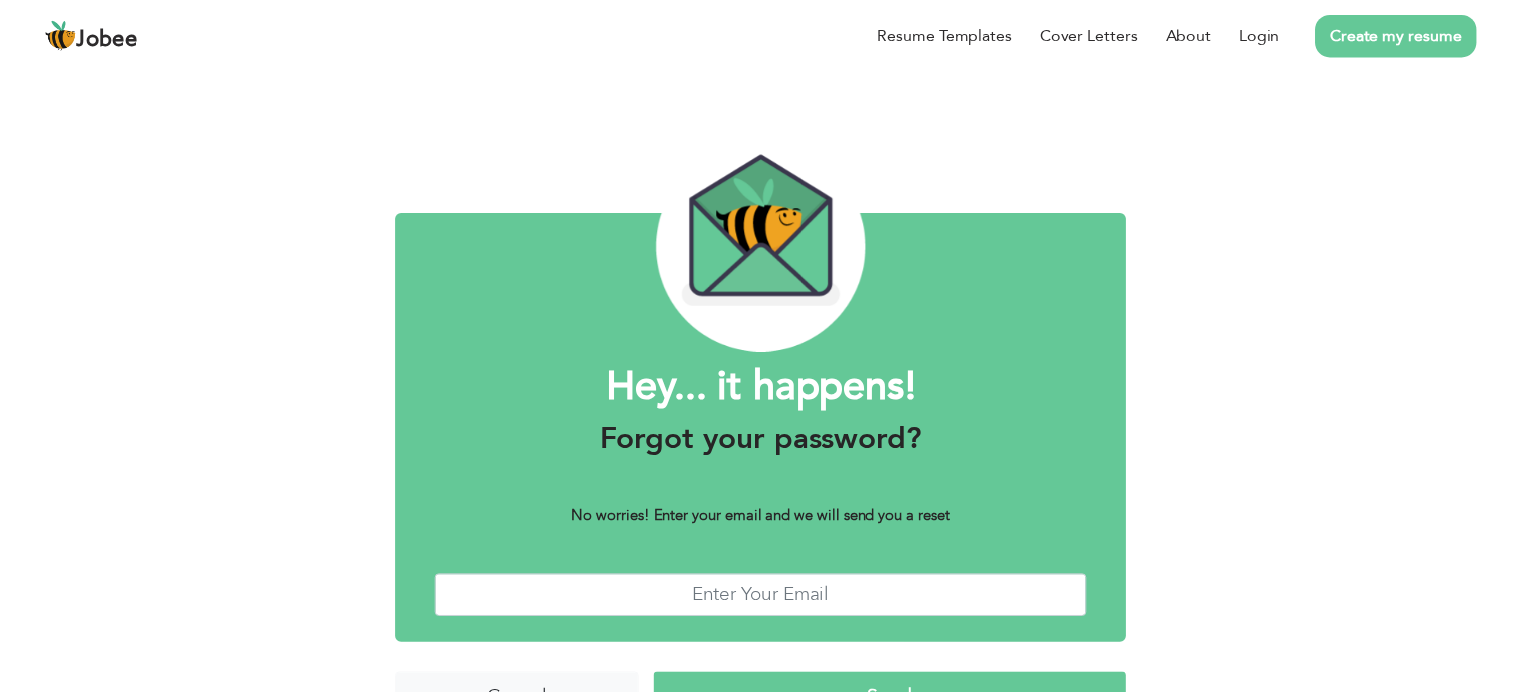 scroll, scrollTop: 0, scrollLeft: 0, axis: both 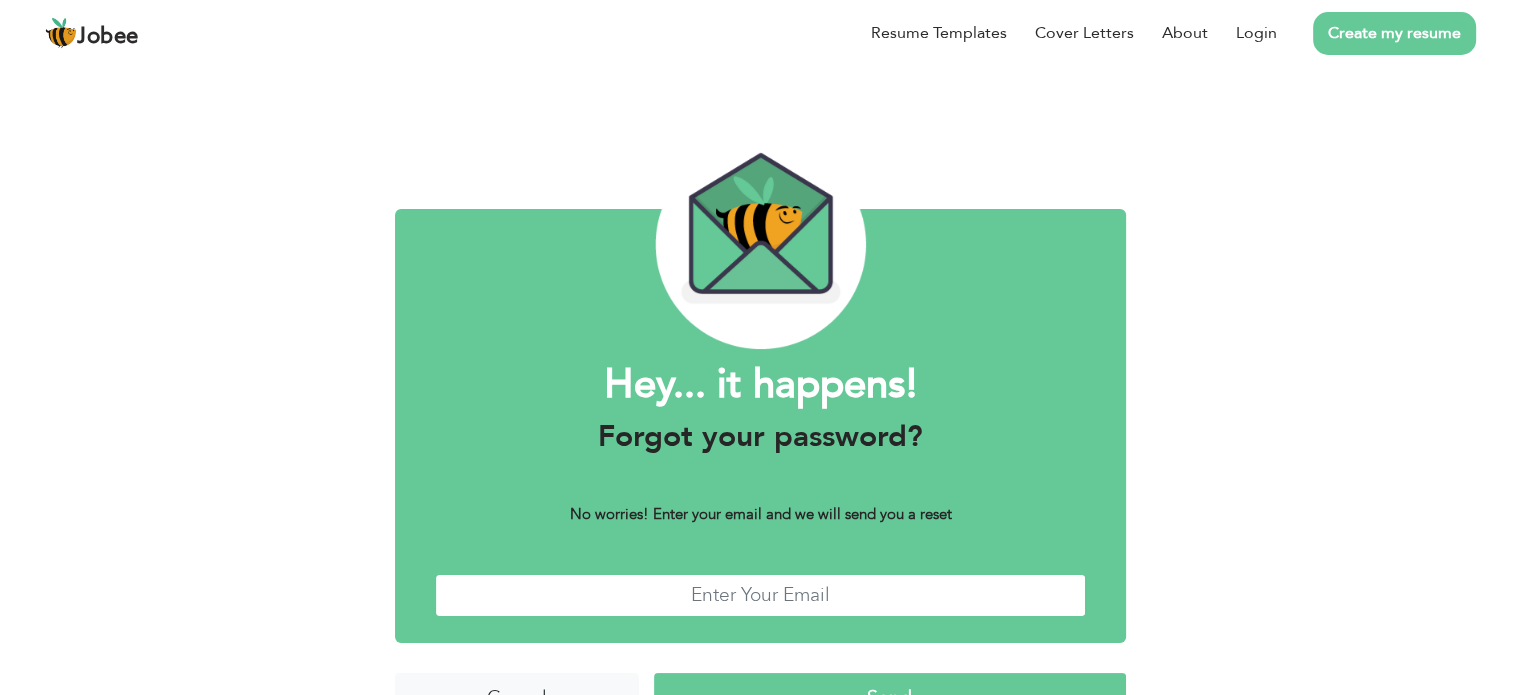click at bounding box center [760, 595] 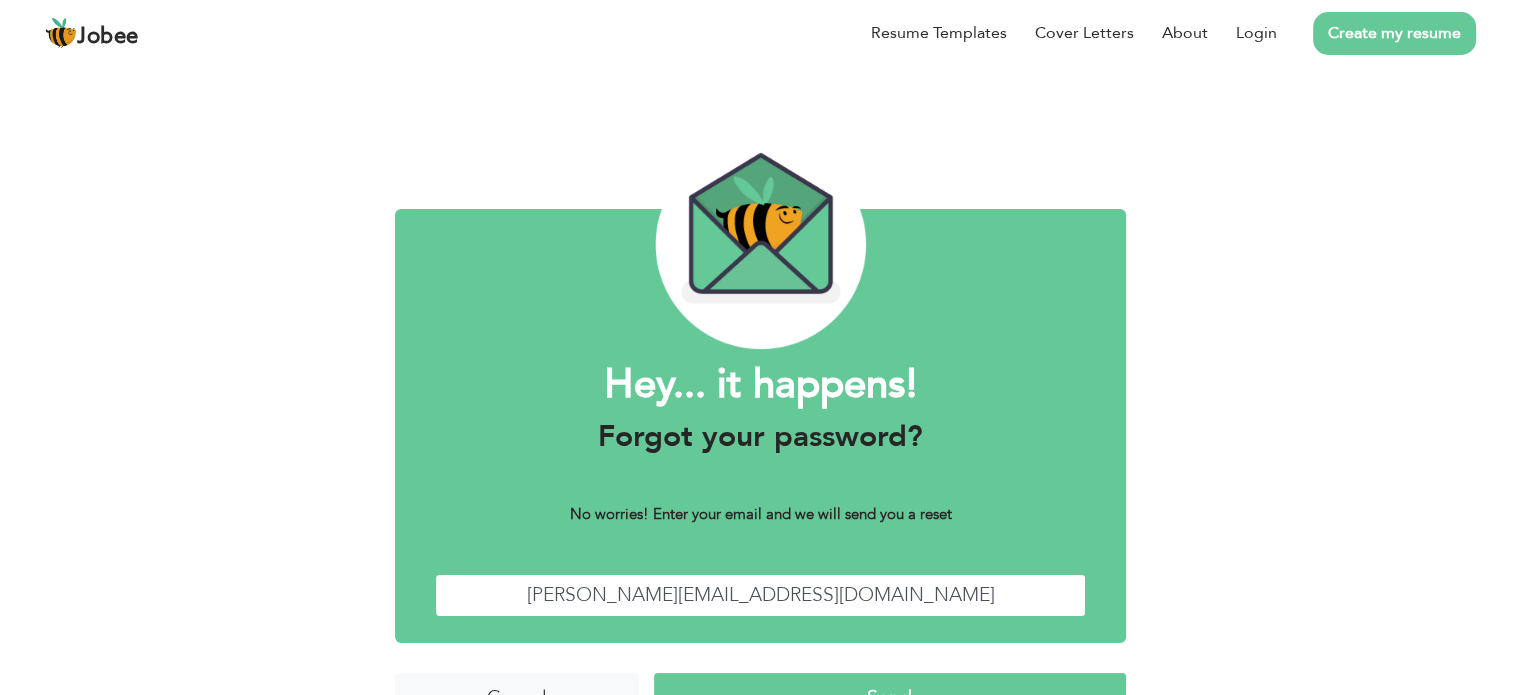 scroll, scrollTop: 50, scrollLeft: 0, axis: vertical 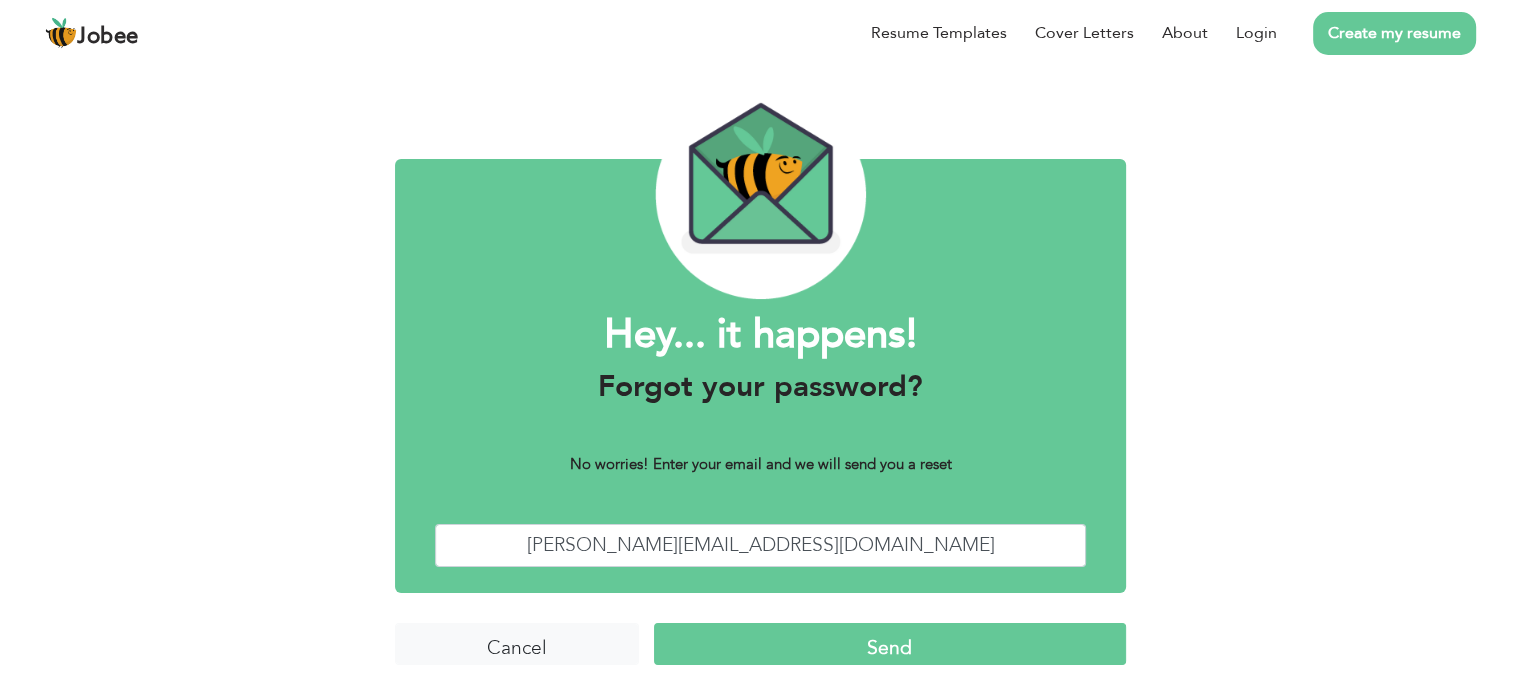 click on "Send" at bounding box center (890, 644) 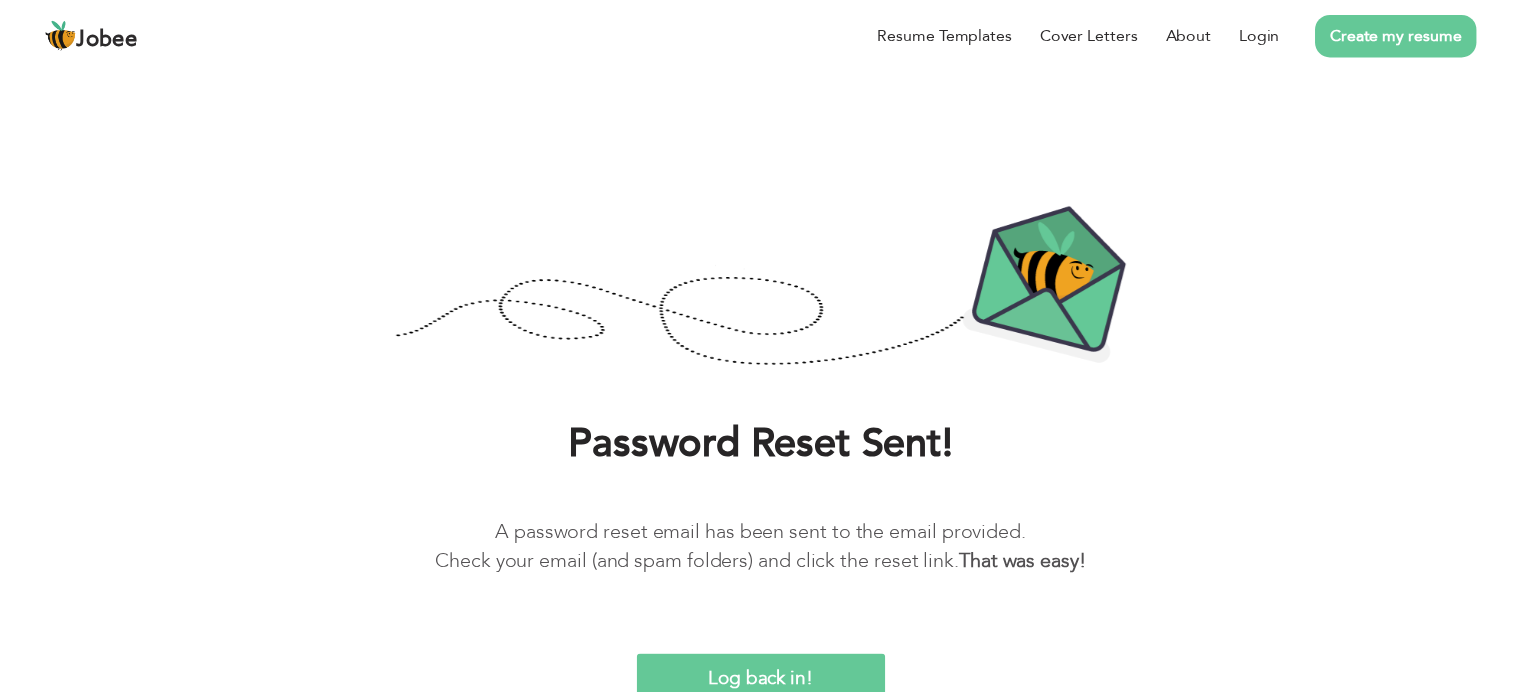 scroll, scrollTop: 0, scrollLeft: 0, axis: both 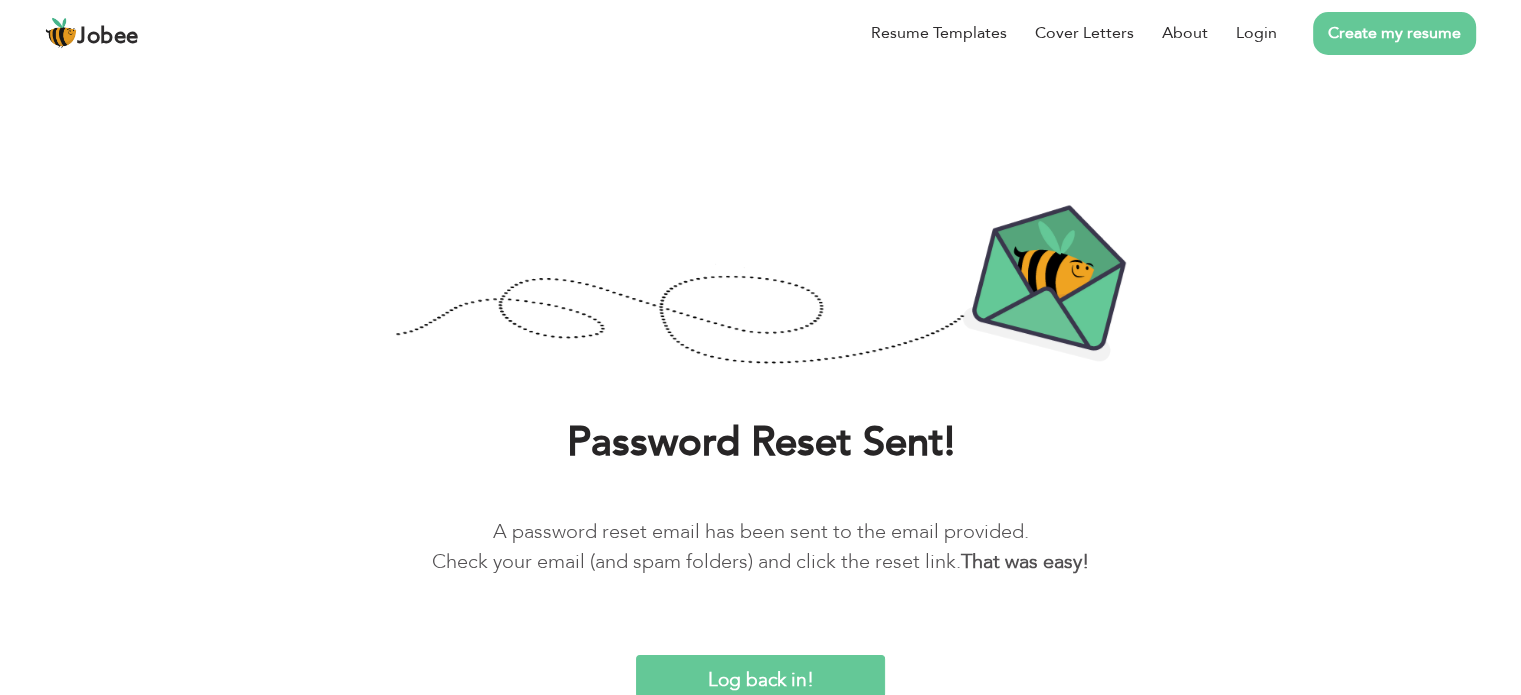 click on "Log back in!" at bounding box center [760, 676] 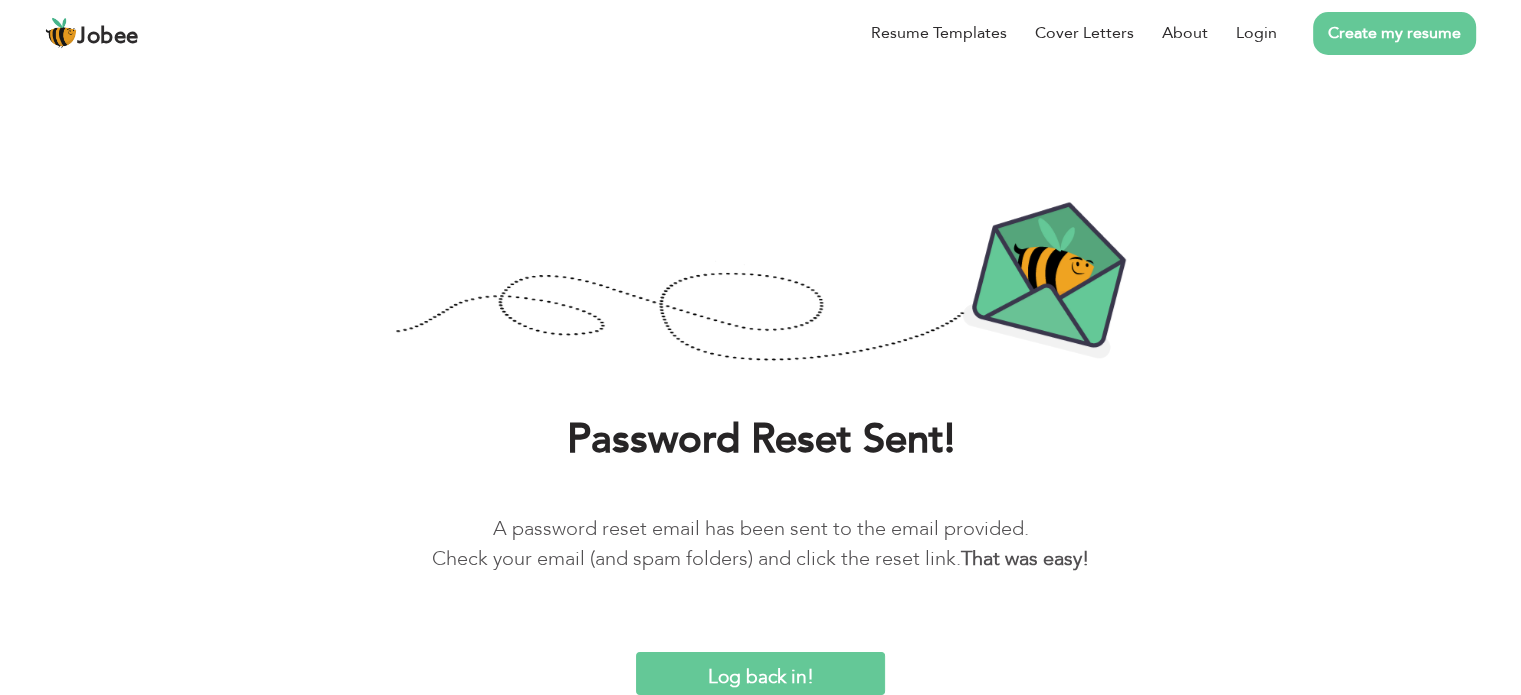 click on "Log back in!" at bounding box center [760, 673] 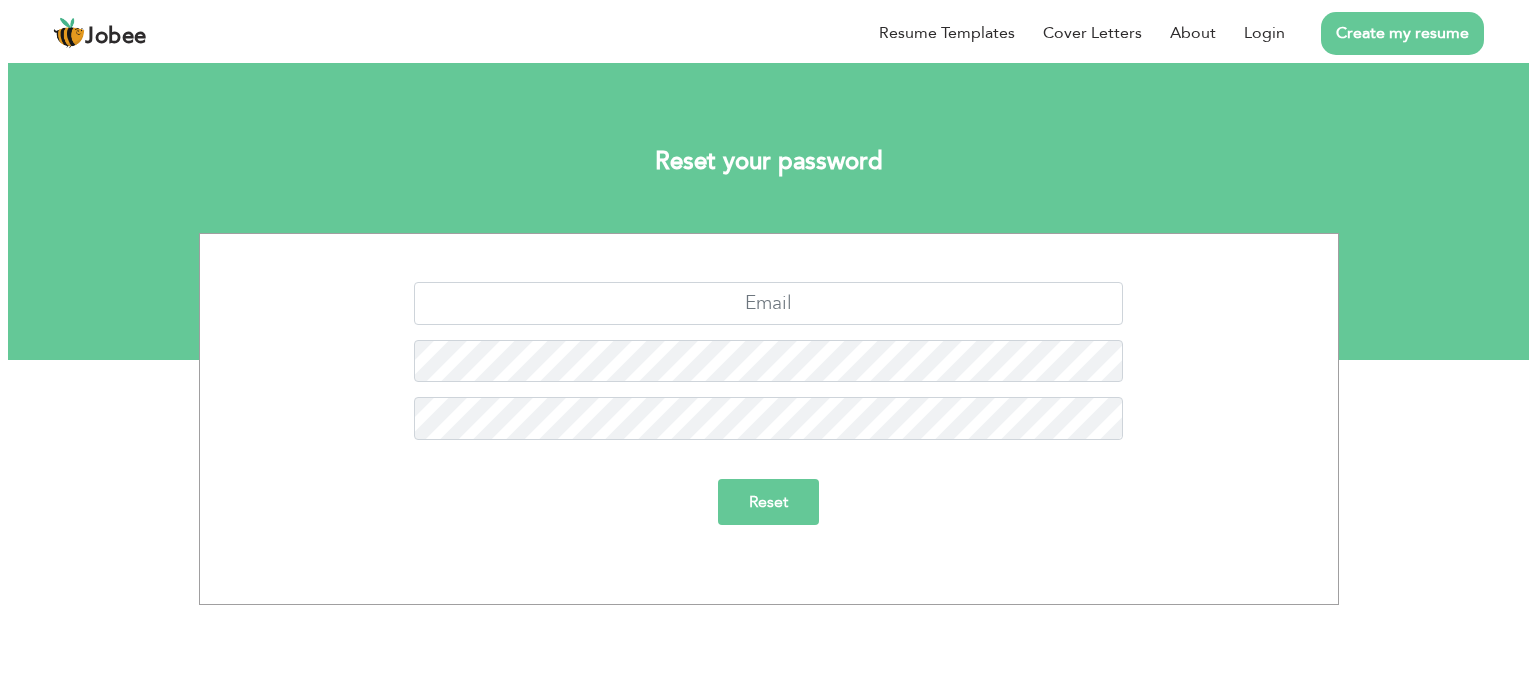 scroll, scrollTop: 0, scrollLeft: 0, axis: both 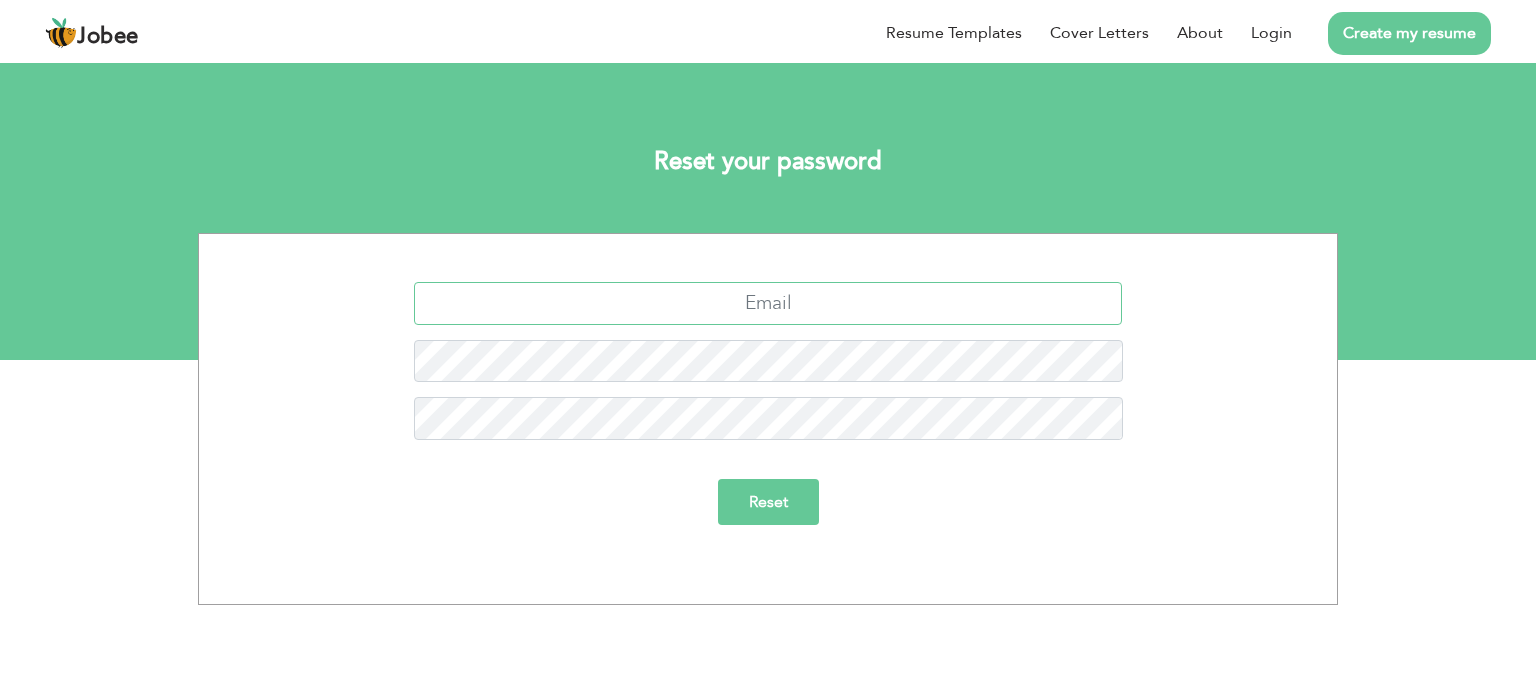 click at bounding box center (768, 303) 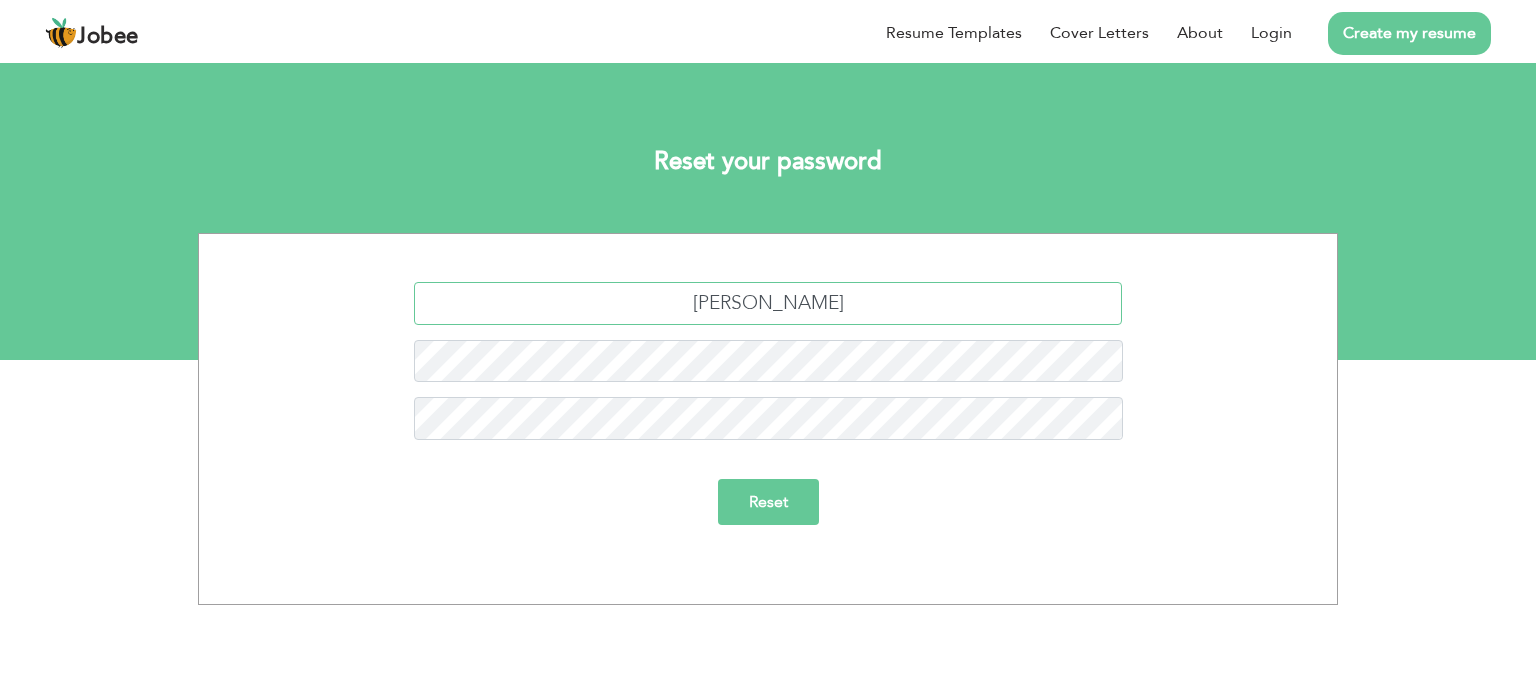 type on "[PERSON_NAME][EMAIL_ADDRESS][DOMAIN_NAME]" 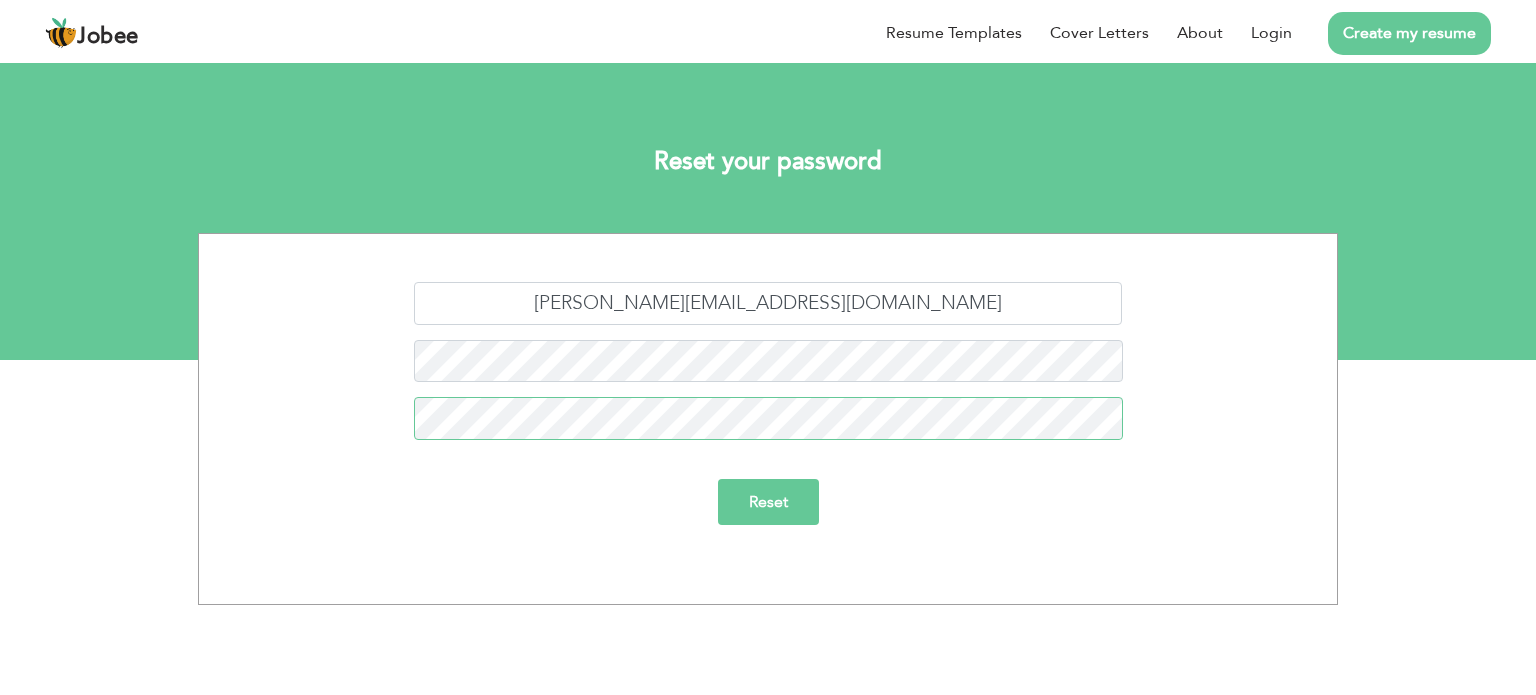 click on "Reset" at bounding box center [768, 502] 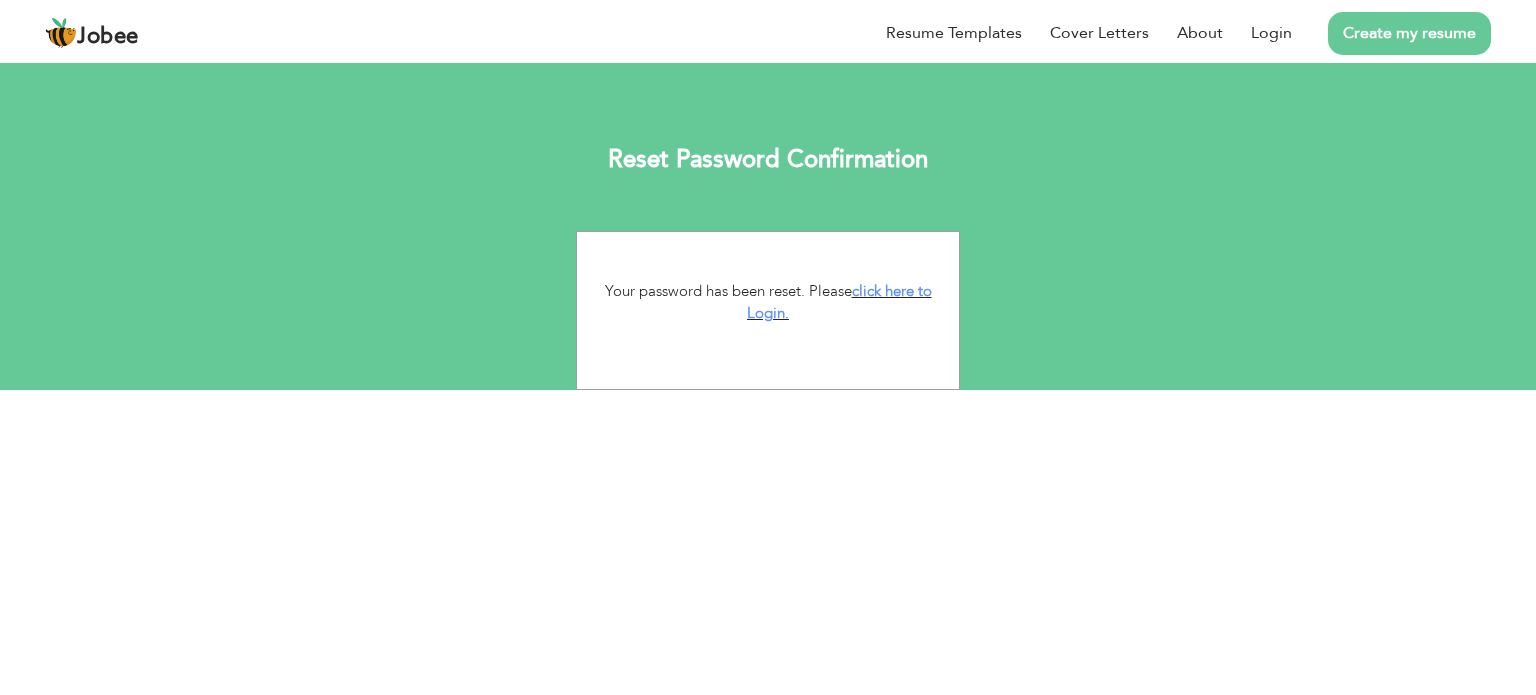 scroll, scrollTop: 0, scrollLeft: 0, axis: both 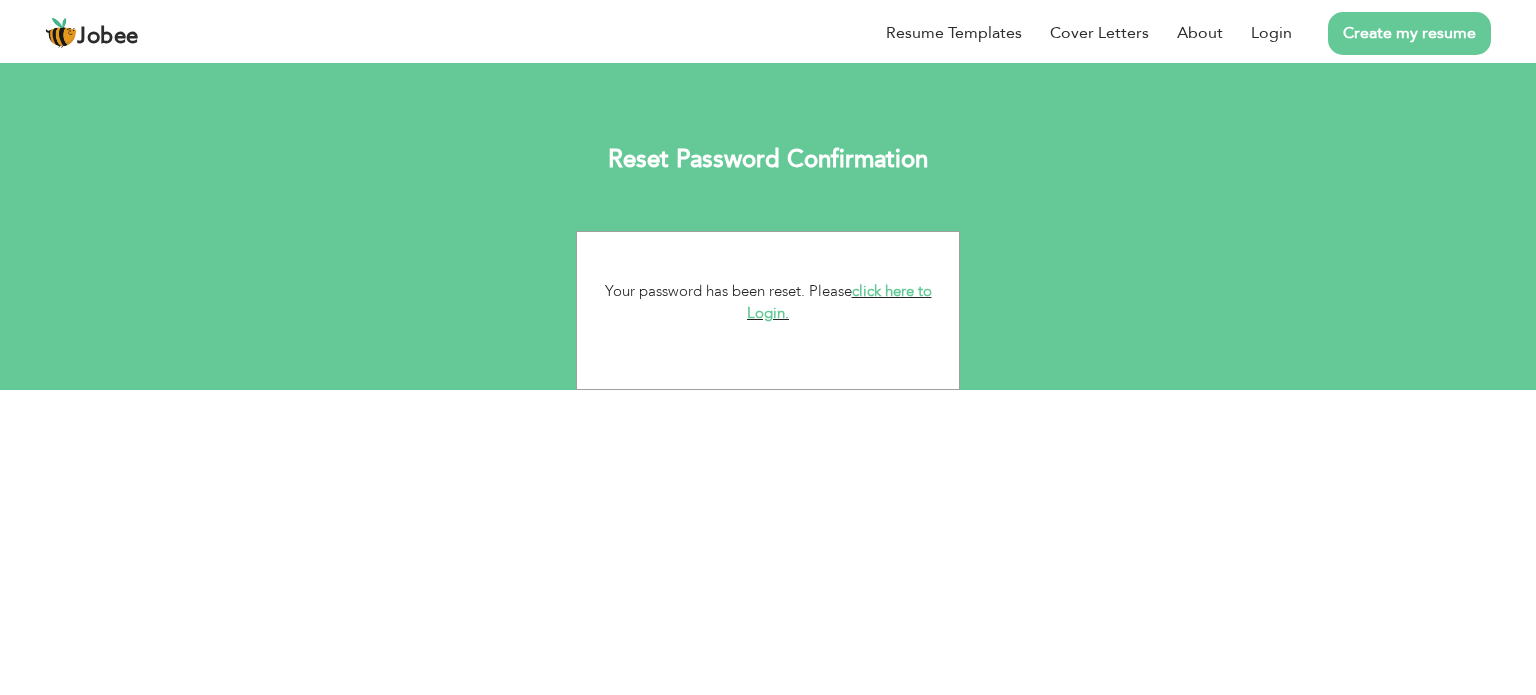 click on "click here to Login." at bounding box center (839, 302) 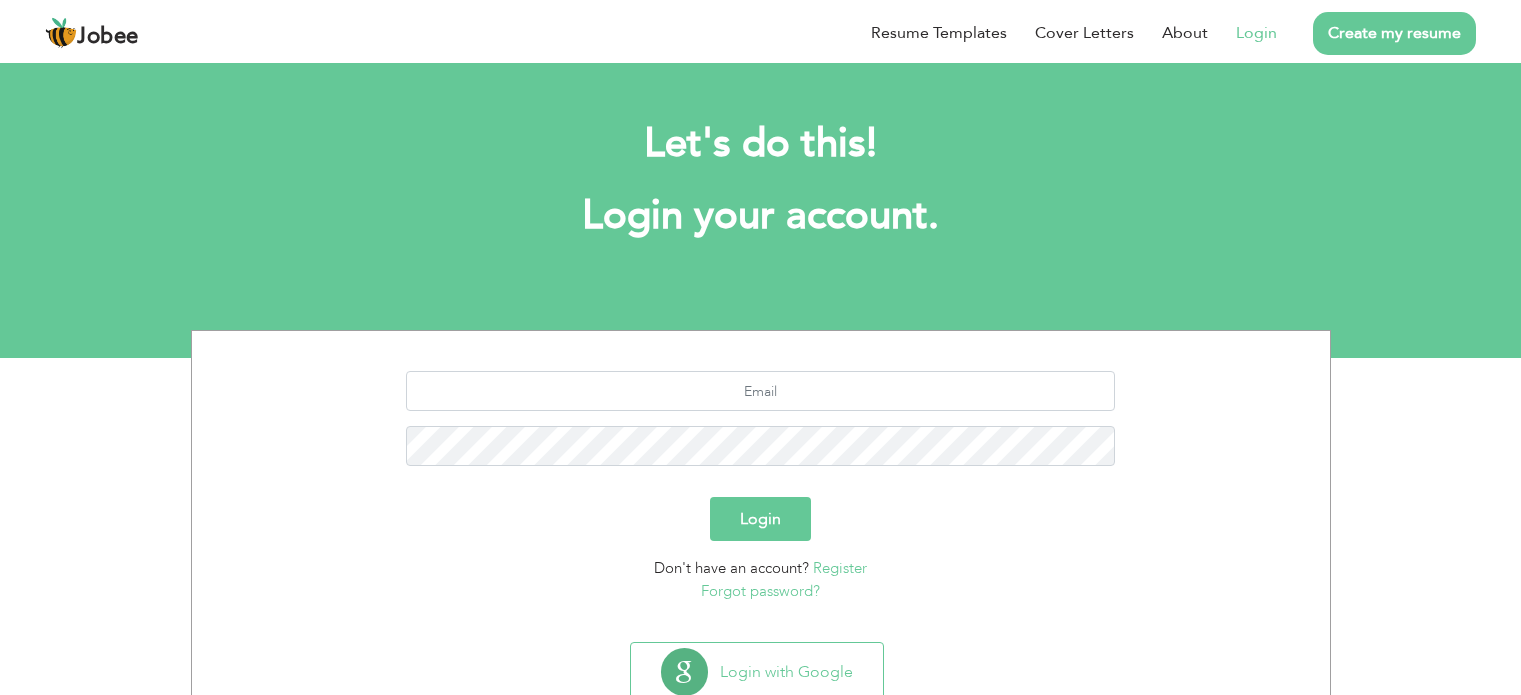 scroll, scrollTop: 0, scrollLeft: 0, axis: both 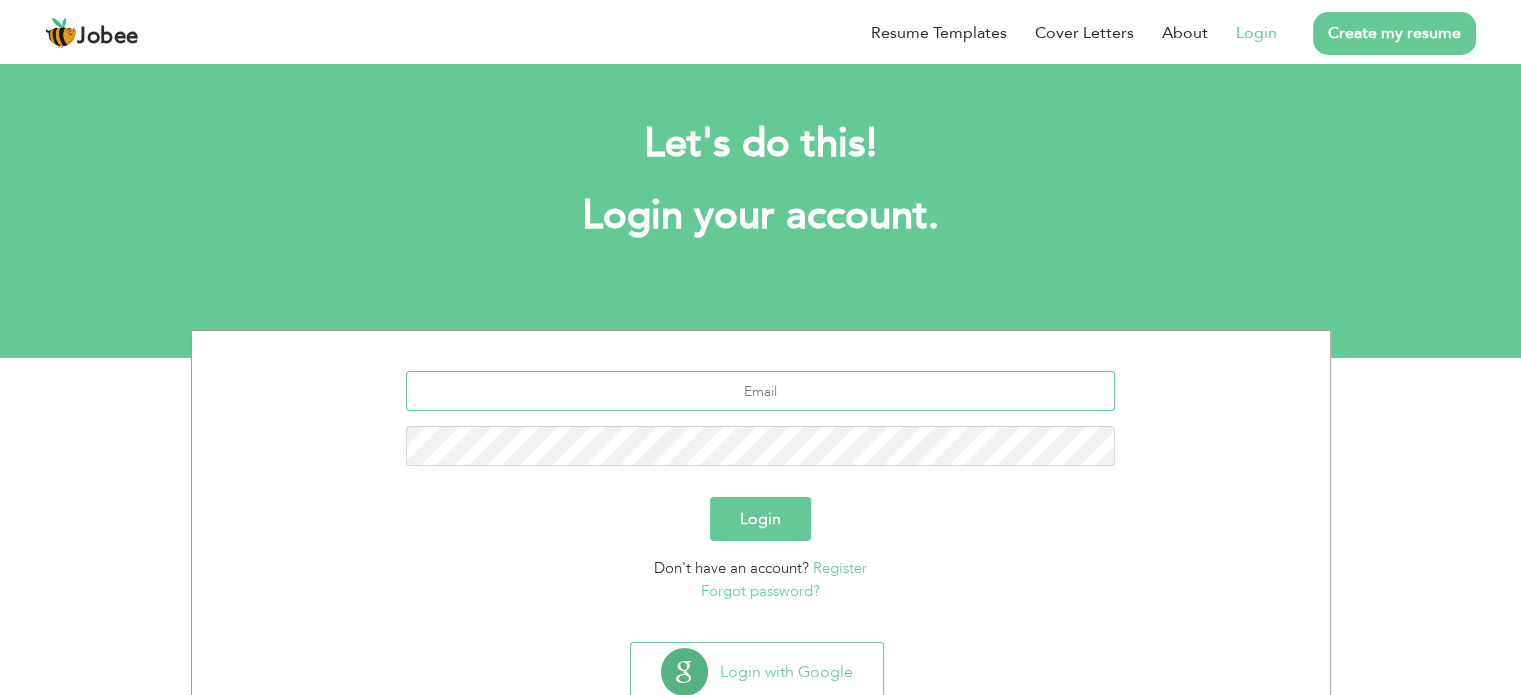click at bounding box center [760, 391] 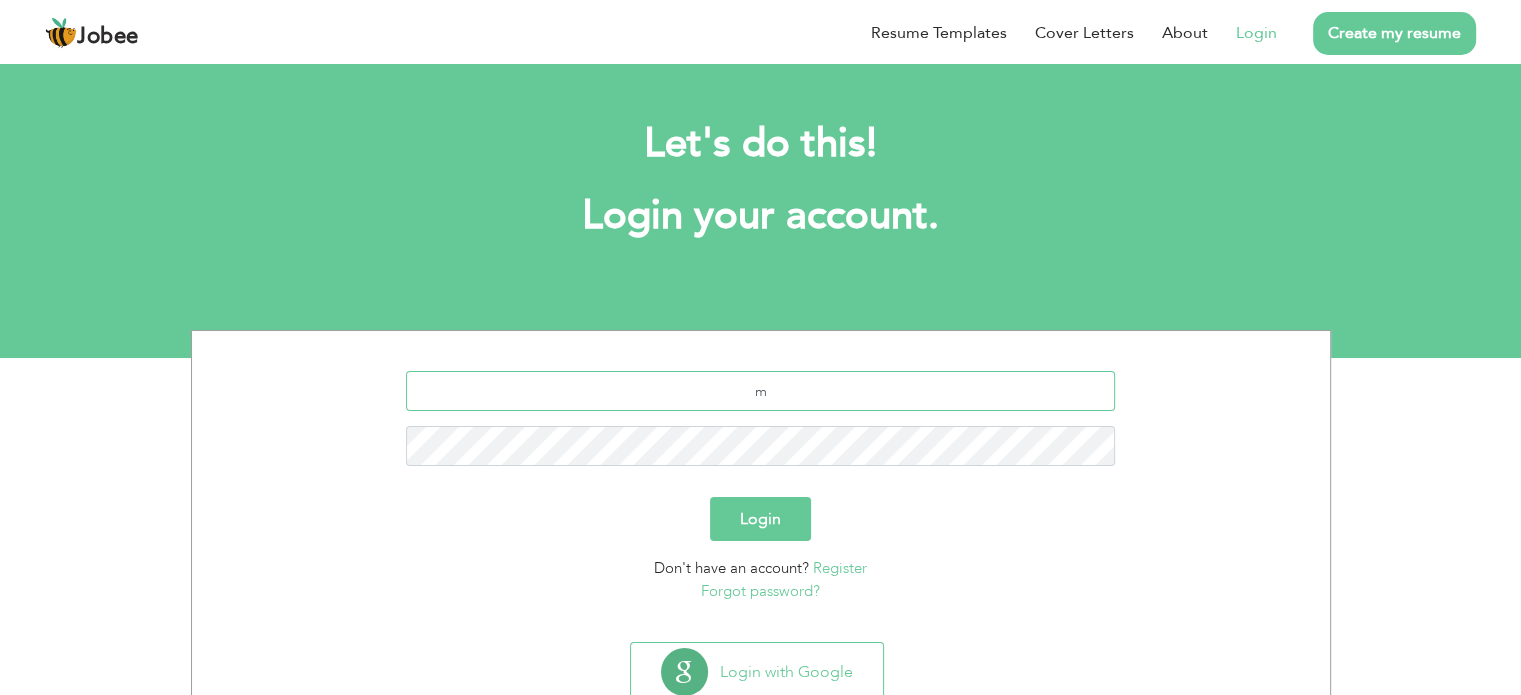 type on "[PERSON_NAME][EMAIL_ADDRESS][DOMAIN_NAME]" 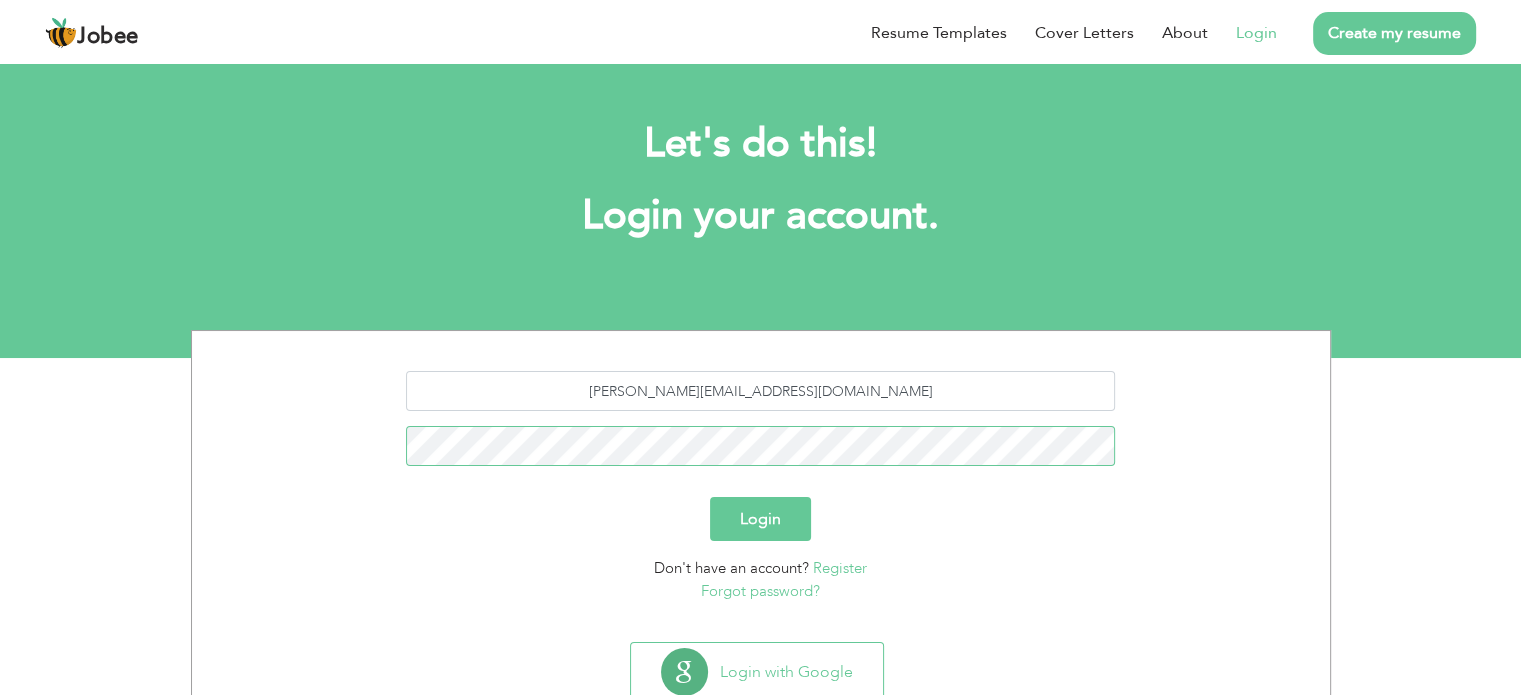 click on "Login" at bounding box center (760, 519) 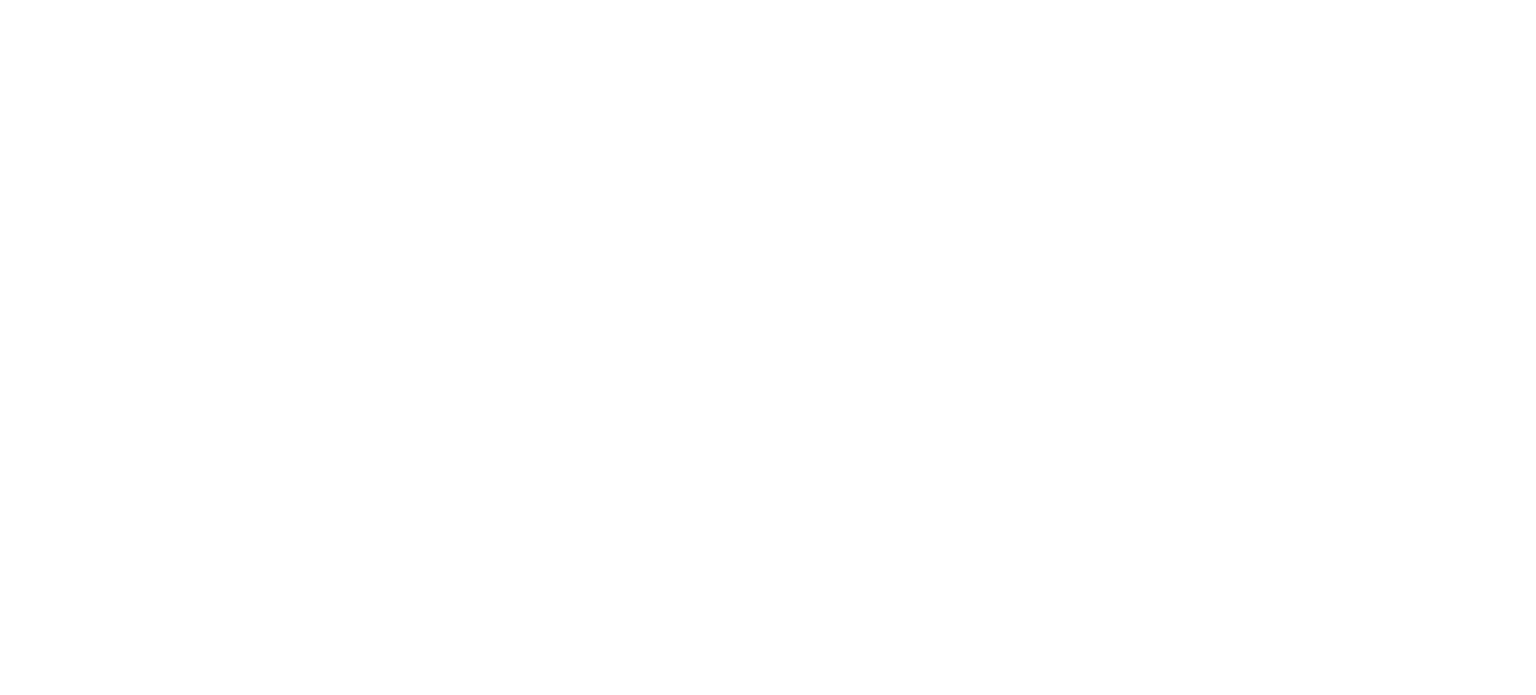 scroll, scrollTop: 0, scrollLeft: 0, axis: both 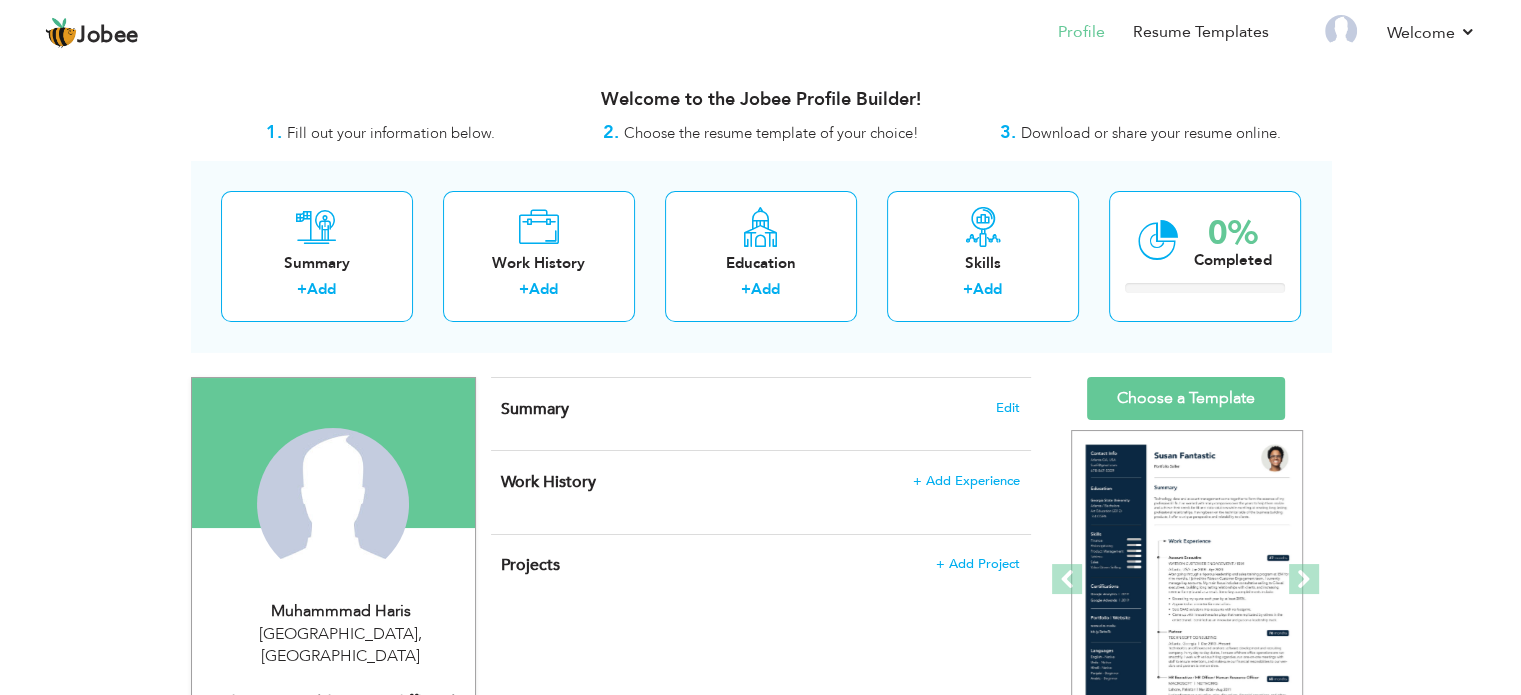 click on "View Resume
Export PDF
Profile
Summary
Public Link
Experience
Education
Awards
Work Histroy
Projects
Certifications
Skills
Preferred Job City" at bounding box center (760, 747) 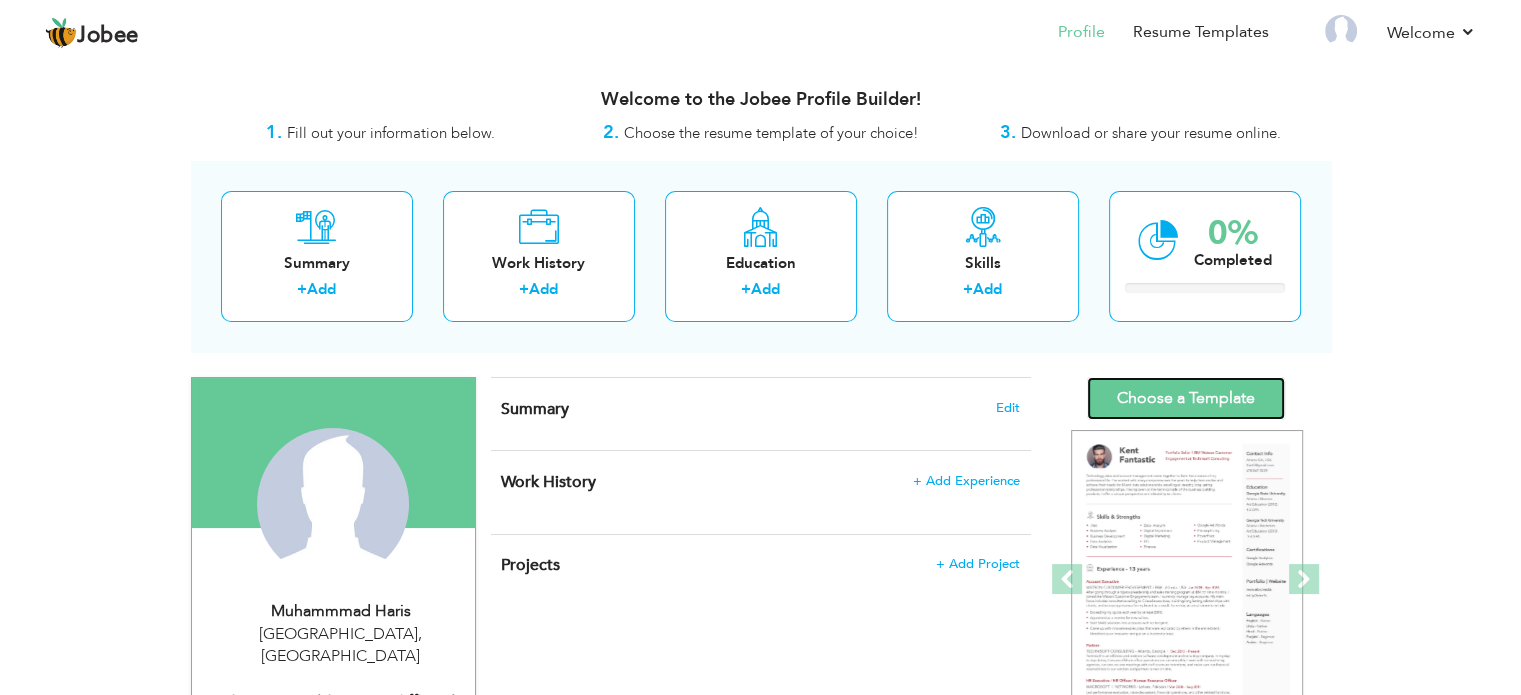 click on "Choose a Template" at bounding box center [1186, 398] 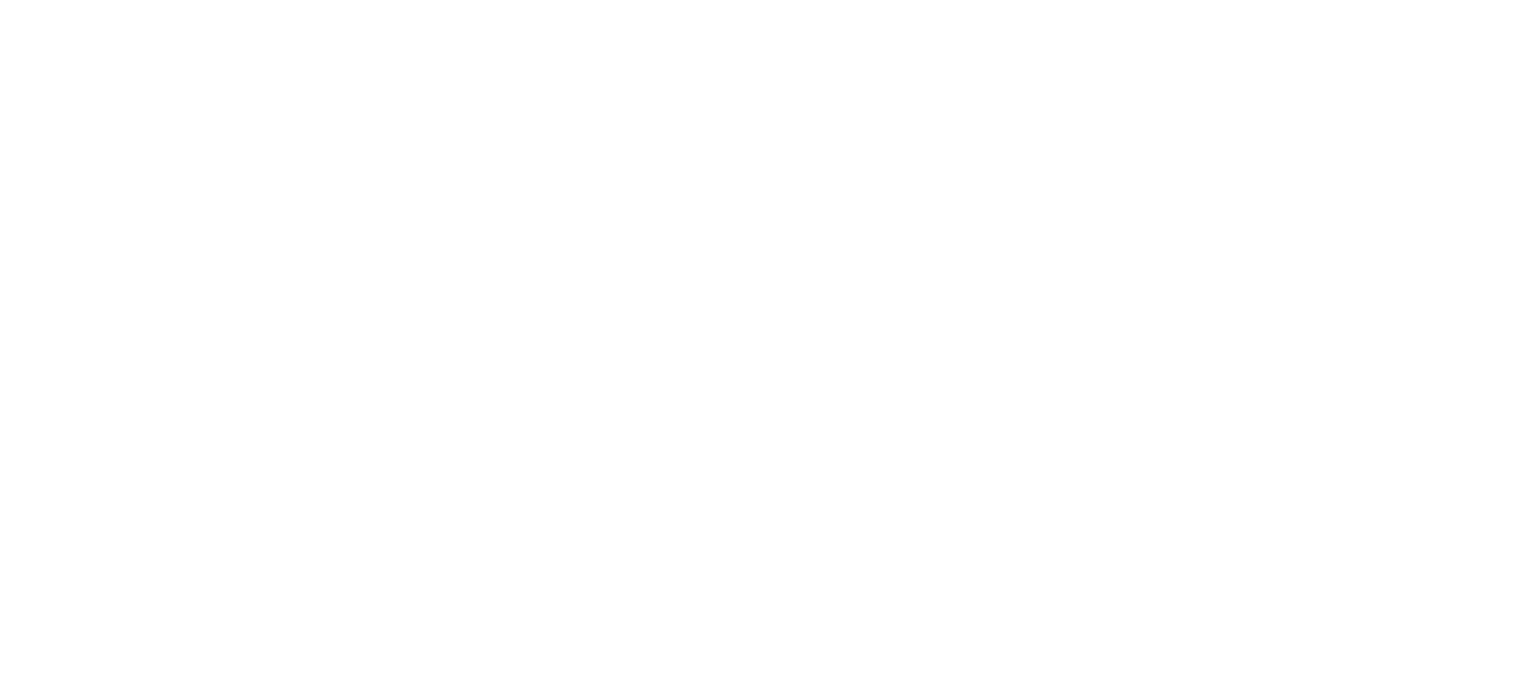 scroll, scrollTop: 0, scrollLeft: 0, axis: both 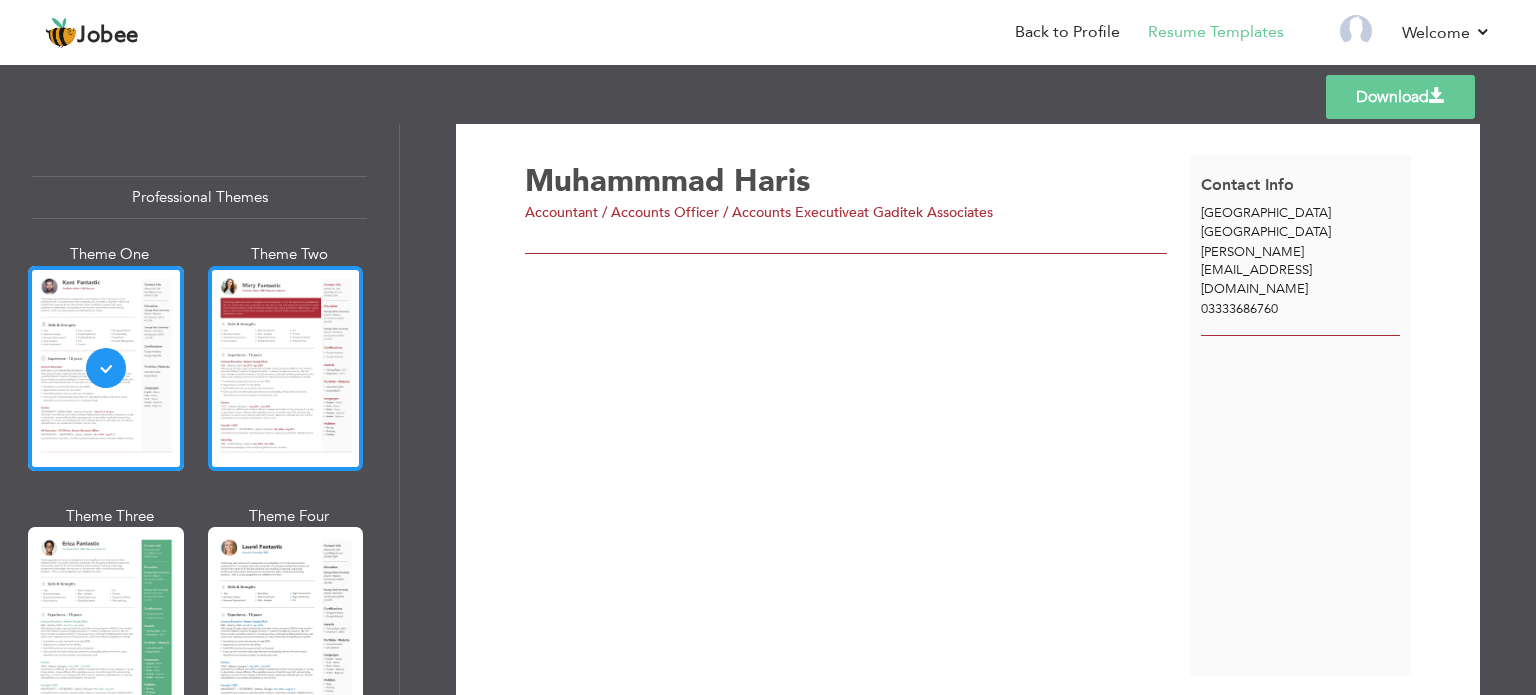 click at bounding box center [286, 368] 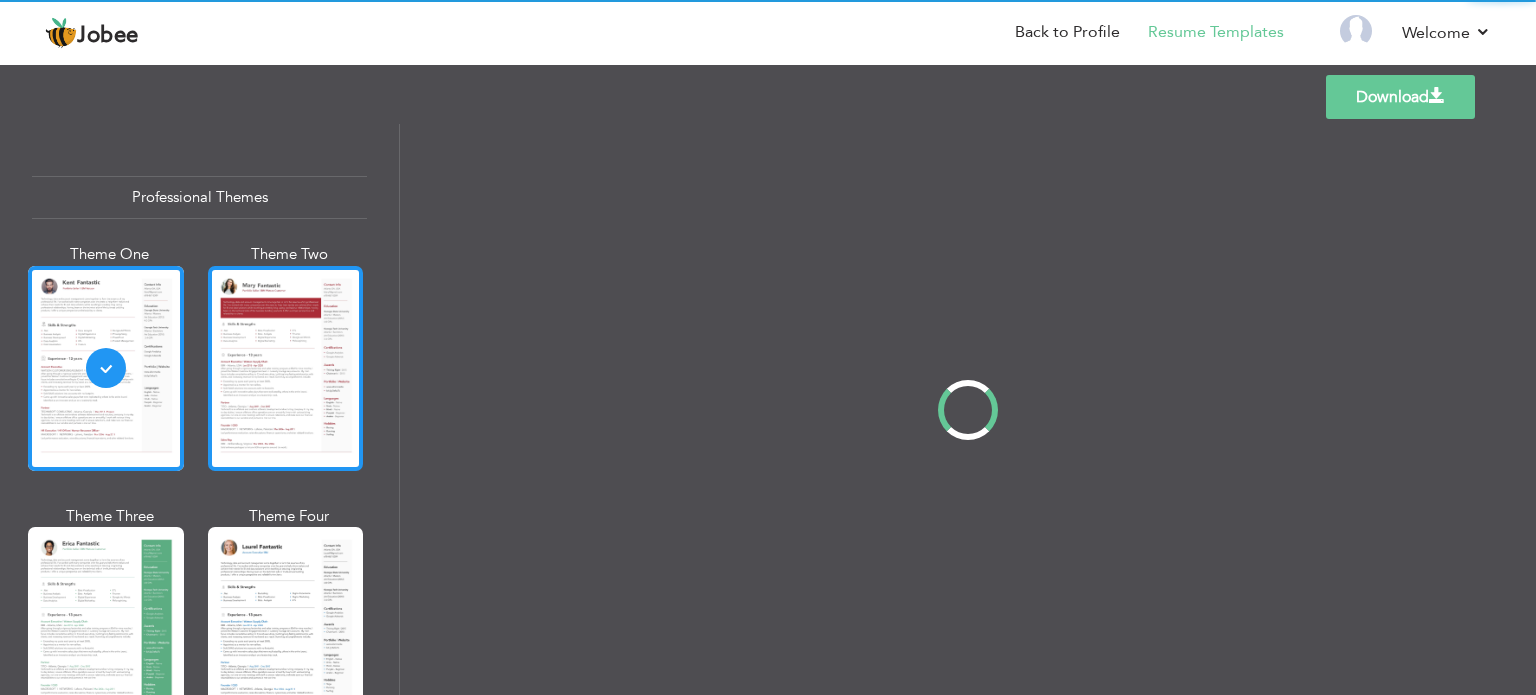 scroll, scrollTop: 0, scrollLeft: 0, axis: both 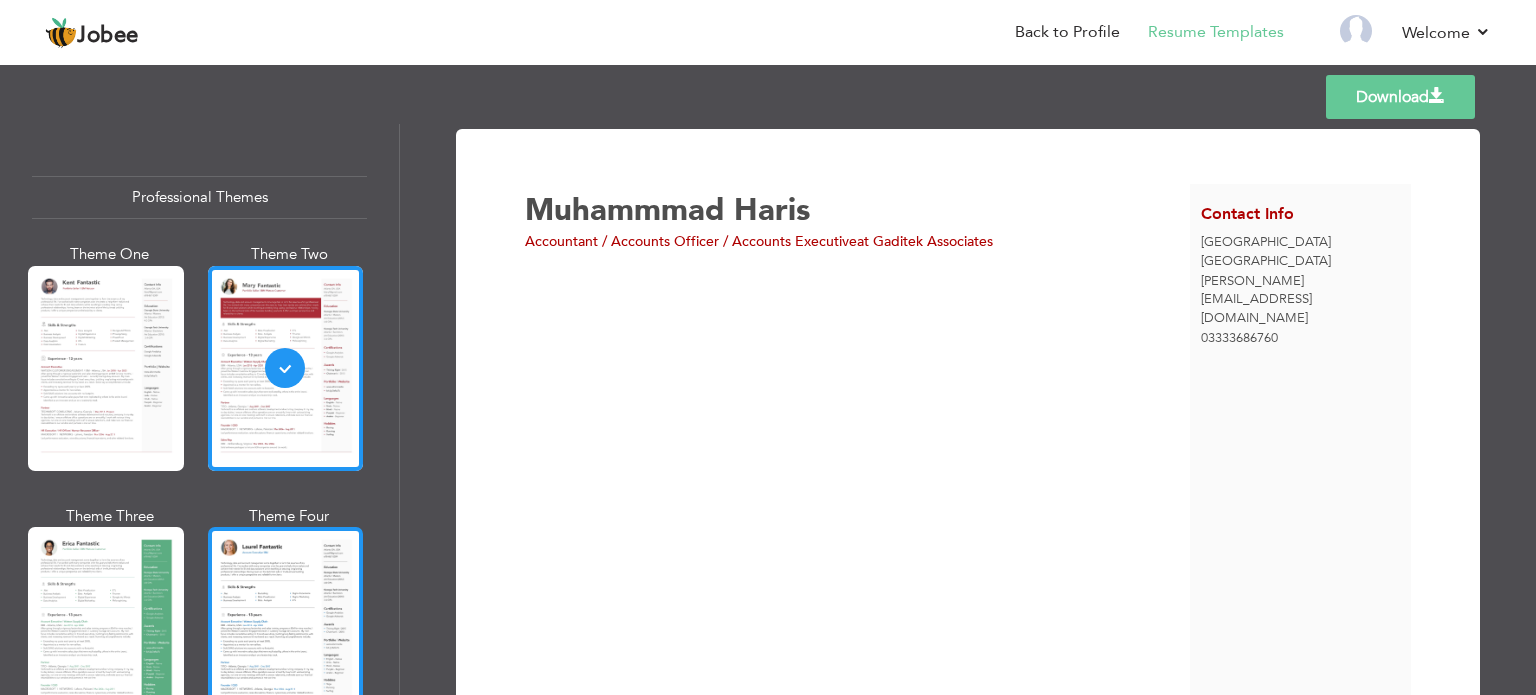 click at bounding box center (286, 629) 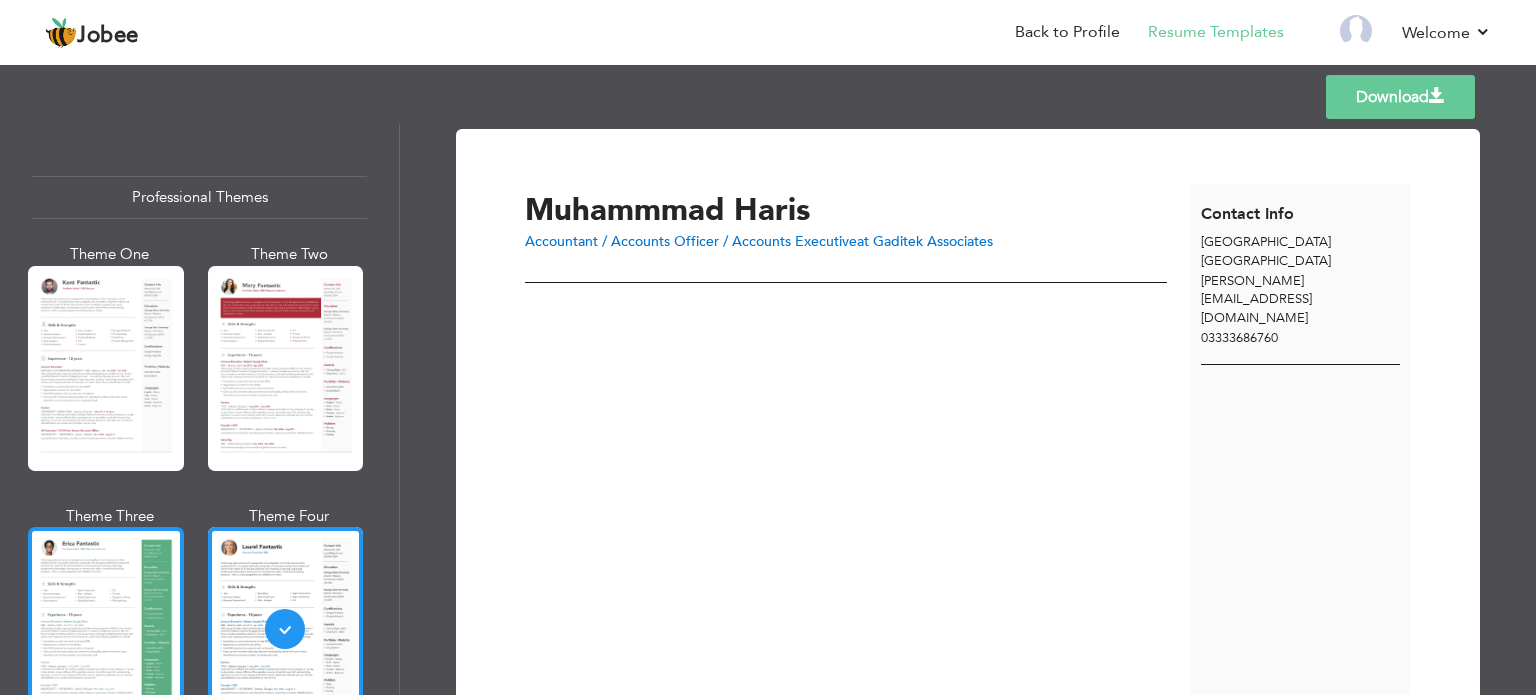 click at bounding box center (106, 629) 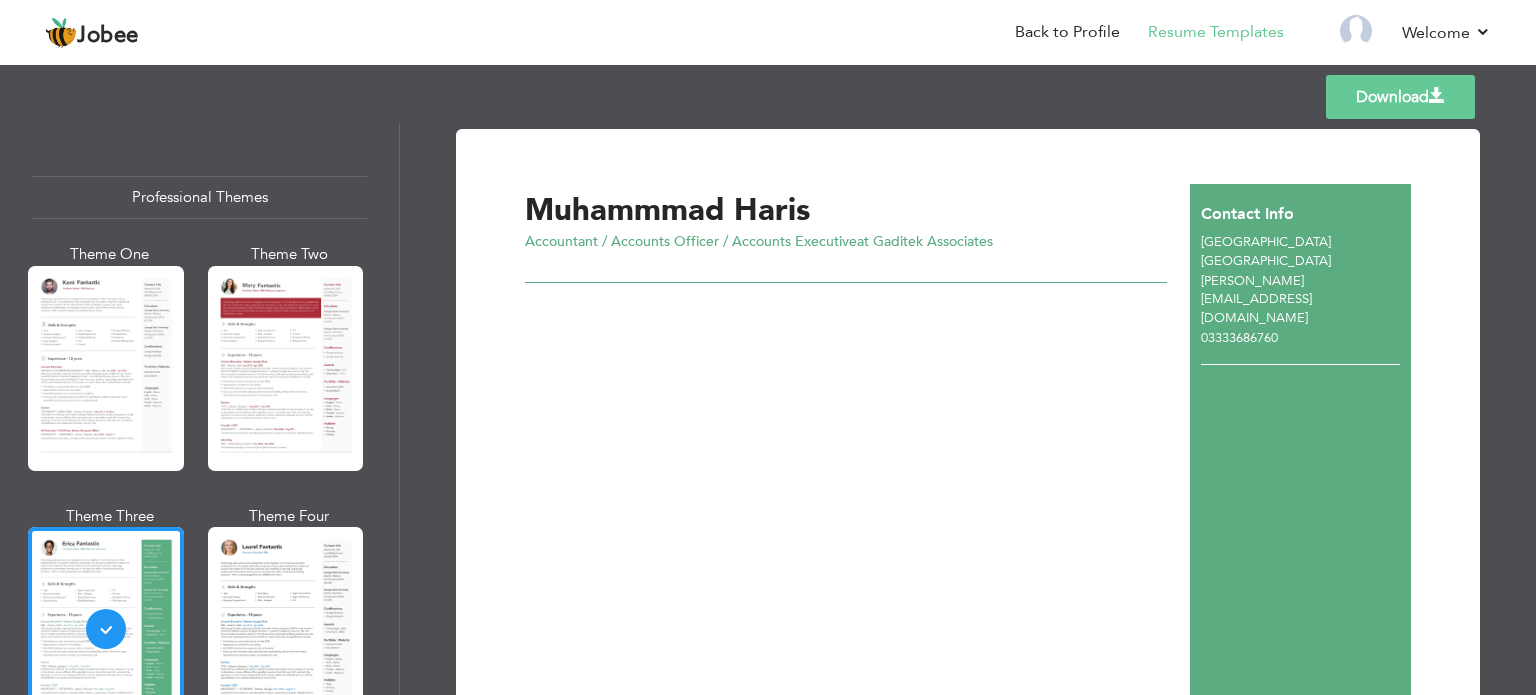 scroll, scrollTop: 107, scrollLeft: 0, axis: vertical 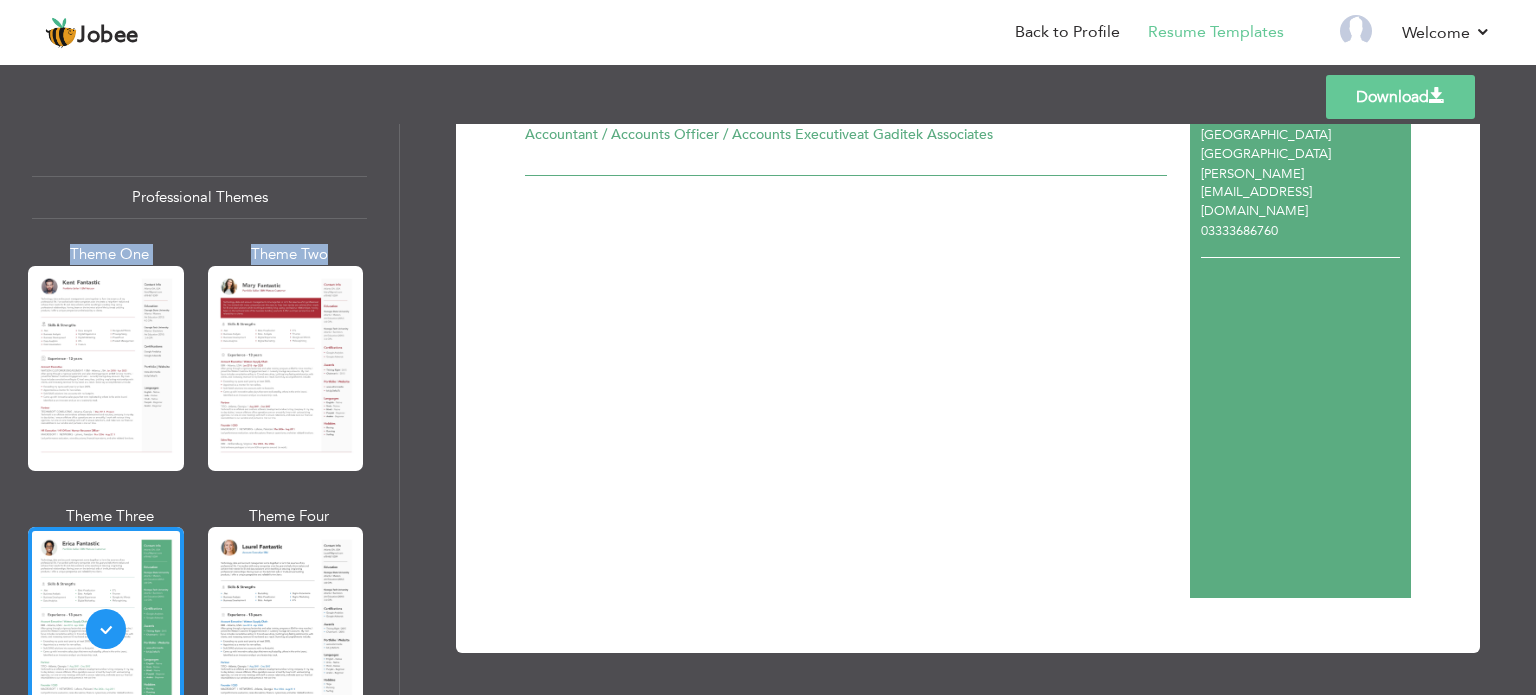 drag, startPoint x: 388, startPoint y: 221, endPoint x: 391, endPoint y: 255, distance: 34.132095 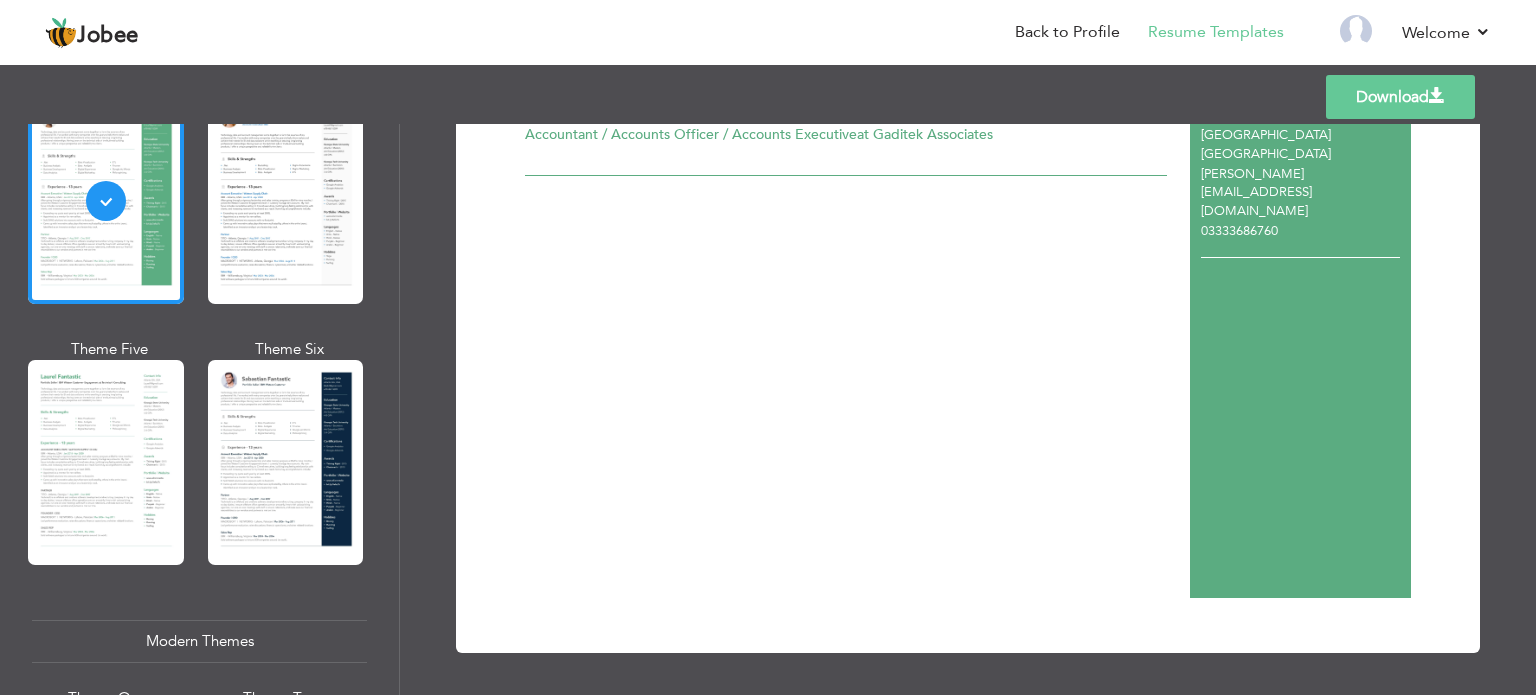 scroll, scrollTop: 452, scrollLeft: 0, axis: vertical 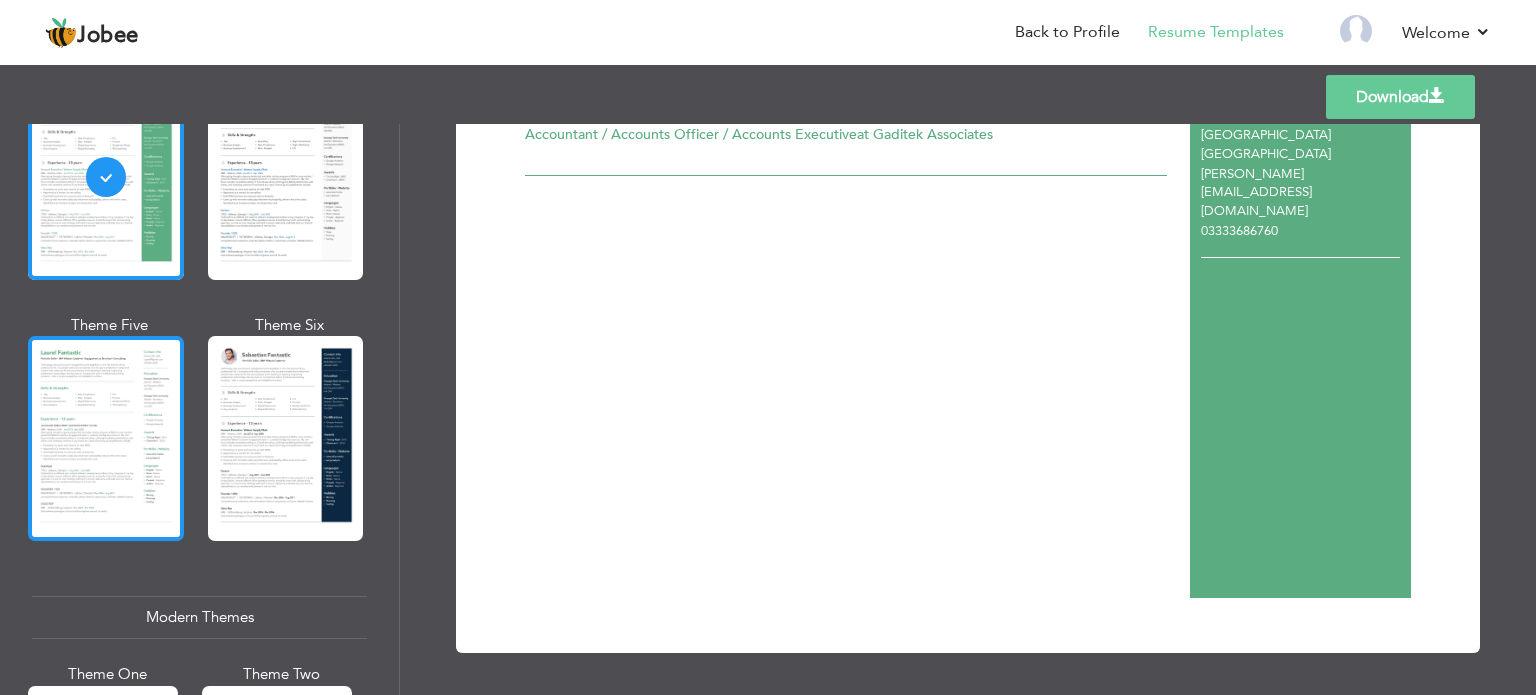 click at bounding box center [106, 438] 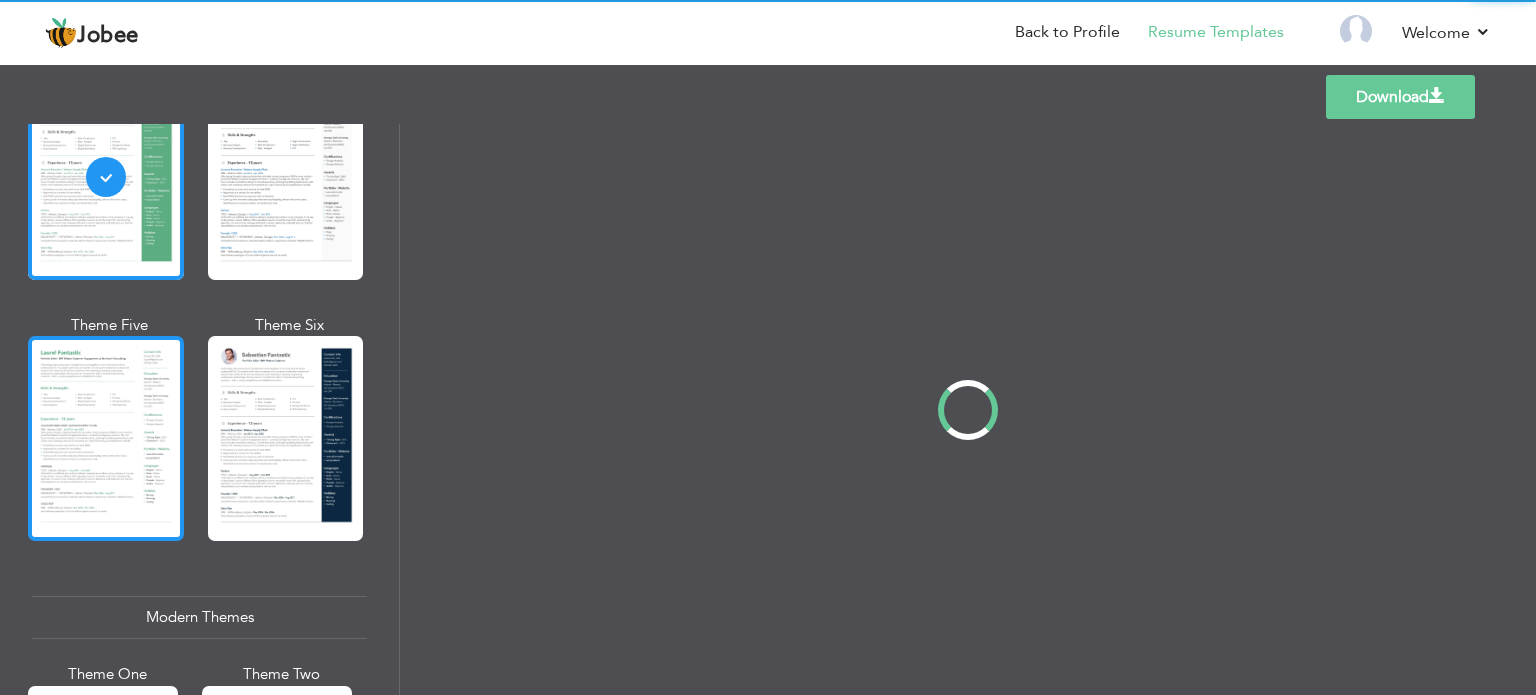 scroll, scrollTop: 0, scrollLeft: 0, axis: both 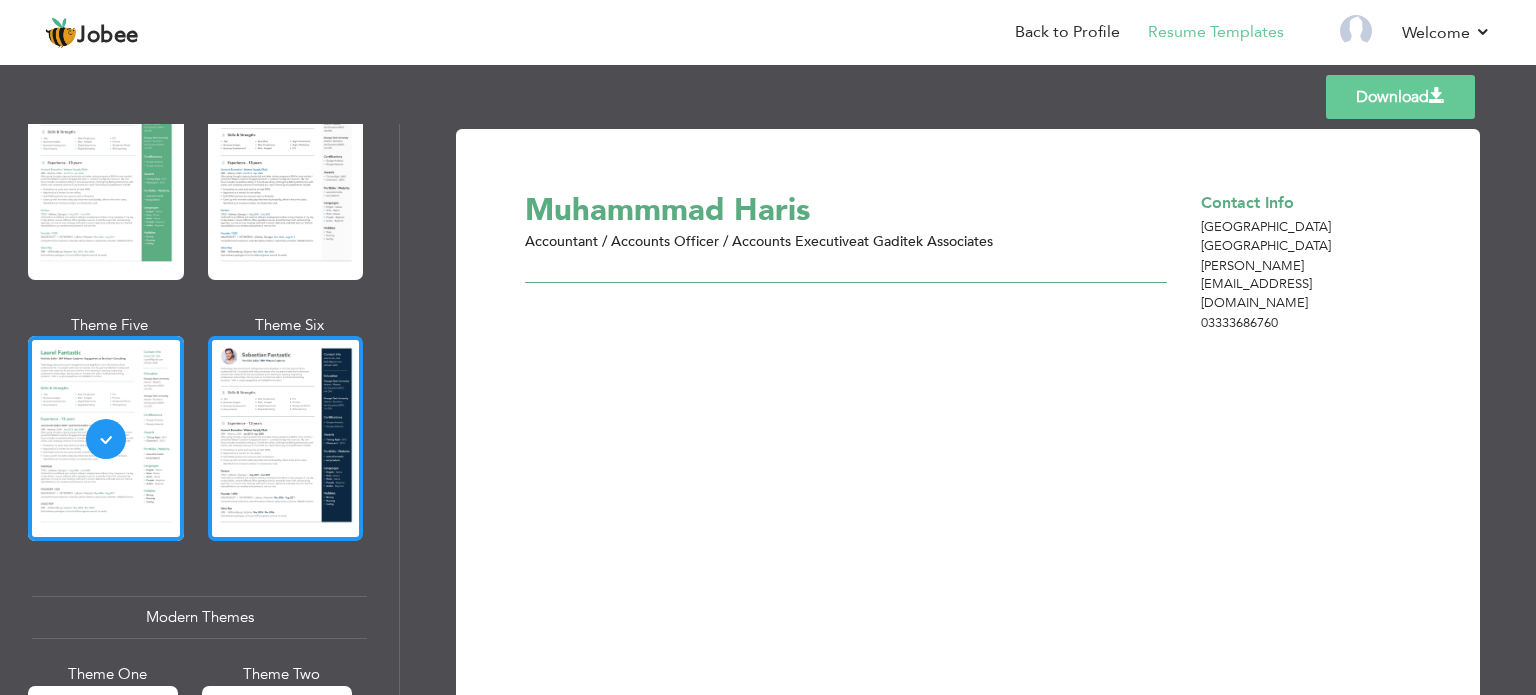 click at bounding box center (286, 438) 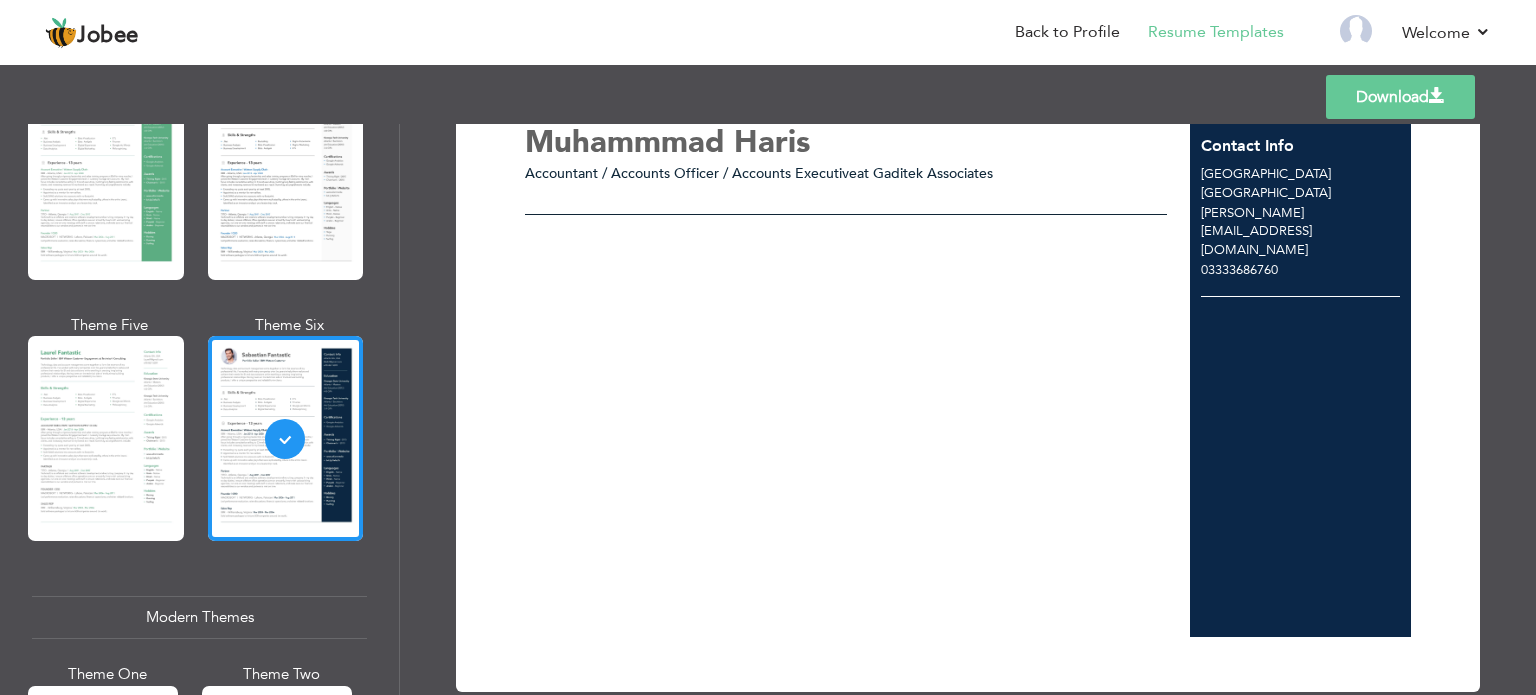 scroll, scrollTop: 107, scrollLeft: 0, axis: vertical 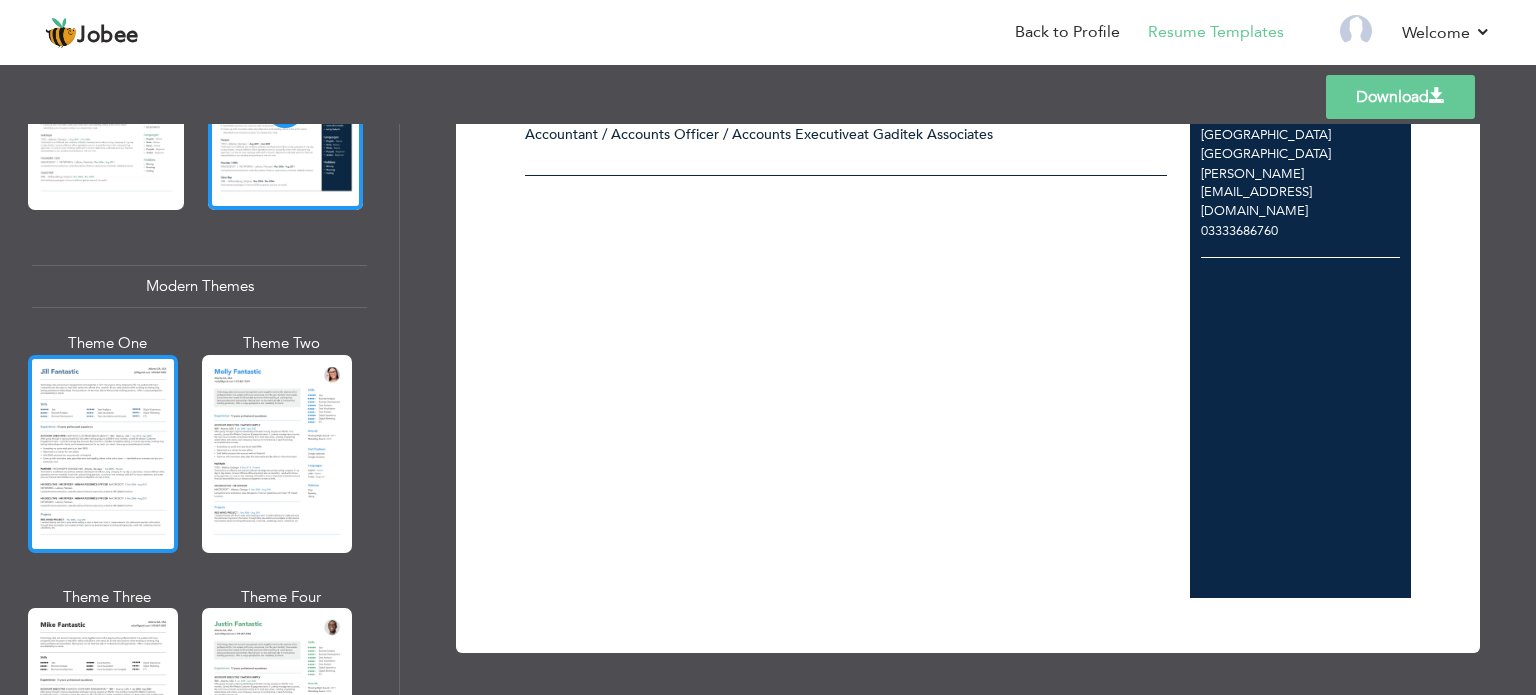 click at bounding box center [103, 454] 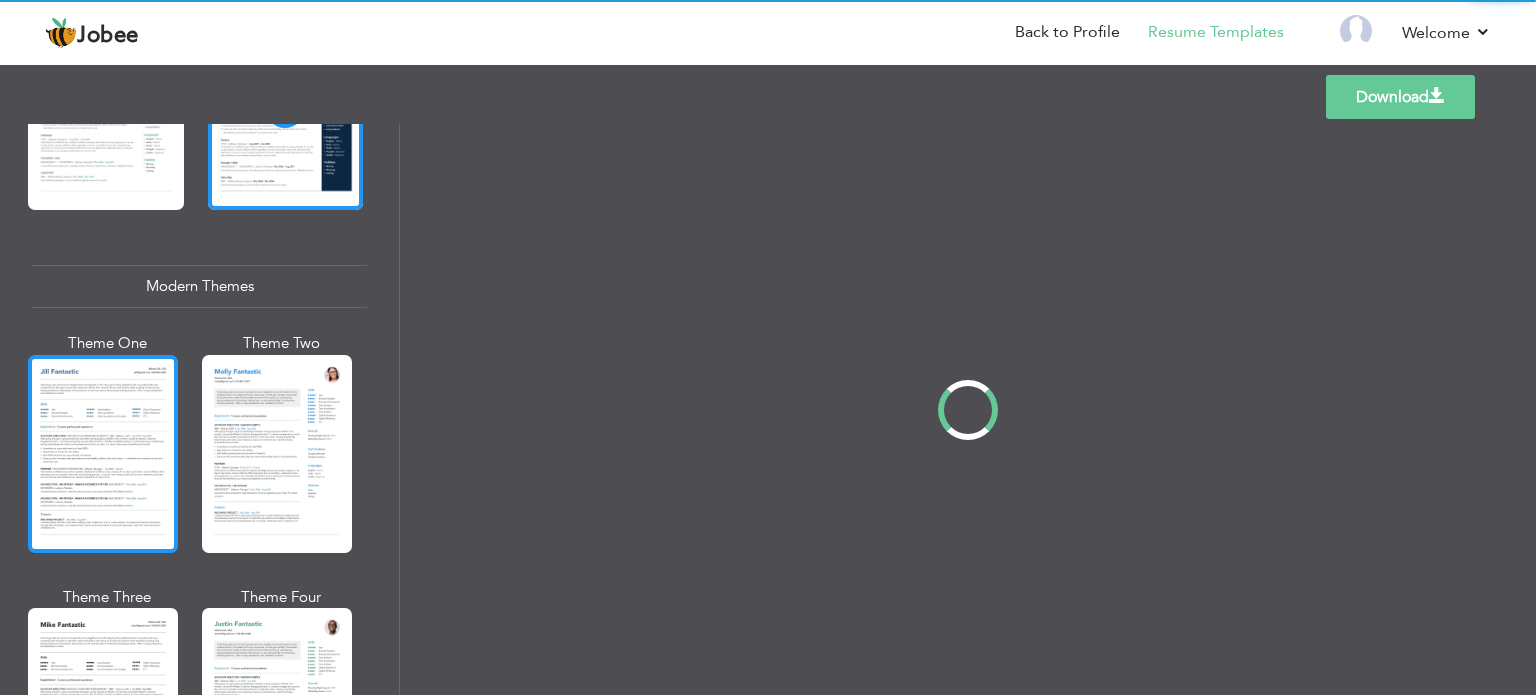 scroll, scrollTop: 0, scrollLeft: 0, axis: both 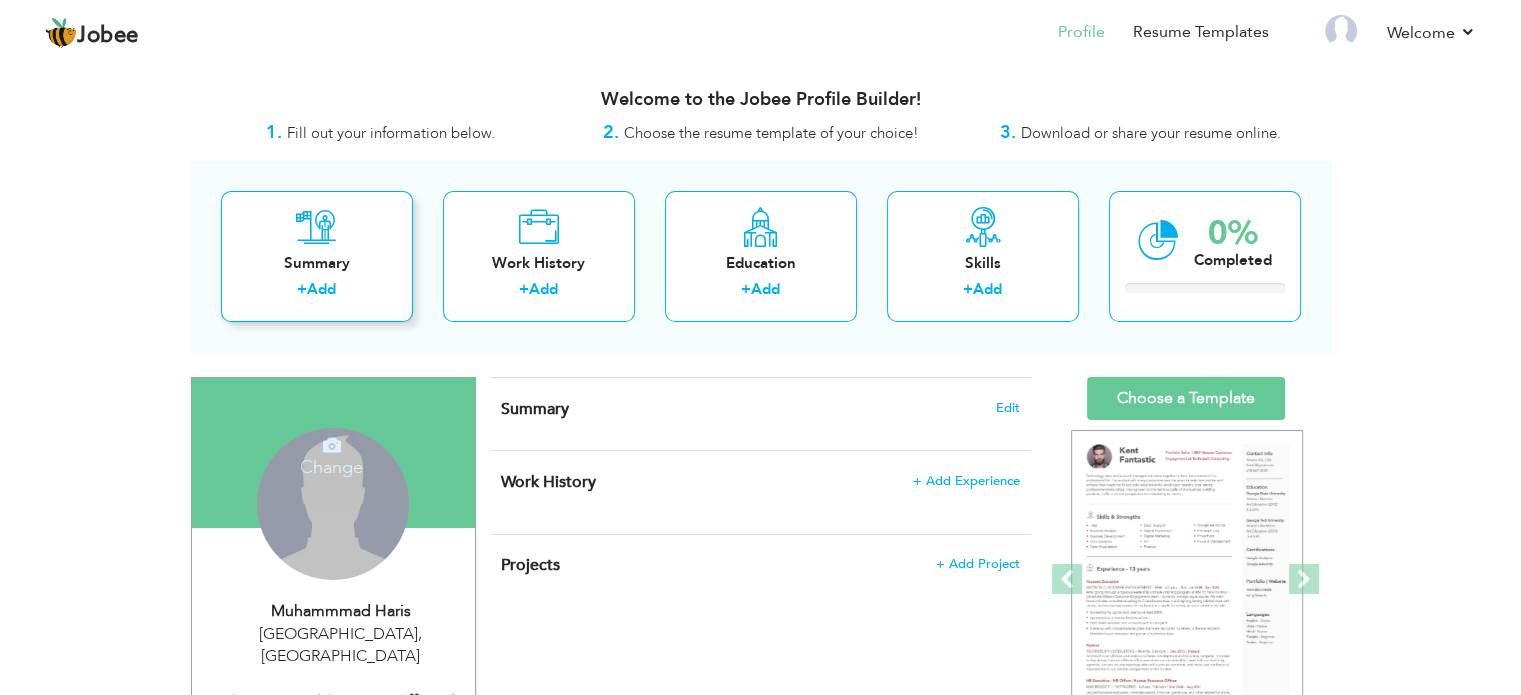 click on "Add" at bounding box center [321, 289] 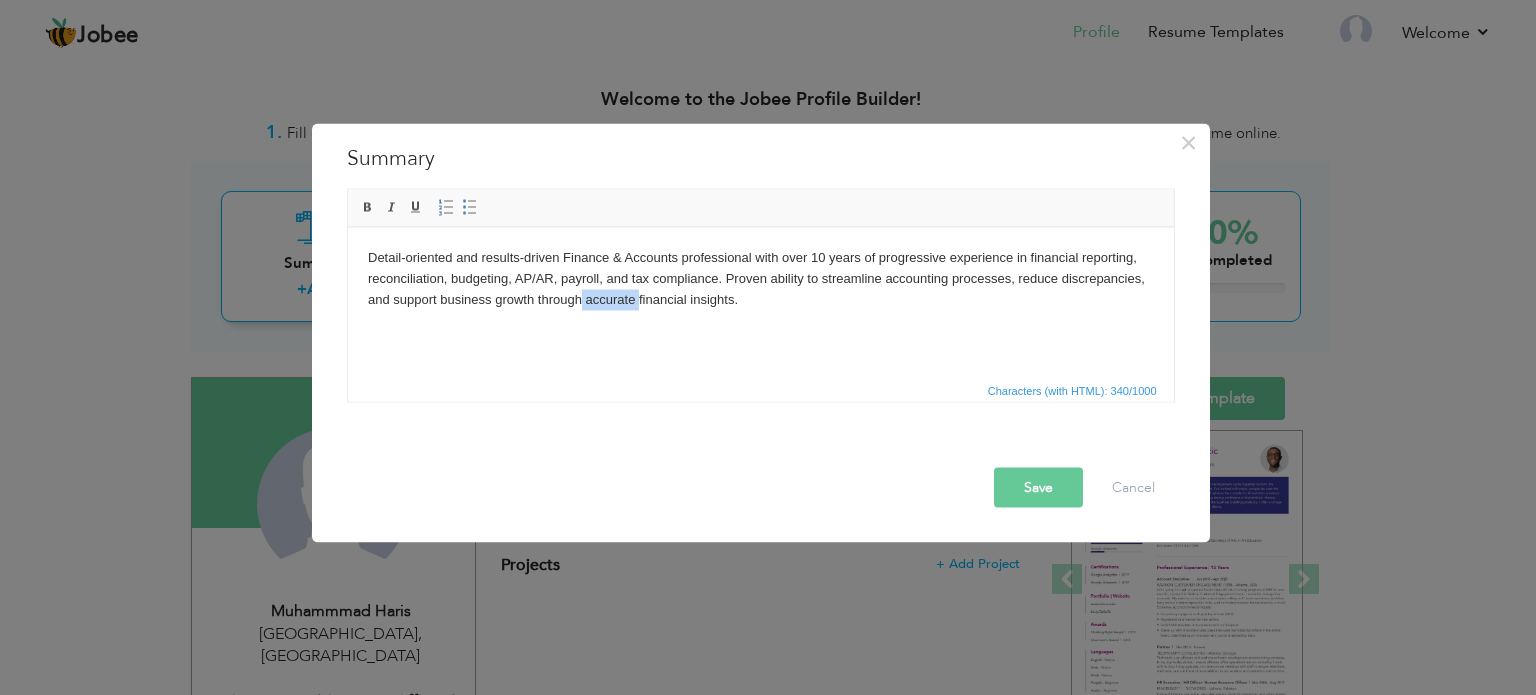 type 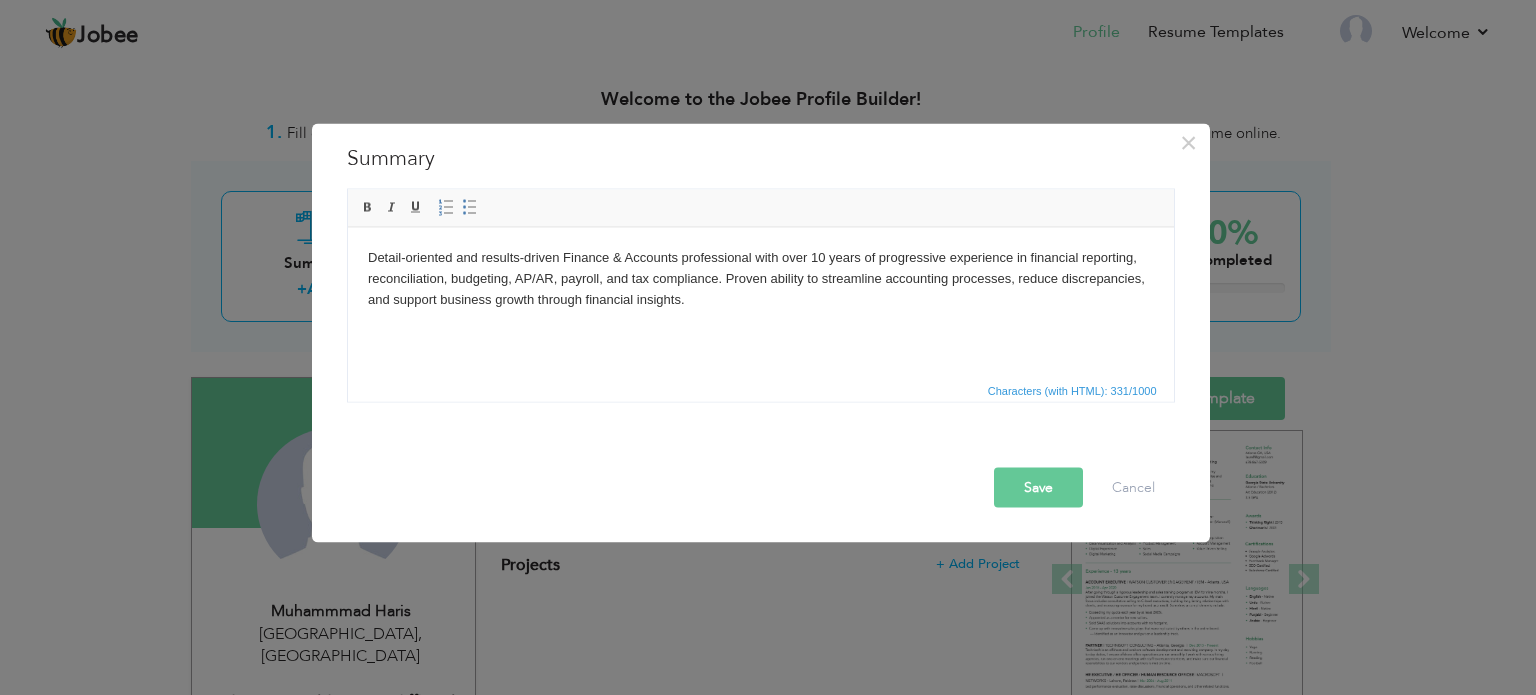 click on "Save" at bounding box center (1038, 487) 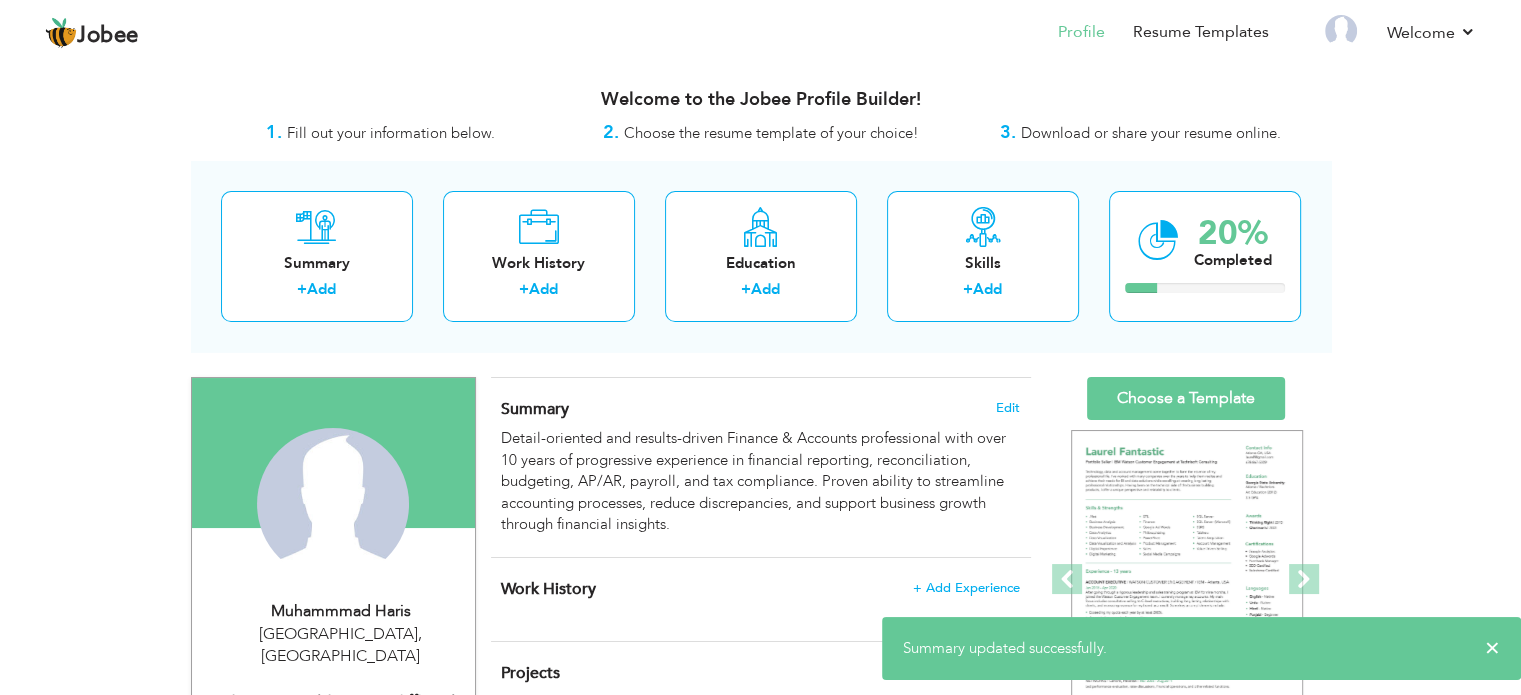 click on "Work History
+ Add Experience
×
Work History
* Job Title
Company Duration" at bounding box center [761, 599] 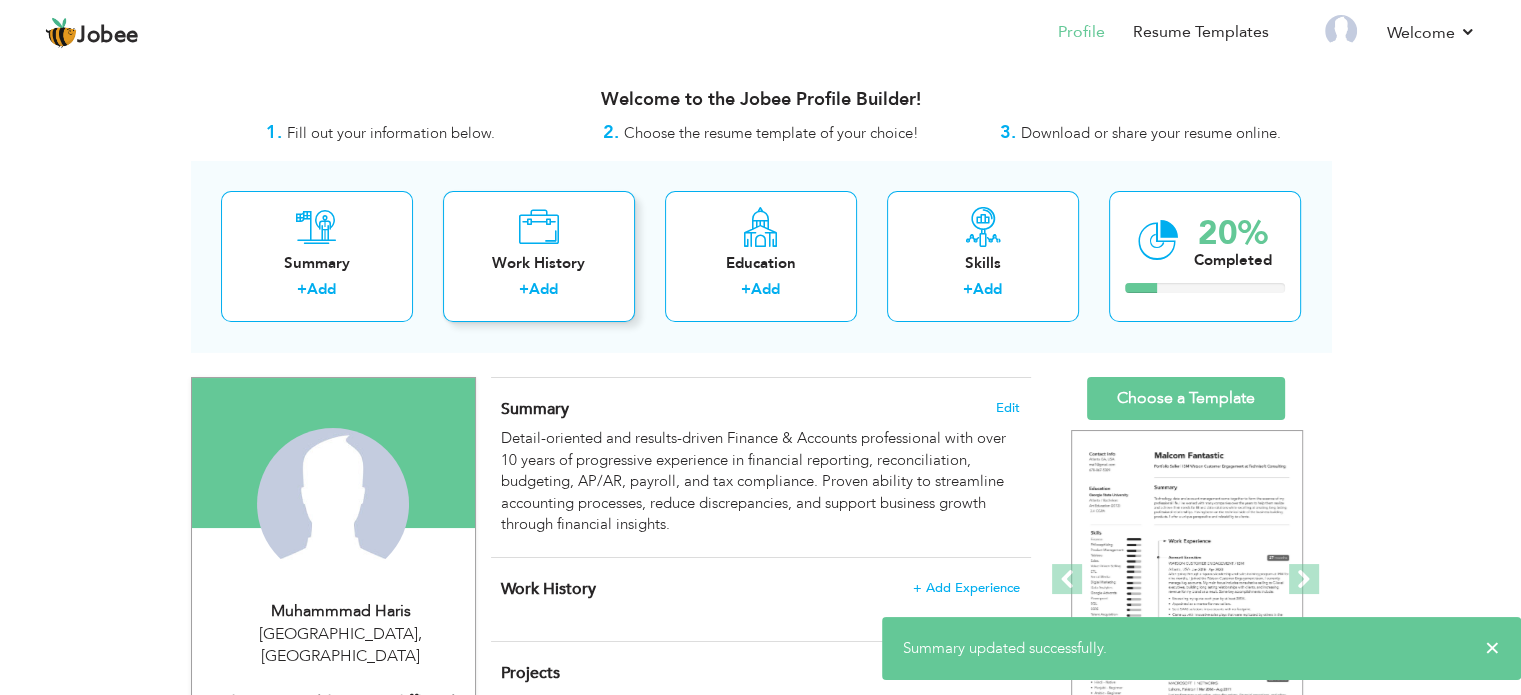 click on "Work History" at bounding box center (539, 263) 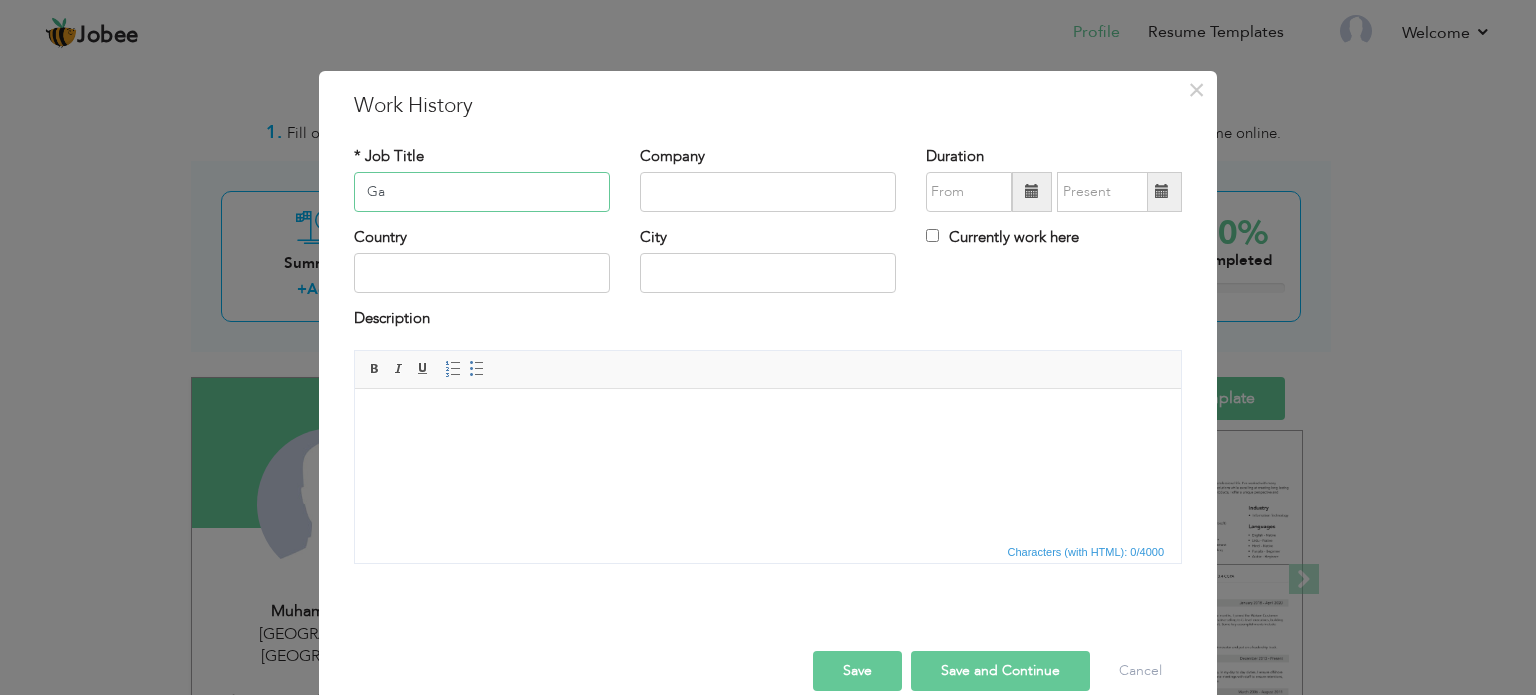 type on "G" 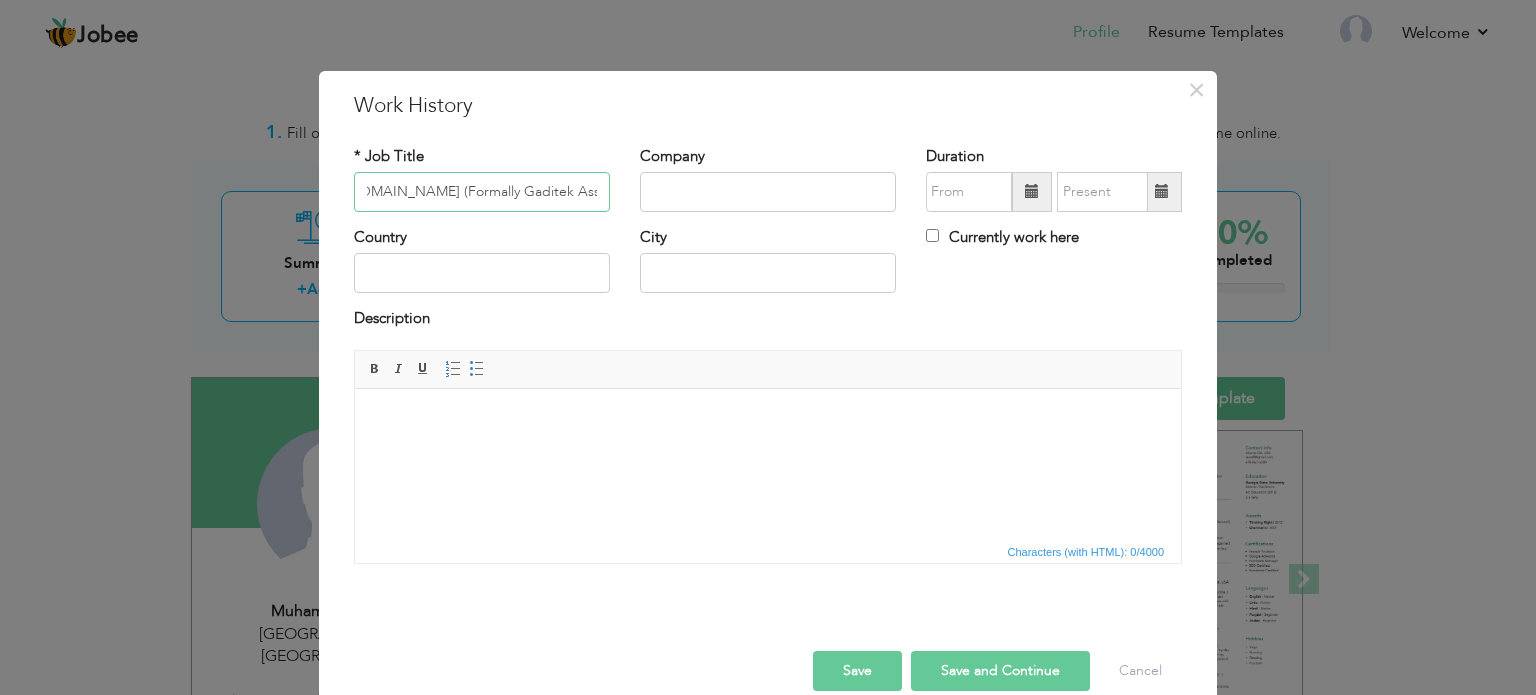 scroll, scrollTop: 0, scrollLeft: 28, axis: horizontal 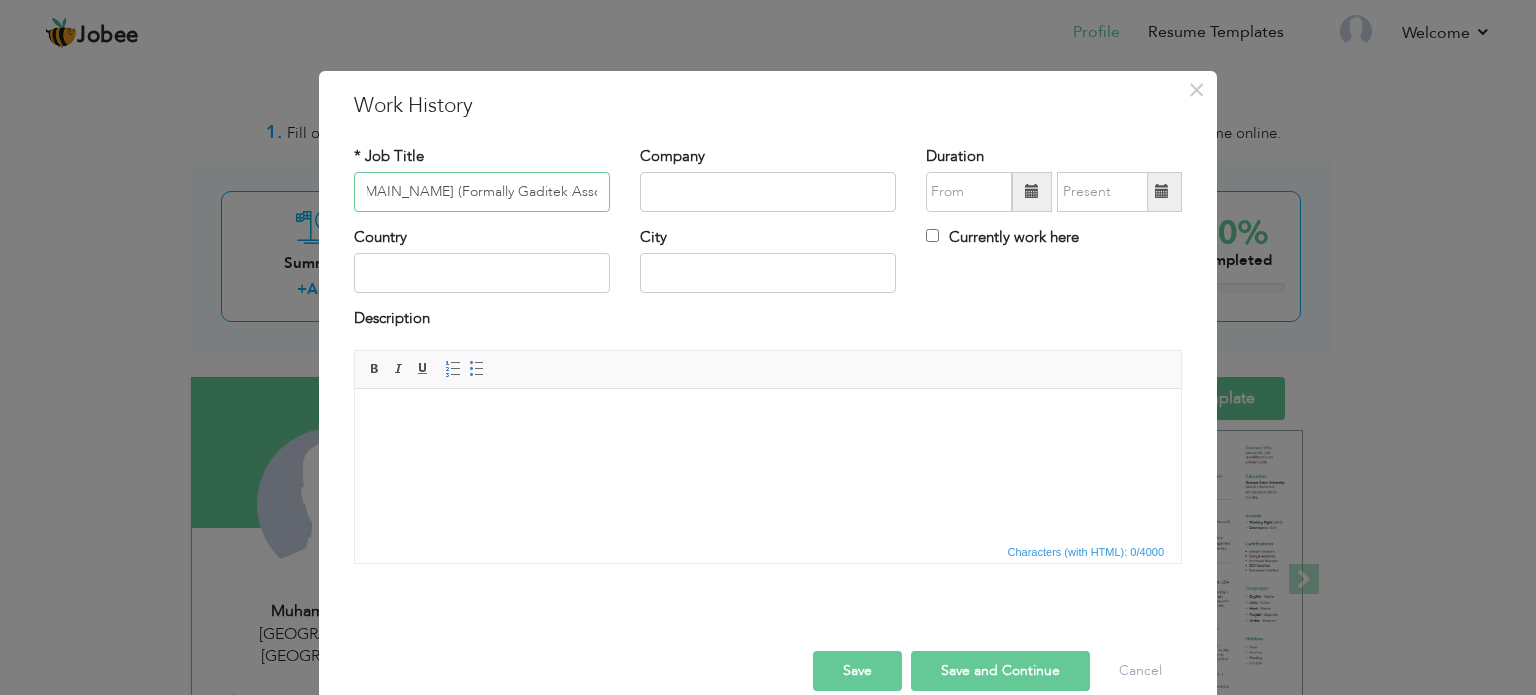 type on "Disrupt.com (Formally Gaditek Associates)" 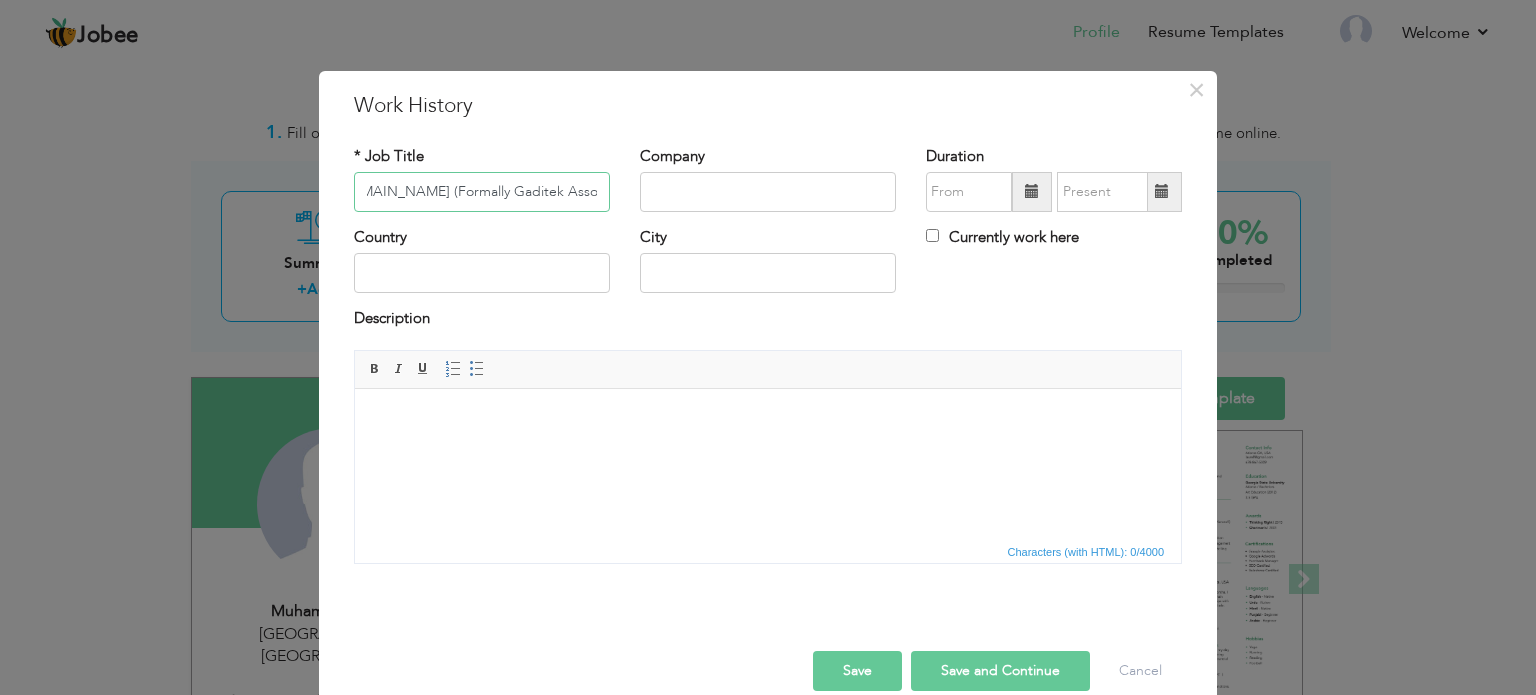 scroll, scrollTop: 0, scrollLeft: 0, axis: both 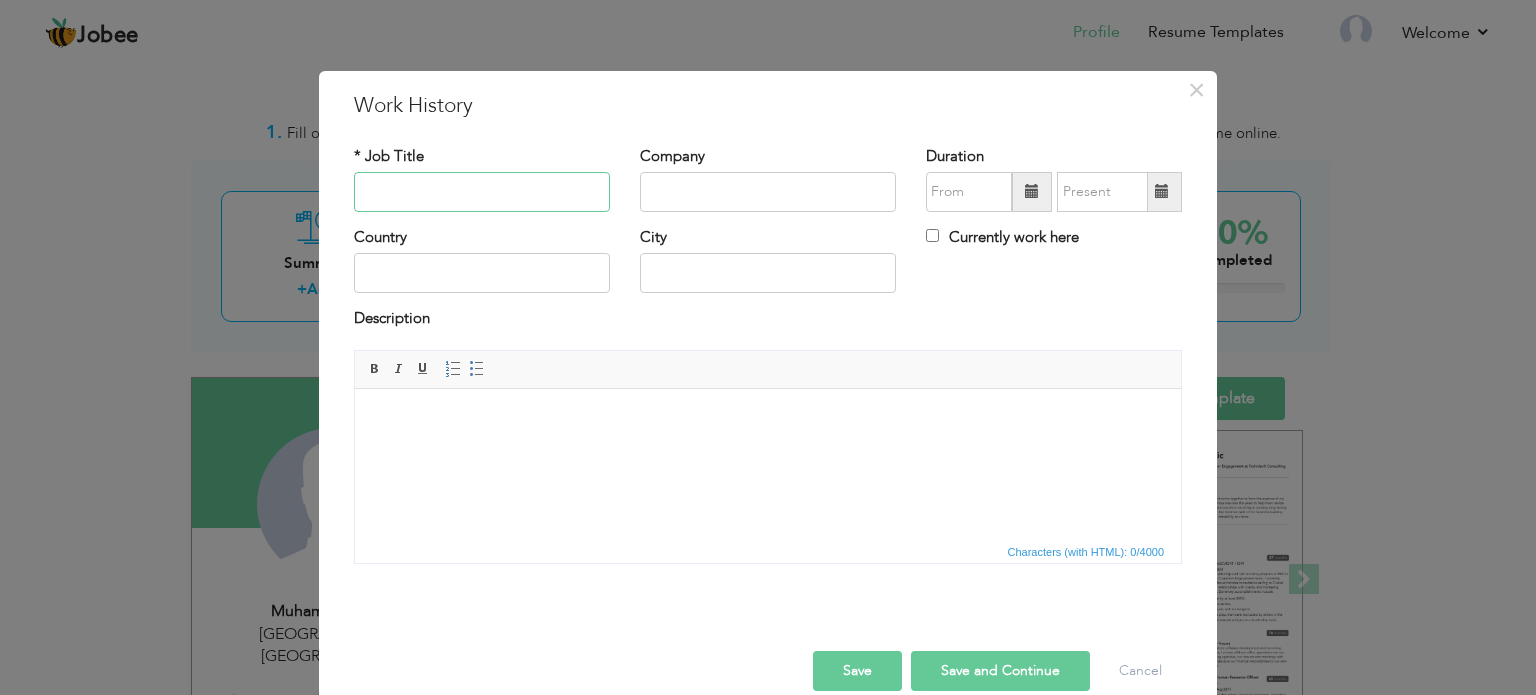 type 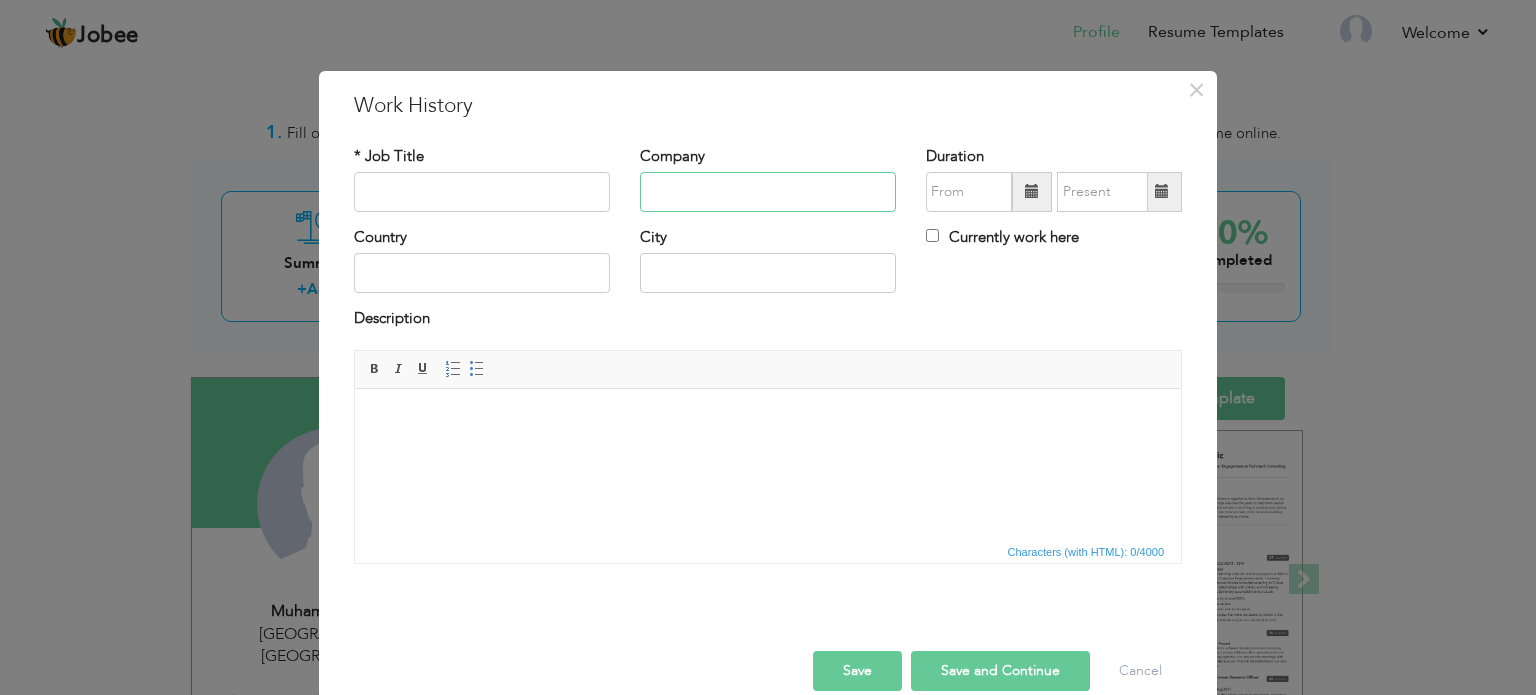 paste on "Disrupt.com (Formally Gaditek Associates)" 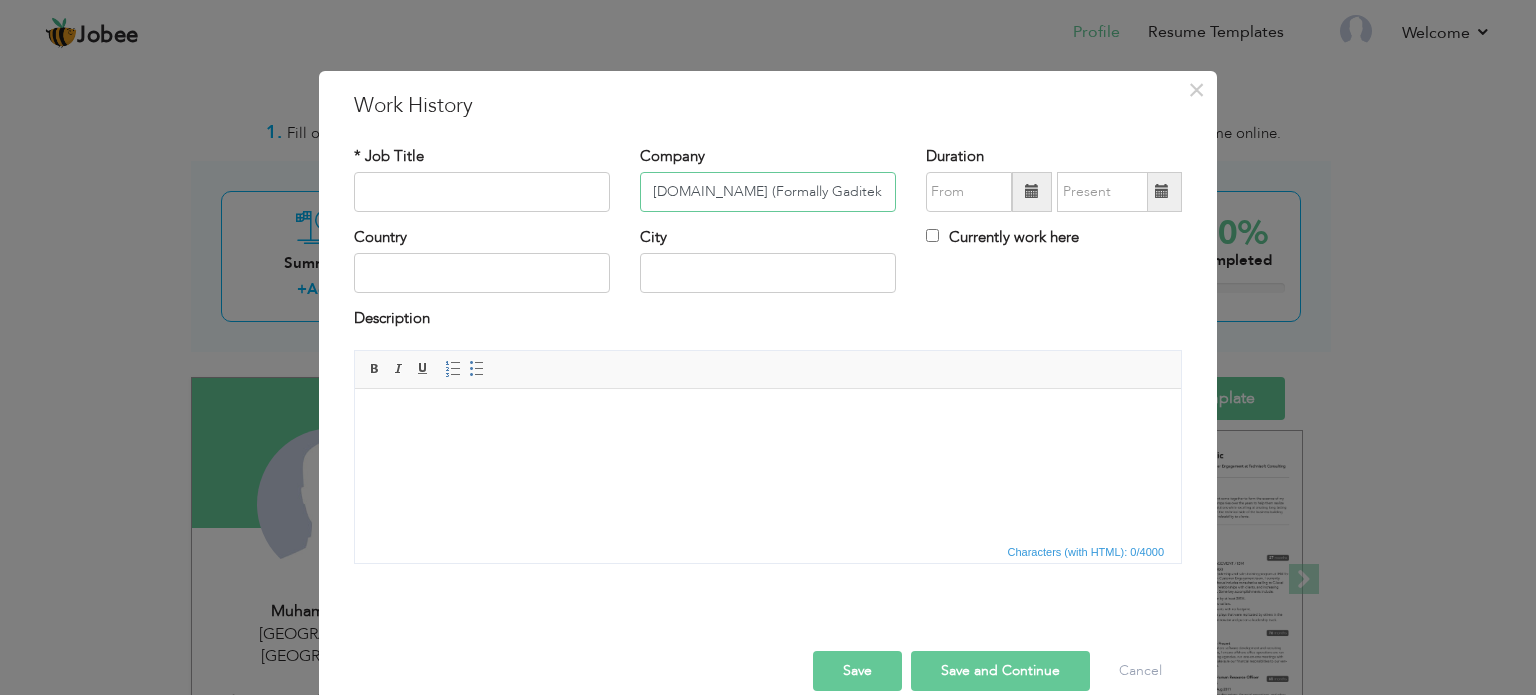 scroll, scrollTop: 0, scrollLeft: 31, axis: horizontal 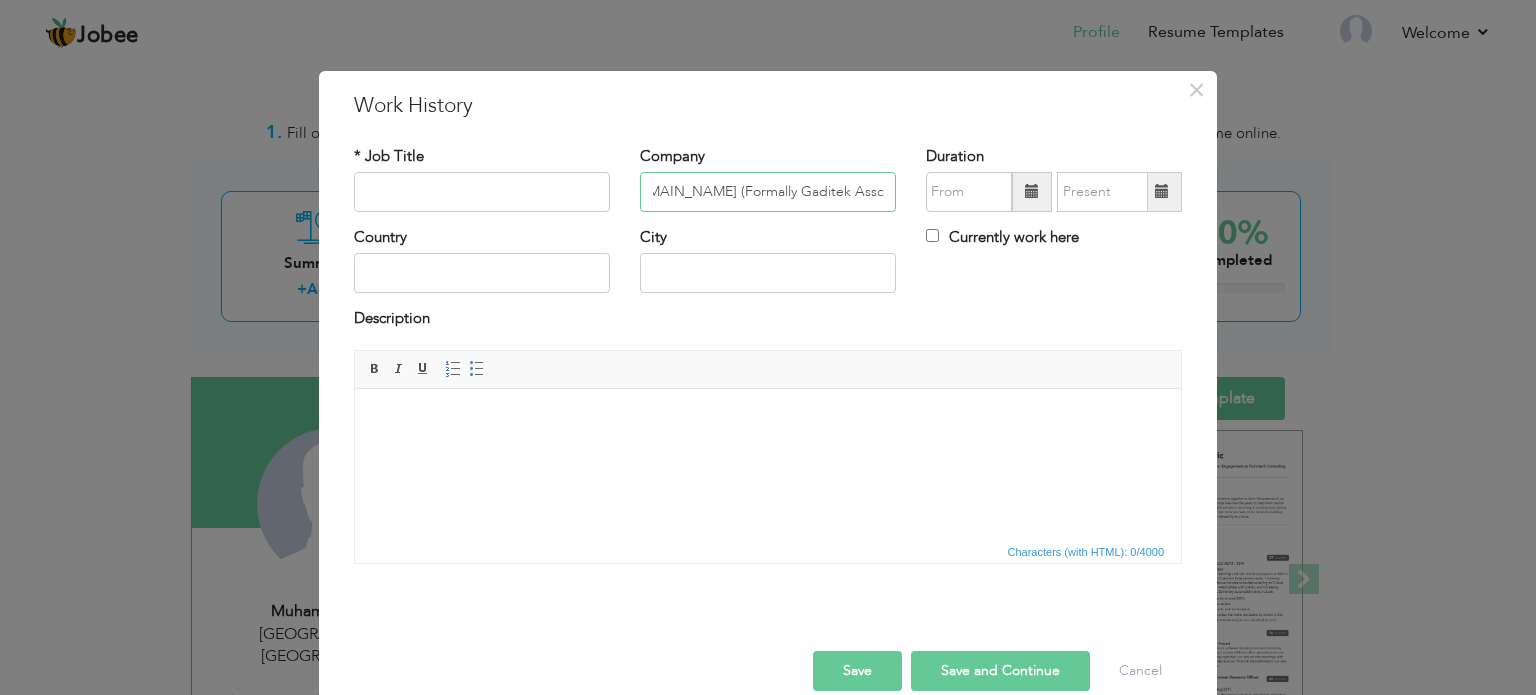 type on "Disrupt.com (Formally Gaditek Associates)" 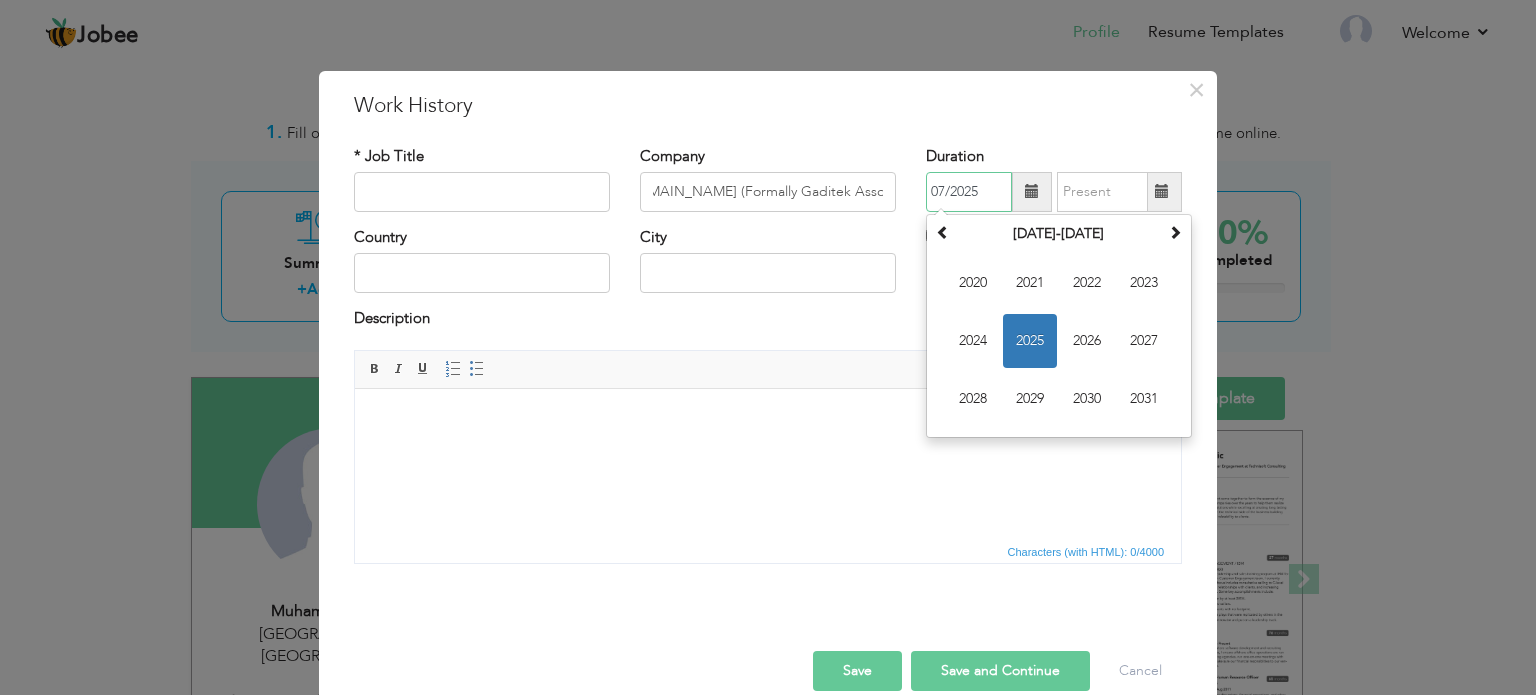 scroll, scrollTop: 0, scrollLeft: 0, axis: both 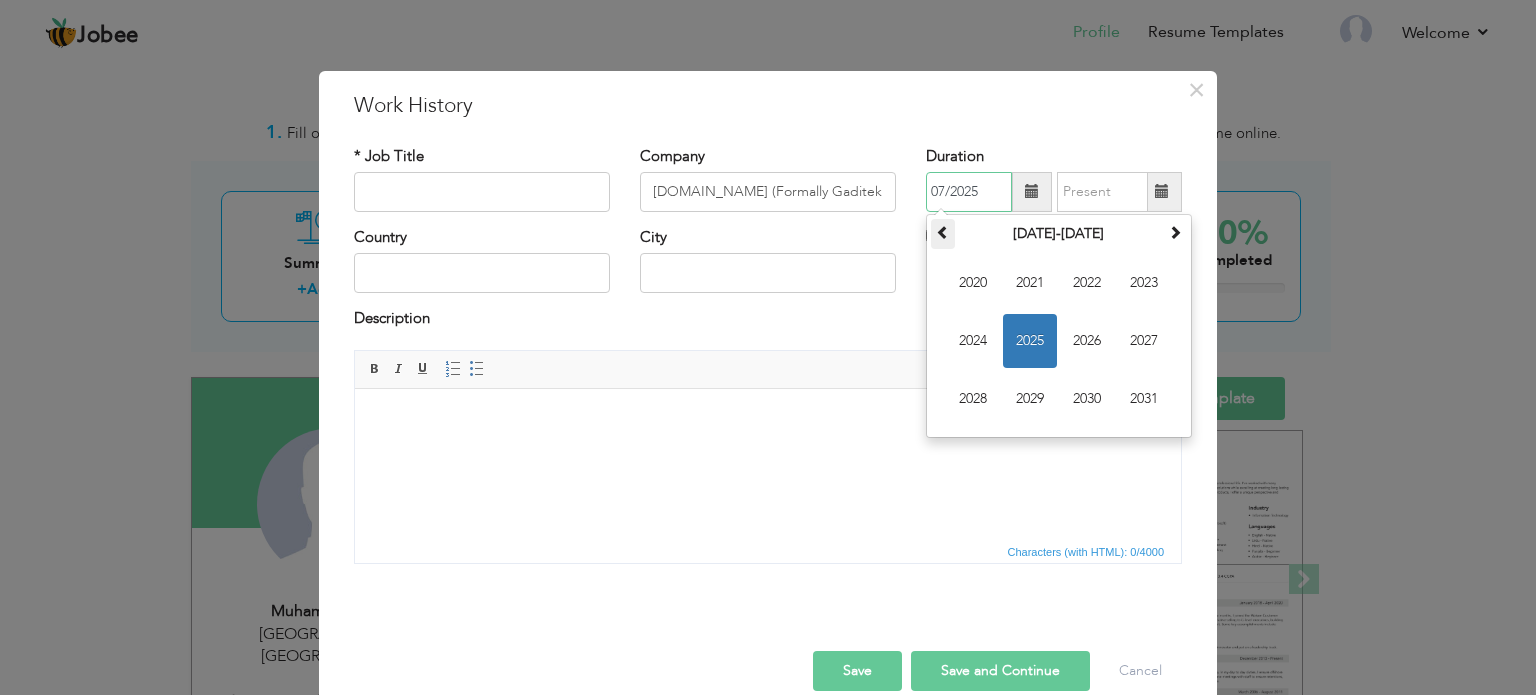click at bounding box center (943, 232) 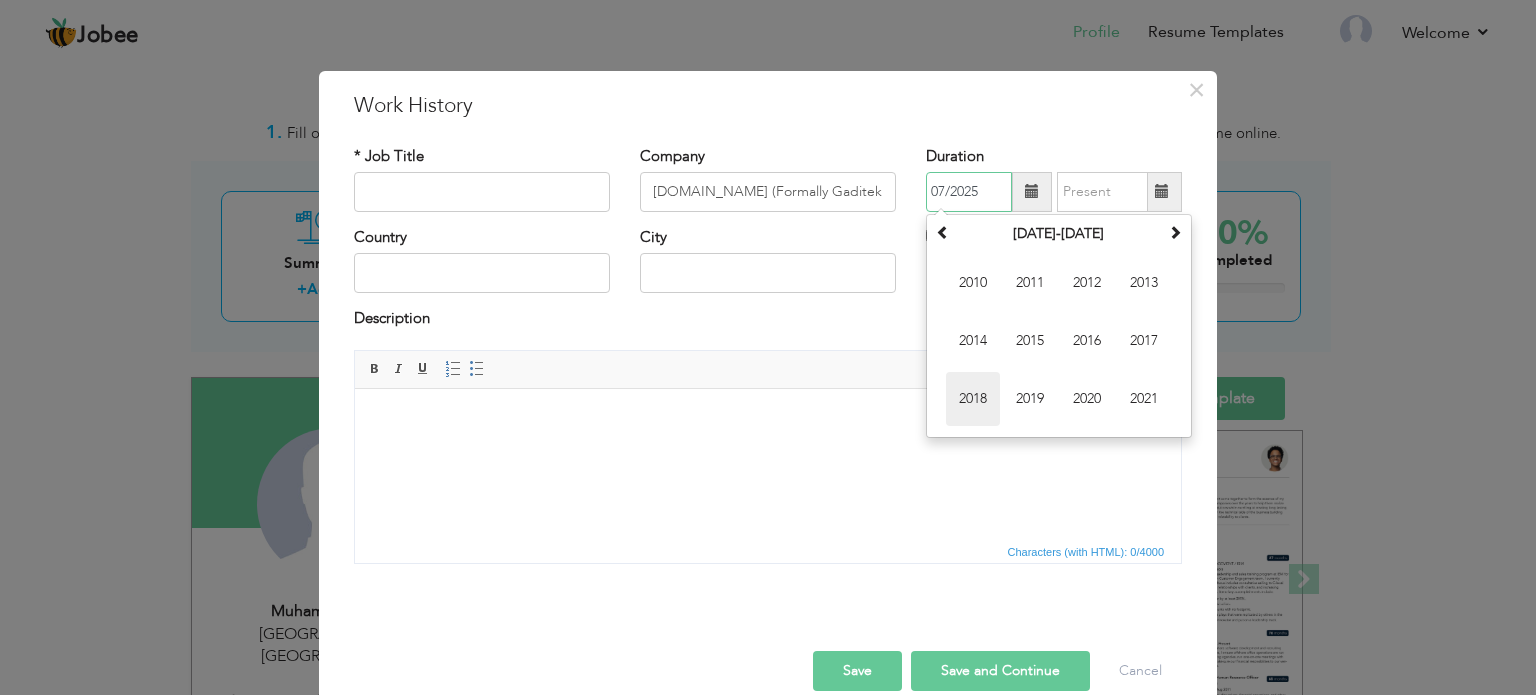 click on "2018" at bounding box center [973, 399] 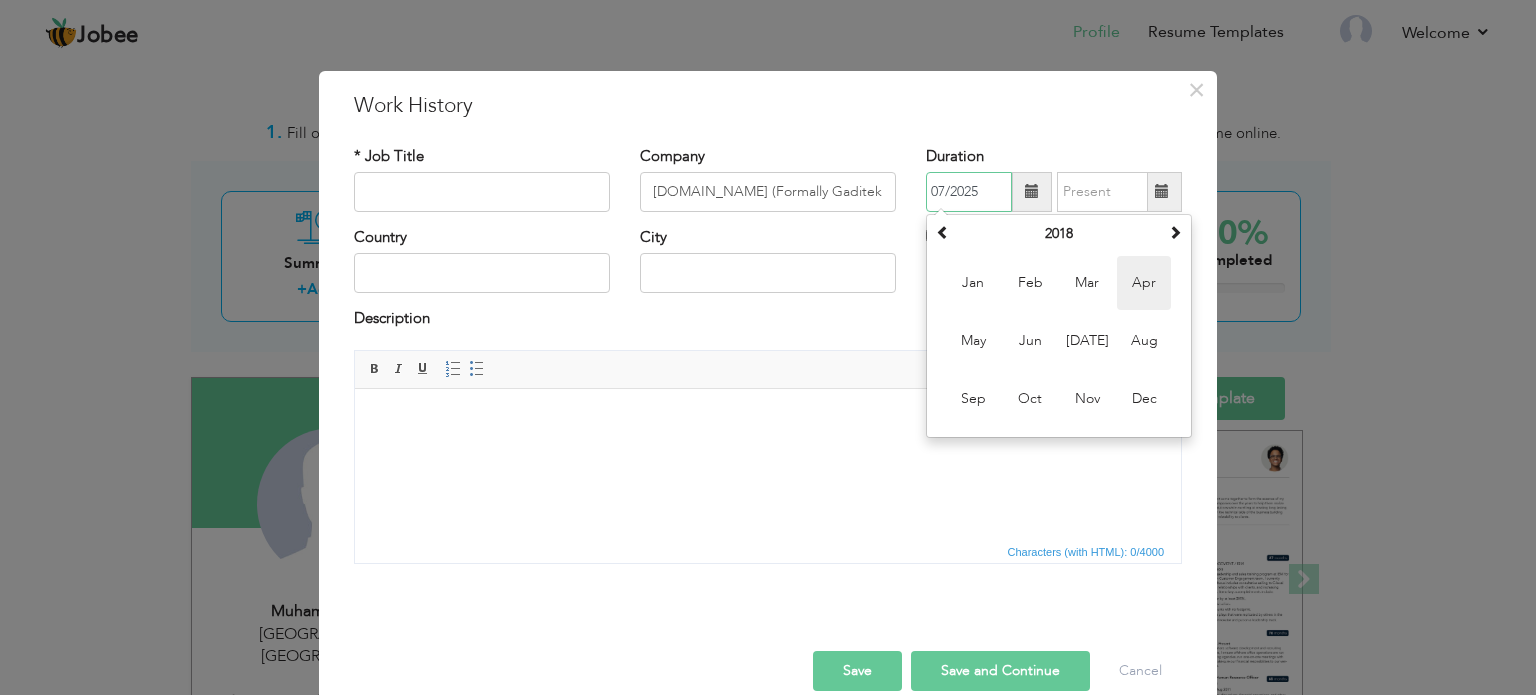 click on "Apr" at bounding box center [1144, 283] 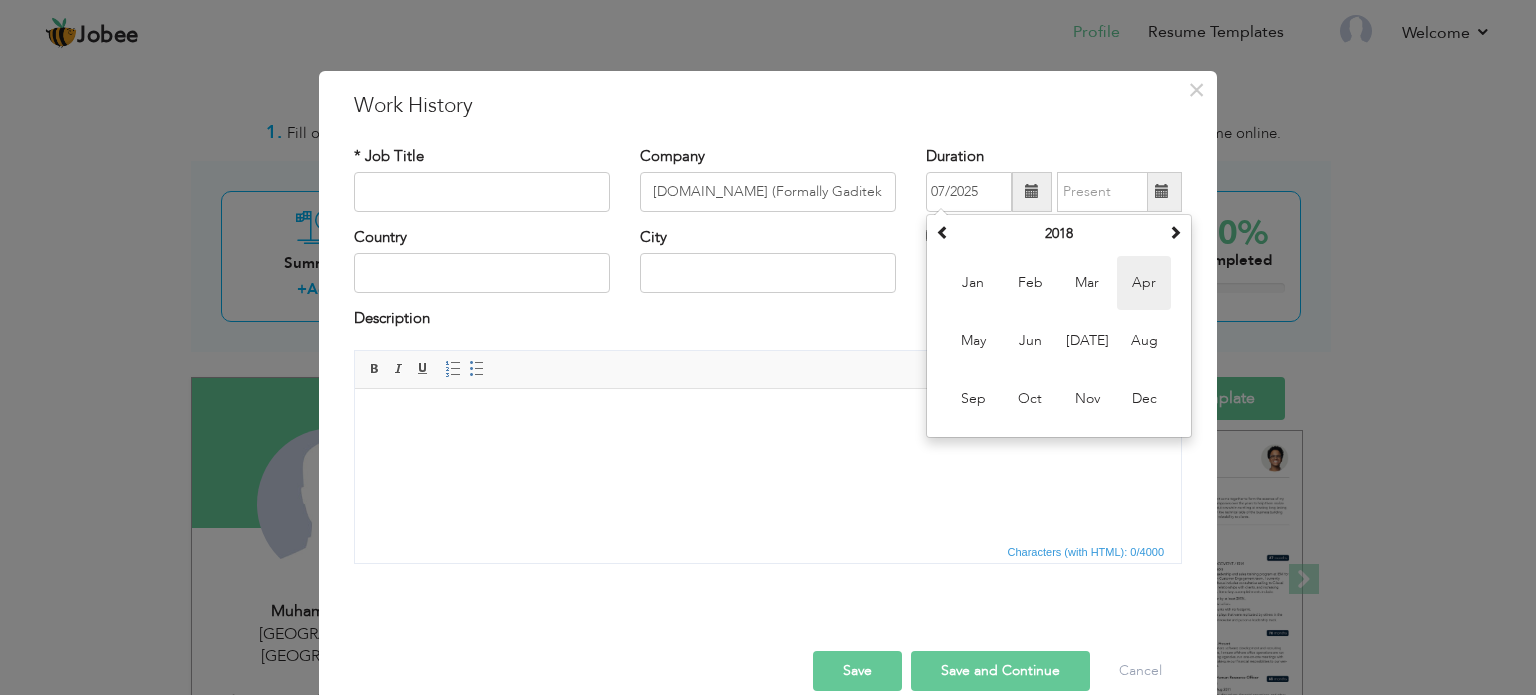 type on "04/2018" 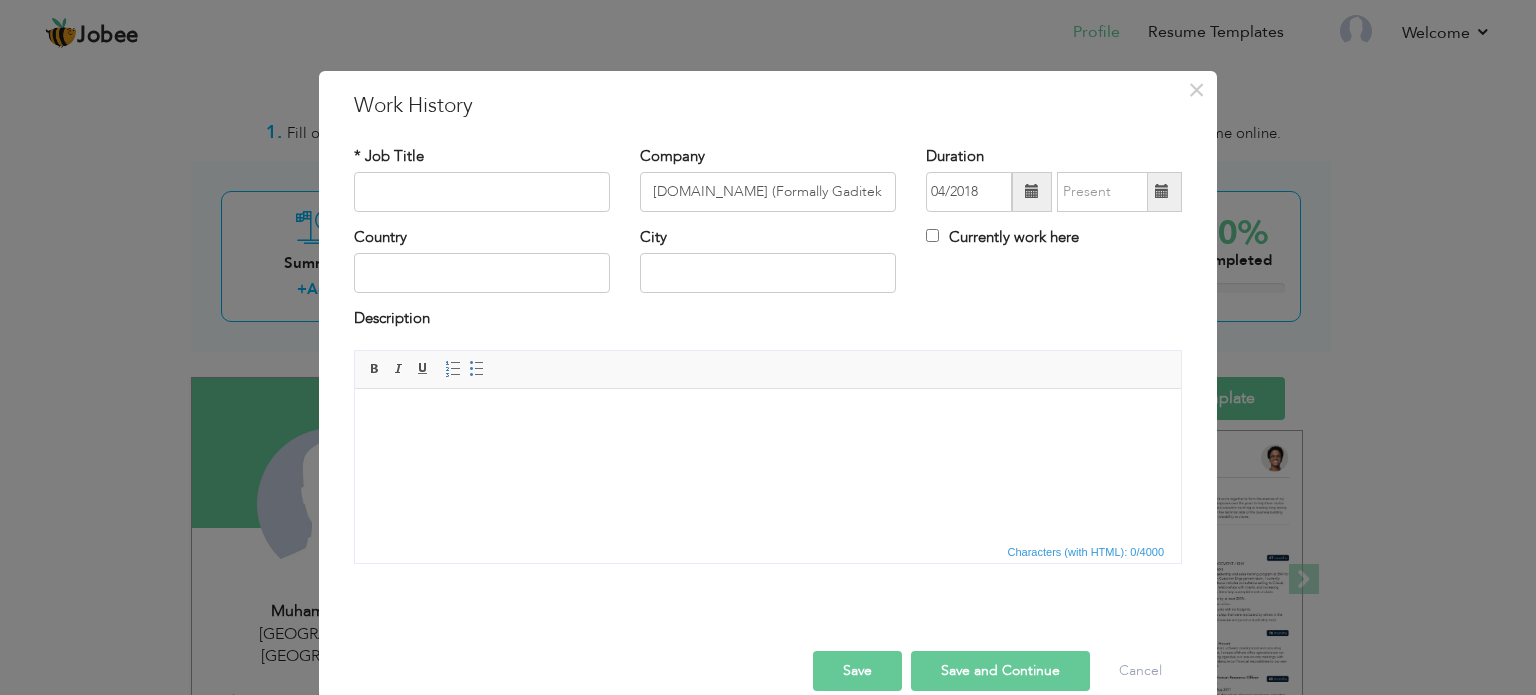 click on "Currently work here" at bounding box center [1054, 247] 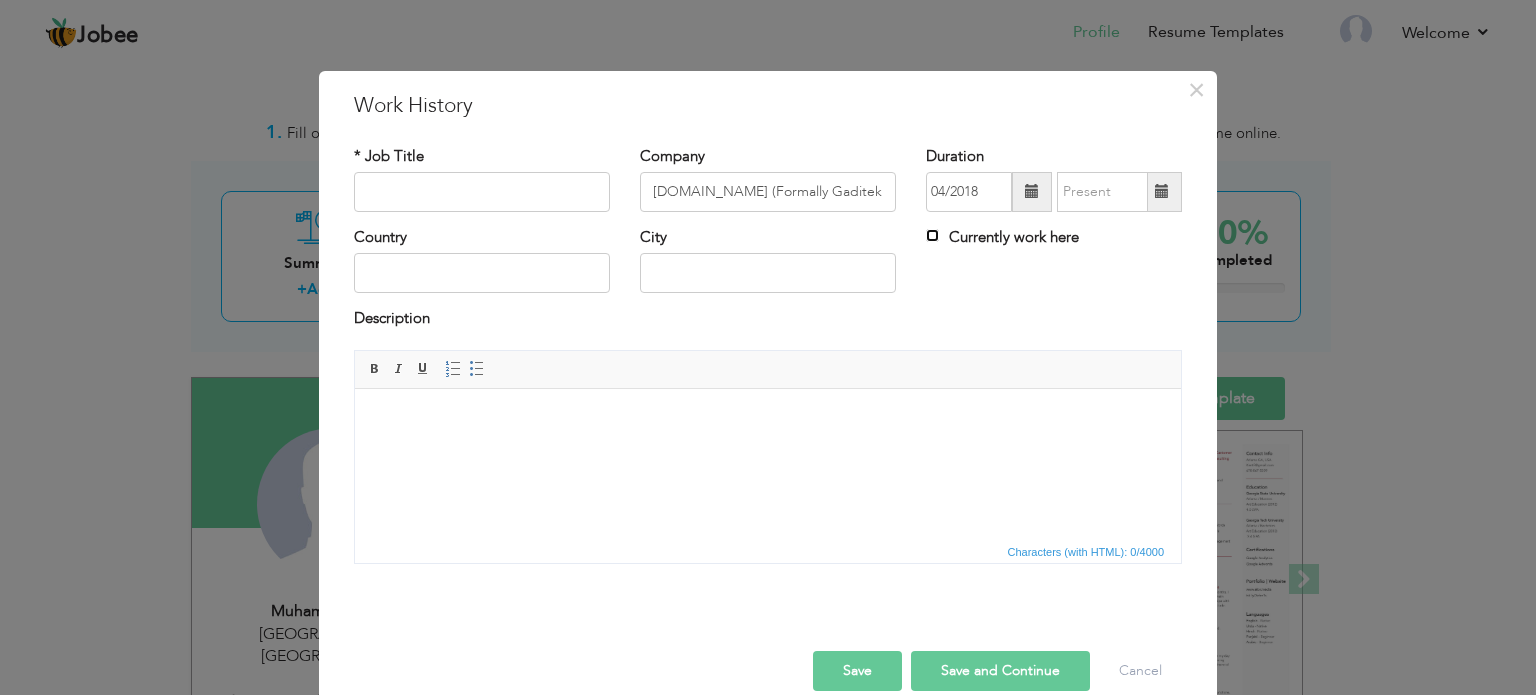 click on "Currently work here" at bounding box center (932, 235) 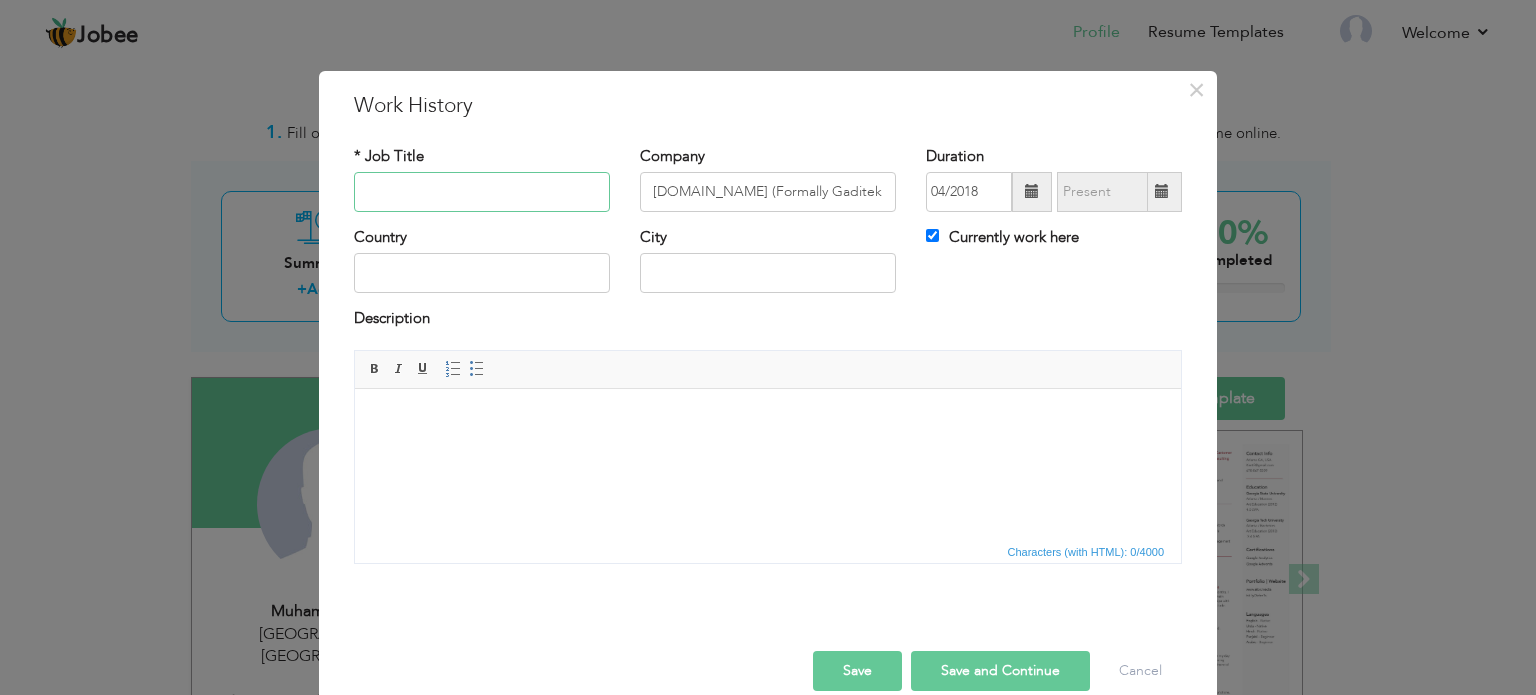 click at bounding box center (482, 192) 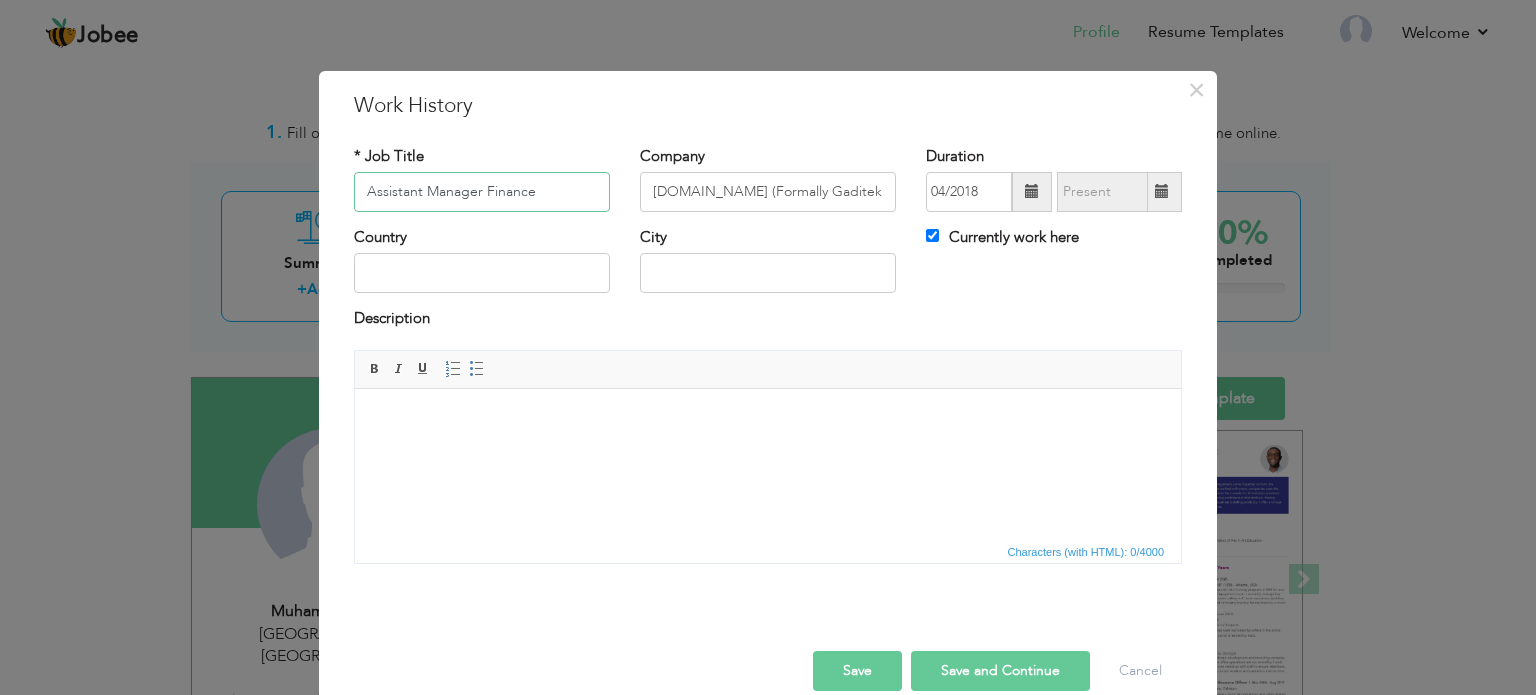type on "Assistant Manager Finance" 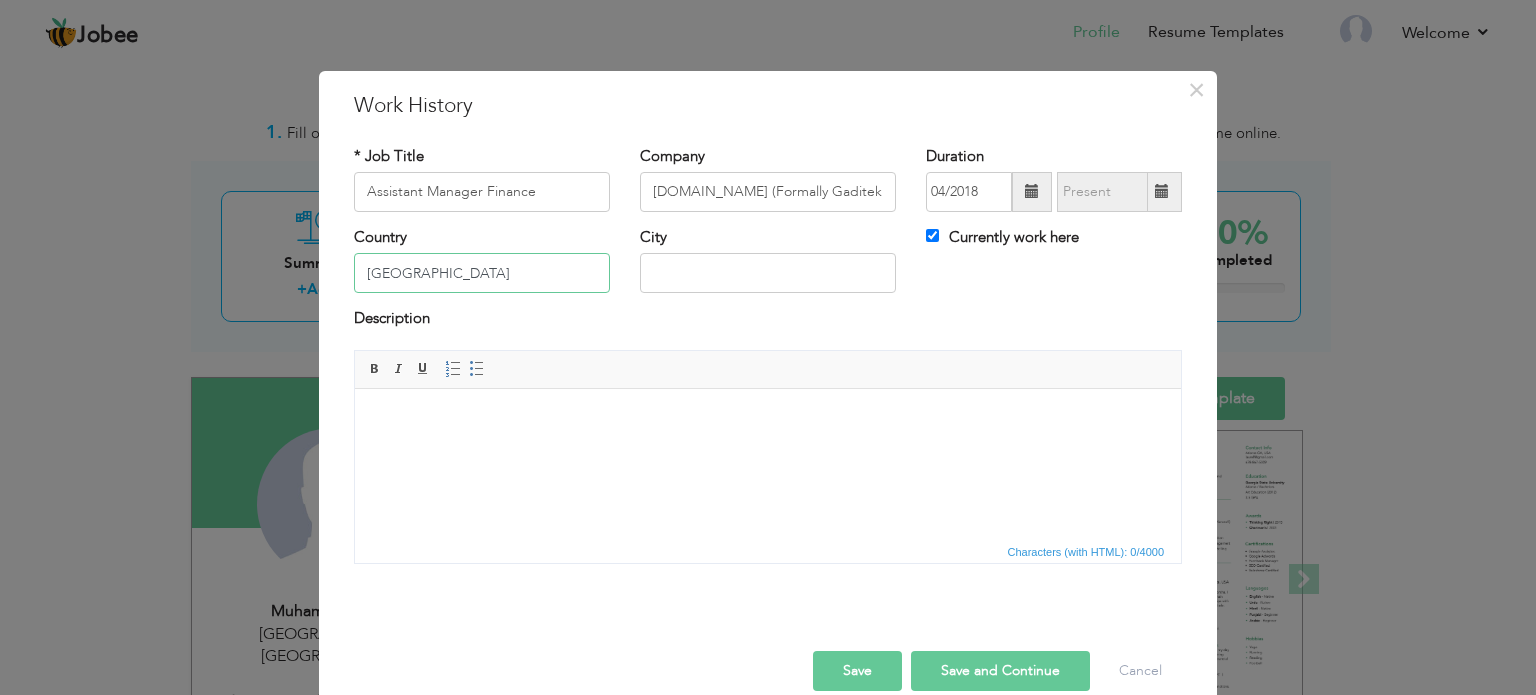 type on "[GEOGRAPHIC_DATA]" 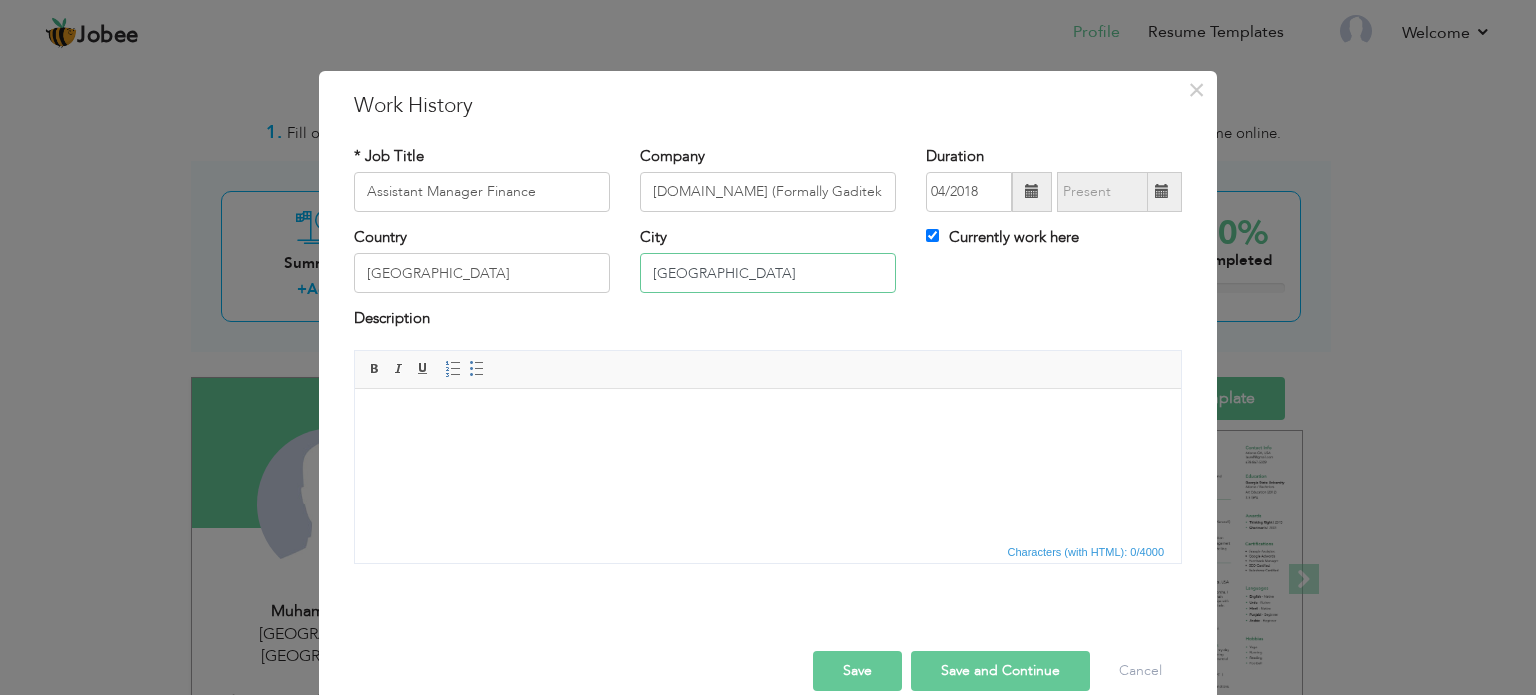 type on "[GEOGRAPHIC_DATA]" 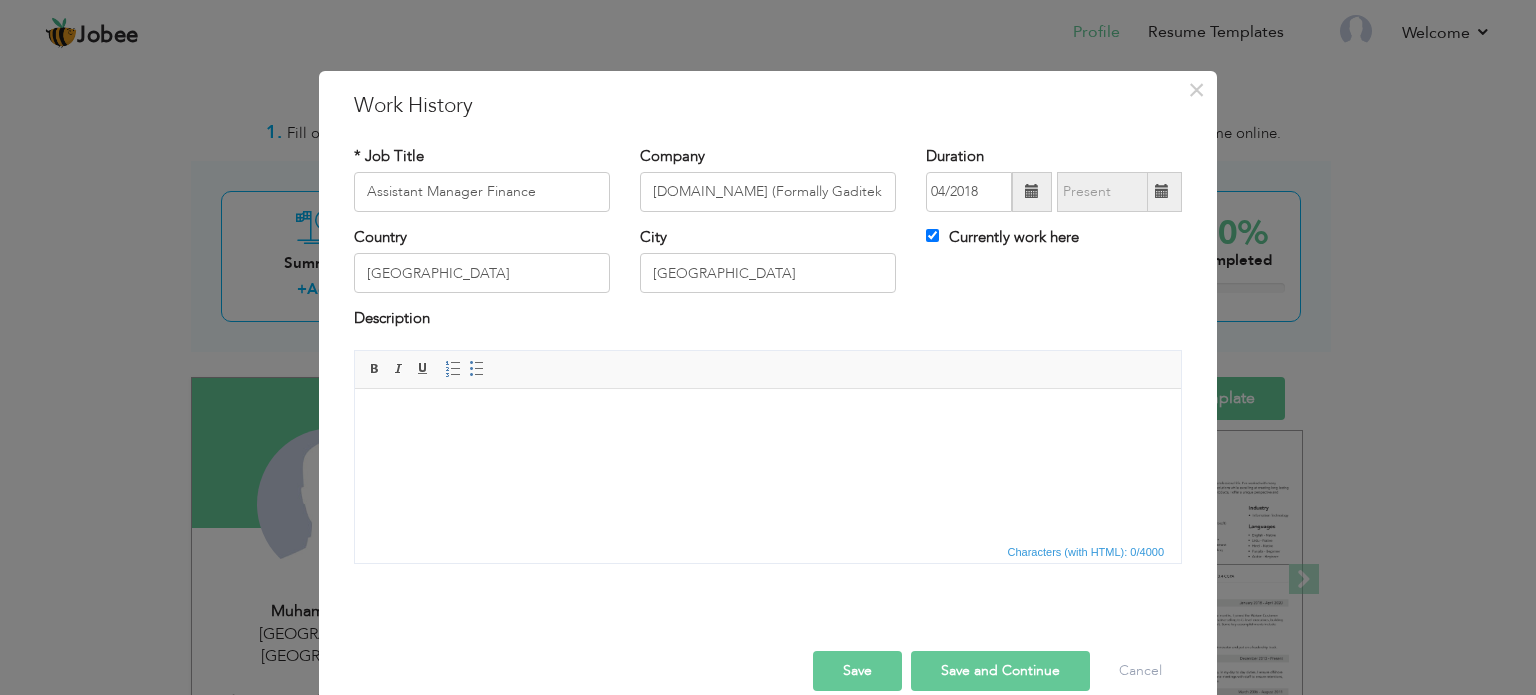 click at bounding box center [768, 418] 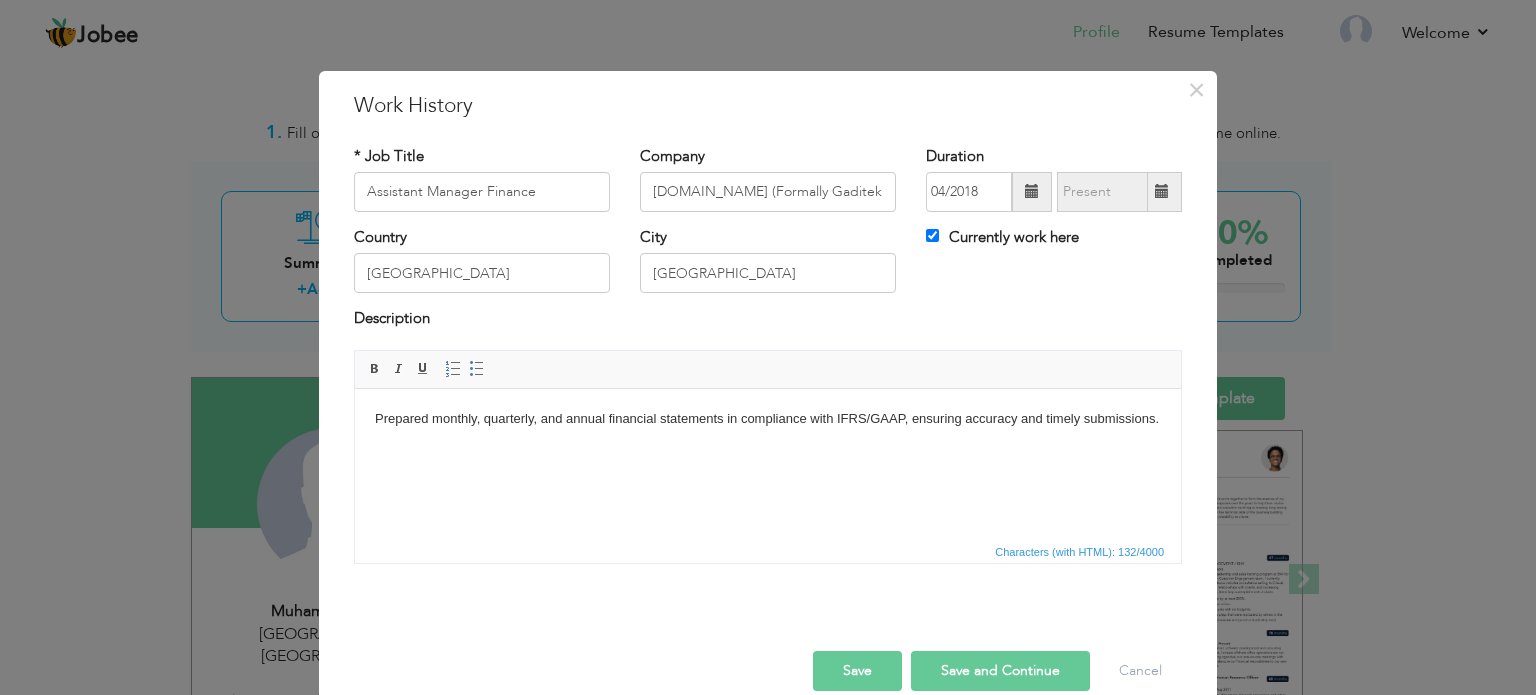 click on "Prepared monthly, quarterly, and annual financial statements in compliance with IFRS/GAAP, ensuring accuracy and timely submissions." at bounding box center [768, 418] 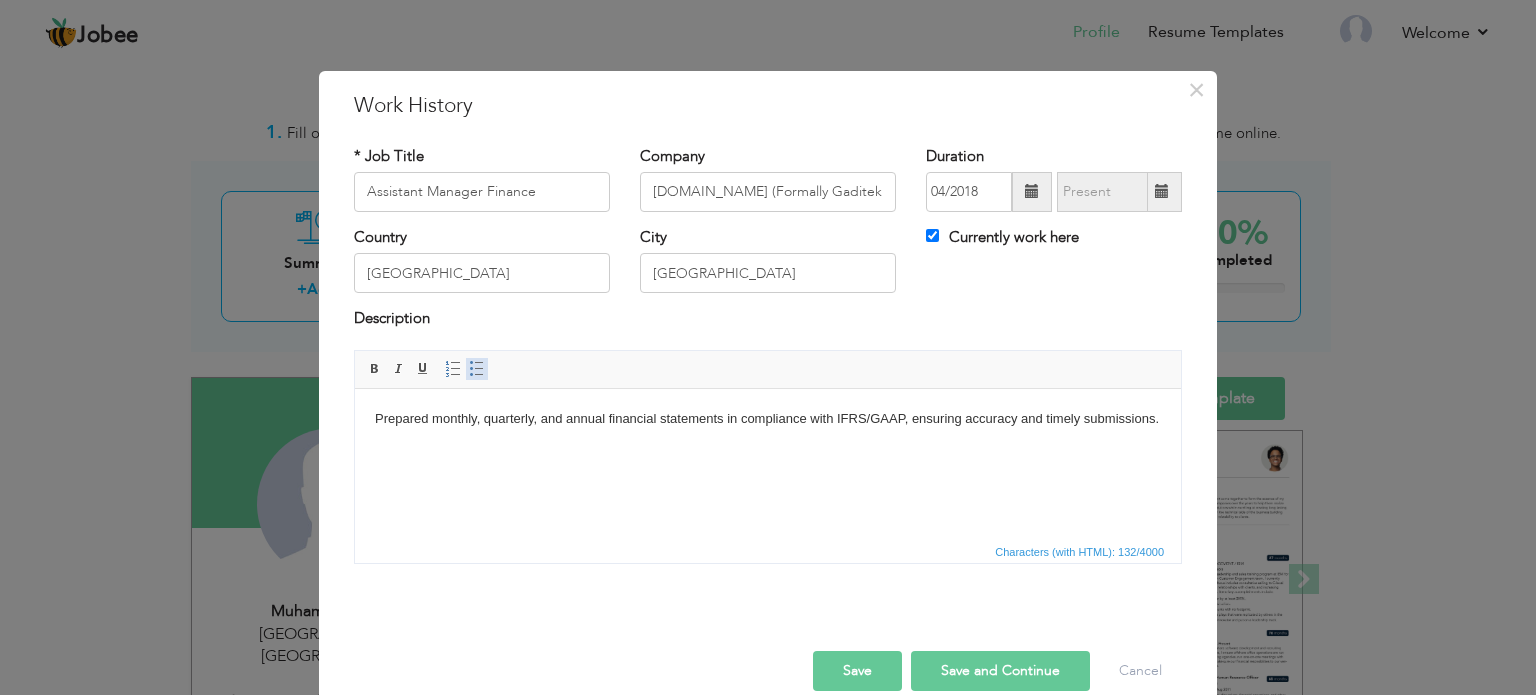 click at bounding box center [477, 369] 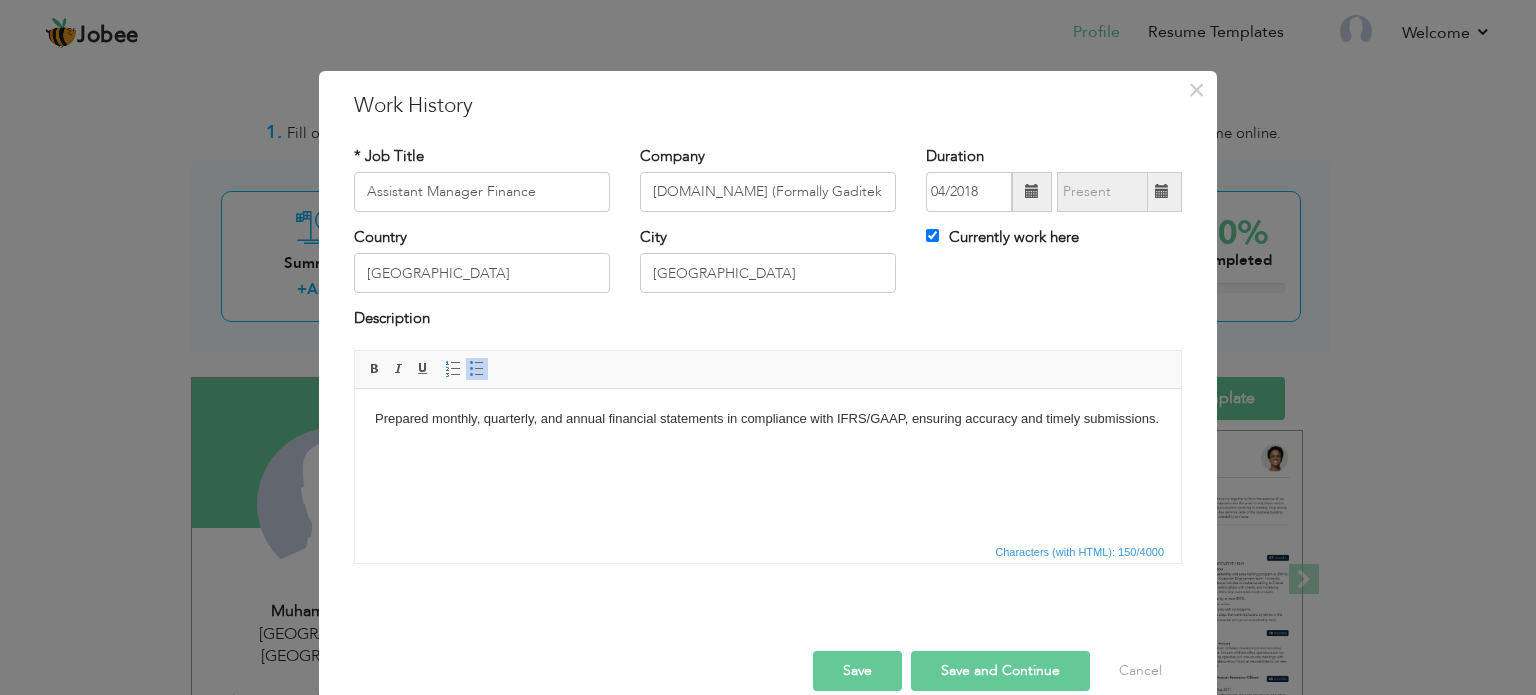 click at bounding box center (477, 369) 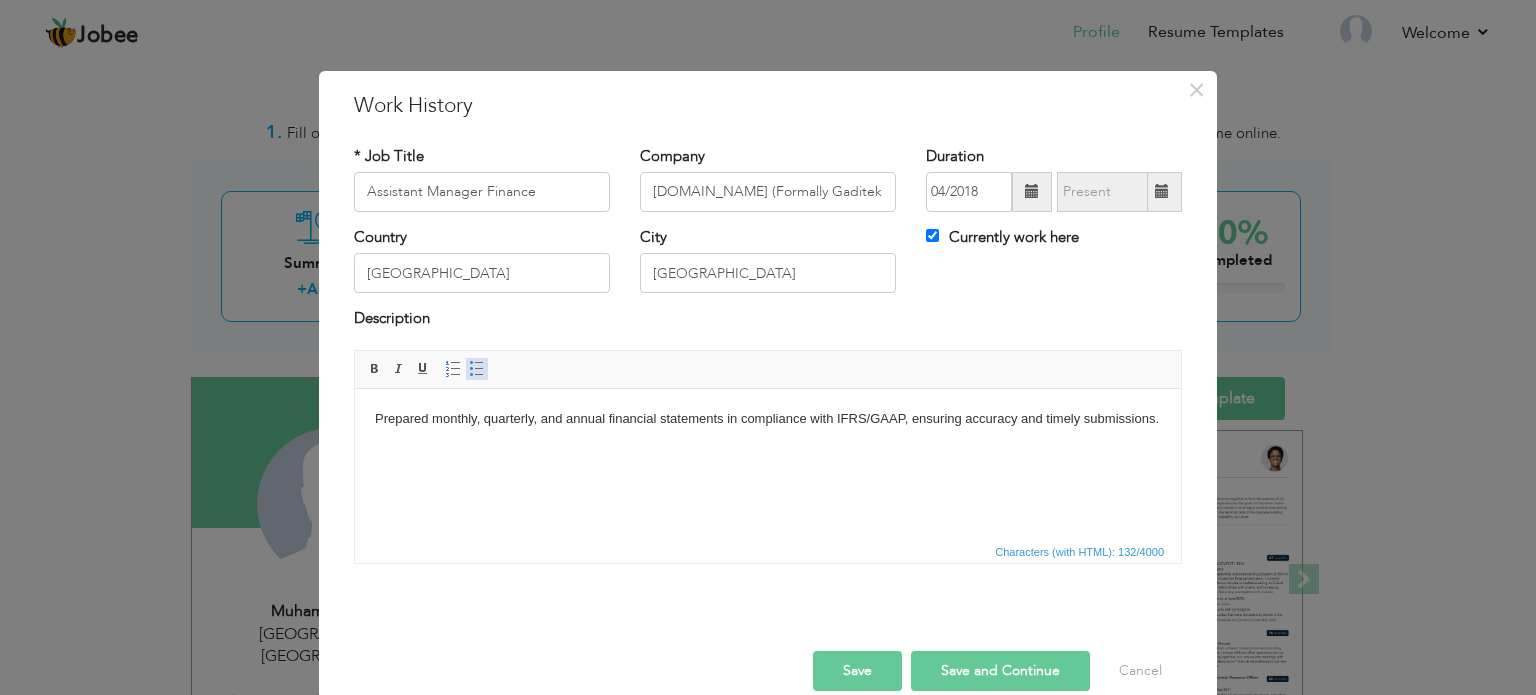 click at bounding box center [477, 369] 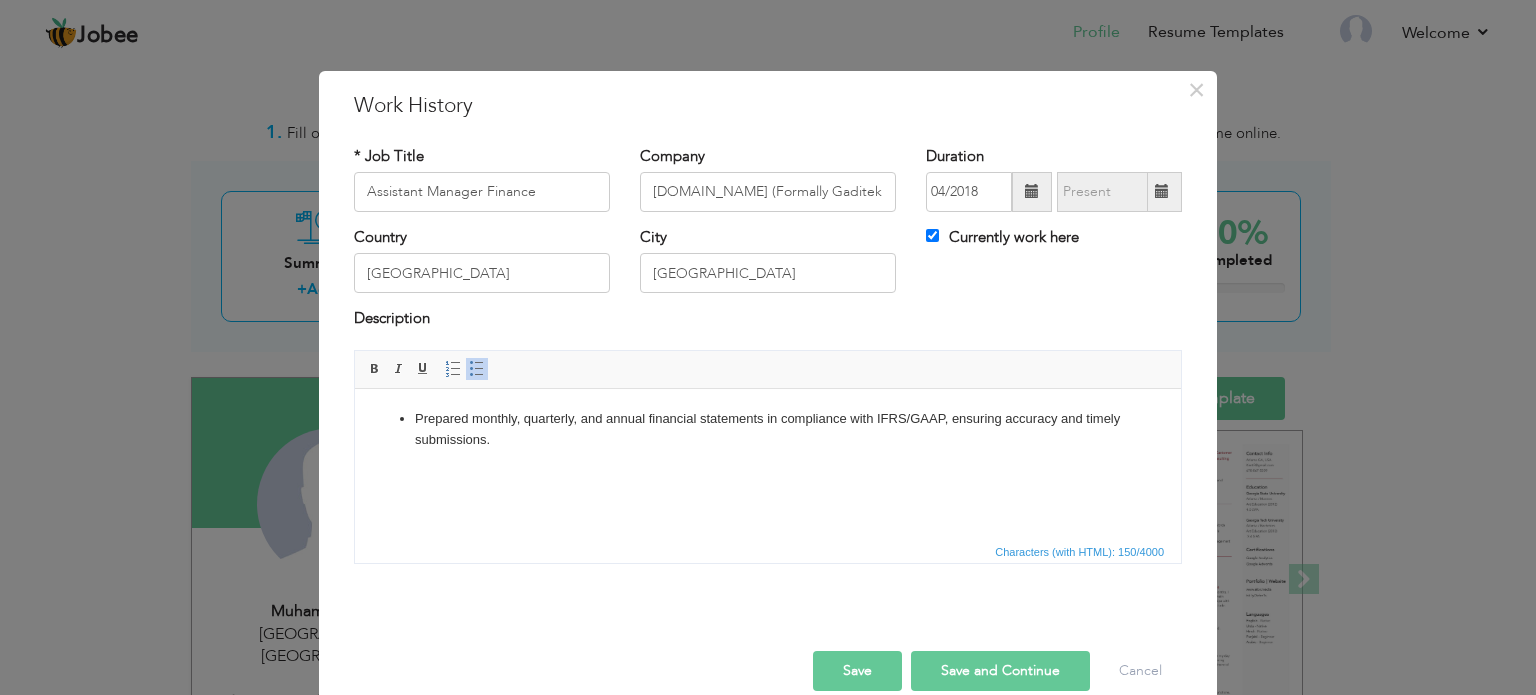 click on "Prepared monthly, quarterly, and annual financial statements in compliance with IFRS/GAAP, ensuring accuracy and timely submissions." at bounding box center (768, 429) 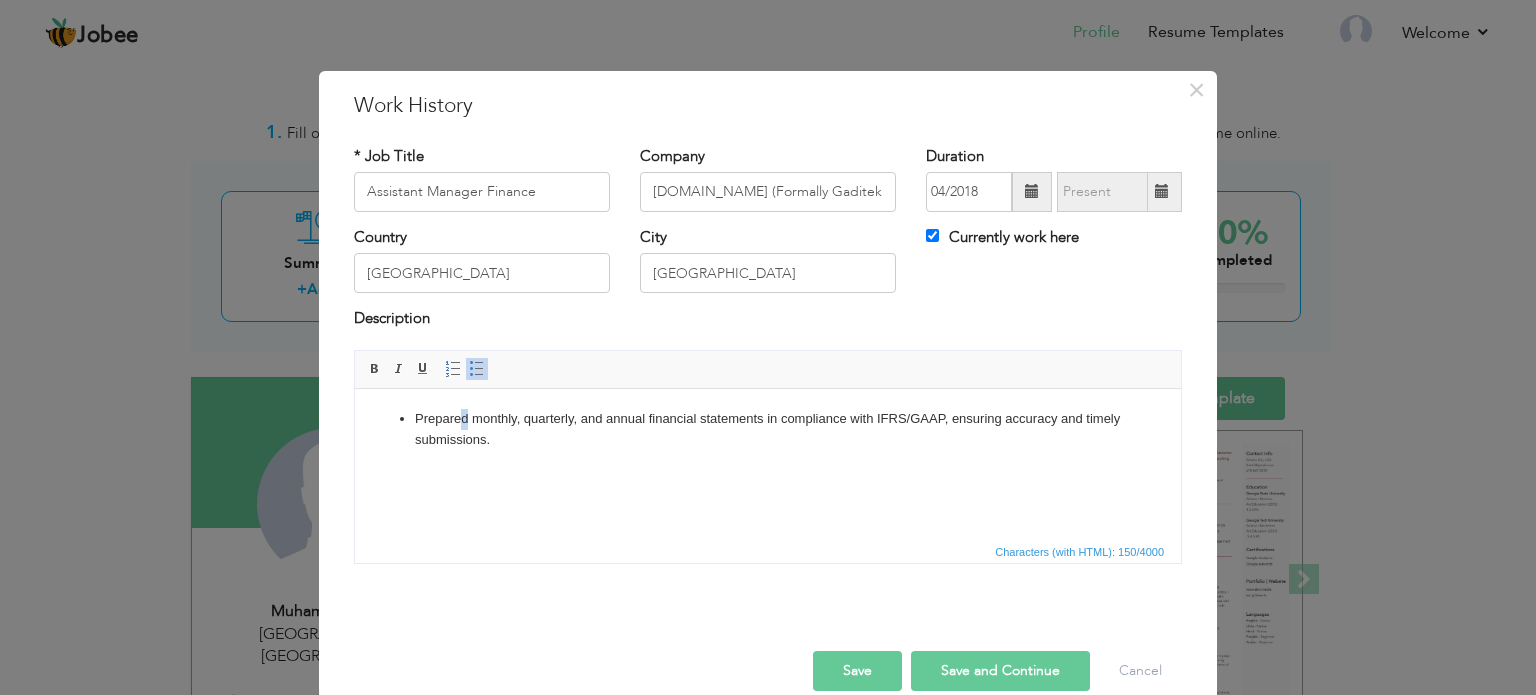 type 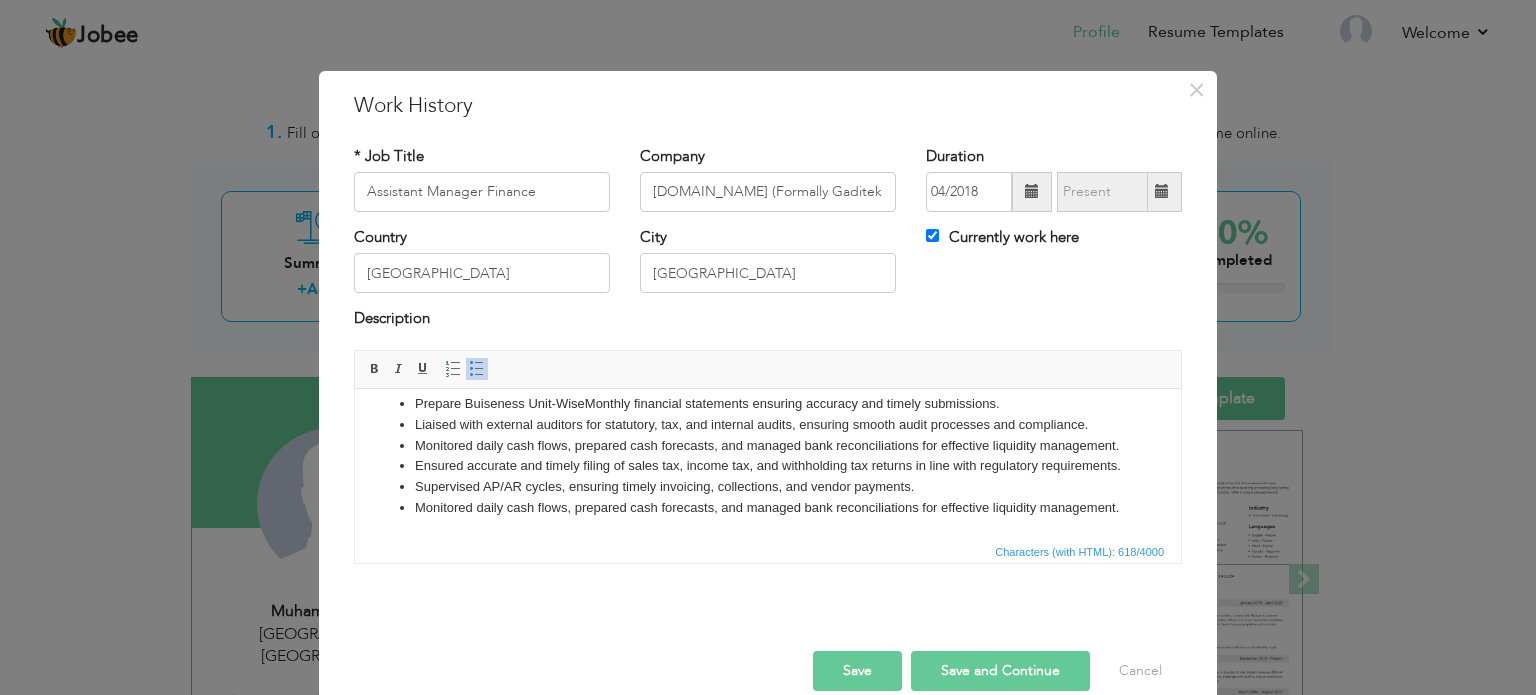 scroll, scrollTop: 53, scrollLeft: 0, axis: vertical 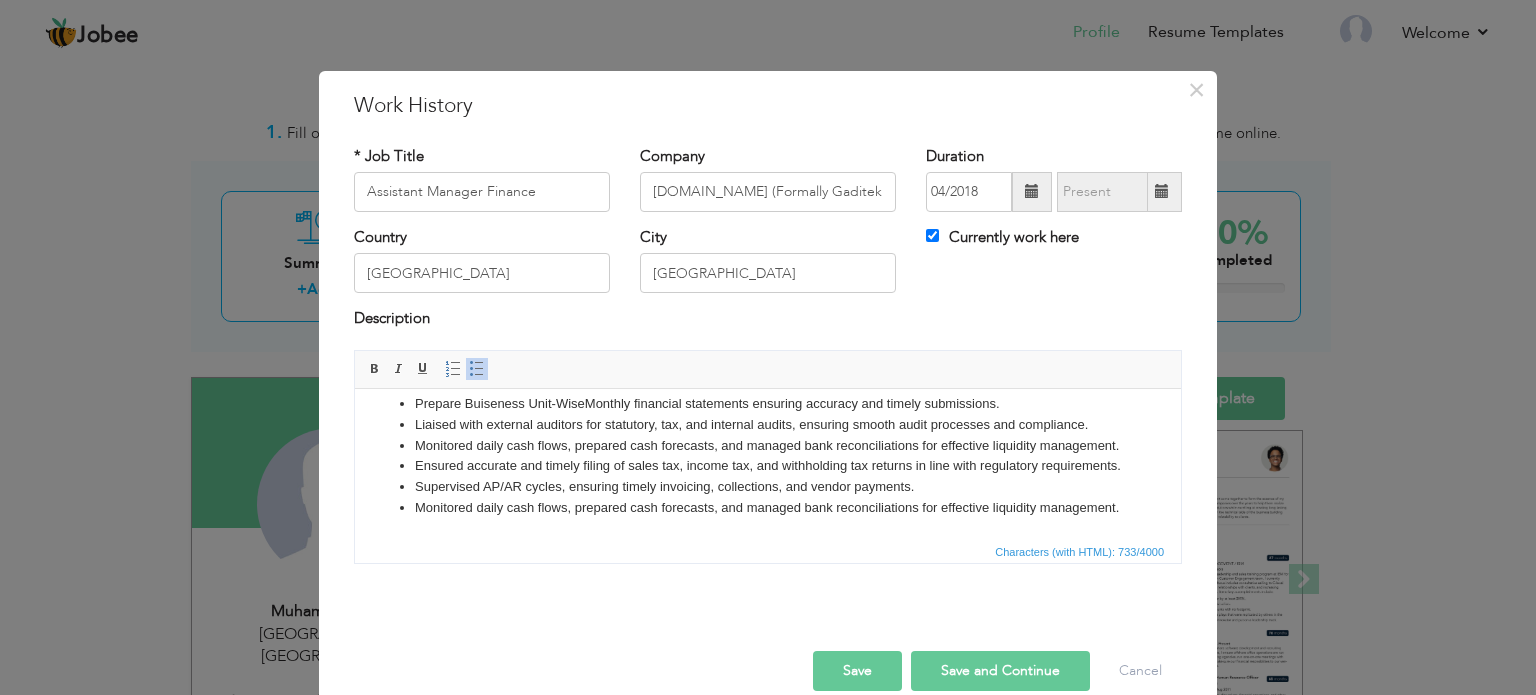 drag, startPoint x: 1182, startPoint y: 316, endPoint x: 1144, endPoint y: -121, distance: 438.64905 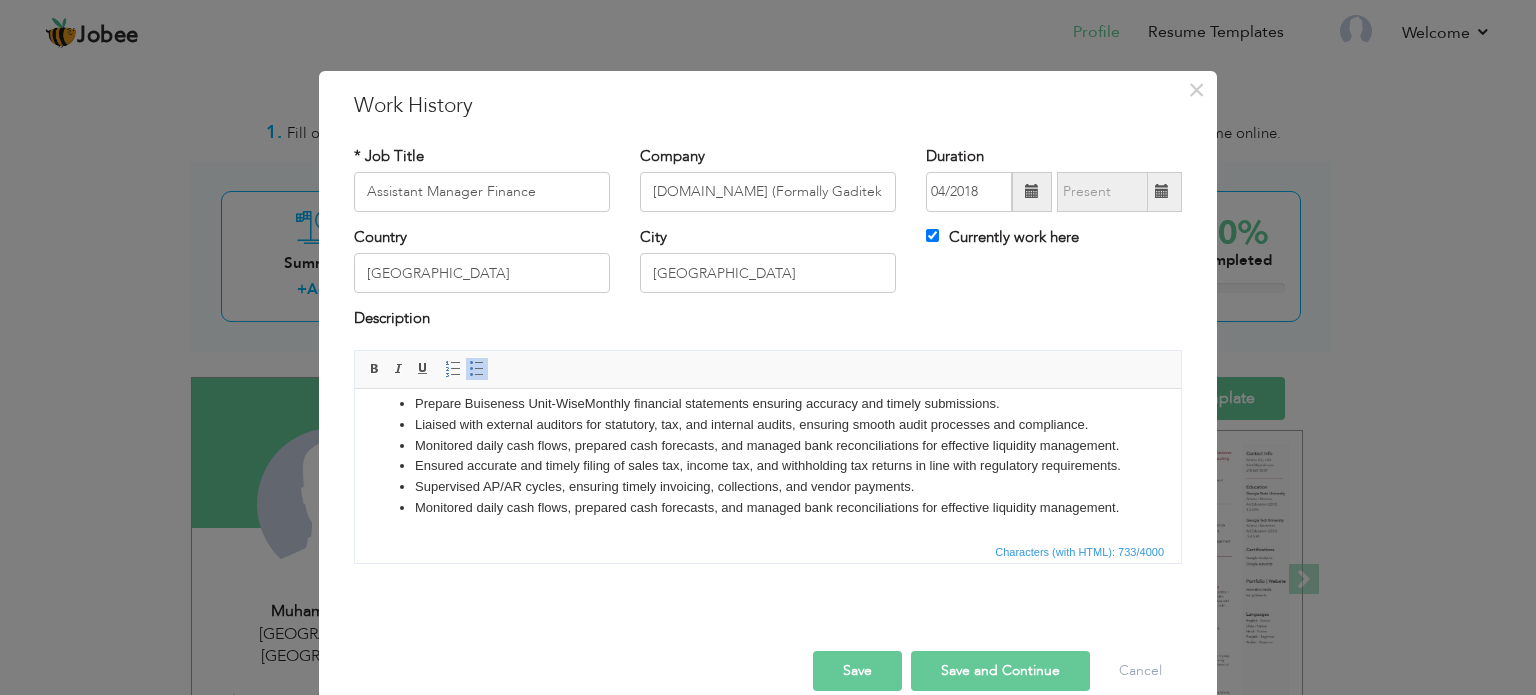 click on "Monitored daily cash flows, prepared cash forecasts, and managed bank reconciliations for effective liquidity management." at bounding box center (768, 507) 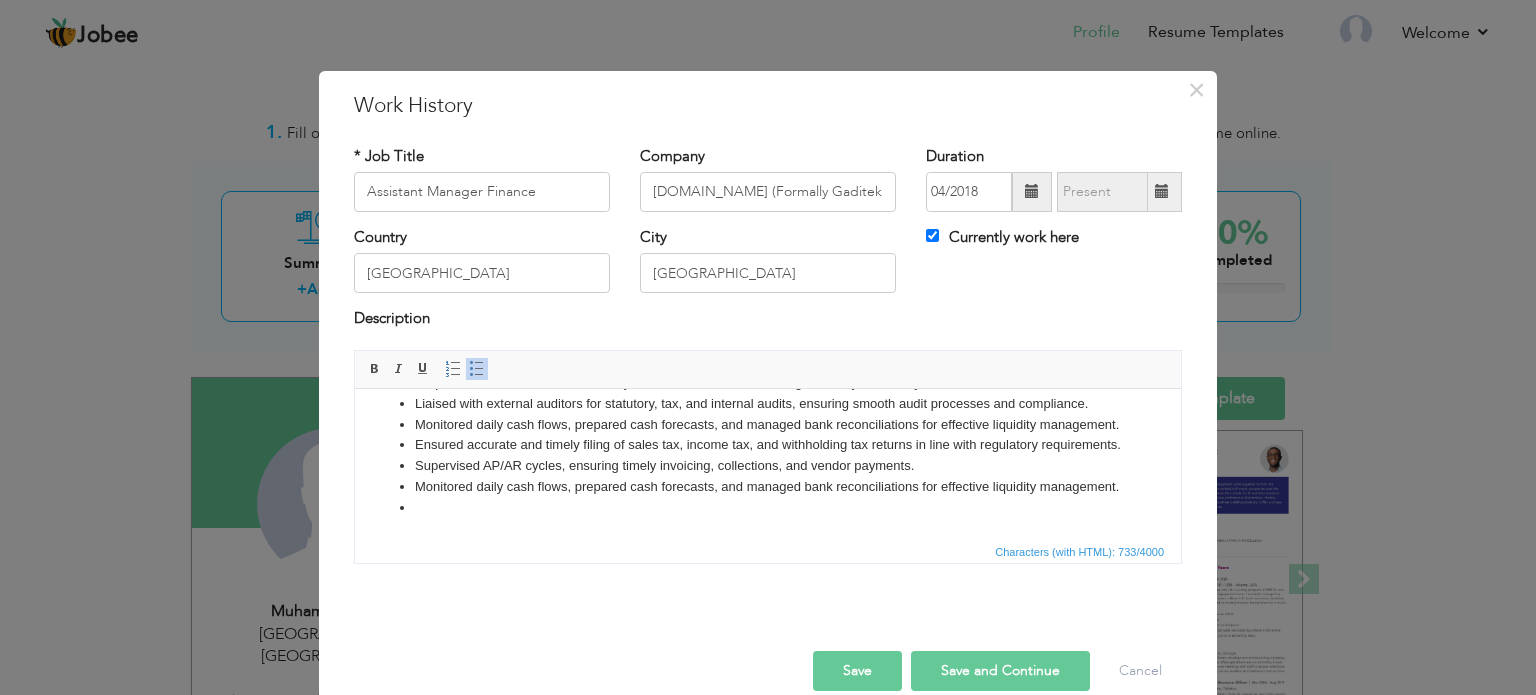 scroll, scrollTop: 74, scrollLeft: 0, axis: vertical 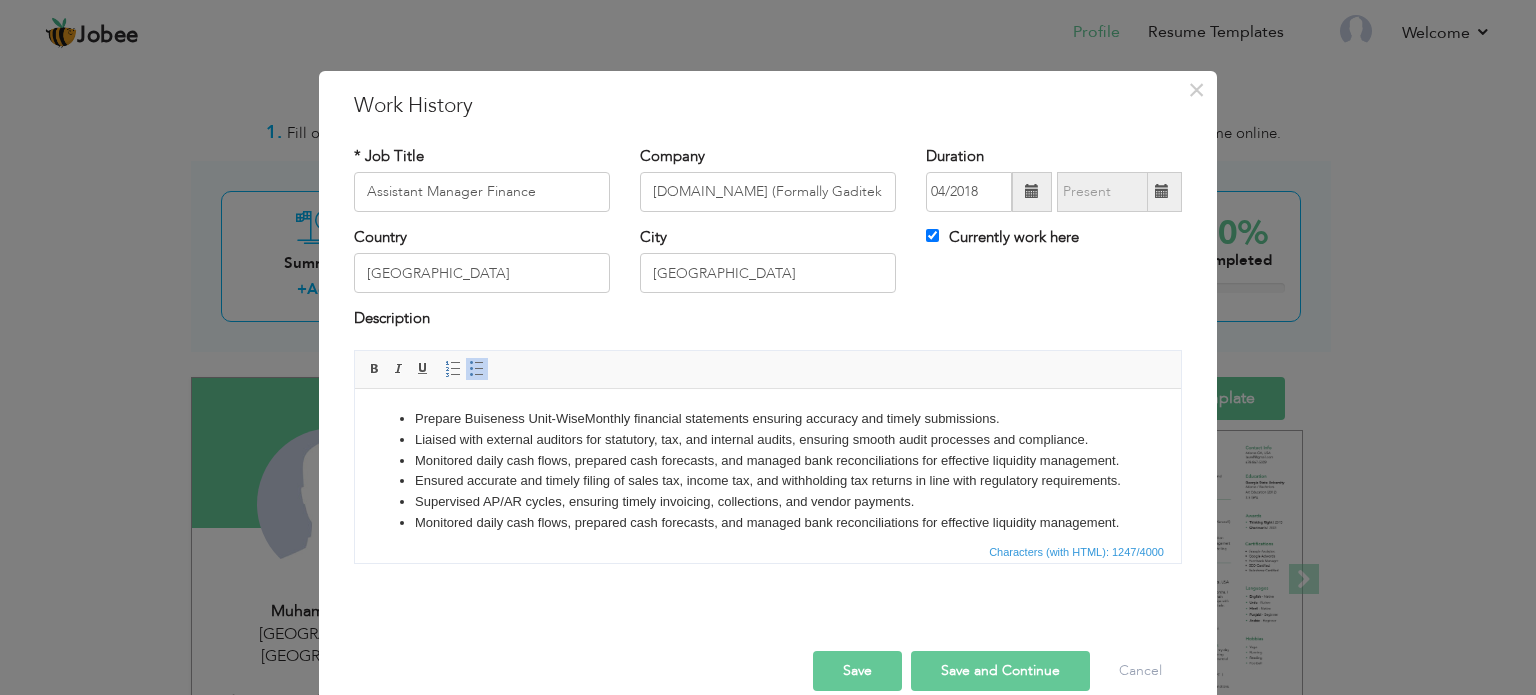 click on "Save" at bounding box center [857, 671] 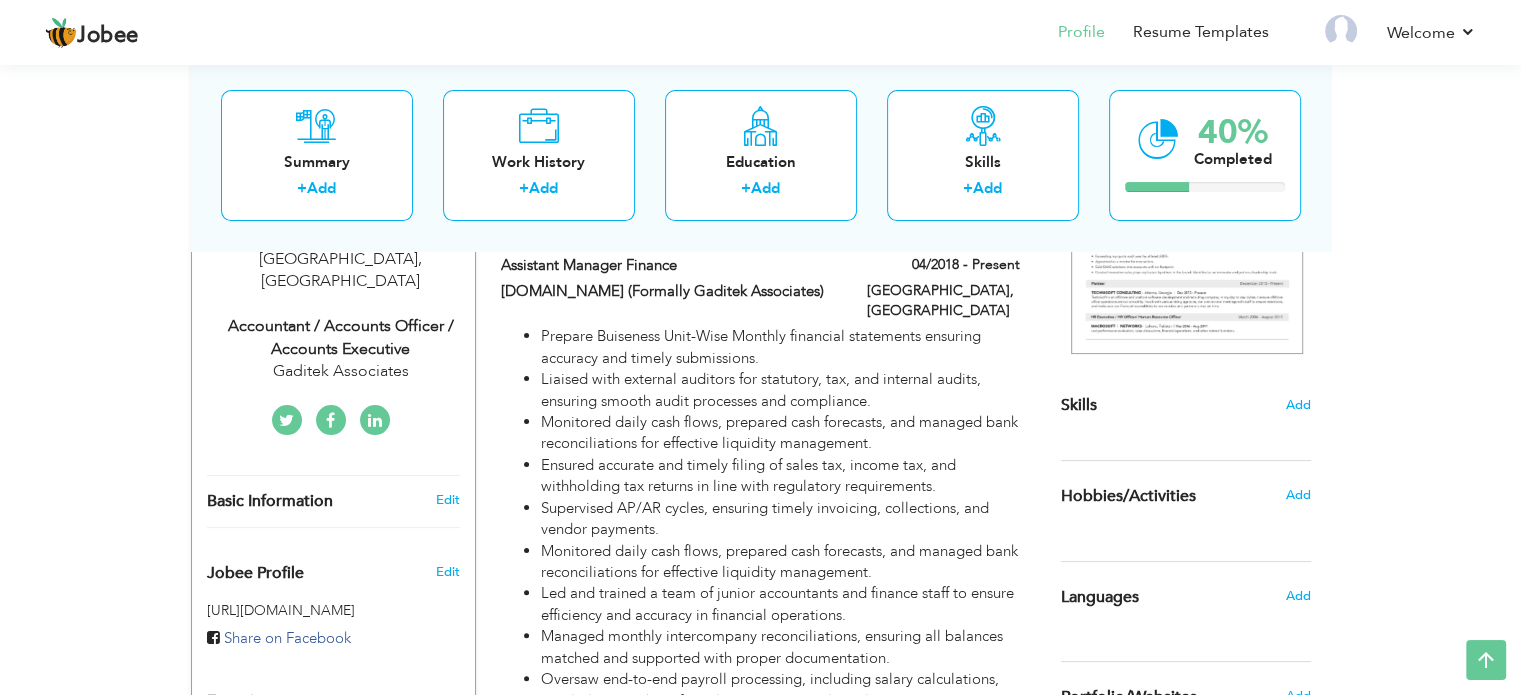 scroll, scrollTop: 372, scrollLeft: 0, axis: vertical 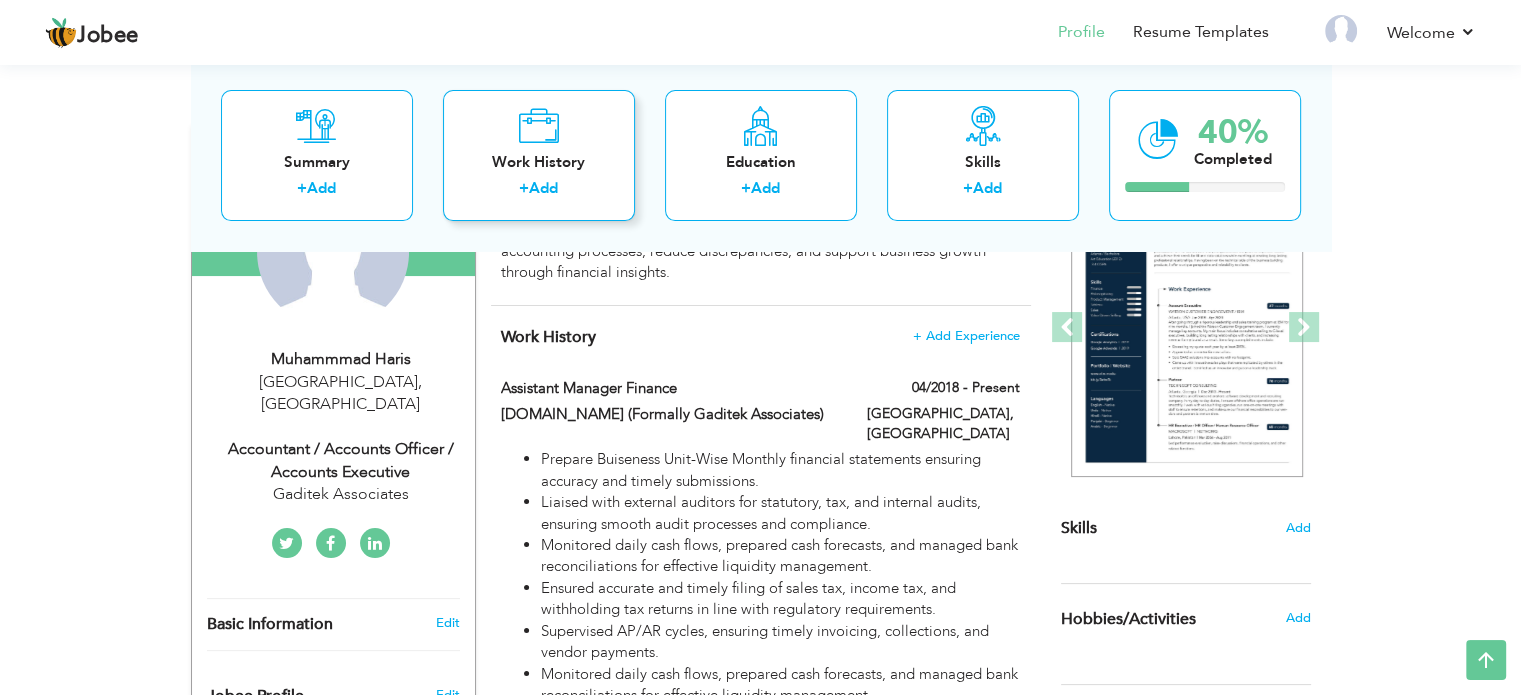 click on "Work History" at bounding box center [539, 162] 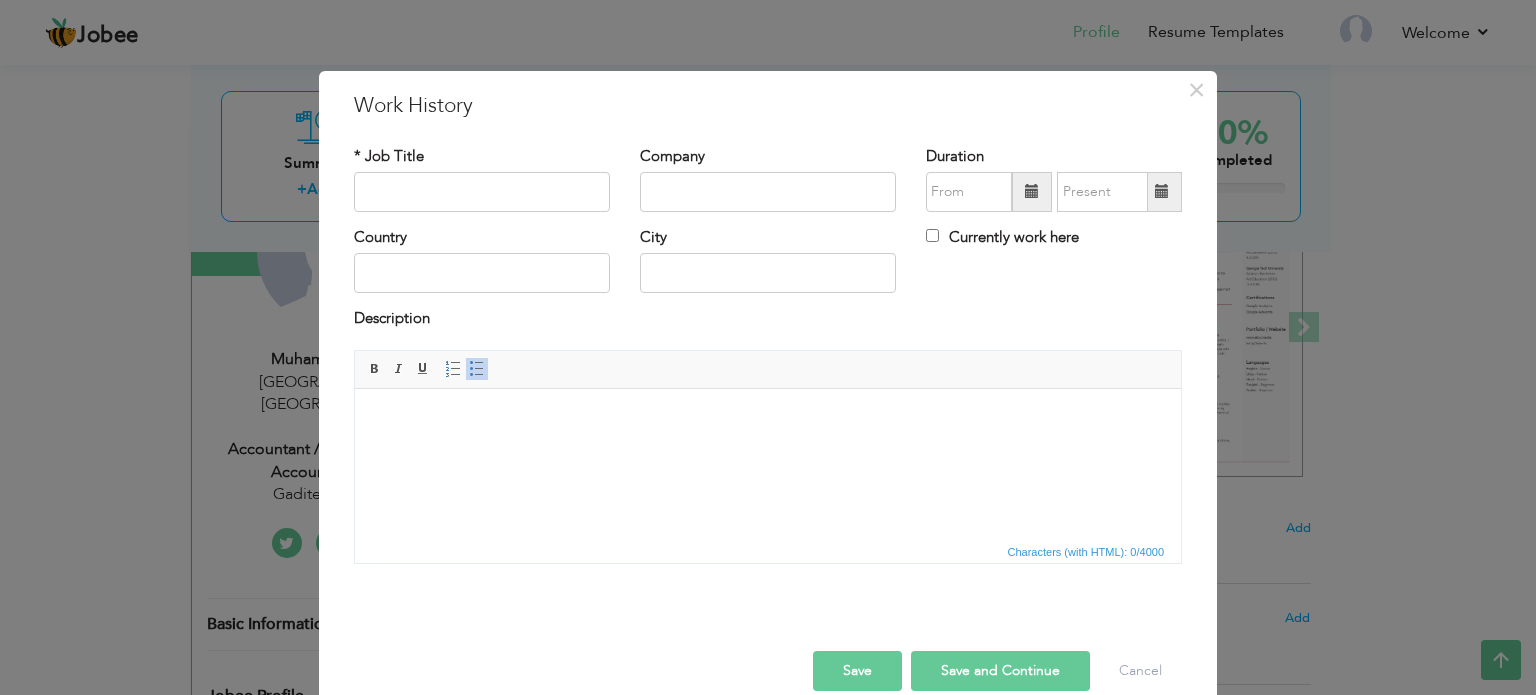 scroll, scrollTop: 29, scrollLeft: 0, axis: vertical 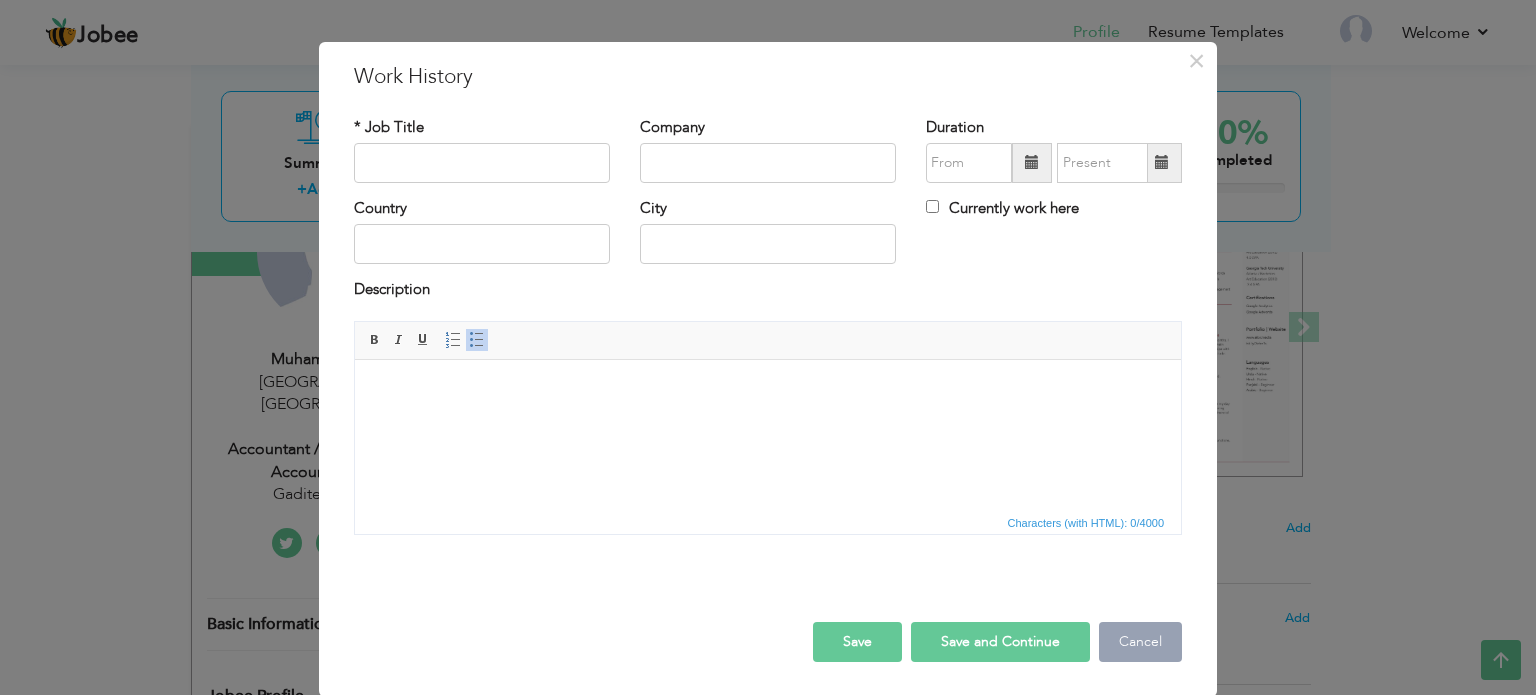 click on "Cancel" at bounding box center [1140, 642] 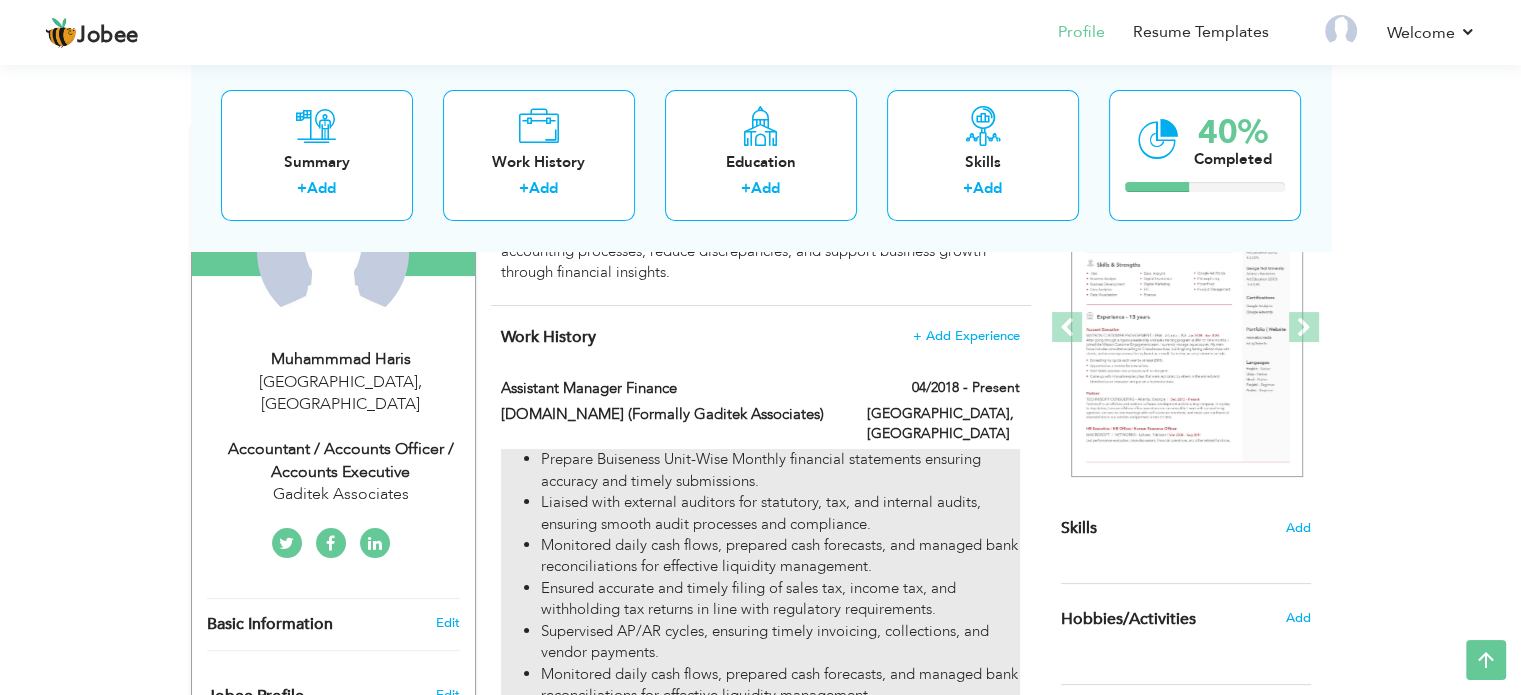 click on "Liaised with external auditors for statutory, tax, and internal audits, ensuring smooth audit processes and compliance." at bounding box center [780, 513] 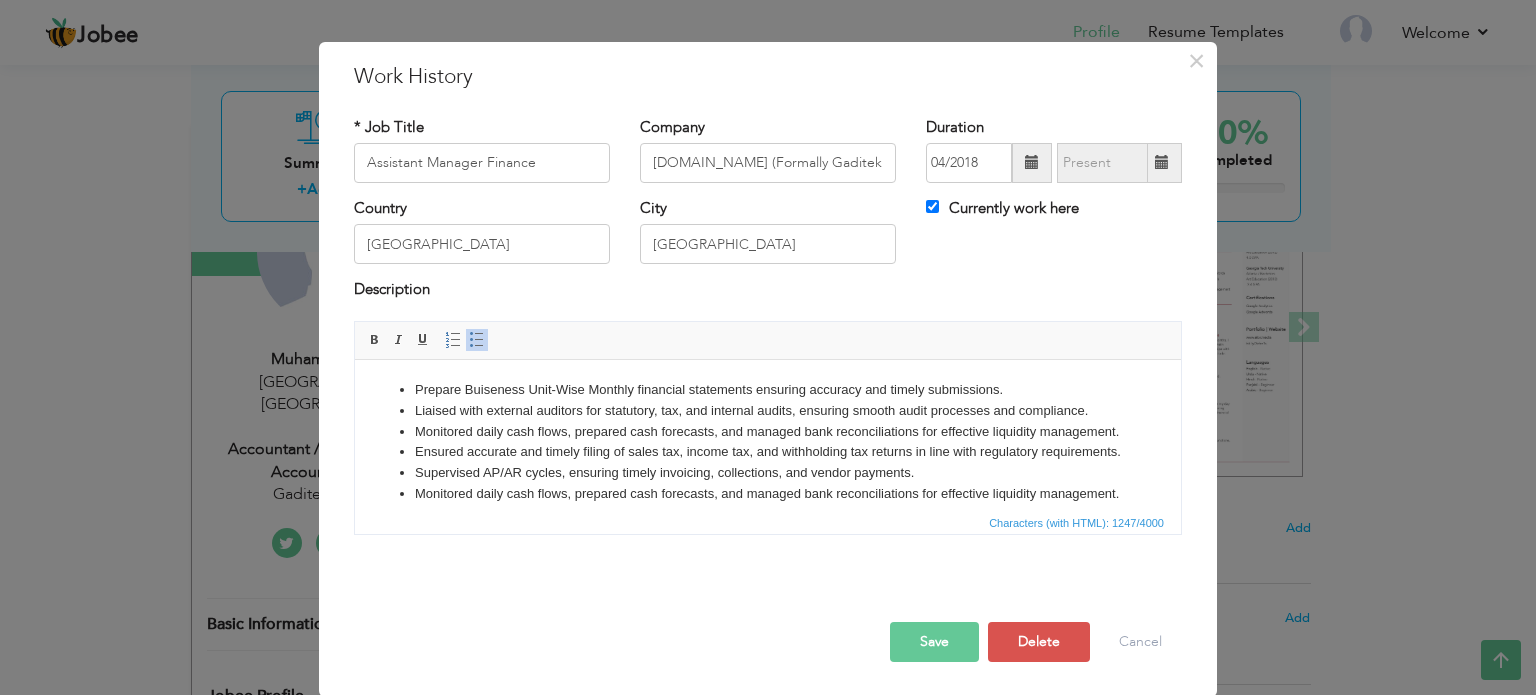 scroll, scrollTop: 0, scrollLeft: 0, axis: both 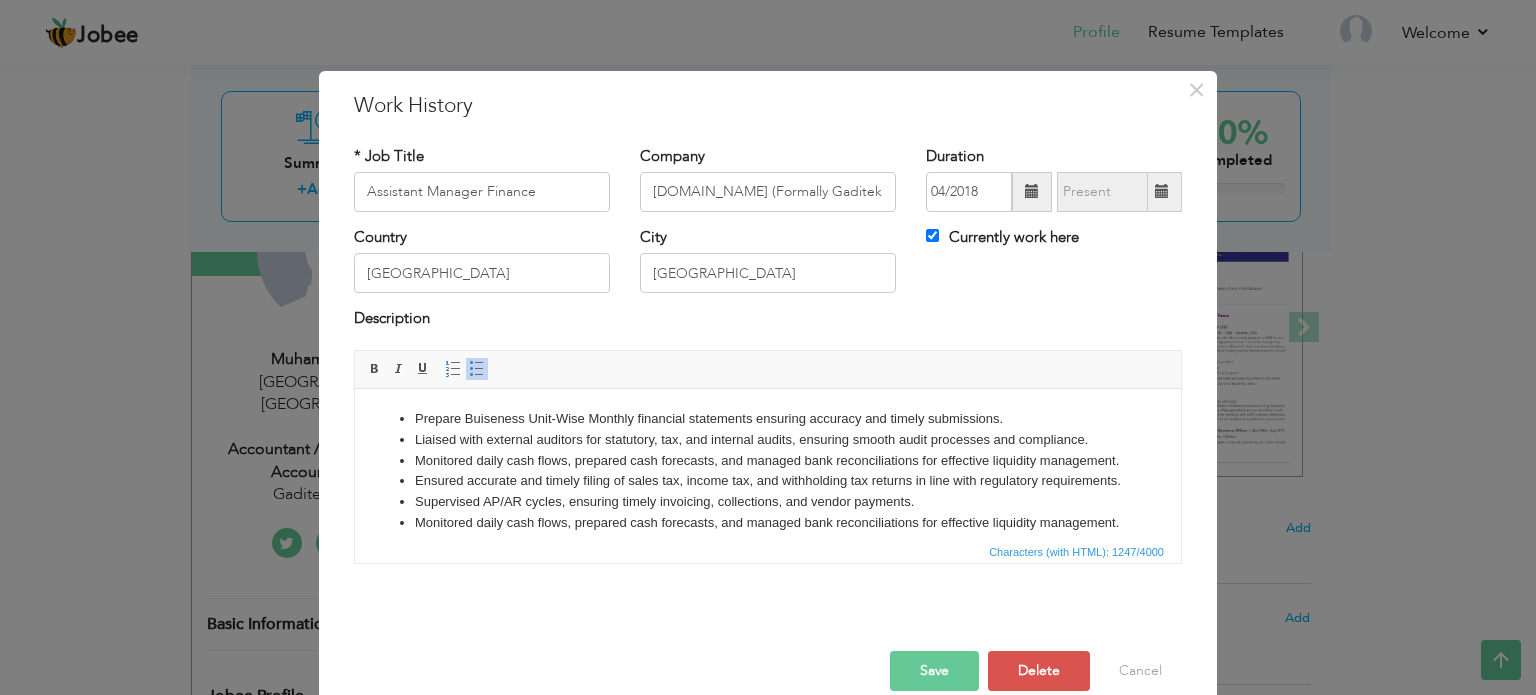 click on "Prepare Buiseness Unit-Wise Monthly financial statements ensuring accuracy and timely submissions." at bounding box center [768, 418] 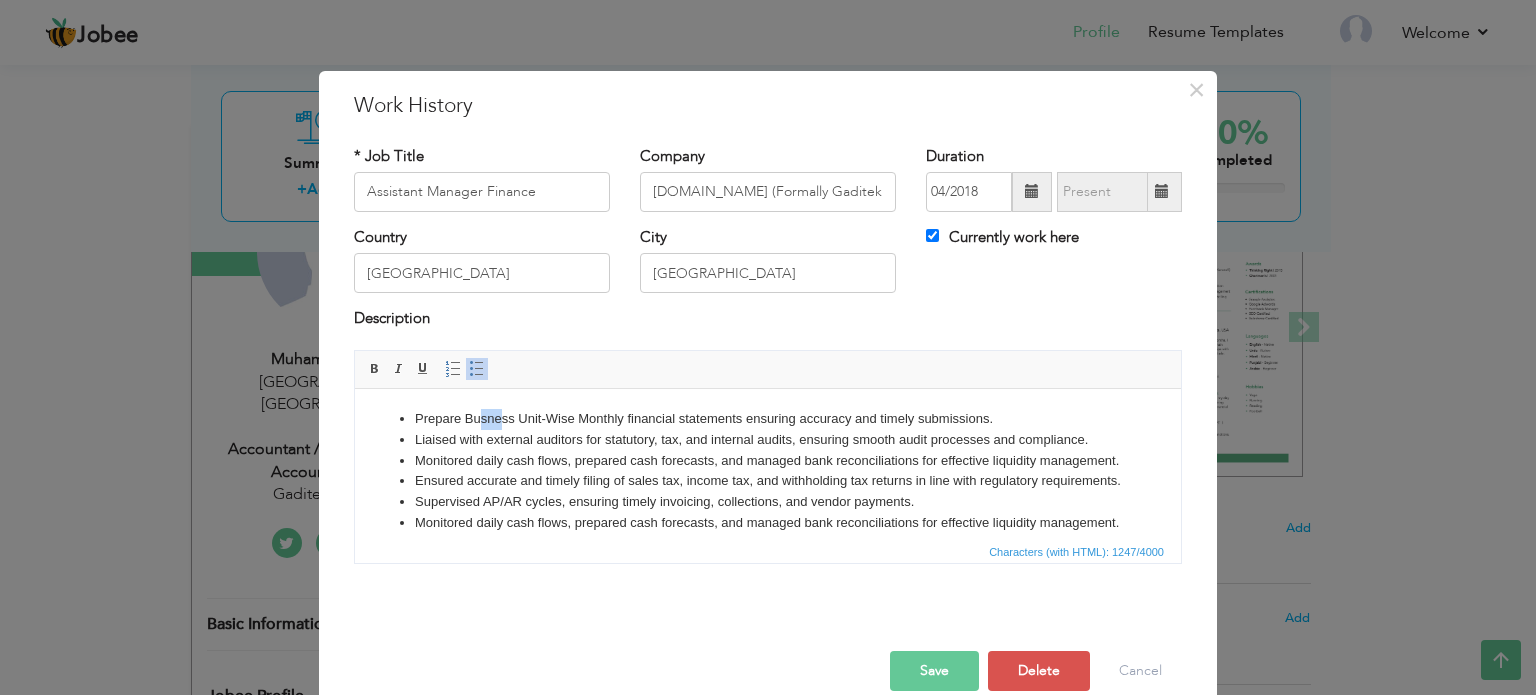 type 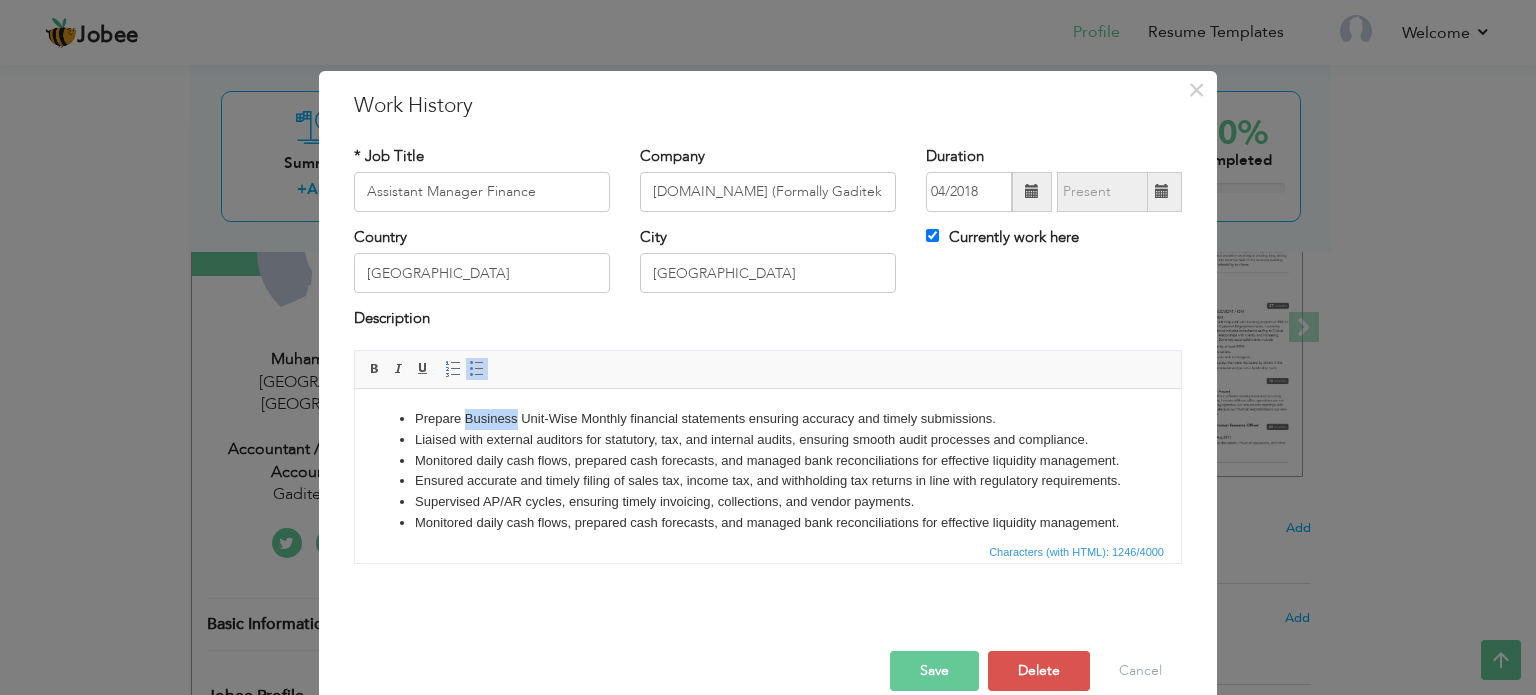 copy on "Busi ness" 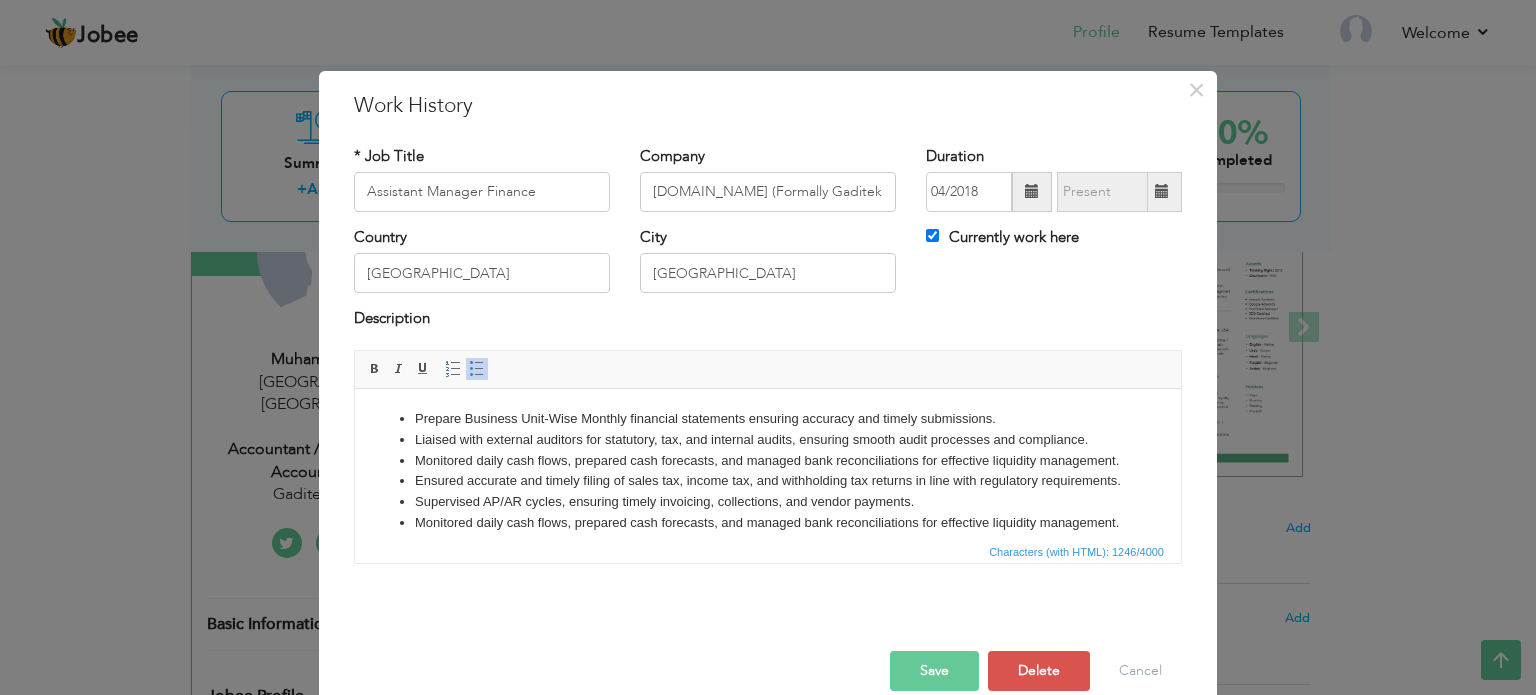 click on "Monitored daily cash flows, prepared cash forecasts, and managed bank reconciliations for effective liquidity management." at bounding box center [768, 460] 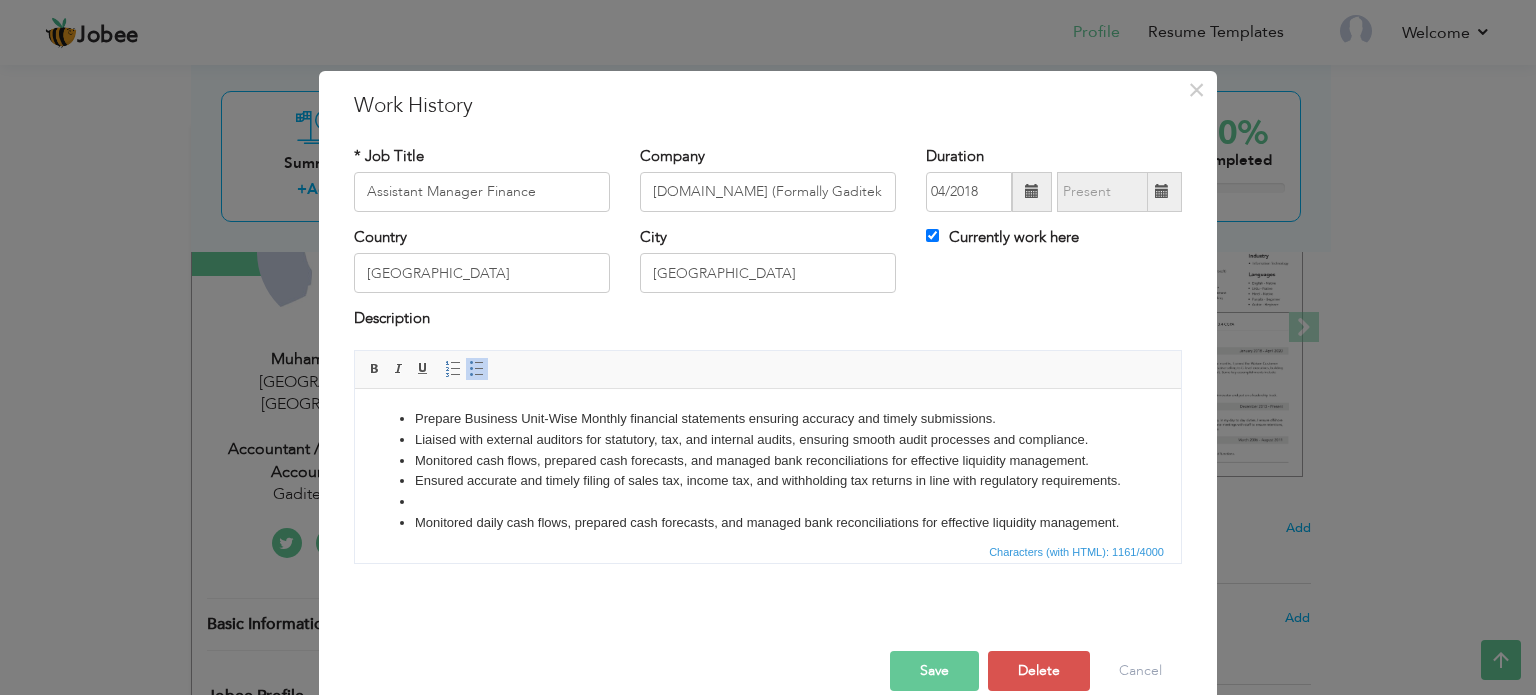 click on "Prepare Busi ness Unit-Wise Monthly financial statements ensuring accuracy and timely submissions." at bounding box center [768, 418] 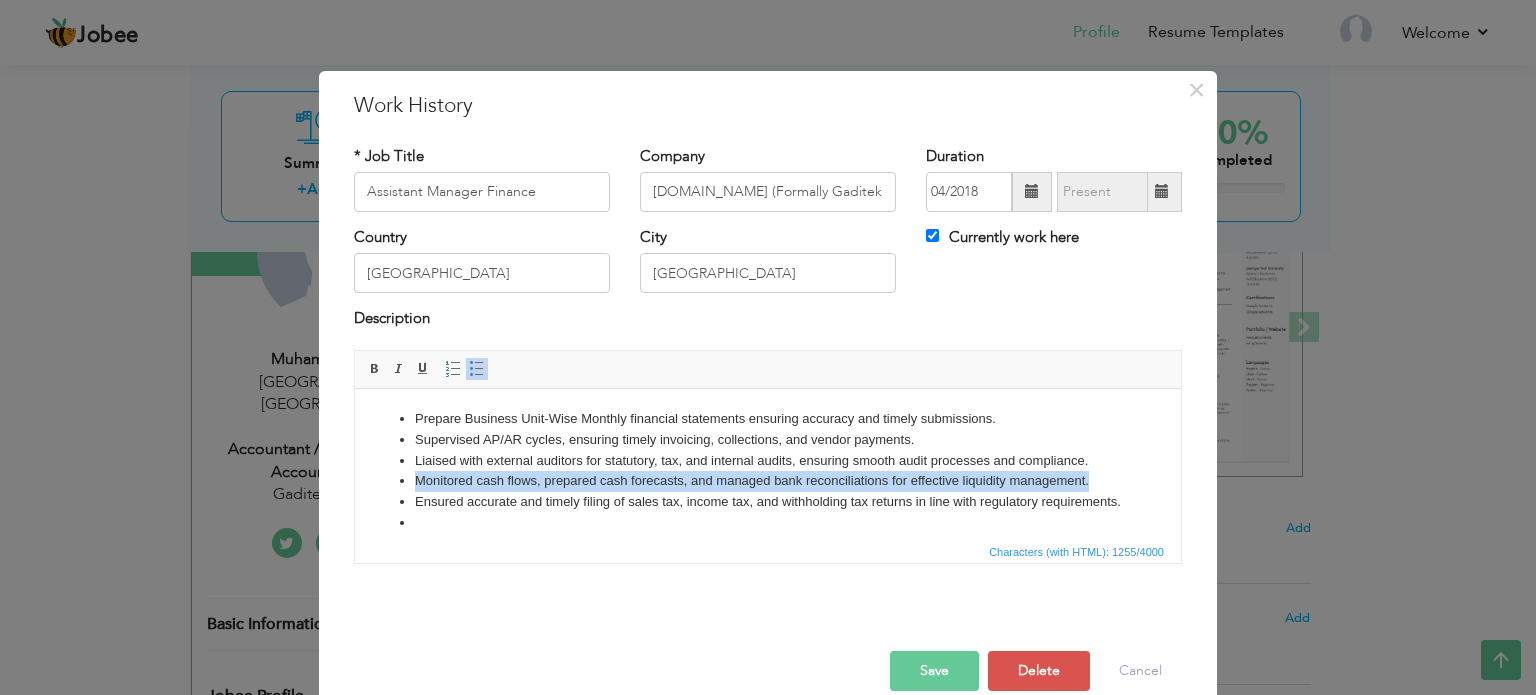 drag, startPoint x: 420, startPoint y: 482, endPoint x: 1094, endPoint y: 481, distance: 674.00073 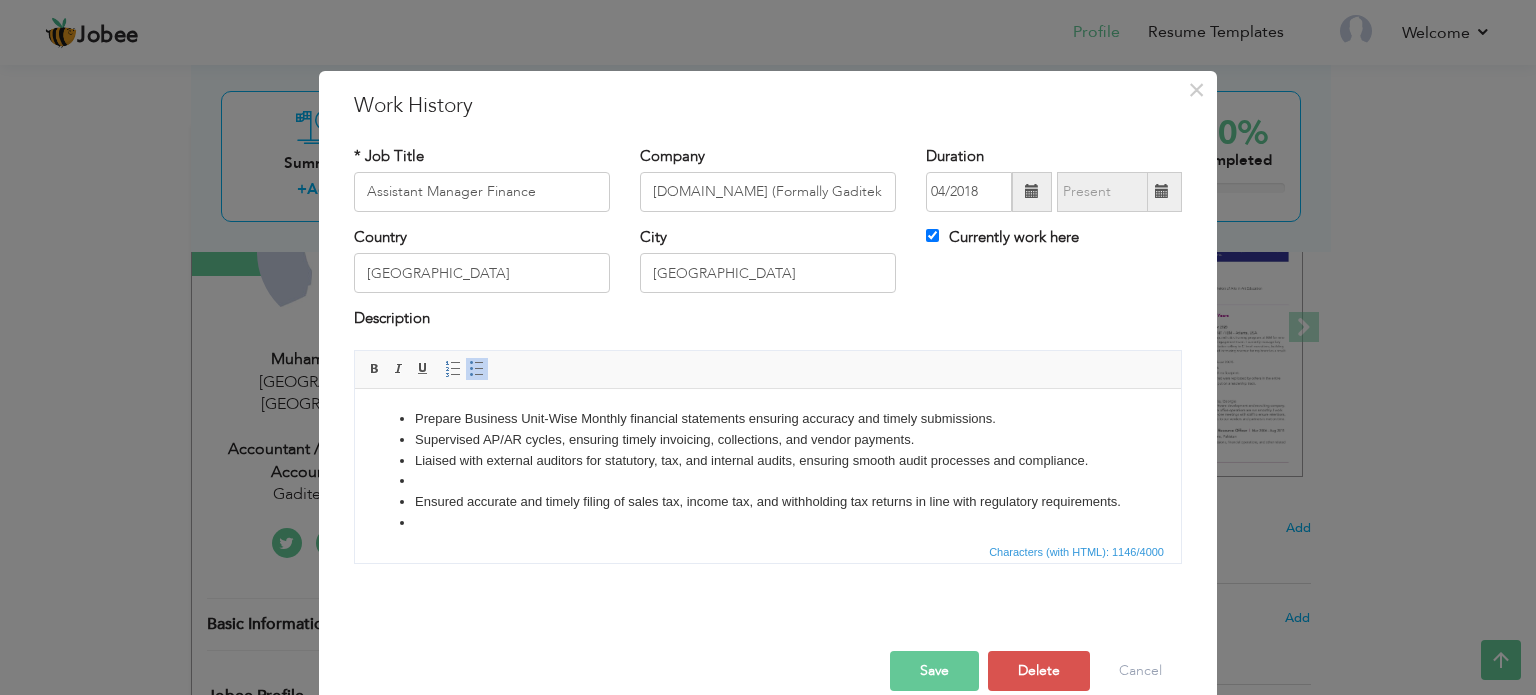 click on "Supervised AP/AR cycles, ensuring timely invoicing, collections, and vendor payments." at bounding box center (768, 439) 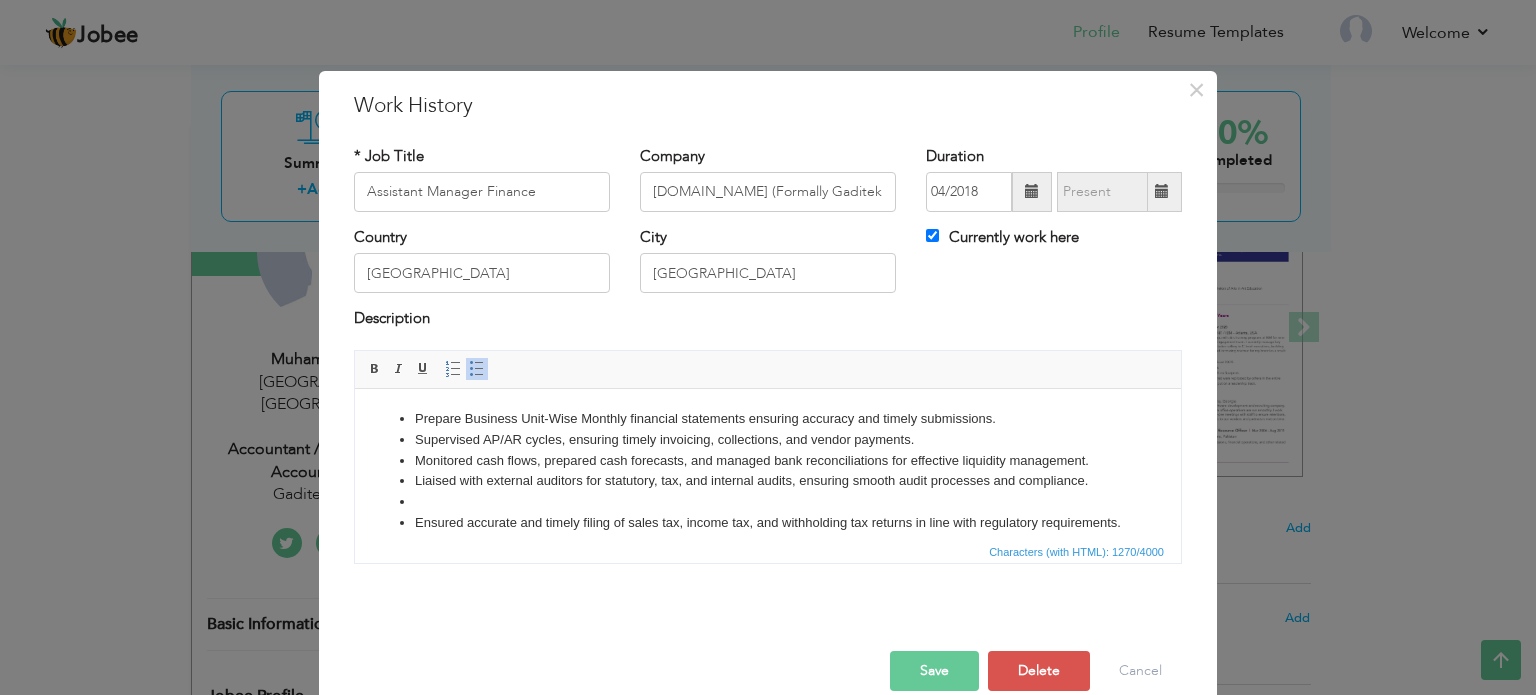 scroll, scrollTop: 12, scrollLeft: 0, axis: vertical 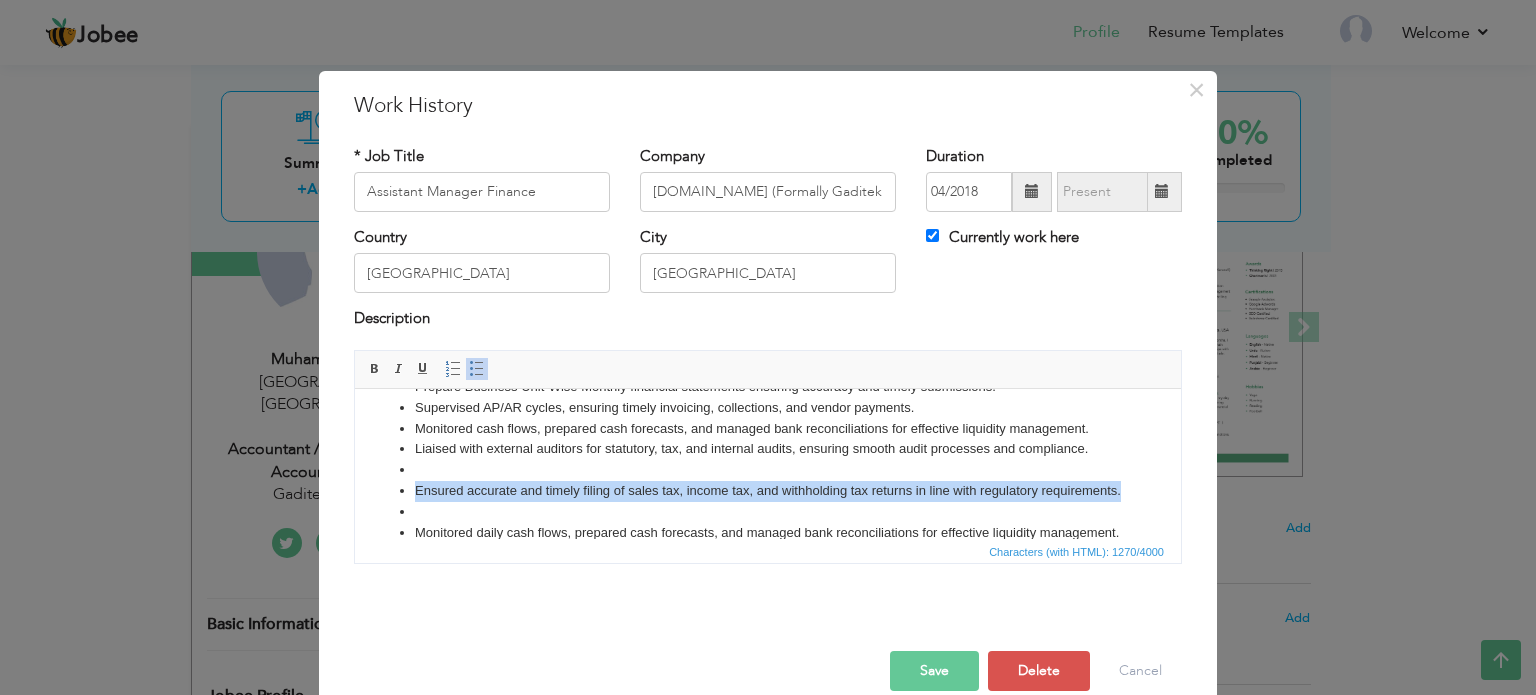 drag, startPoint x: 415, startPoint y: 485, endPoint x: 520, endPoint y: 509, distance: 107.70794 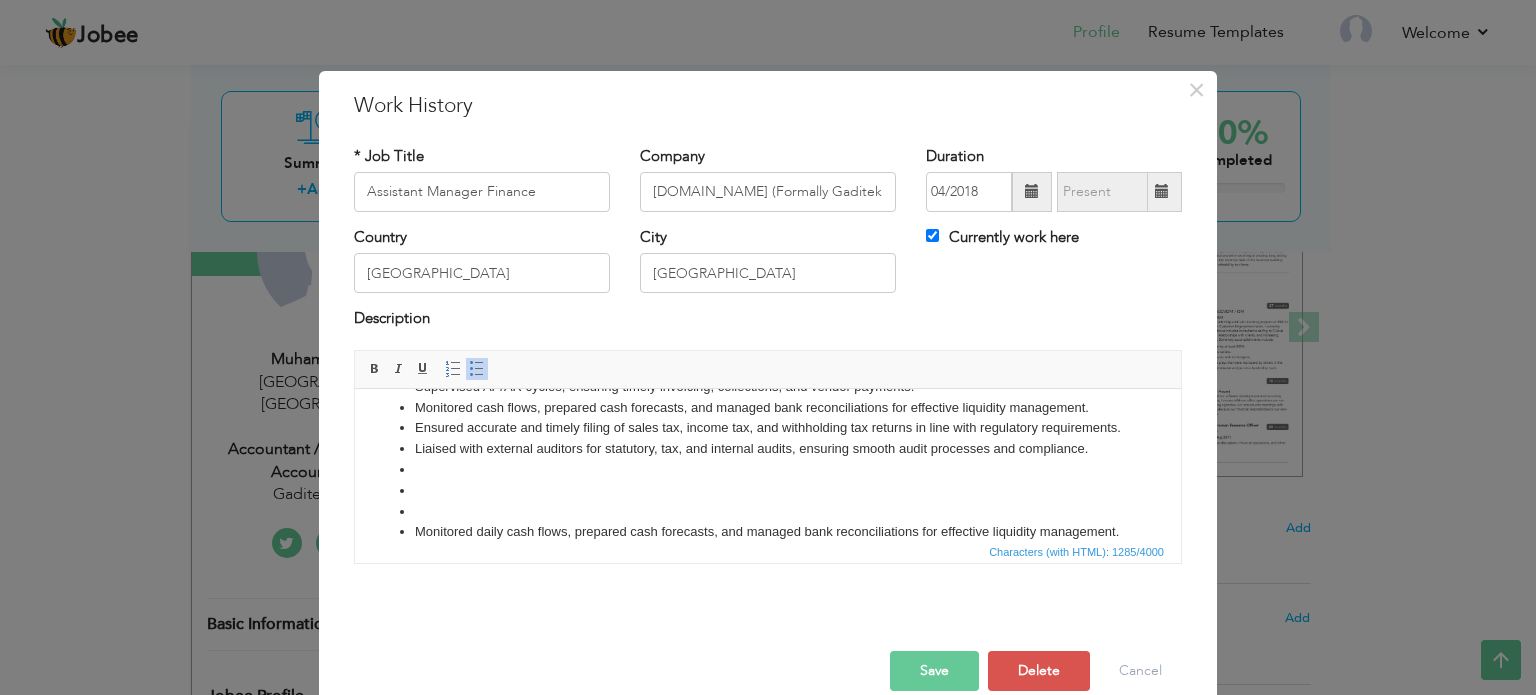 scroll, scrollTop: 74, scrollLeft: 0, axis: vertical 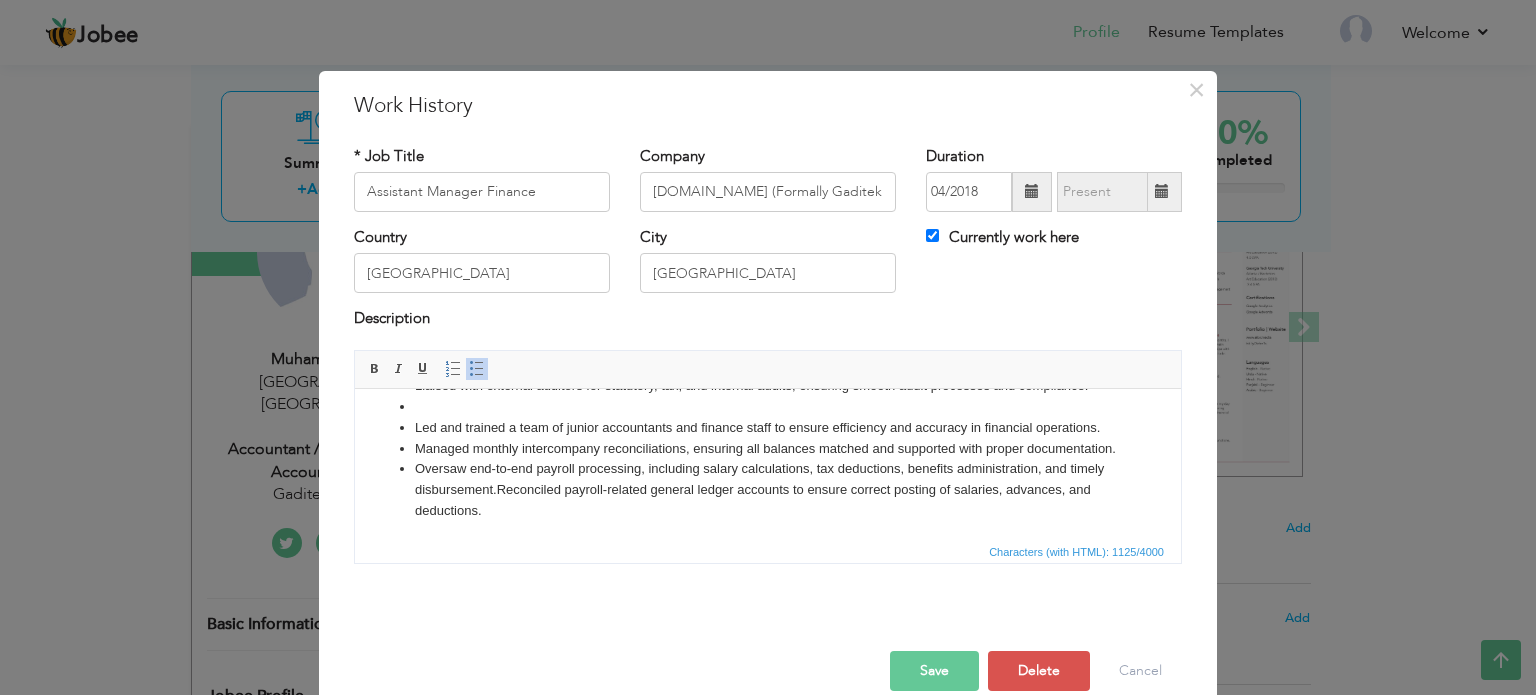 click at bounding box center [768, 406] 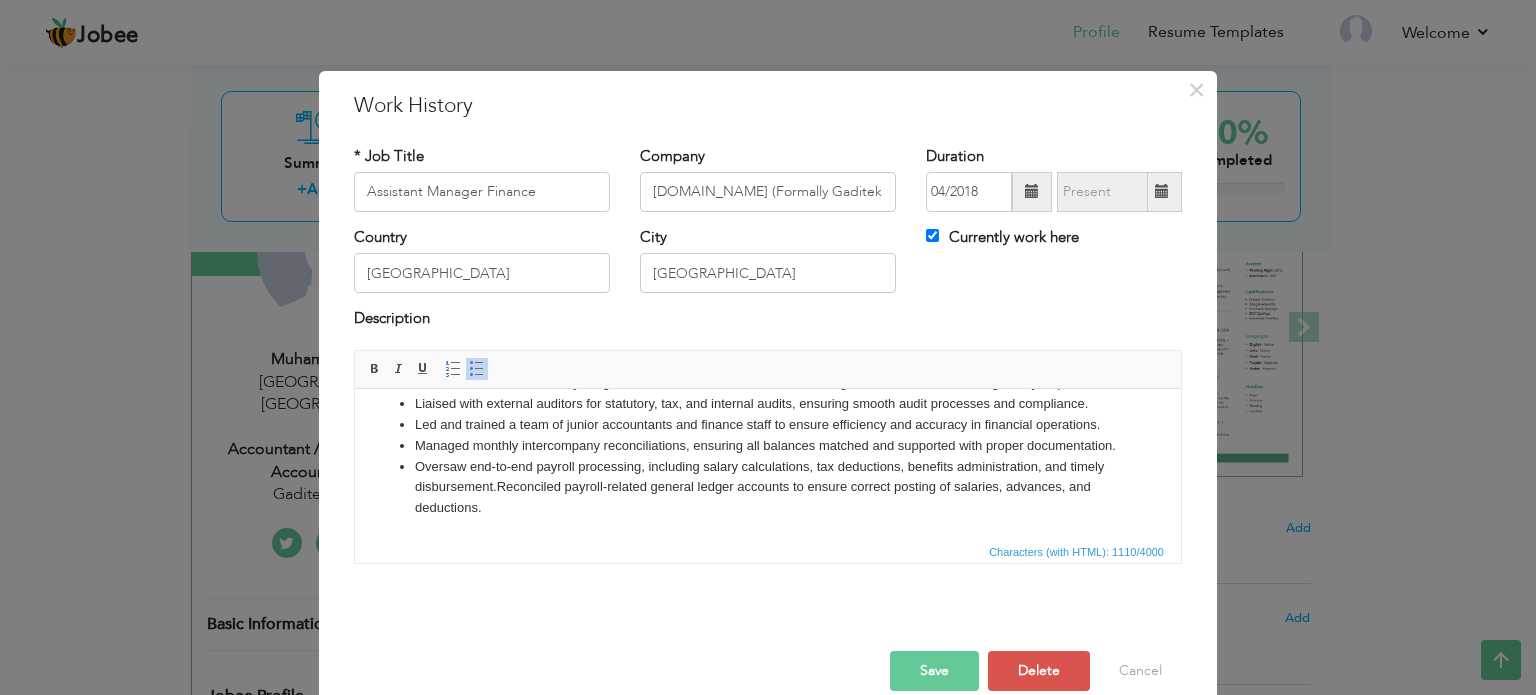 click on "Managed monthly intercompany reconciliations, ensuring all balances matched and supported with proper documentation." at bounding box center (768, 445) 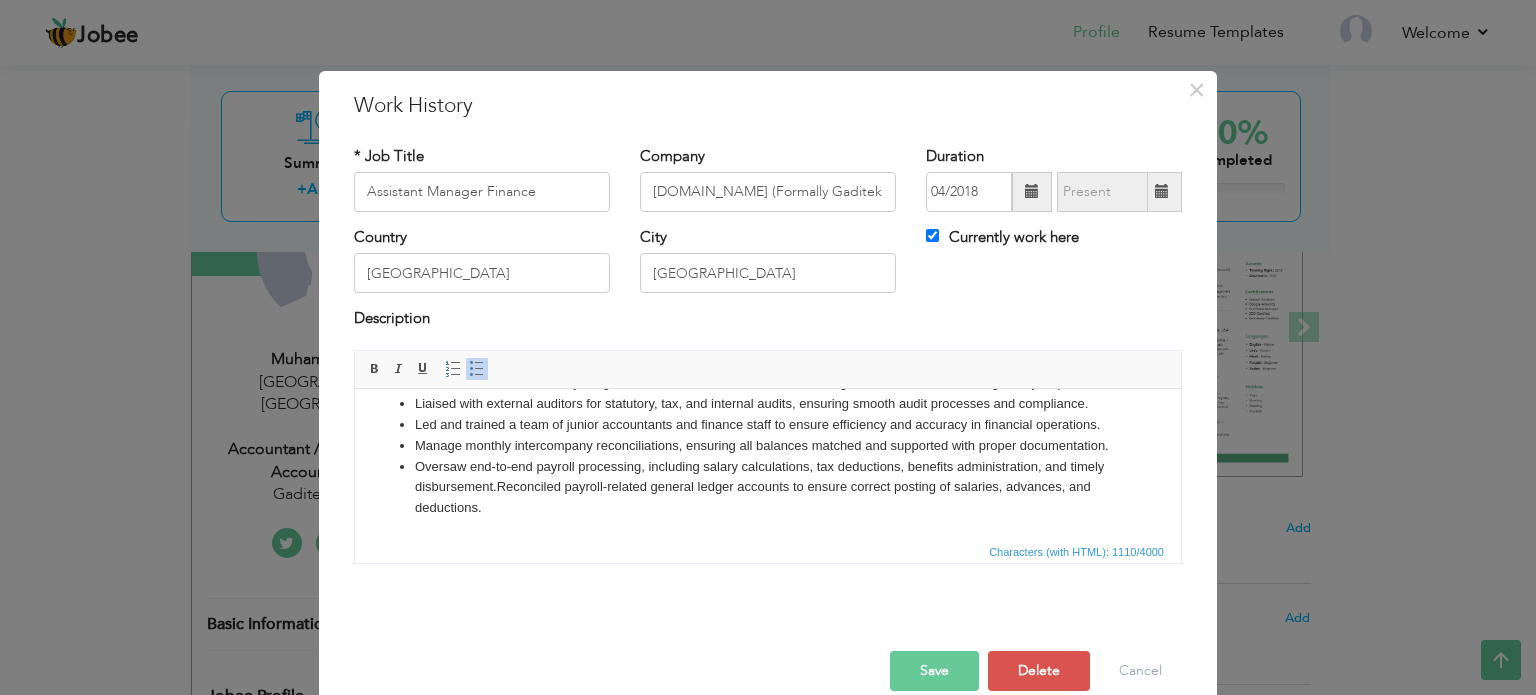 scroll, scrollTop: 106, scrollLeft: 0, axis: vertical 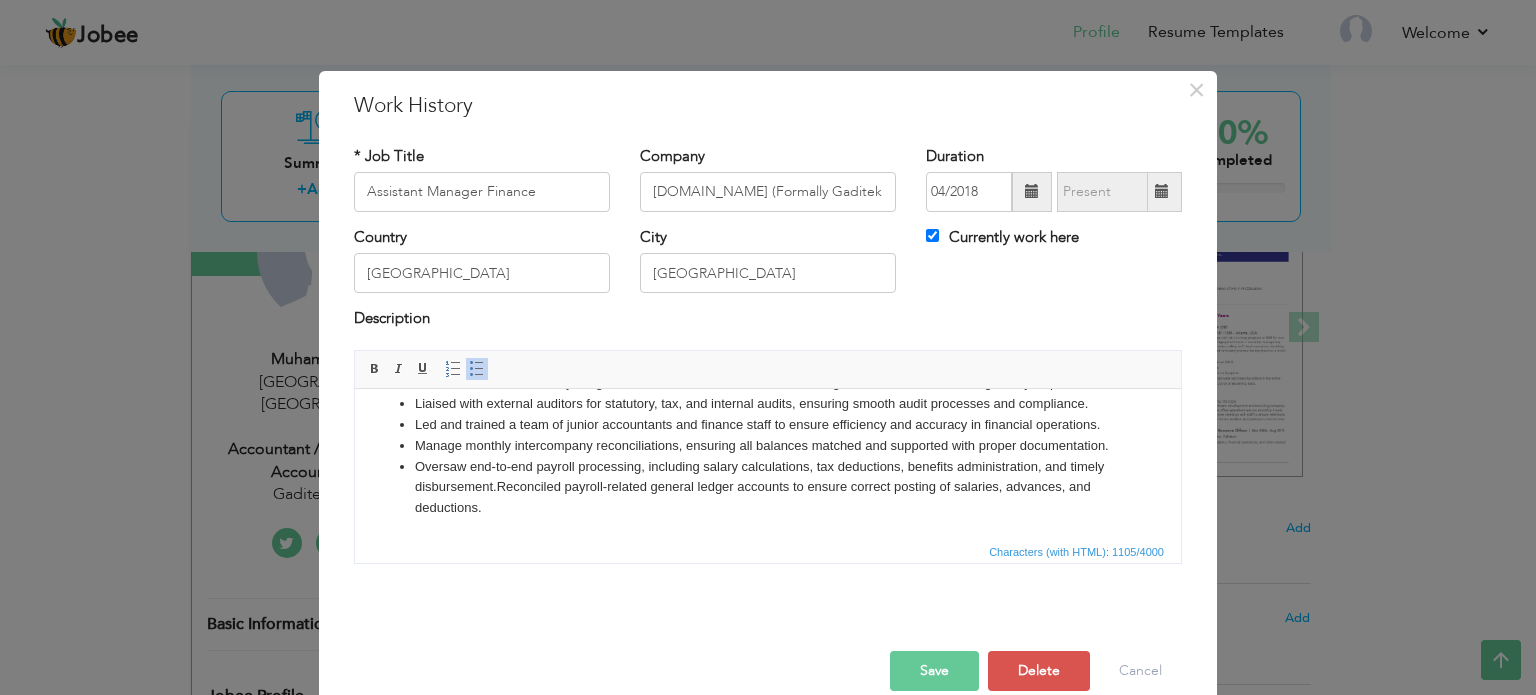 click on "Save" at bounding box center (934, 671) 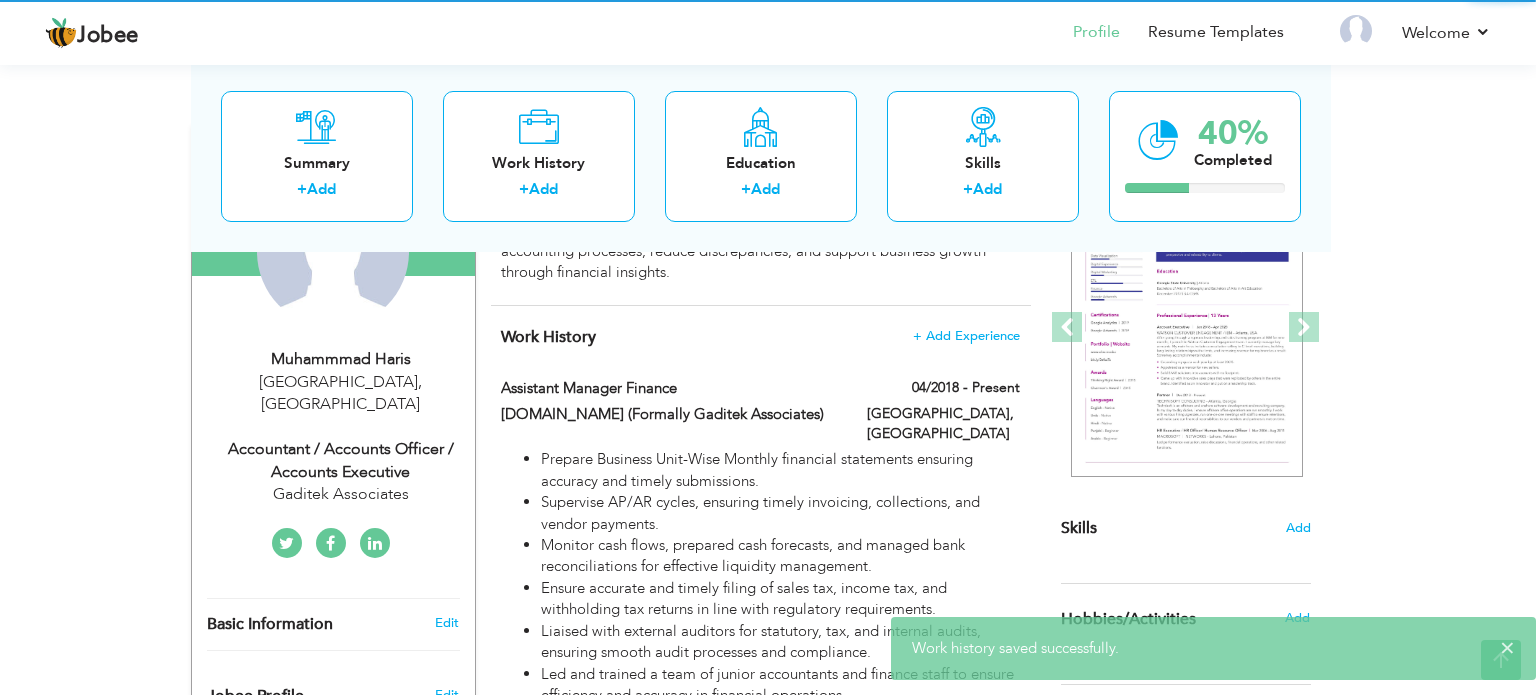 scroll, scrollTop: 0, scrollLeft: 0, axis: both 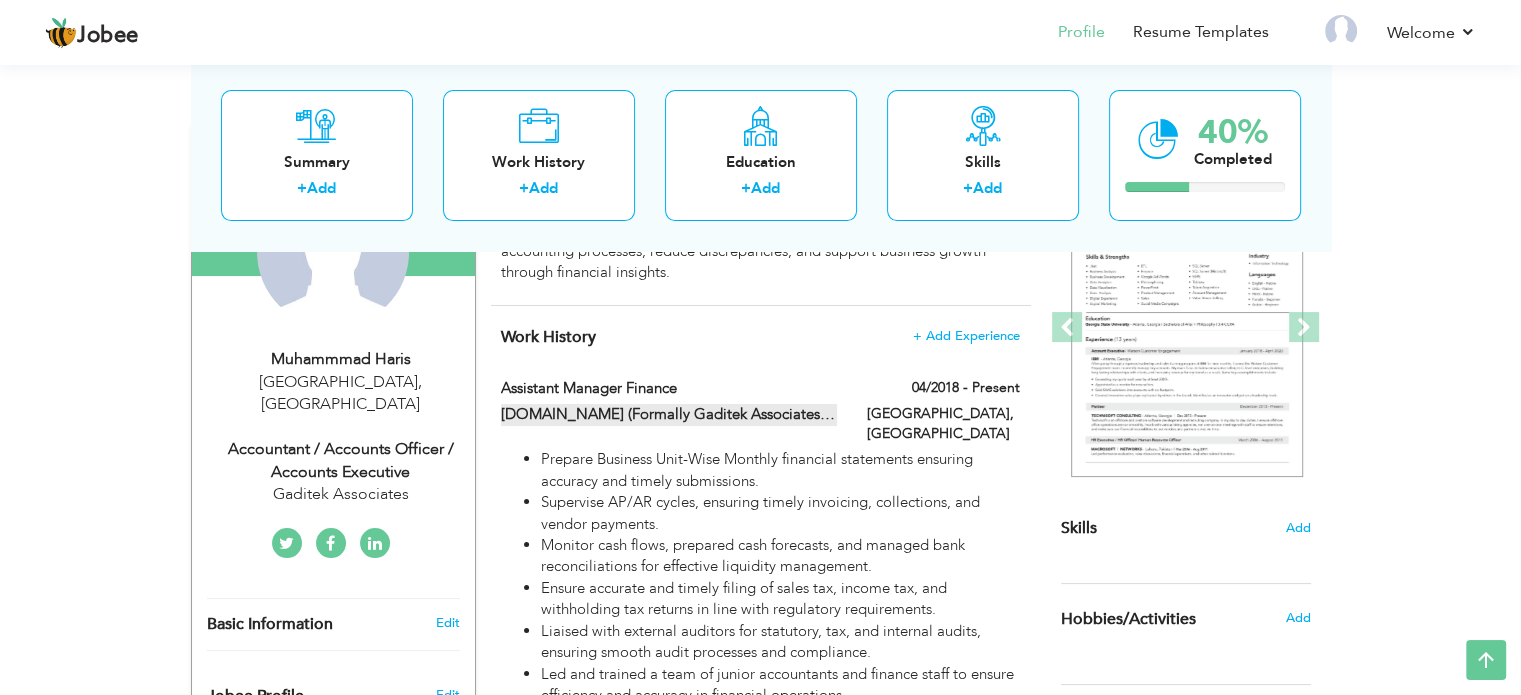 click on "Disrupt.com (Formally Gaditek Associates)" at bounding box center [669, 414] 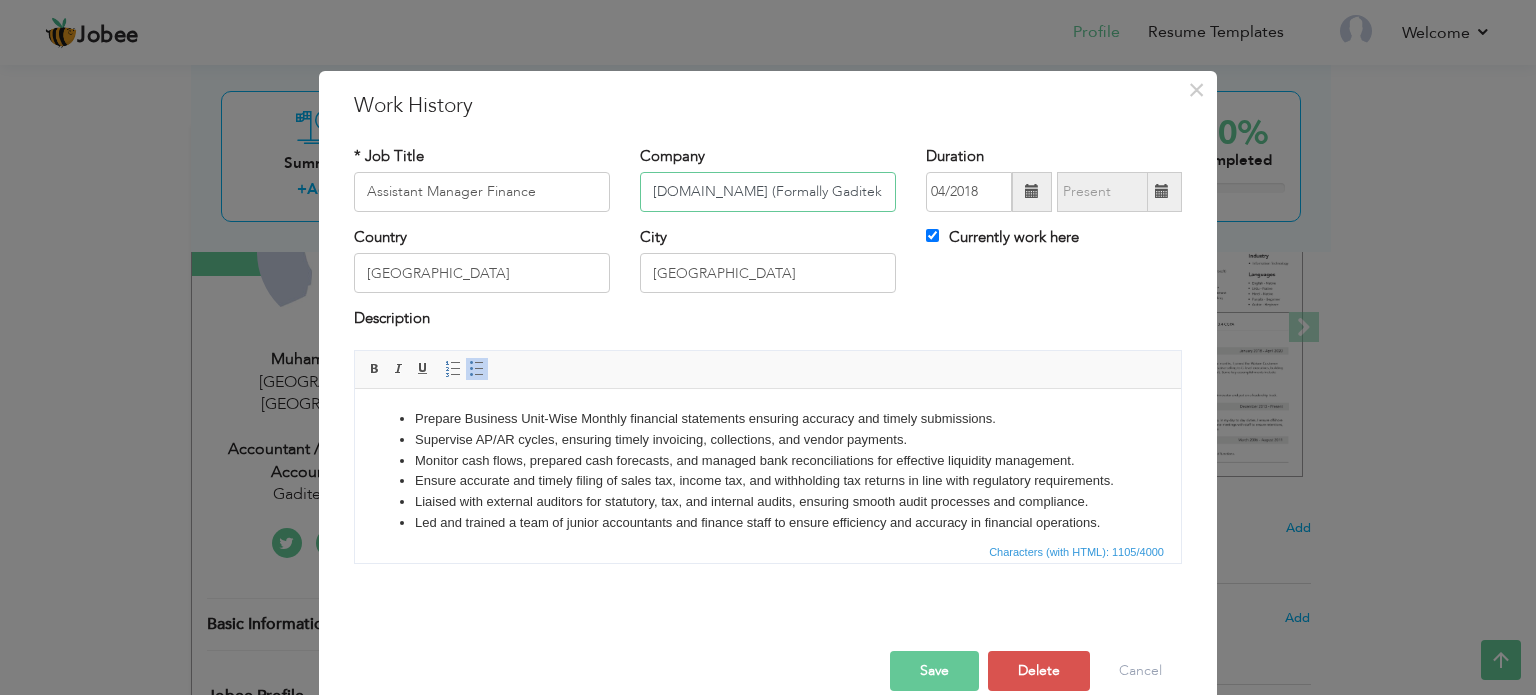 click on "Disrupt.com (Formally Gaditek Associates)" at bounding box center [768, 192] 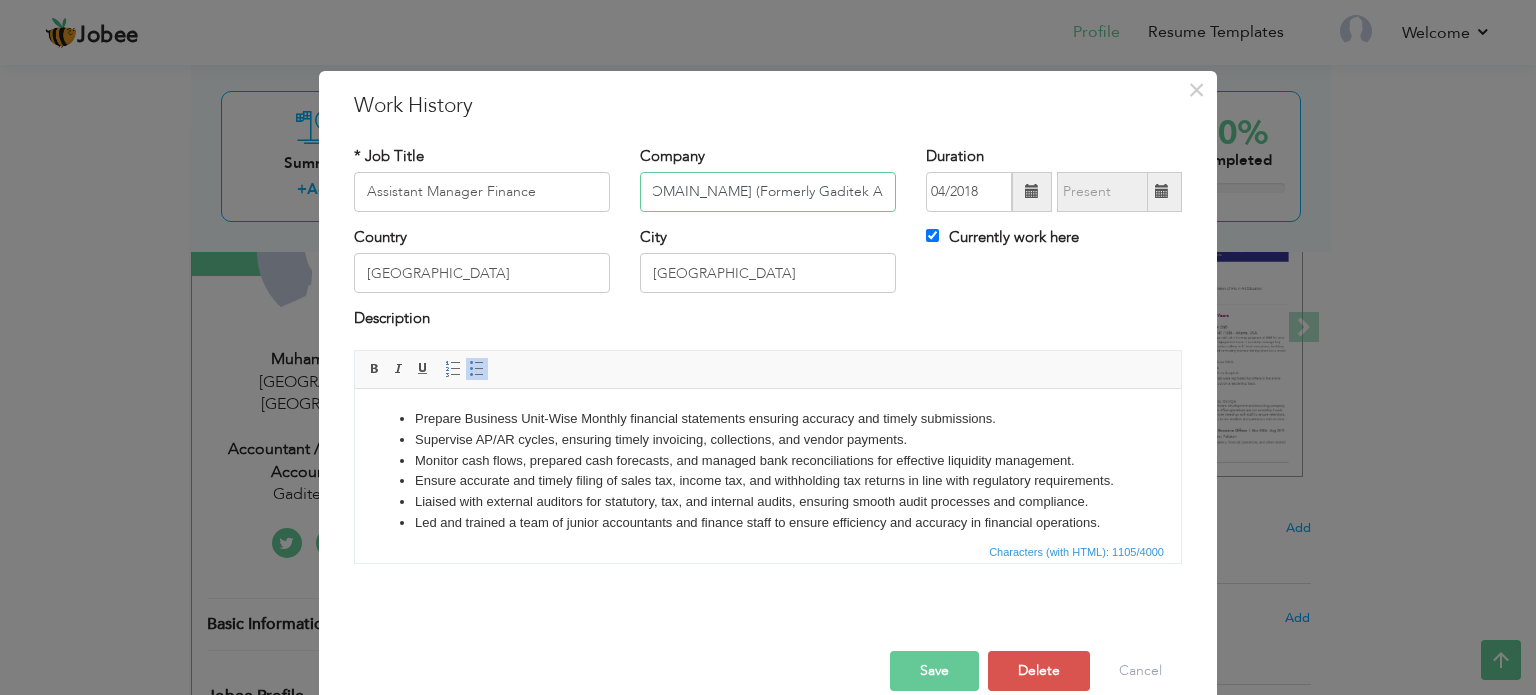 scroll, scrollTop: 0, scrollLeft: 32, axis: horizontal 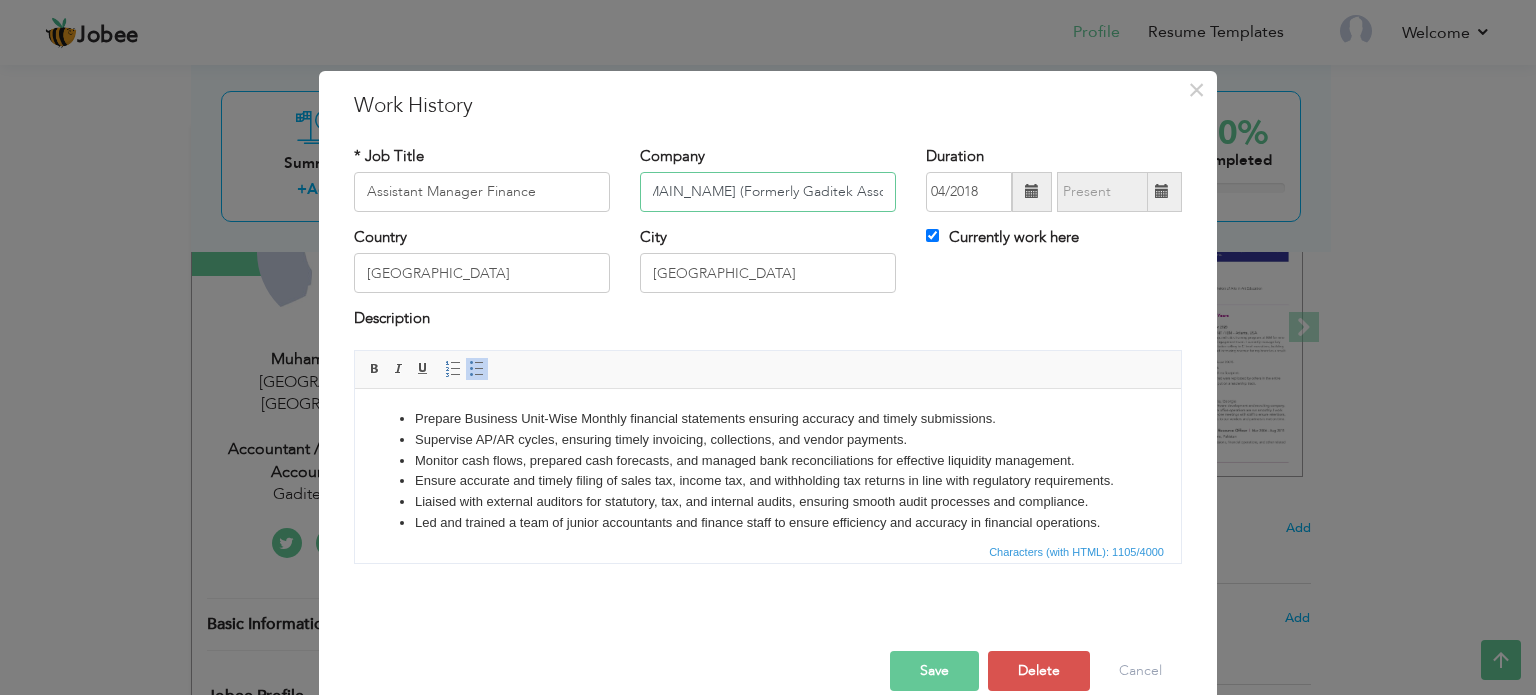type on "[DOMAIN_NAME] (Formerly Gaditek Associates)" 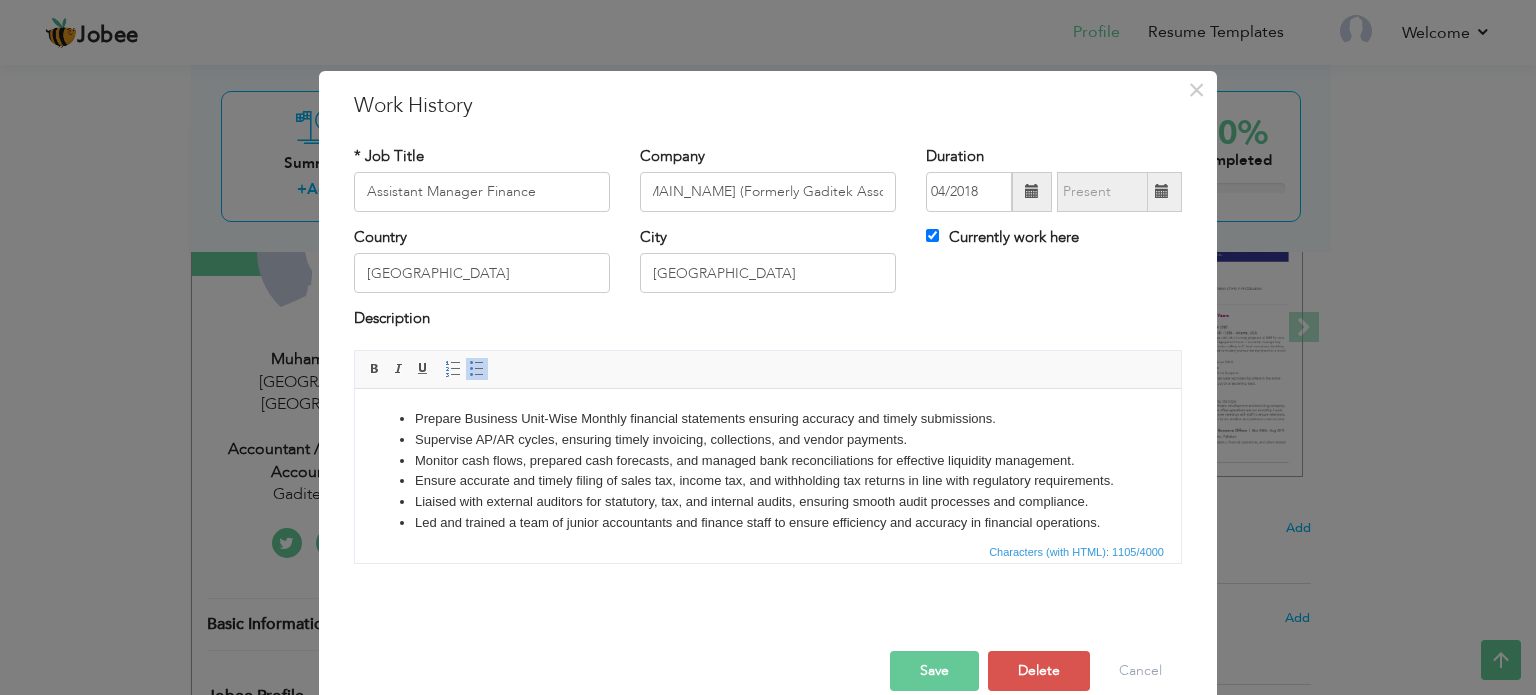 click on "Save" at bounding box center (934, 671) 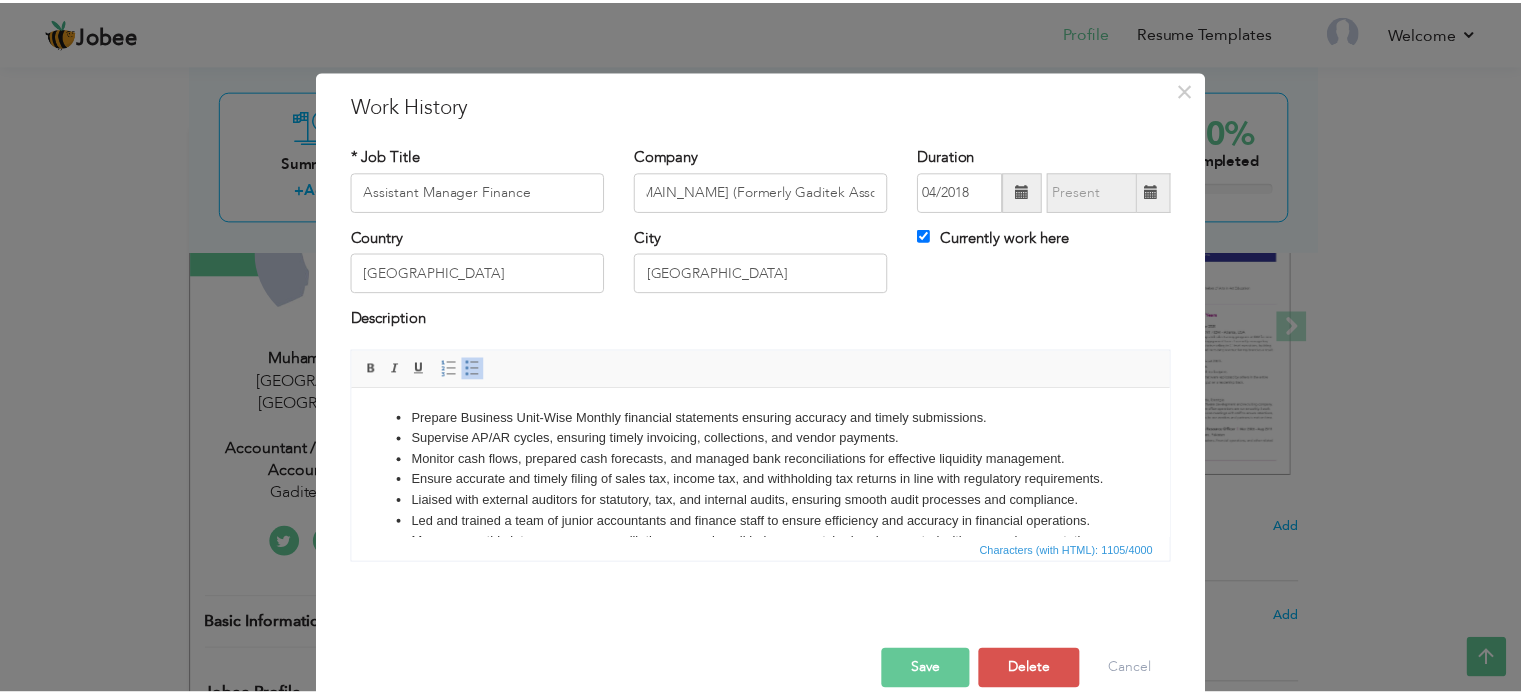 scroll, scrollTop: 0, scrollLeft: 0, axis: both 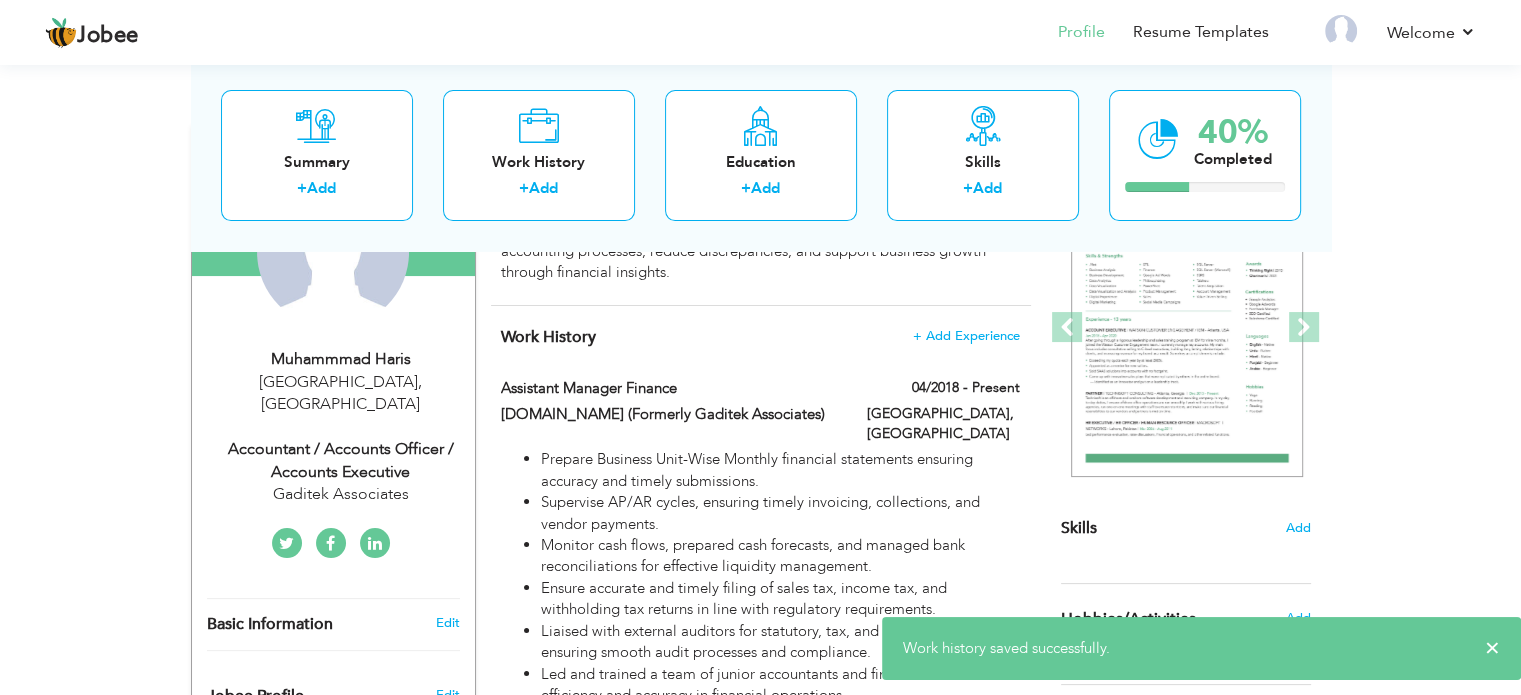 drag, startPoint x: 1431, startPoint y: 325, endPoint x: 1440, endPoint y: 435, distance: 110.36757 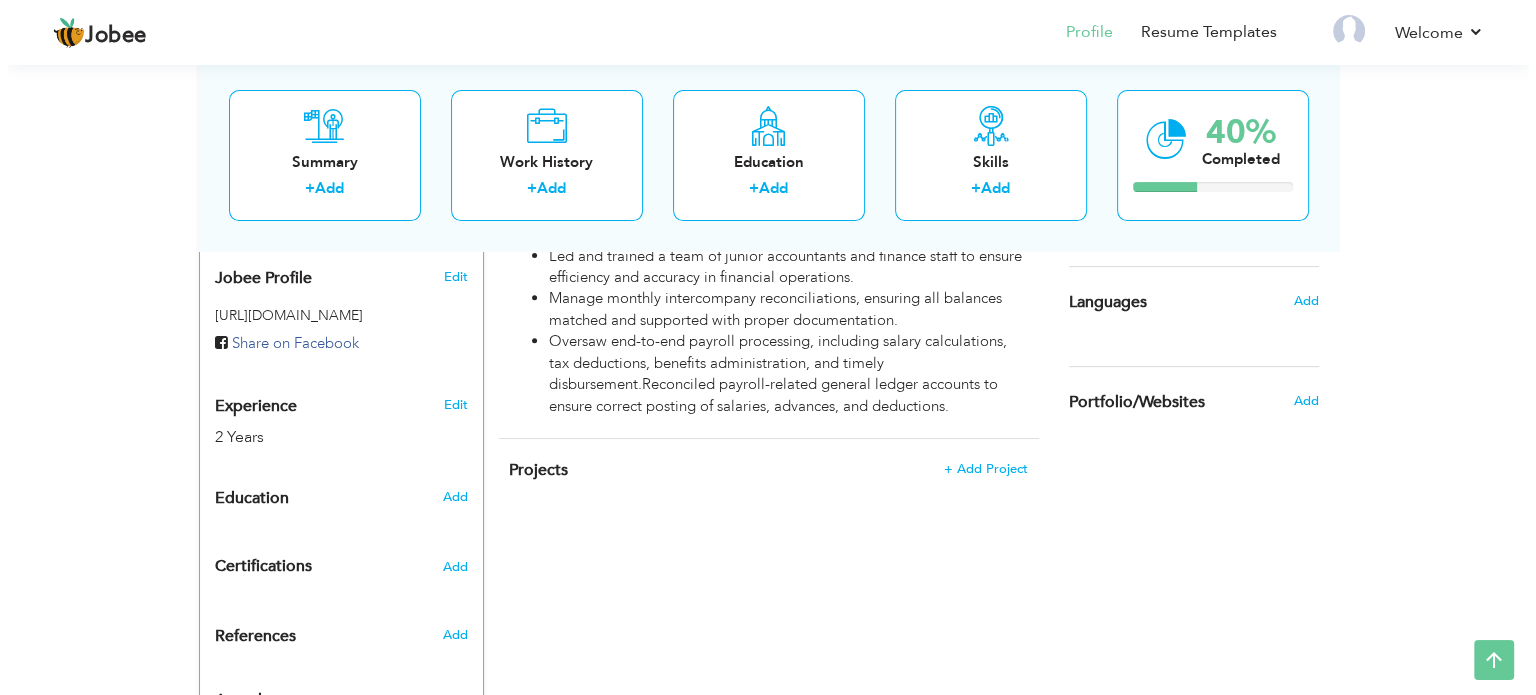 scroll, scrollTop: 739, scrollLeft: 0, axis: vertical 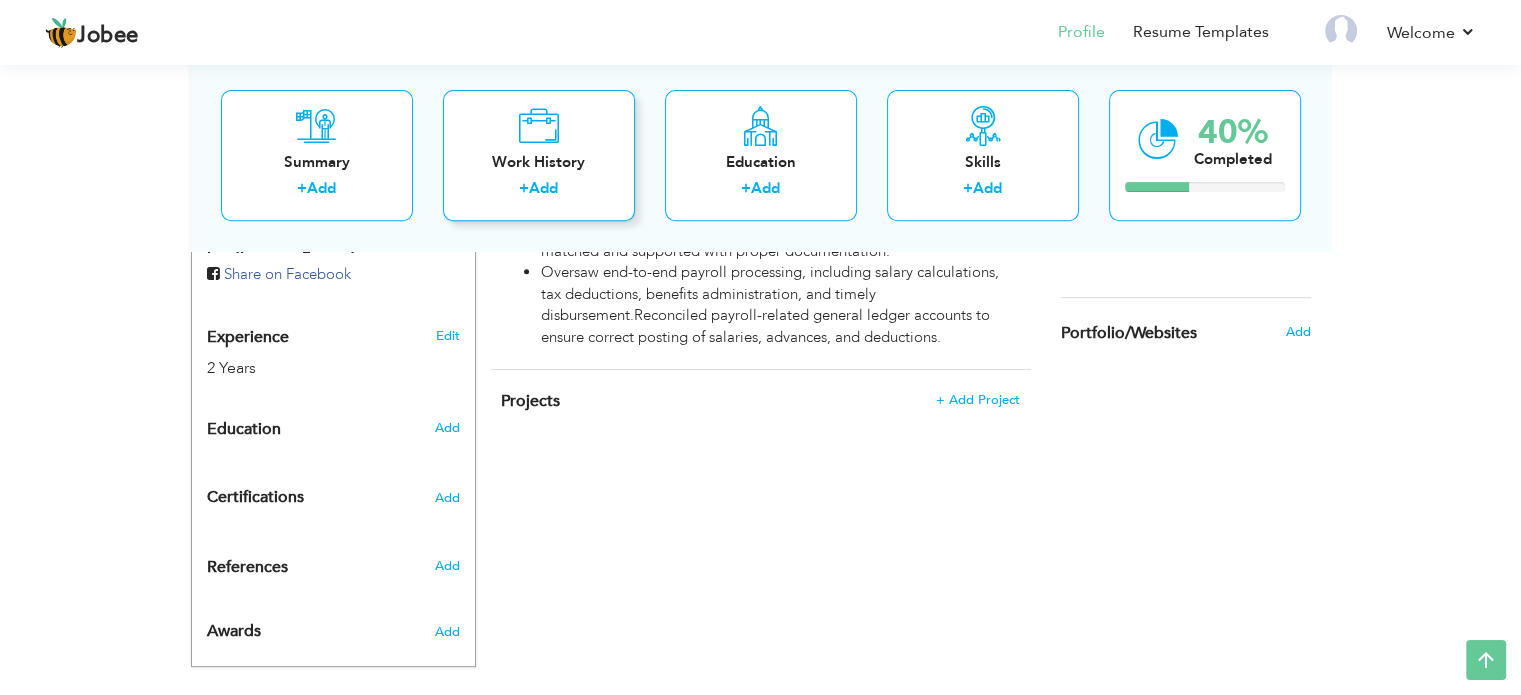 click on "Work History" at bounding box center (539, 162) 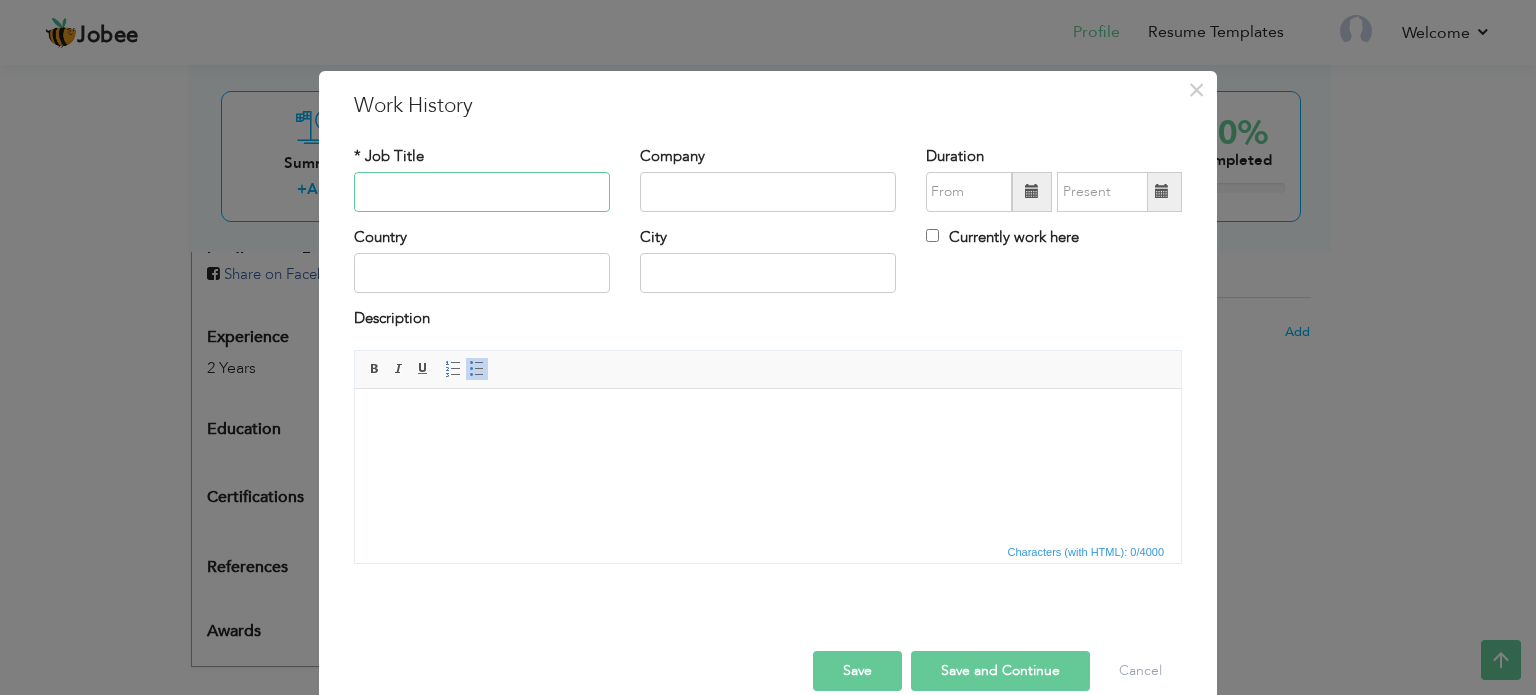 click at bounding box center (482, 192) 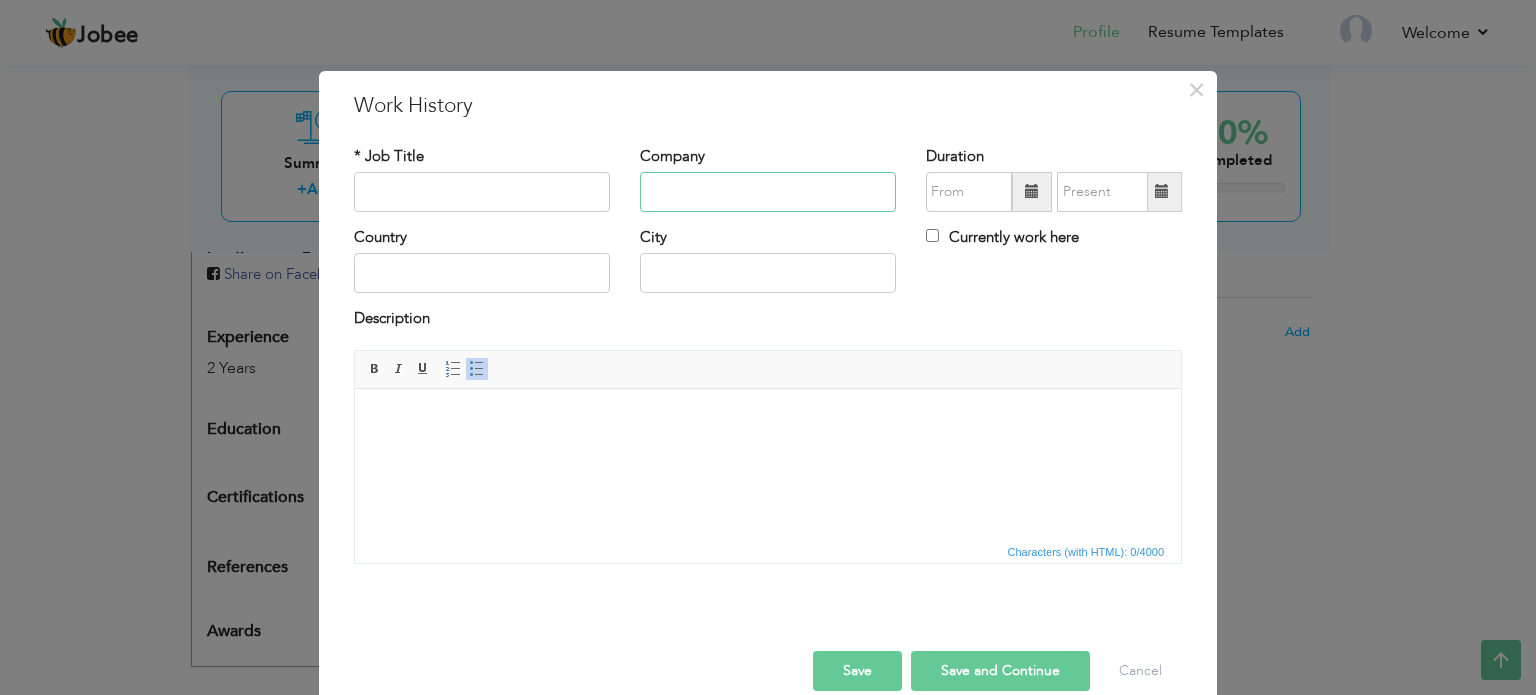 click at bounding box center (768, 192) 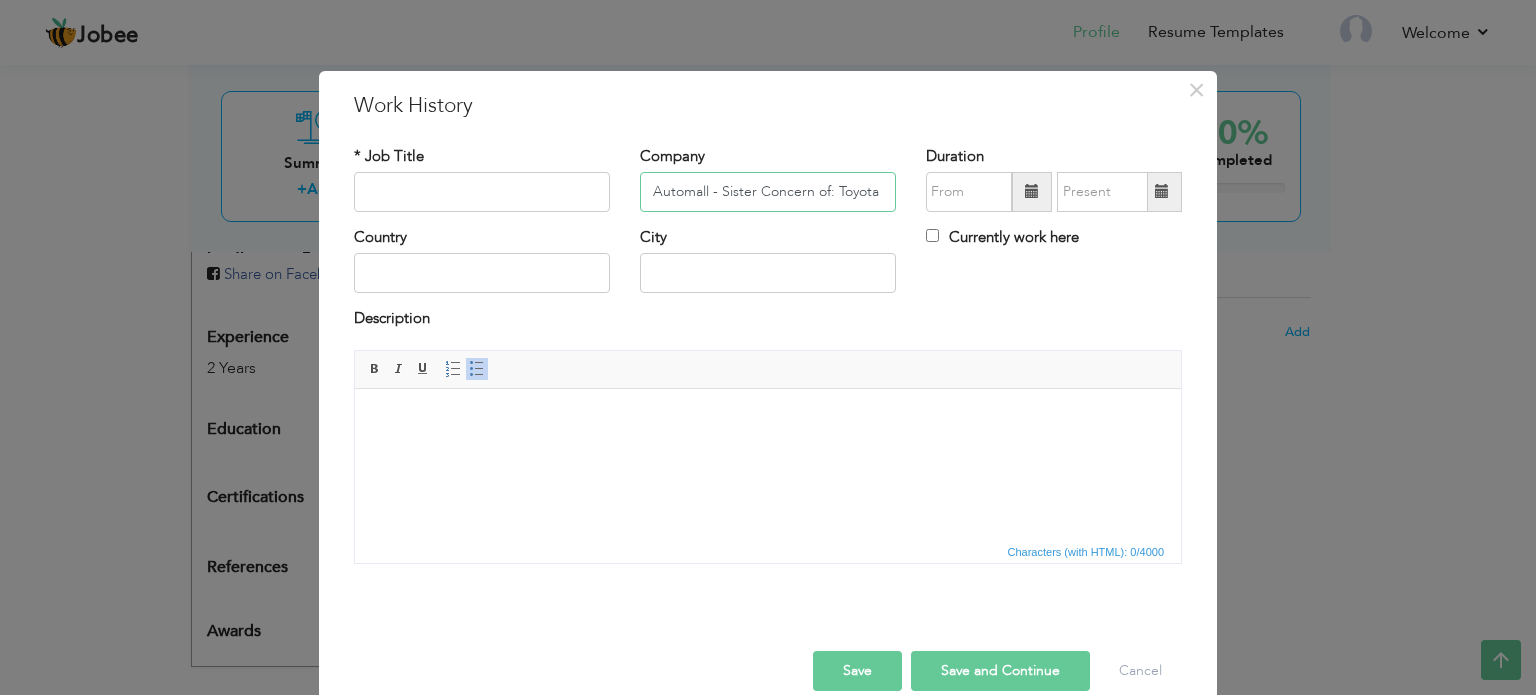 scroll, scrollTop: 0, scrollLeft: 89, axis: horizontal 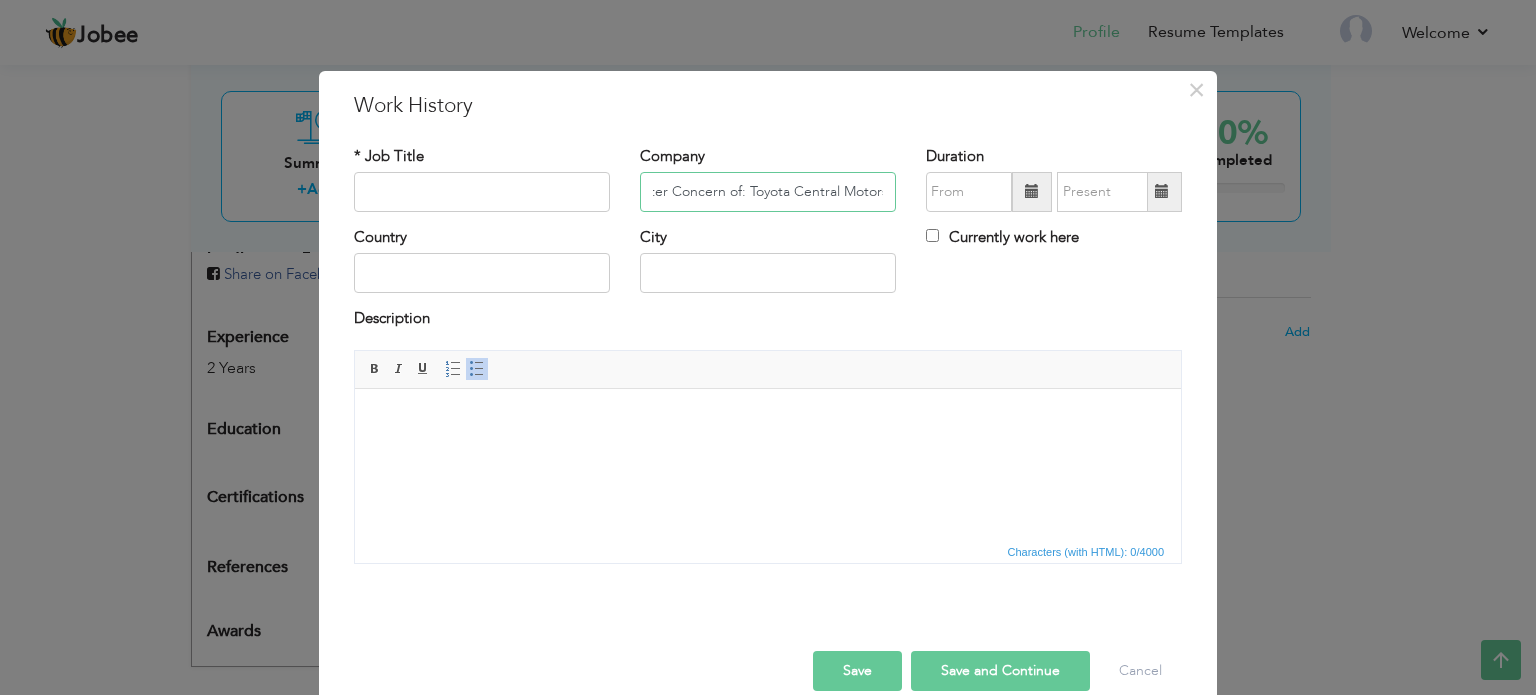 type on "Automall - Sister Concern of: Toyota Central Motors" 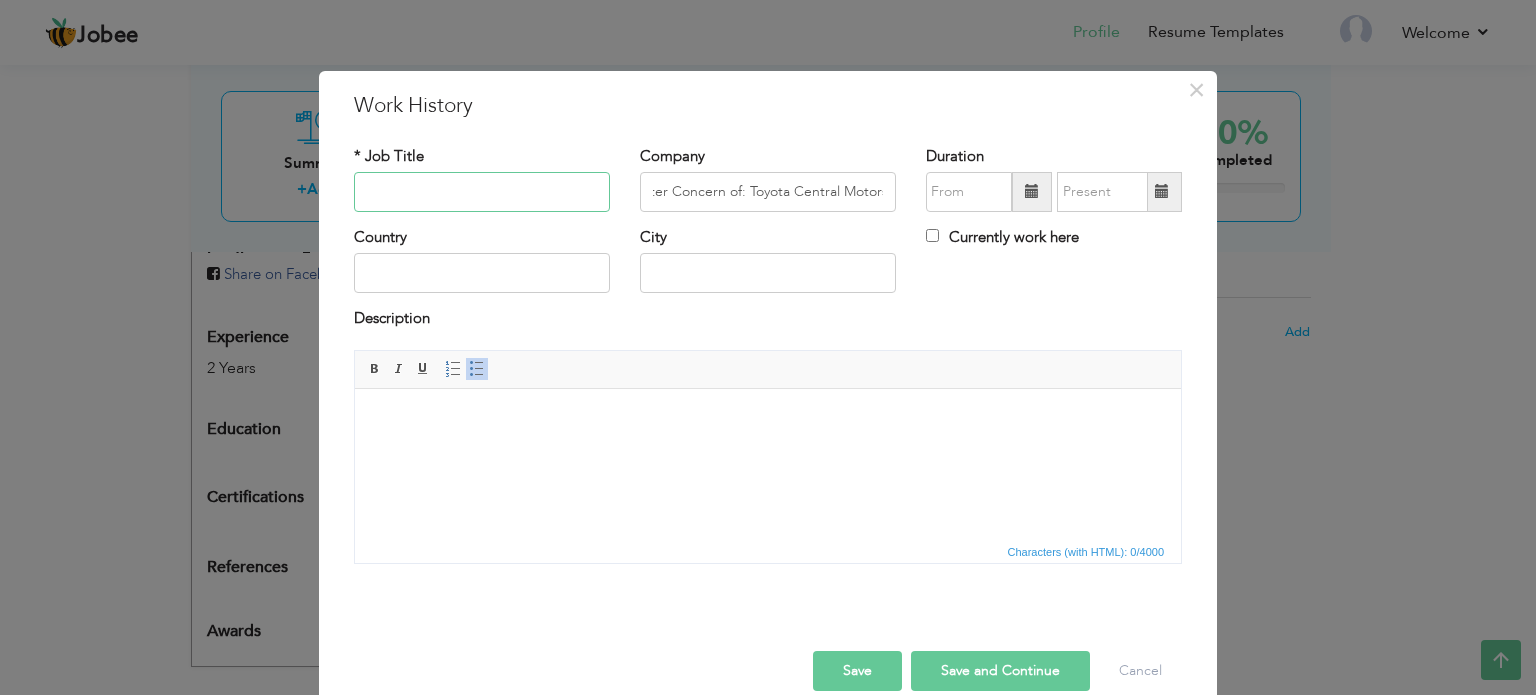click at bounding box center (482, 192) 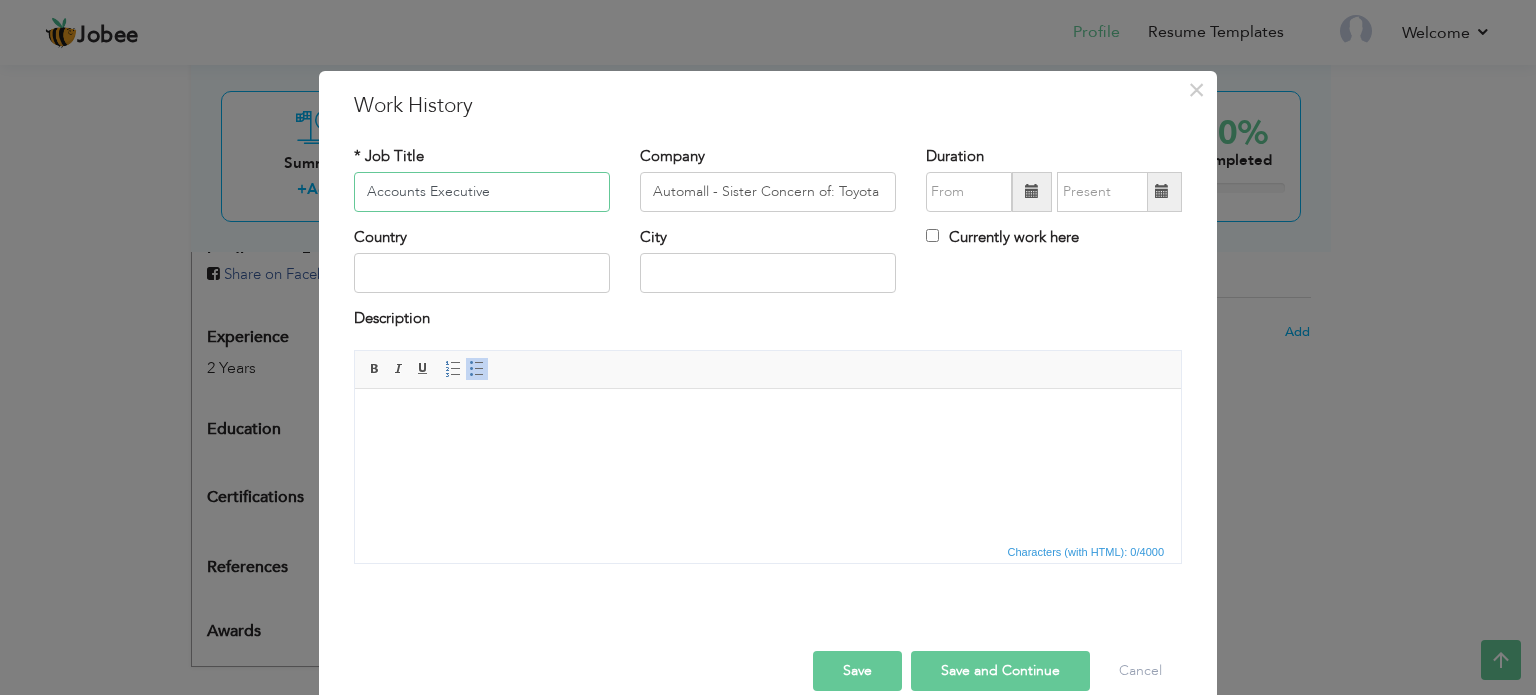 type on "Accounts Executive" 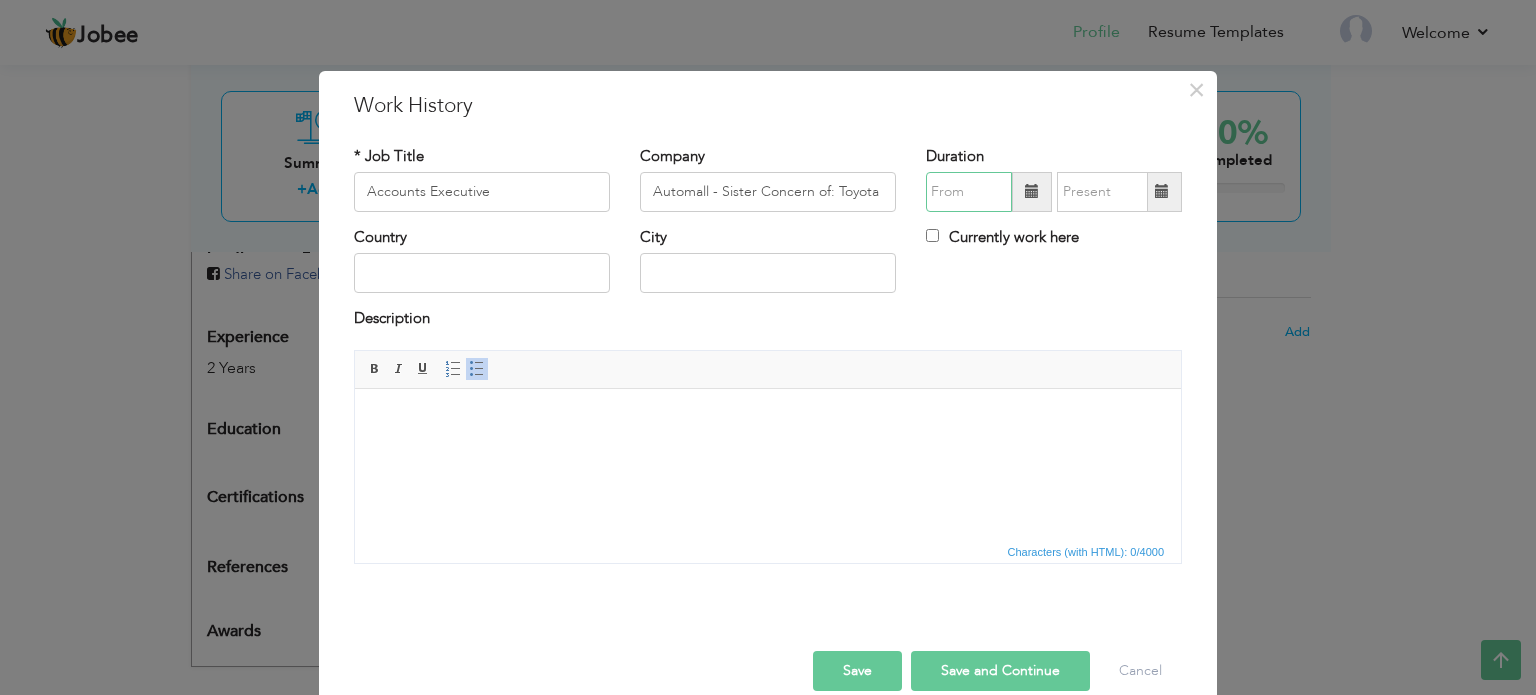 click at bounding box center [969, 192] 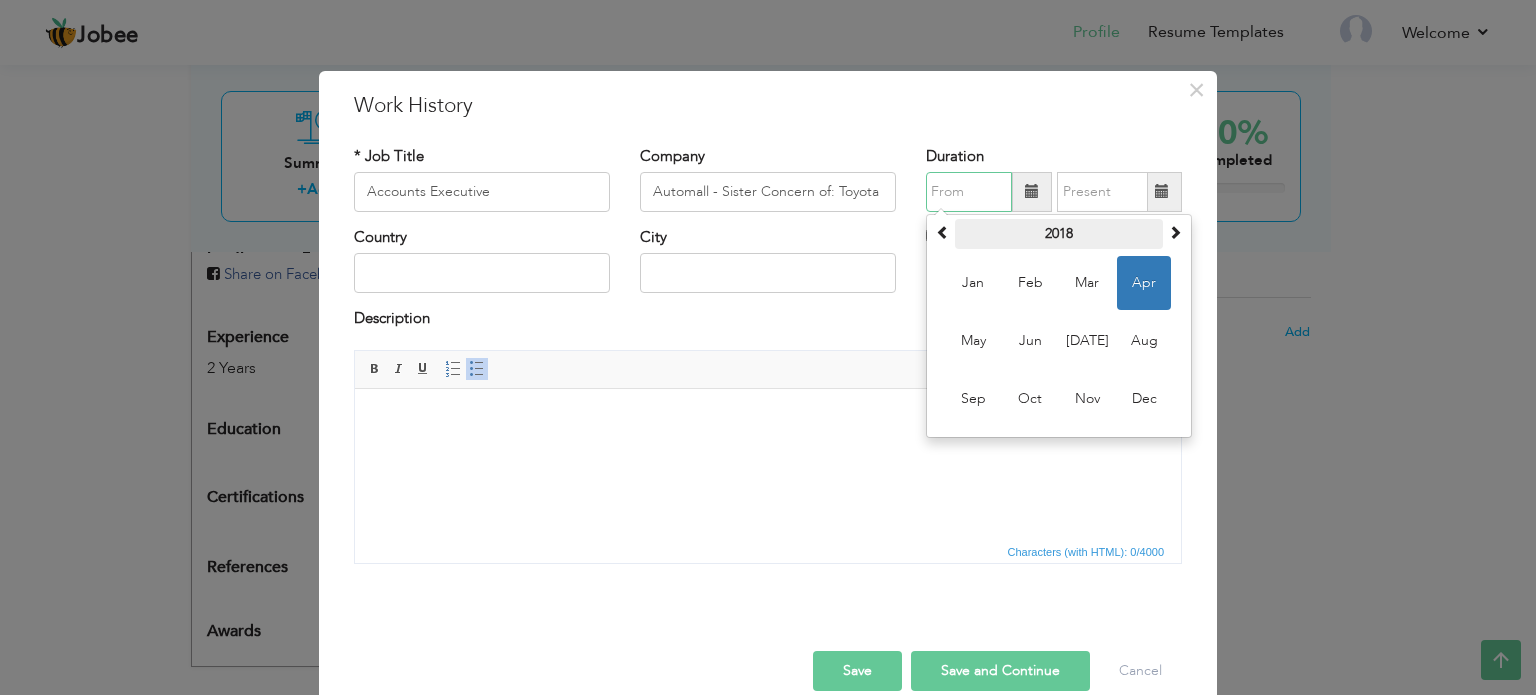 click on "2018" at bounding box center (1059, 234) 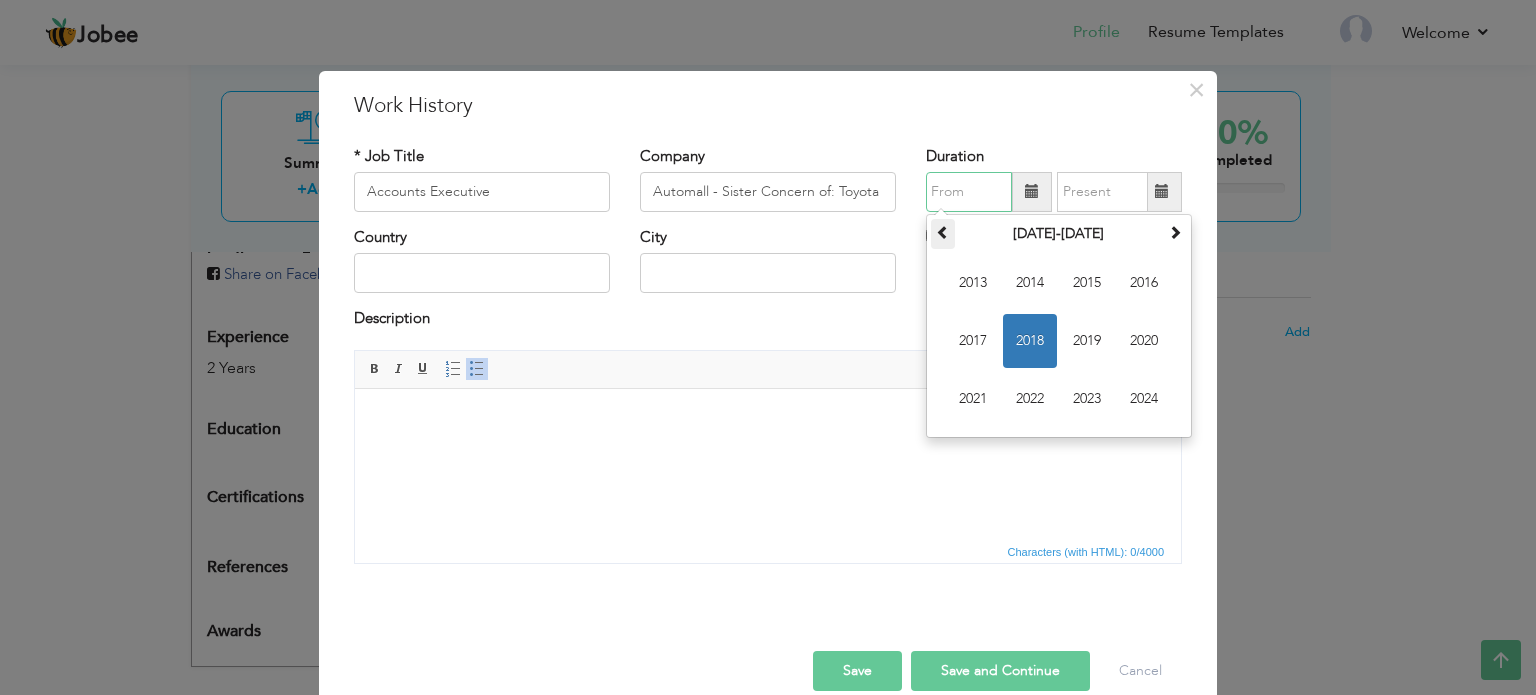 click at bounding box center (943, 234) 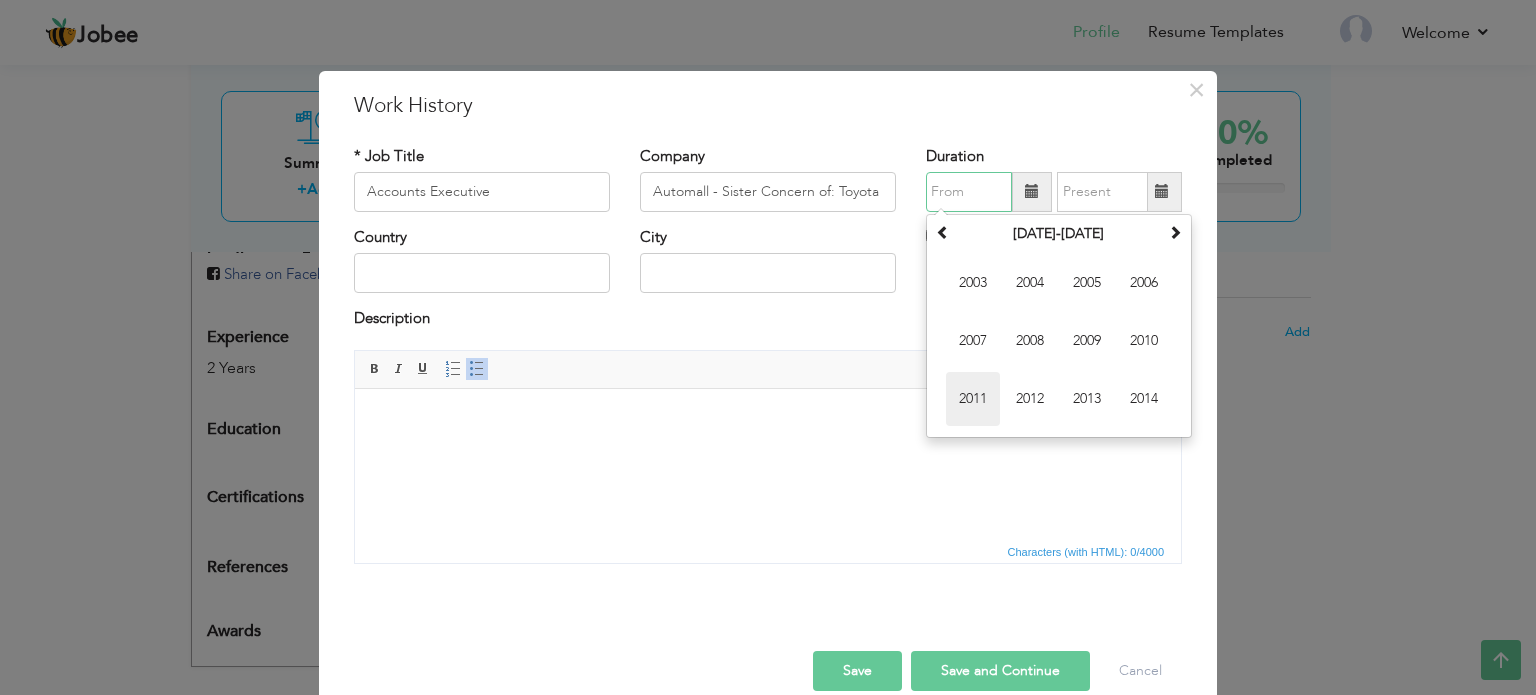 click on "2011" at bounding box center [973, 399] 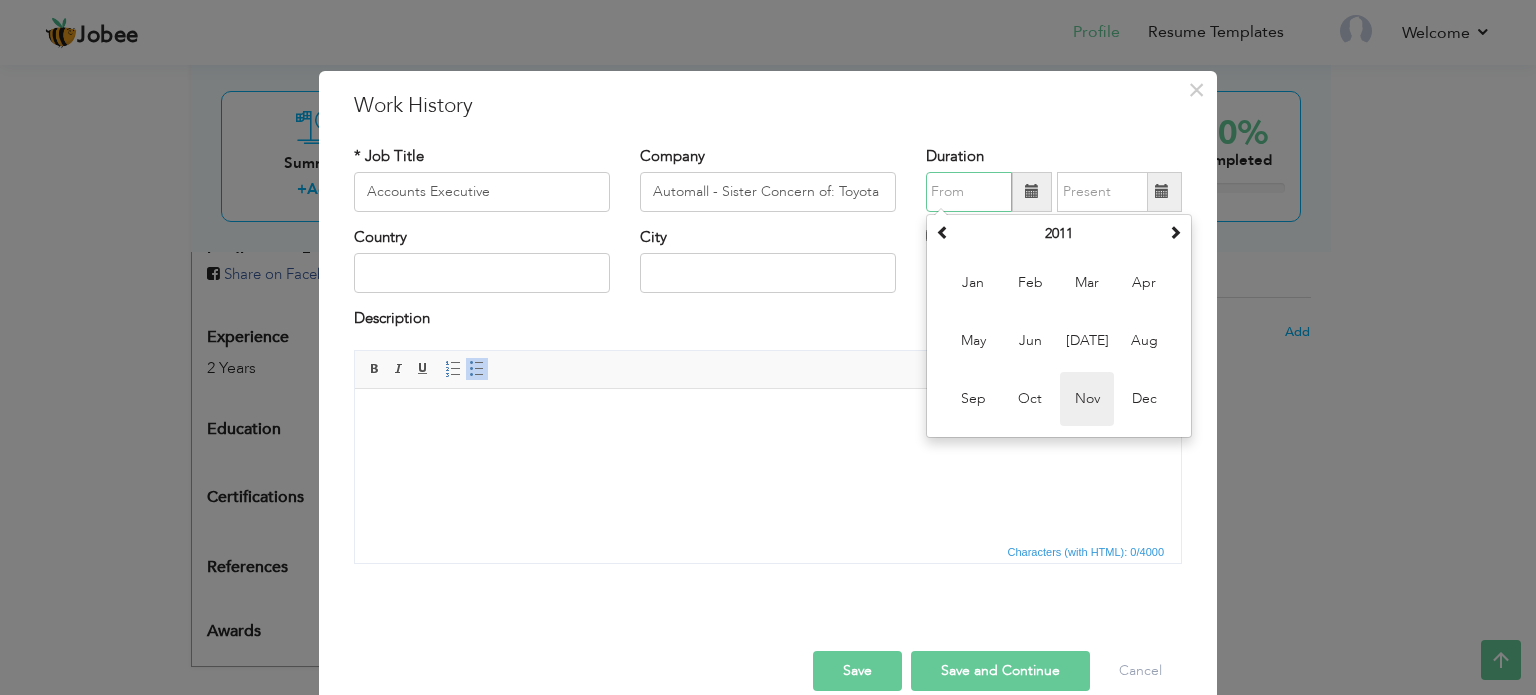 click on "Nov" at bounding box center (1087, 399) 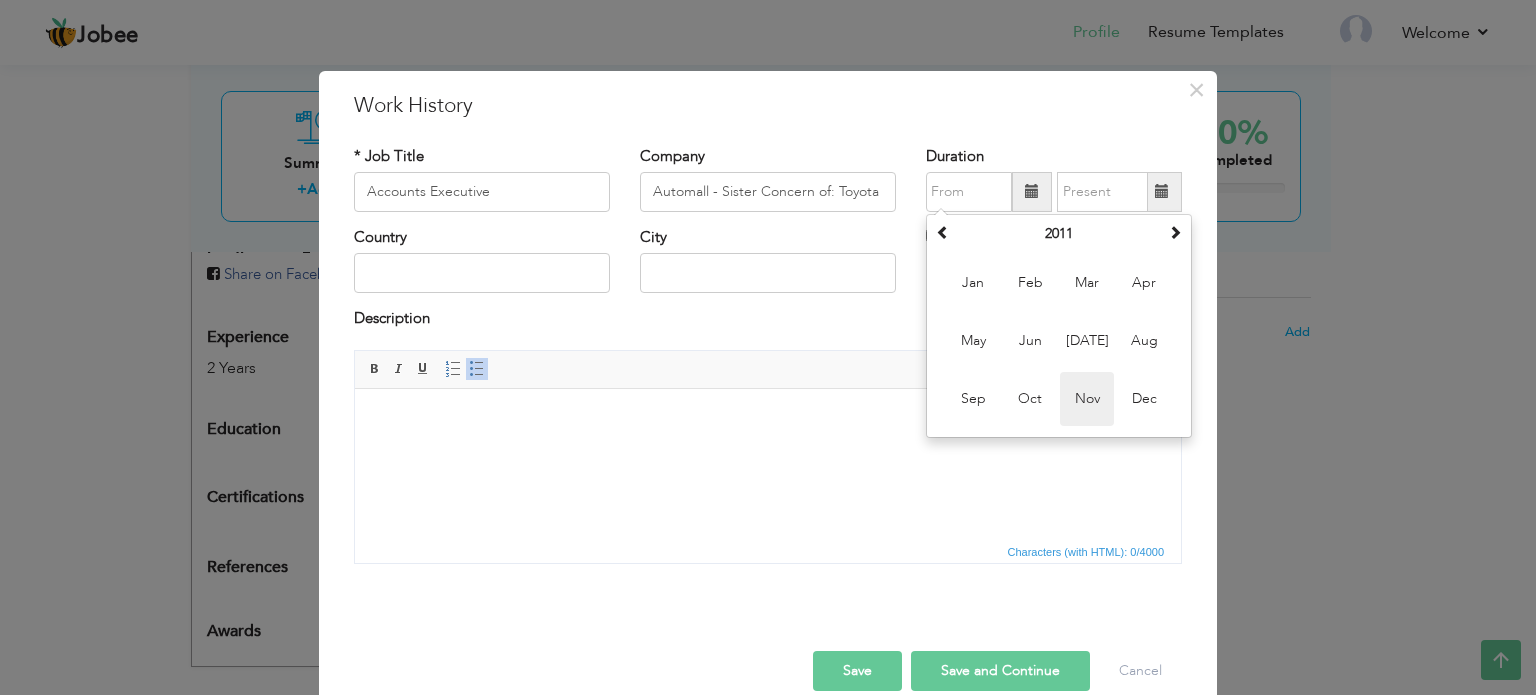 type on "11/2011" 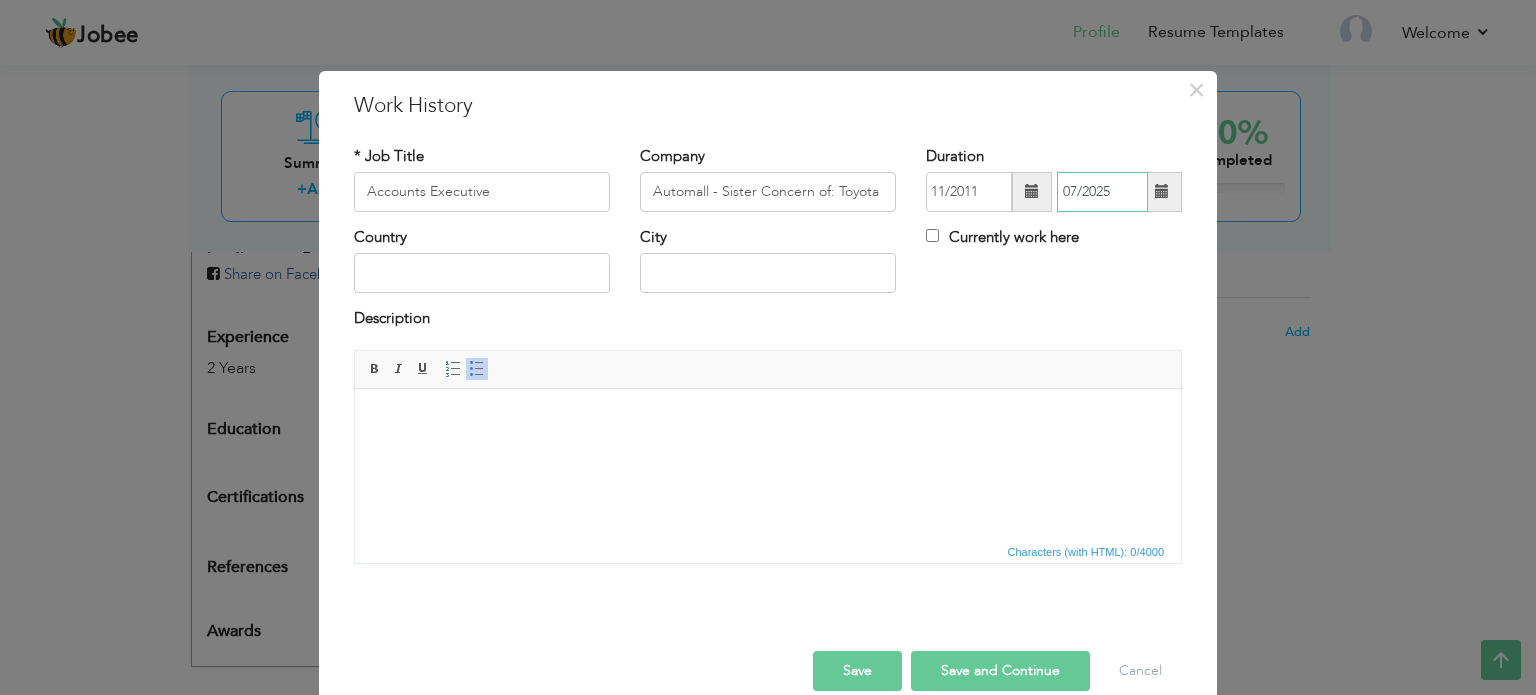 click on "07/2025" at bounding box center [1102, 192] 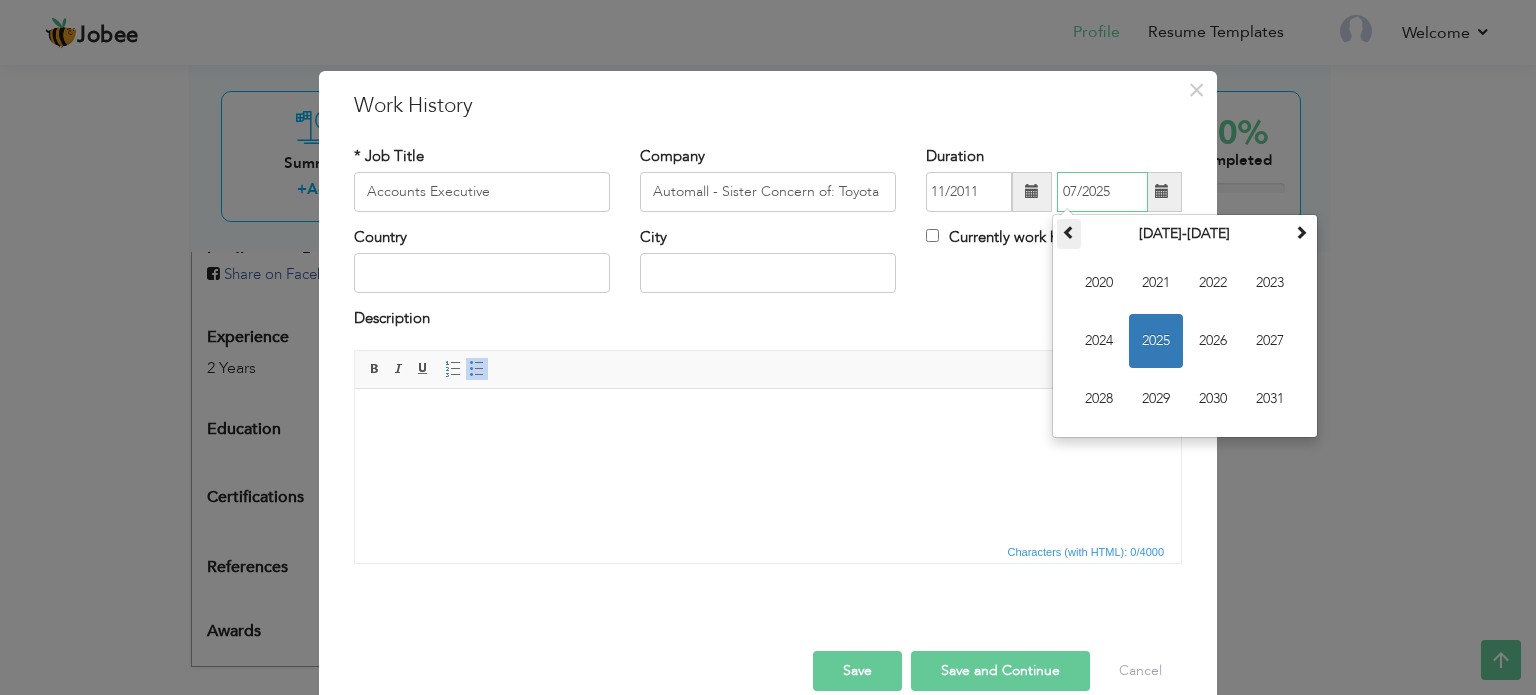 click at bounding box center (1069, 232) 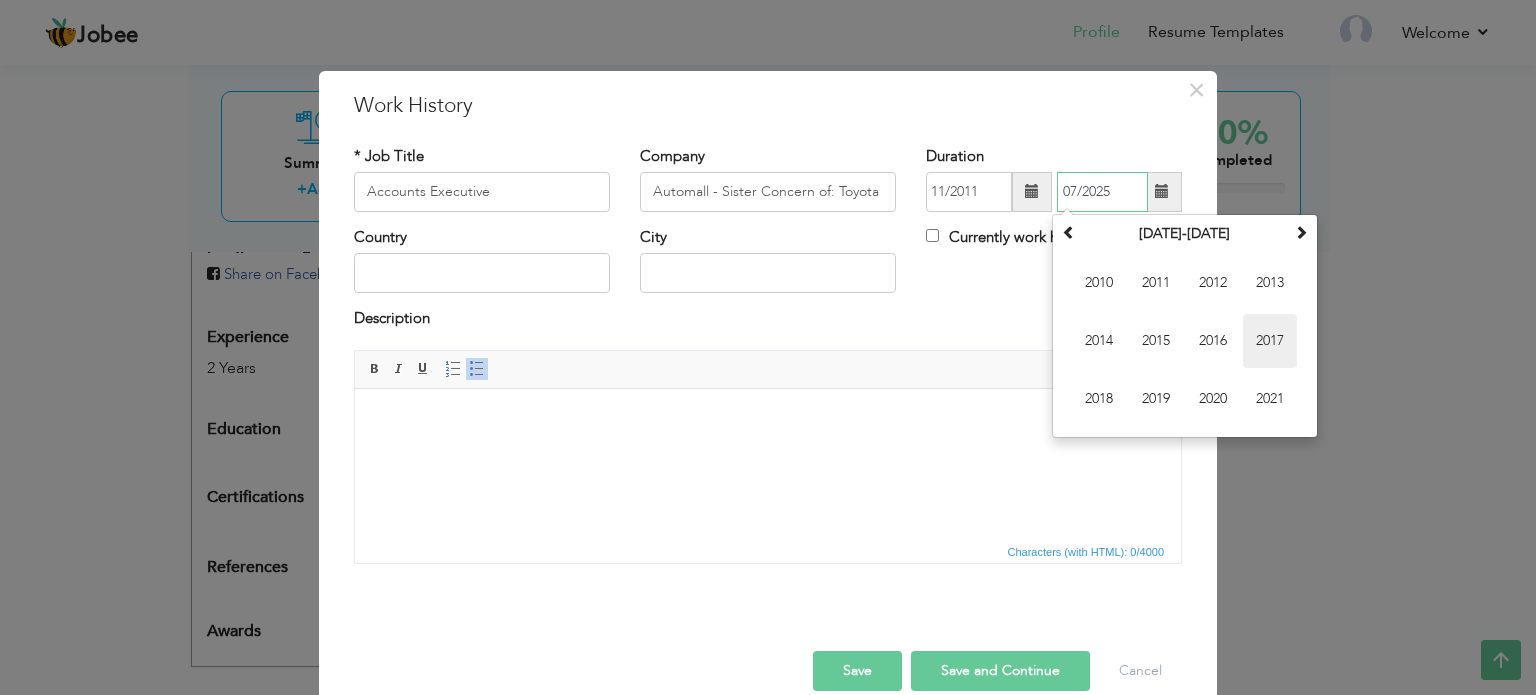 click on "2017" at bounding box center [1270, 341] 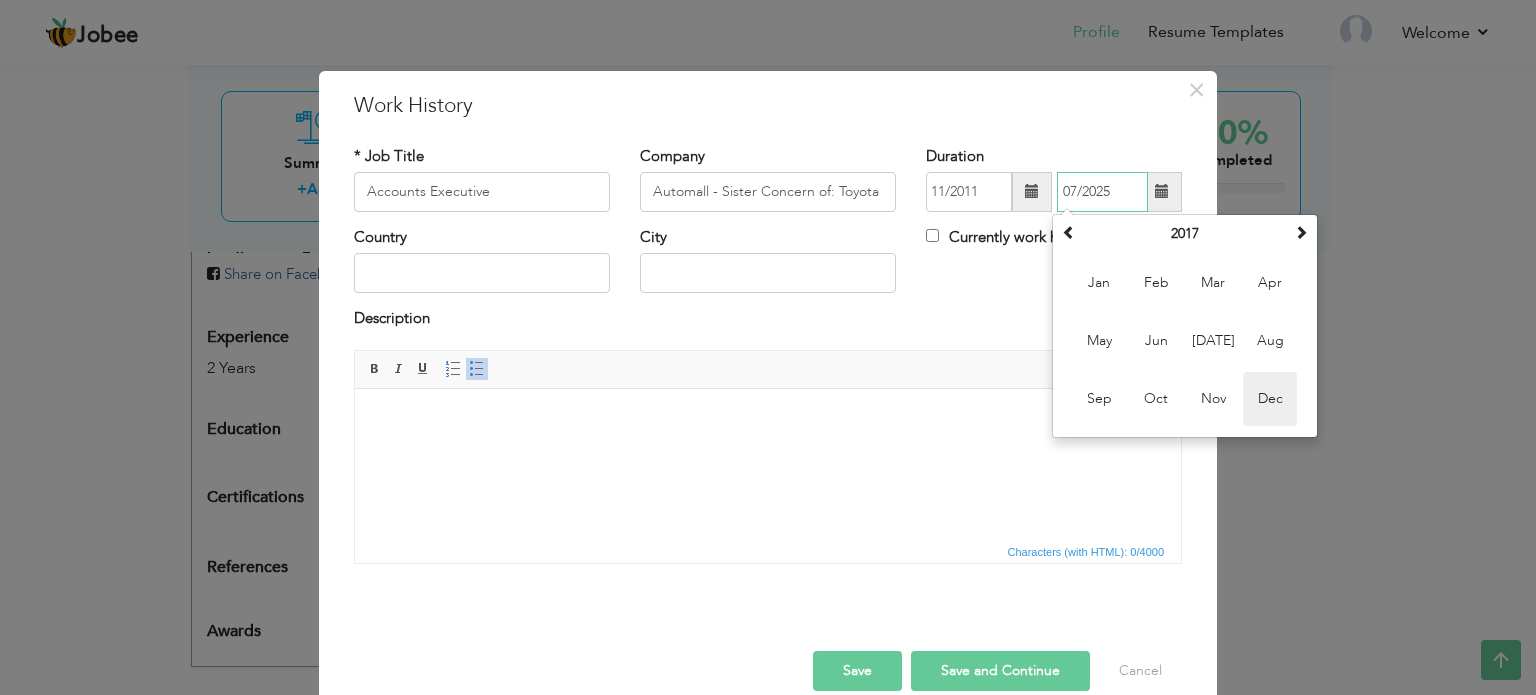 click on "Dec" at bounding box center (1270, 399) 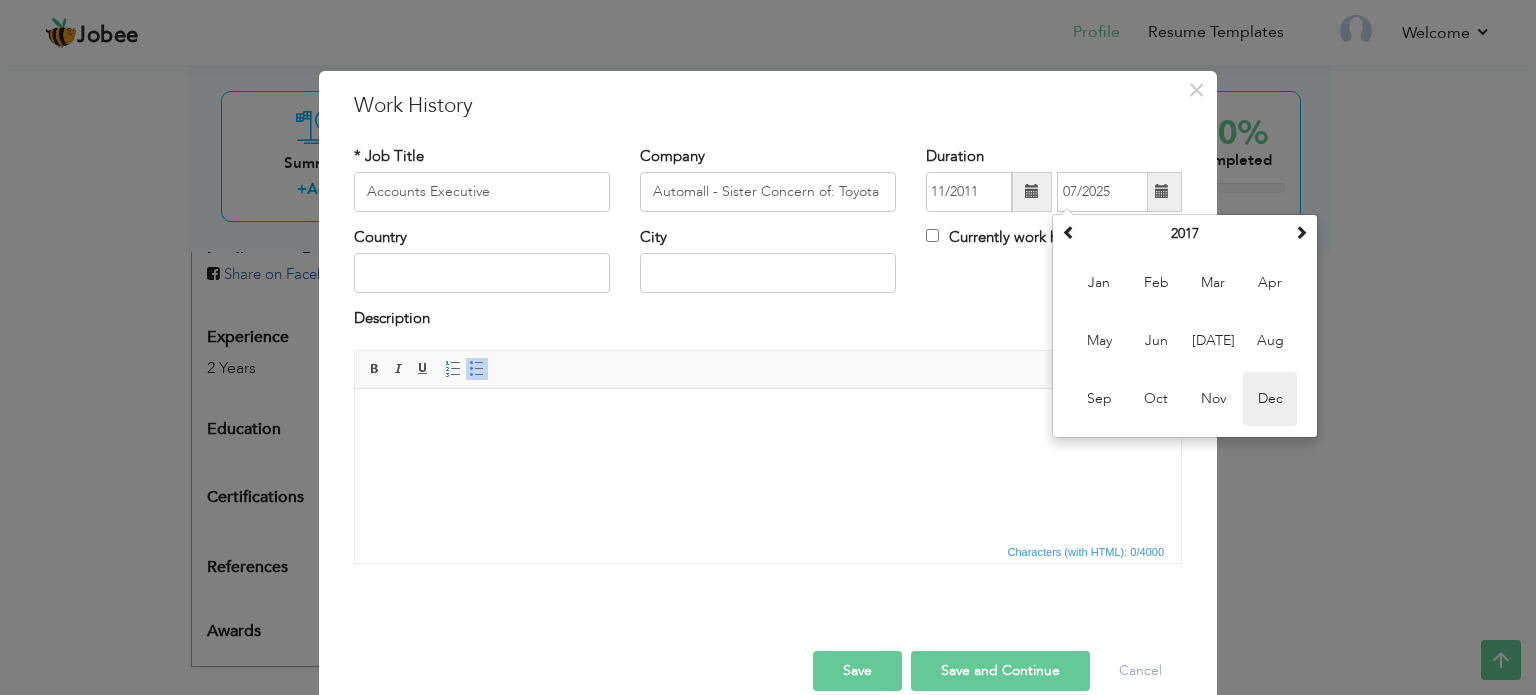 type on "12/2017" 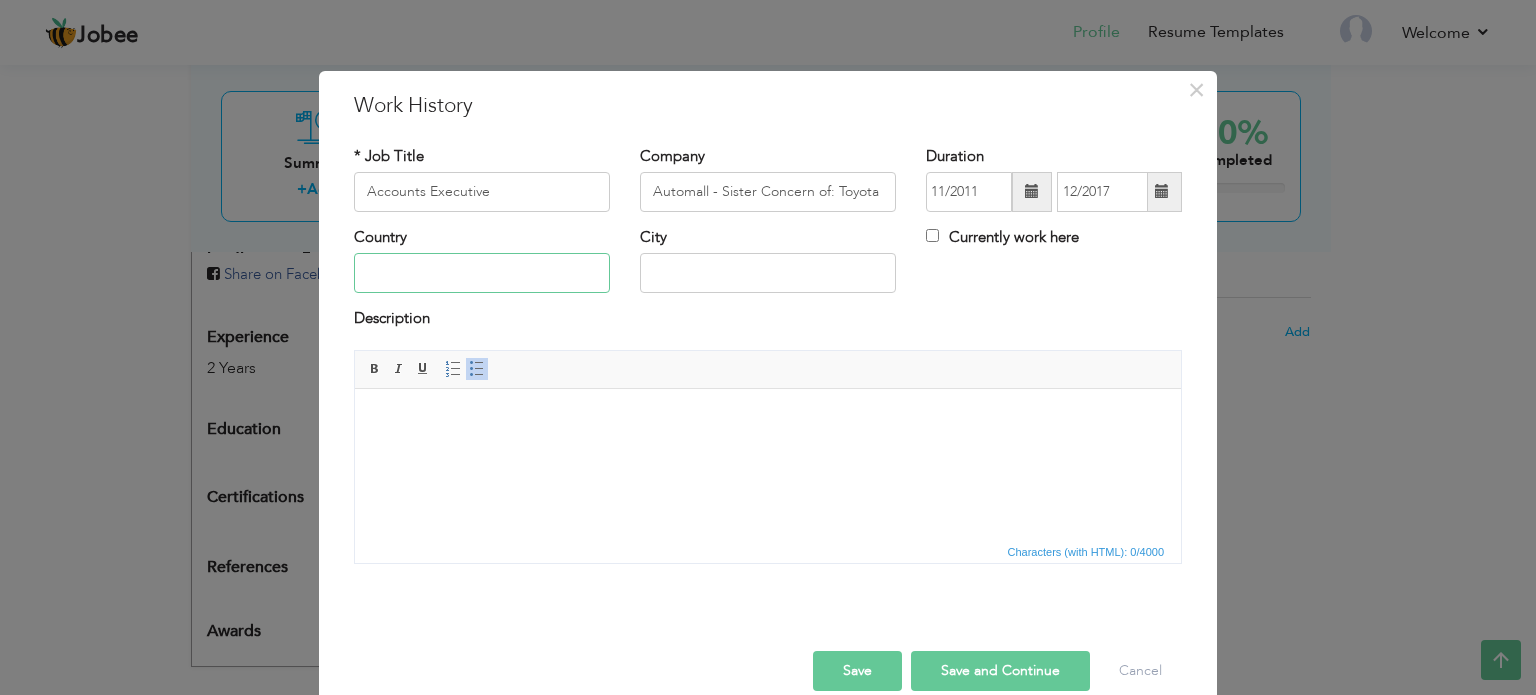 click at bounding box center (482, 273) 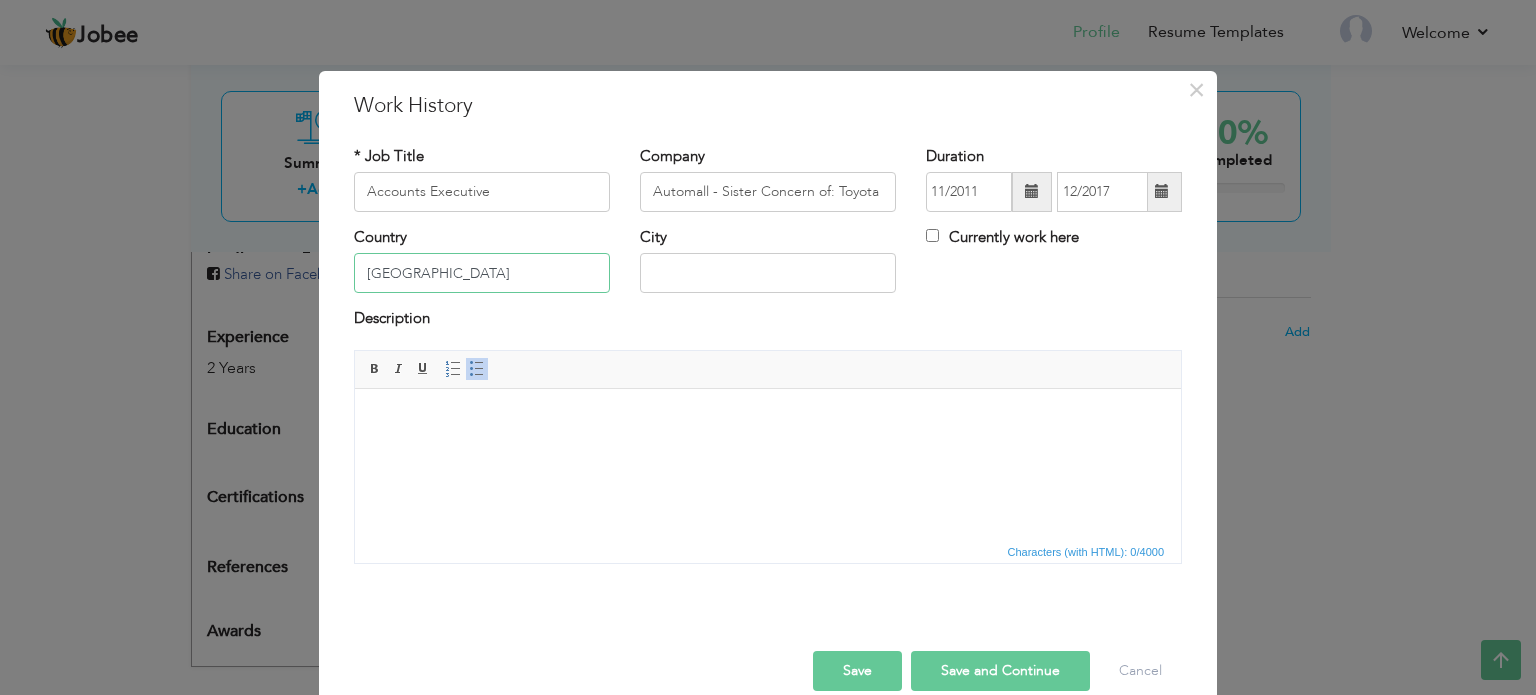 type on "[GEOGRAPHIC_DATA]" 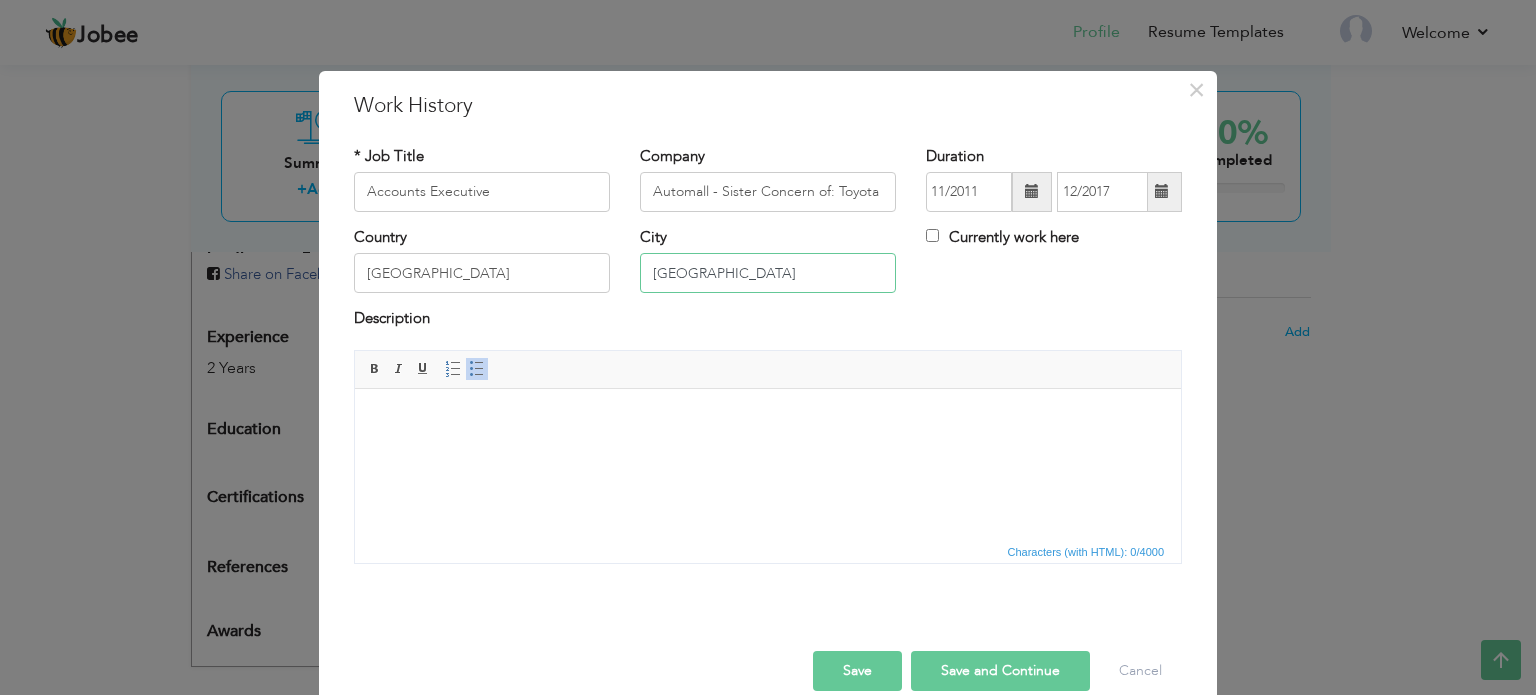 type on "[GEOGRAPHIC_DATA]" 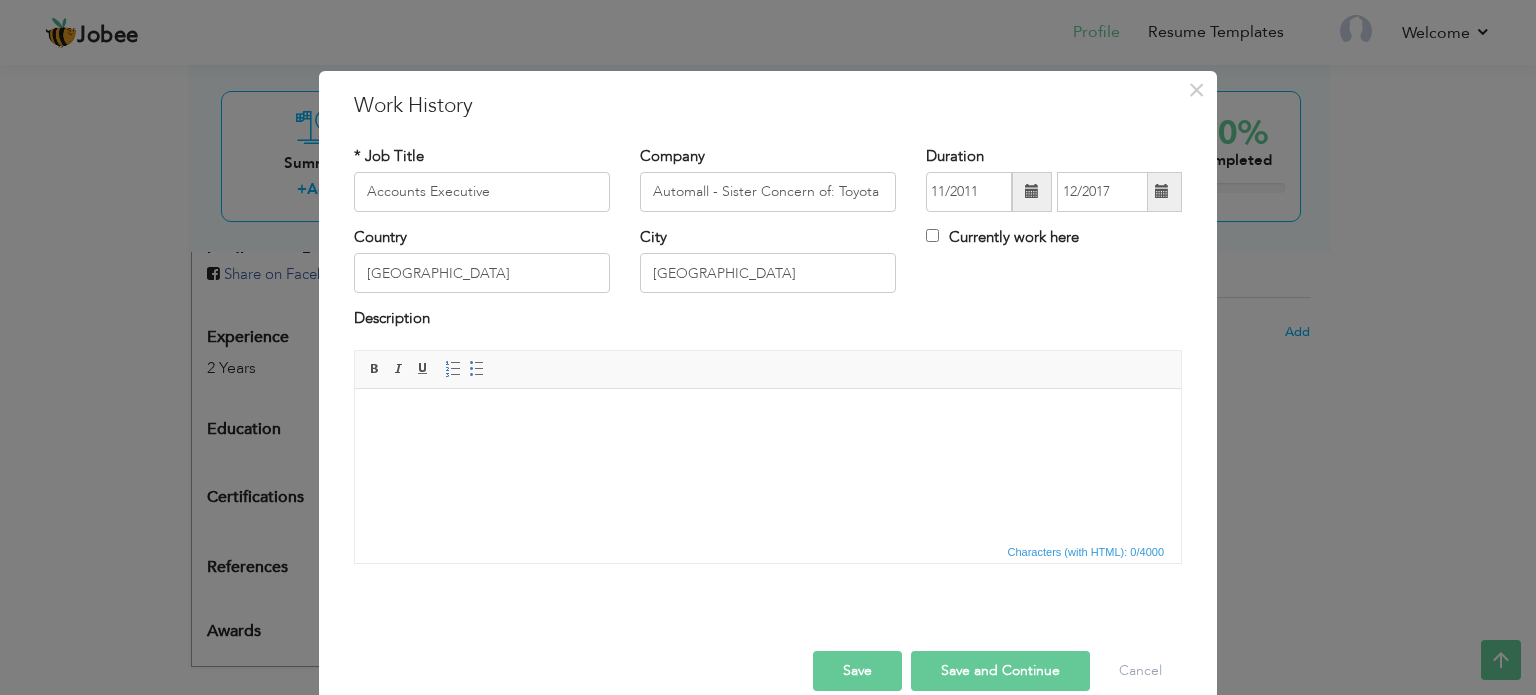 click at bounding box center [768, 418] 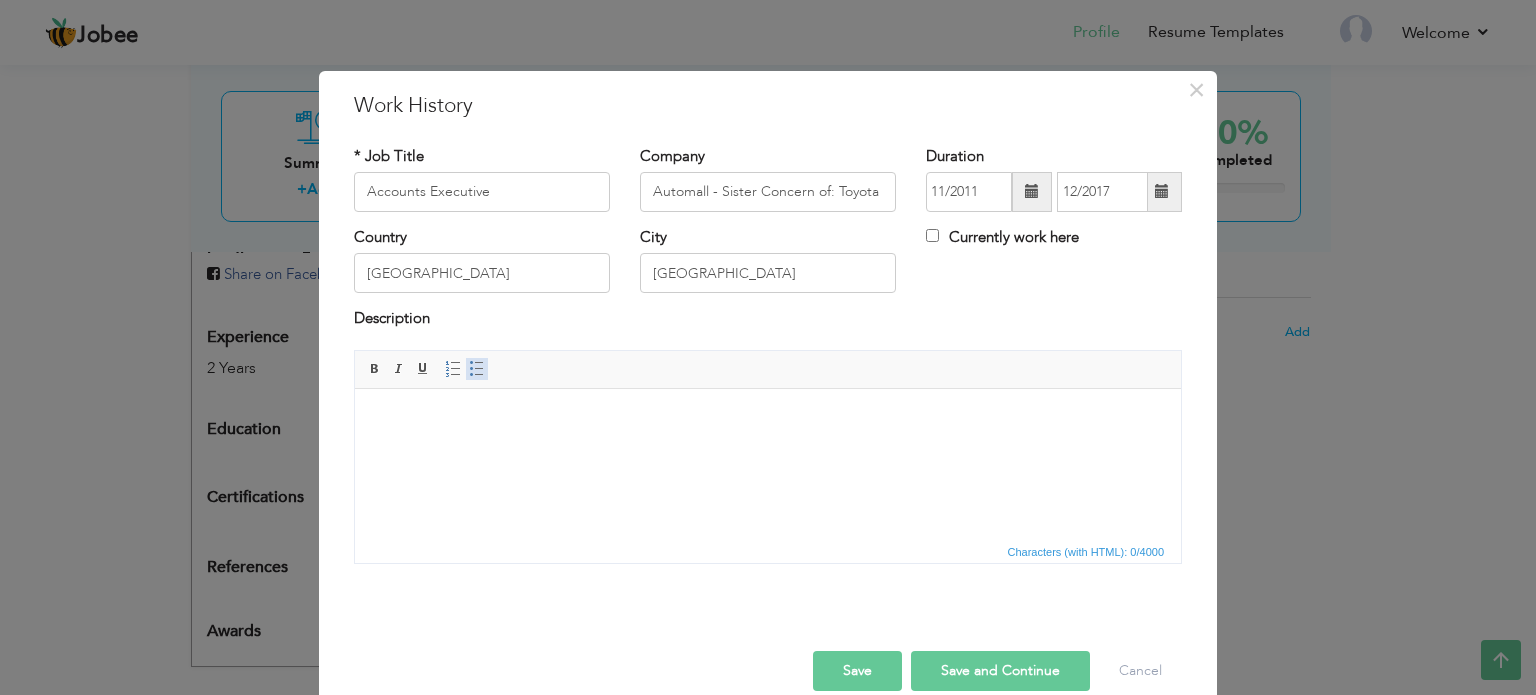 click at bounding box center (477, 369) 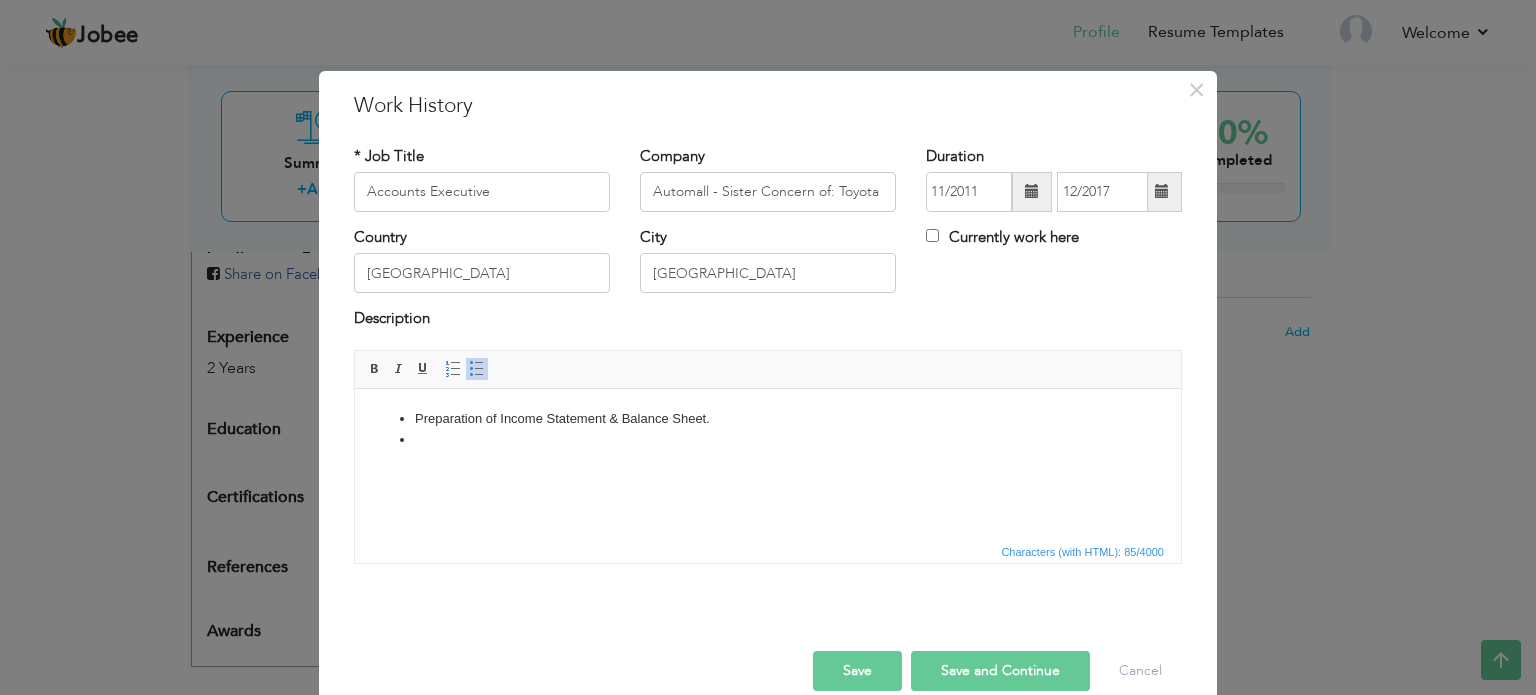 scroll, scrollTop: 0, scrollLeft: 0, axis: both 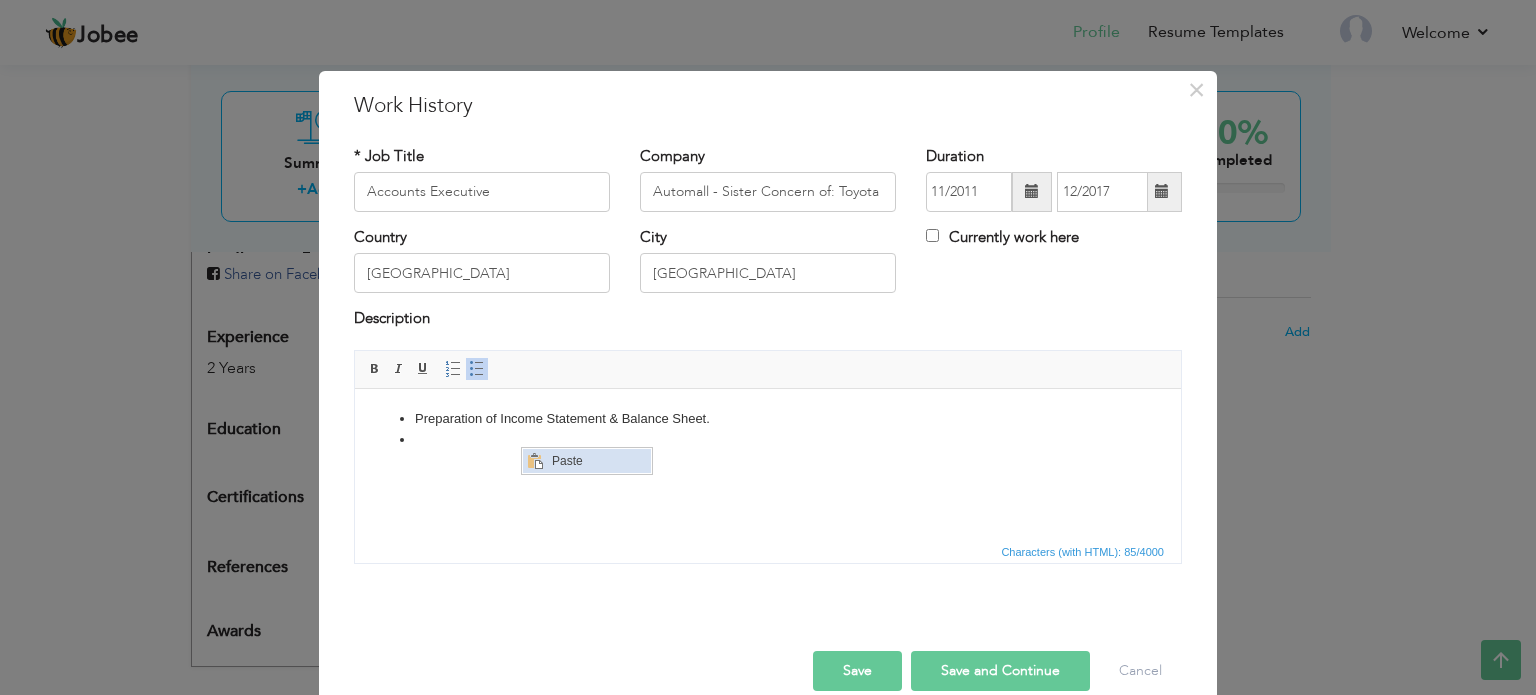 click at bounding box center (535, 461) 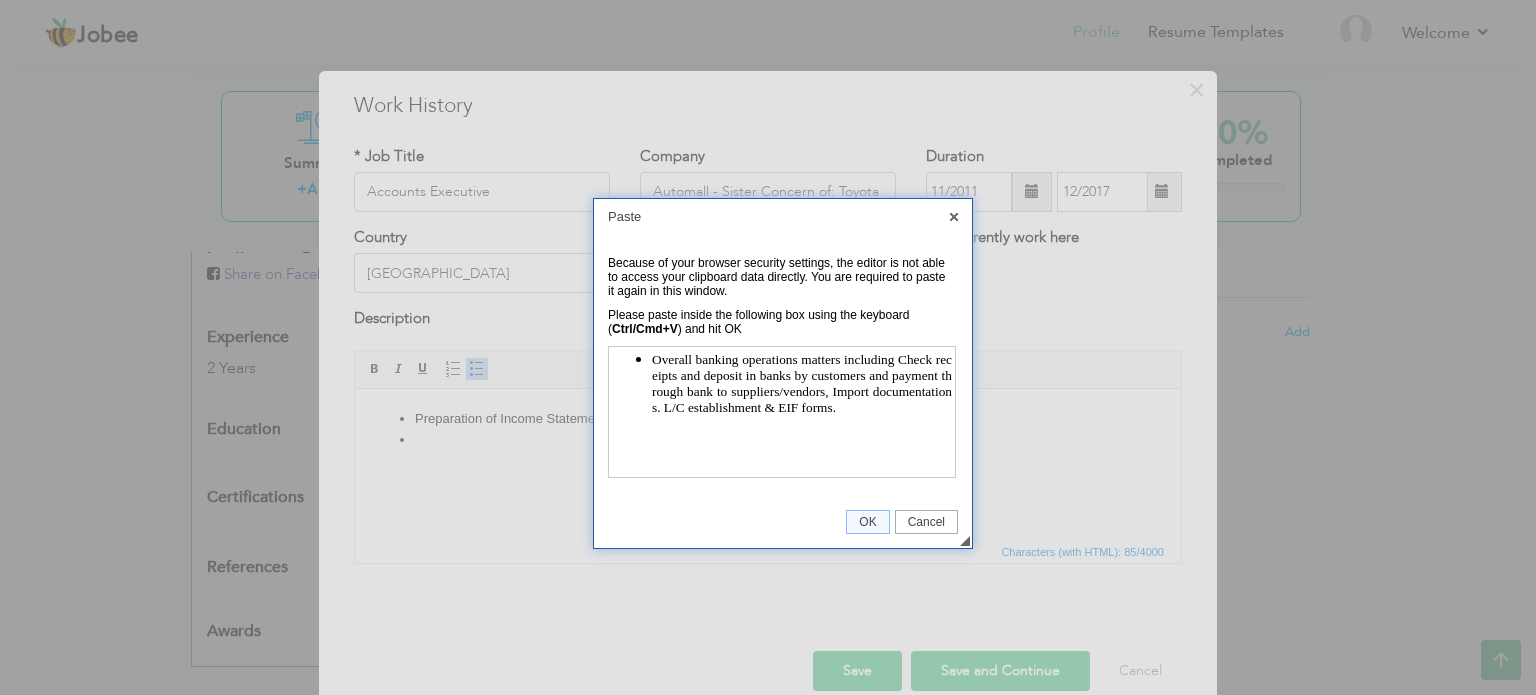 scroll, scrollTop: 0, scrollLeft: 0, axis: both 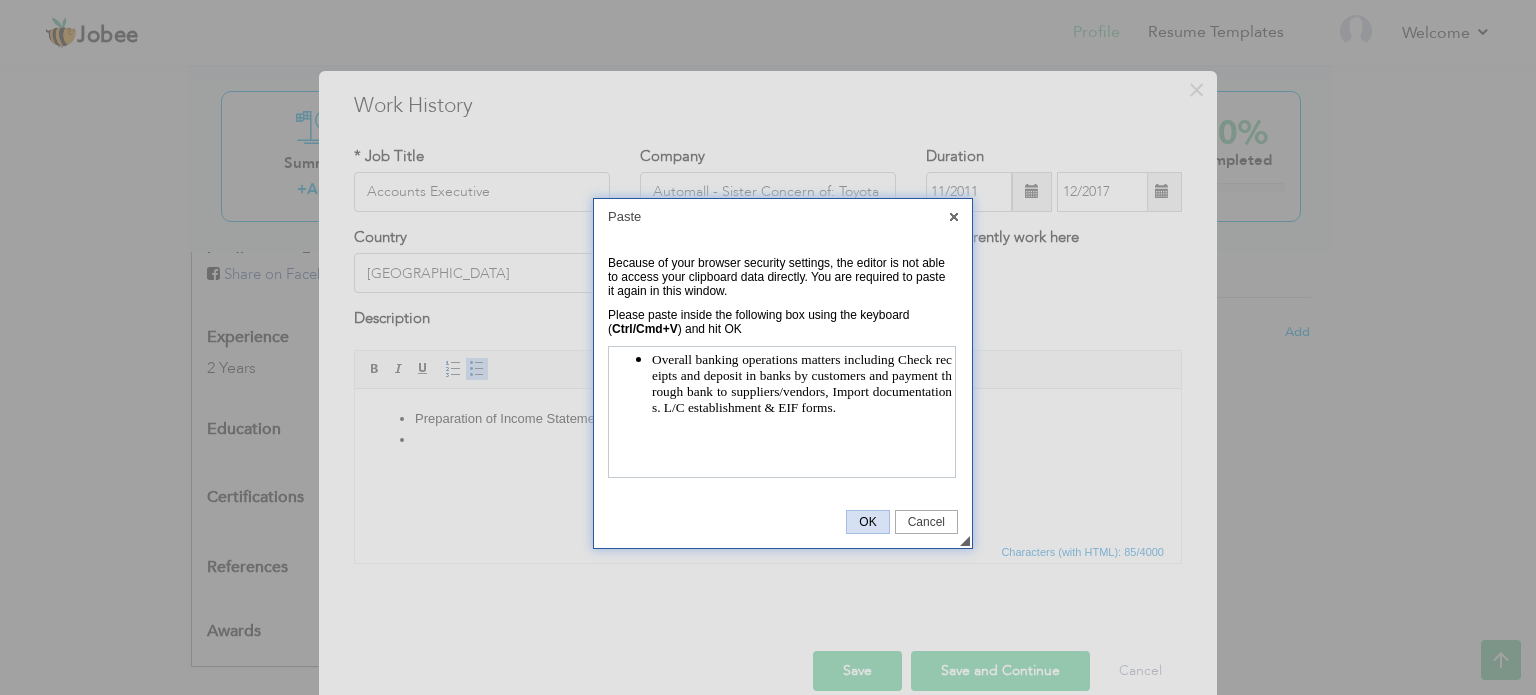 click on "OK" at bounding box center (867, 522) 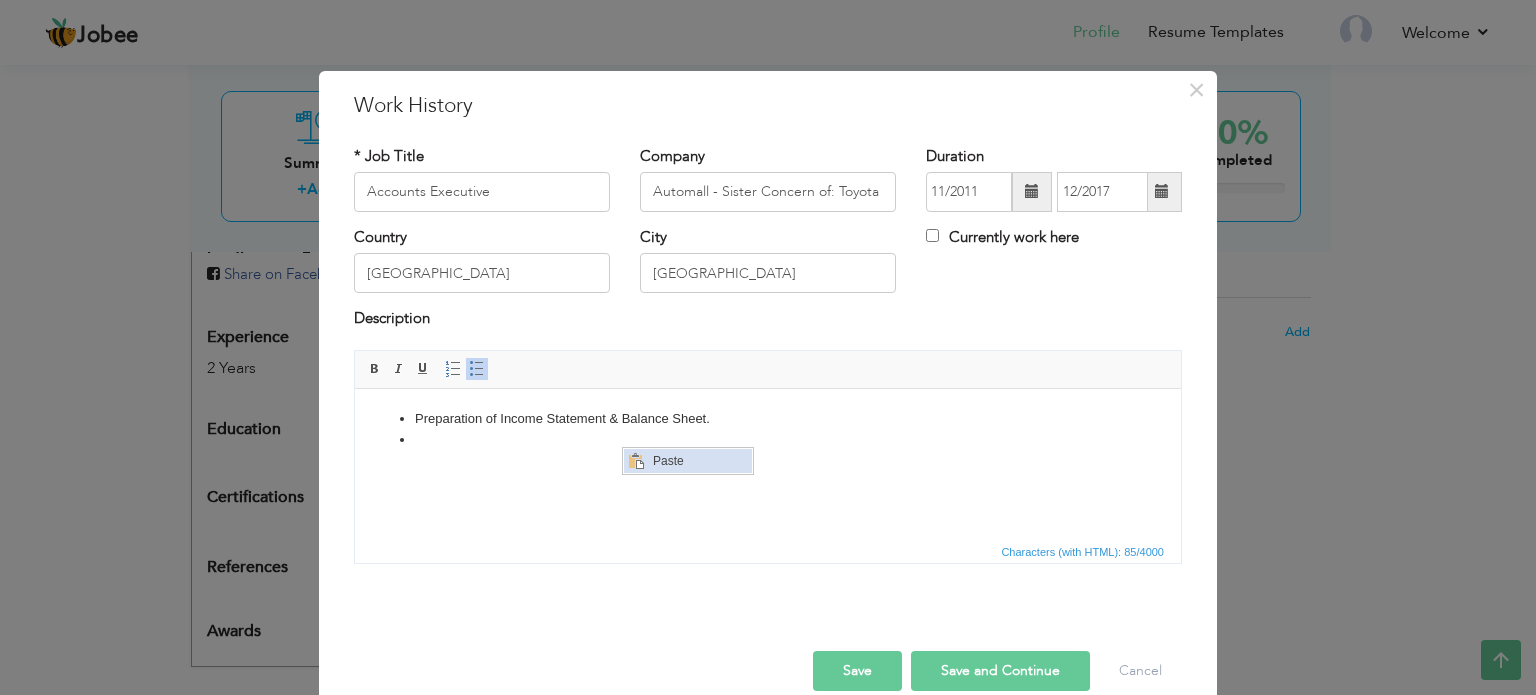 click at bounding box center (636, 461) 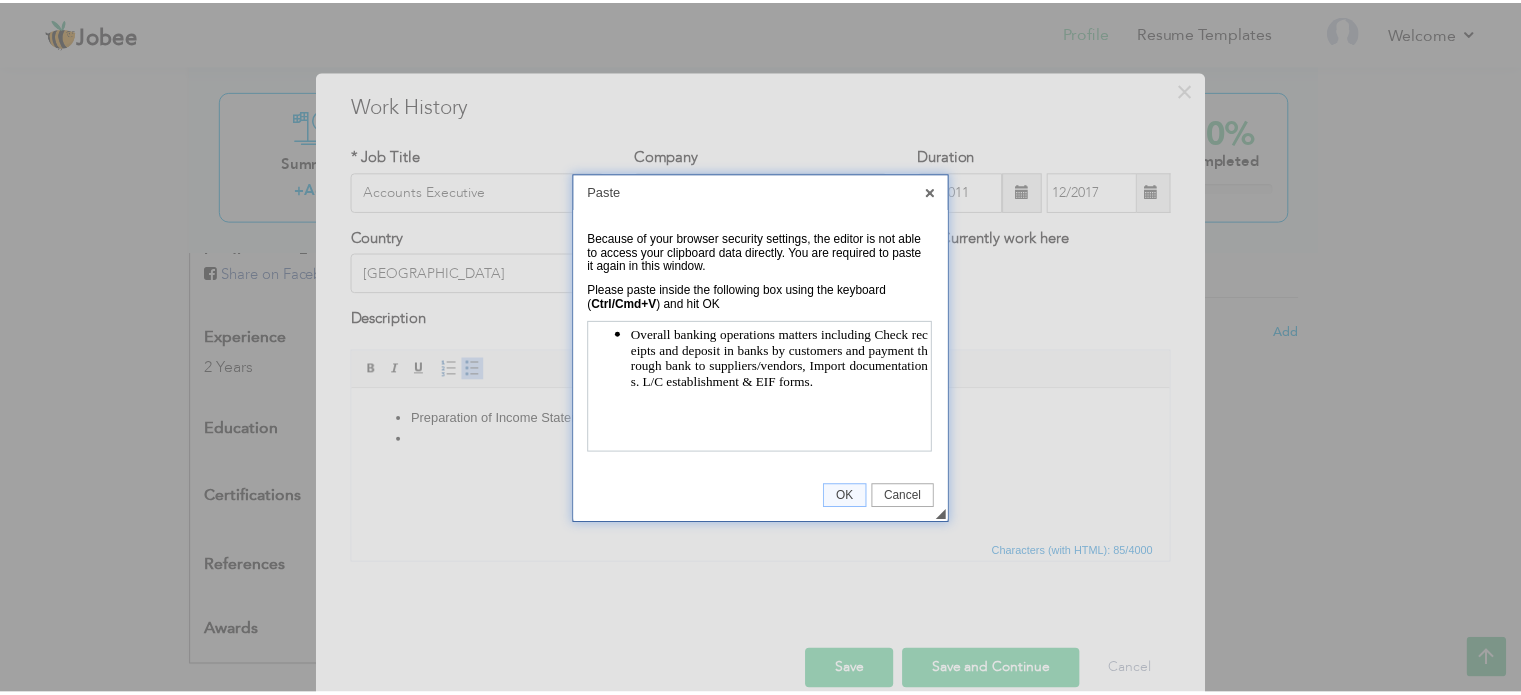 scroll, scrollTop: 0, scrollLeft: 0, axis: both 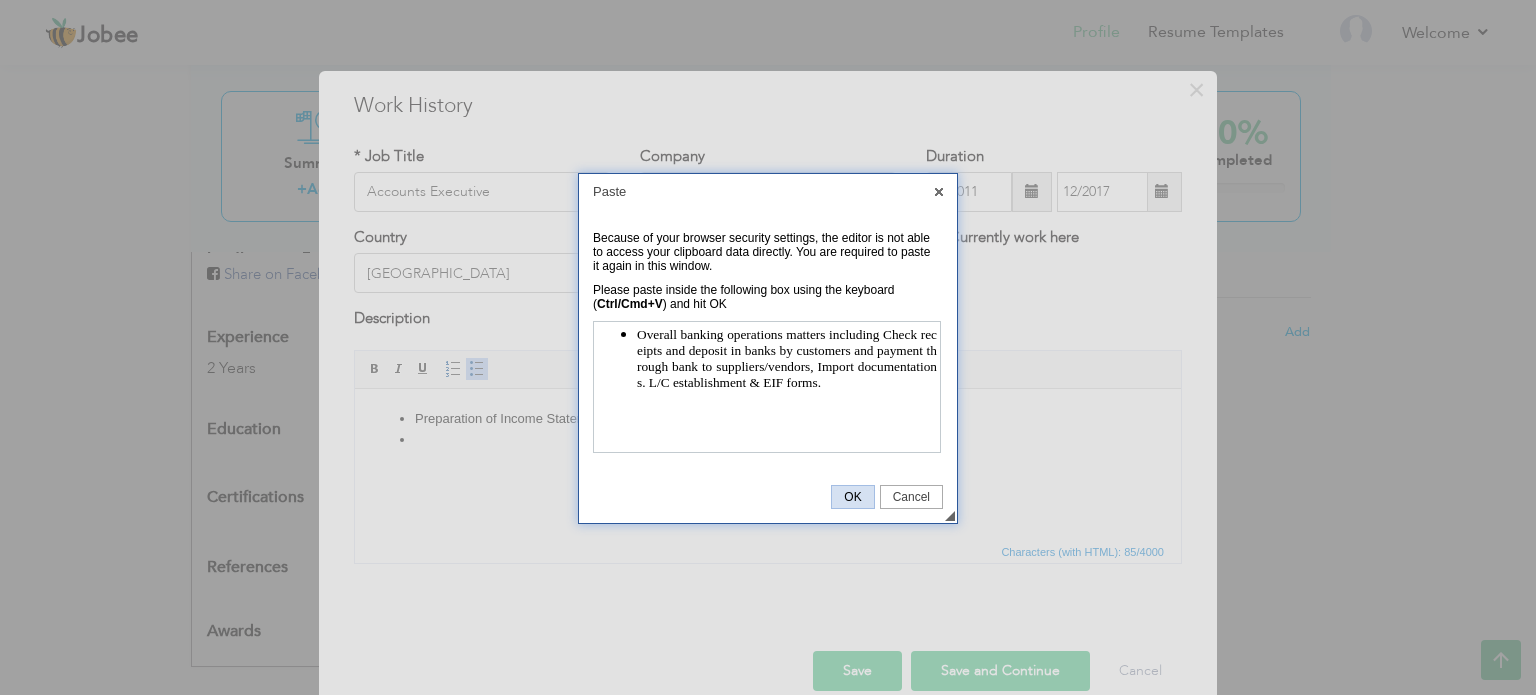 click on "OK" at bounding box center (852, 497) 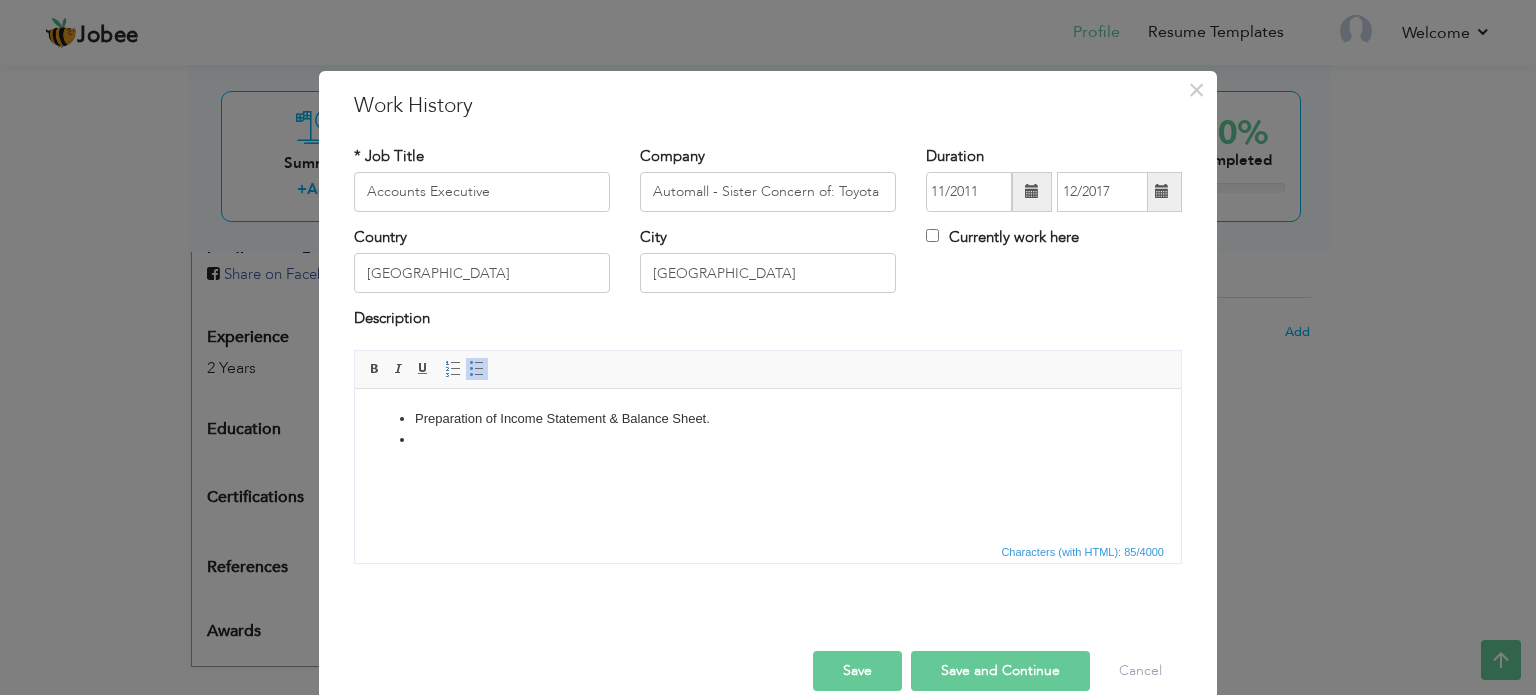 click on "Save" at bounding box center (857, 671) 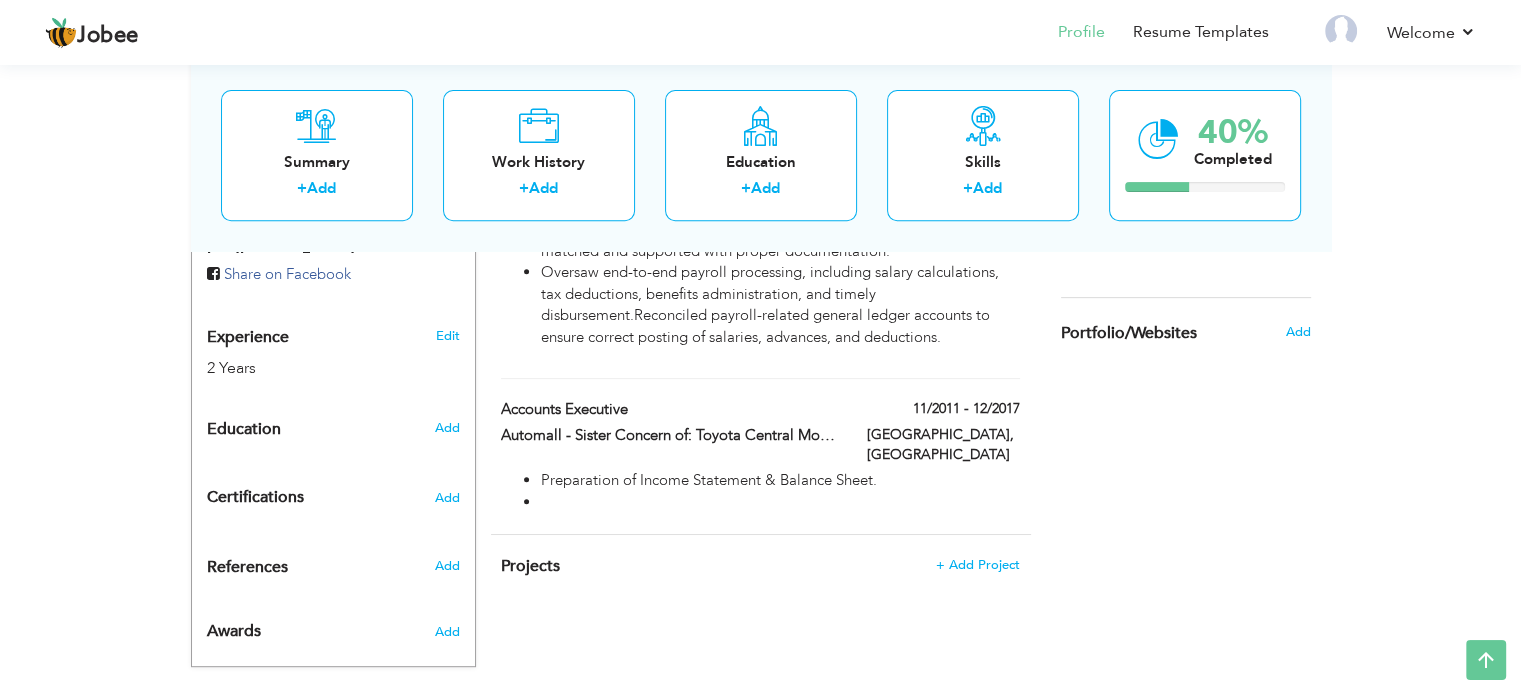 click on "Change
Remove
Muhammmad Haris
Karachi ,   Pakistan
Gaditek Associates × ×" at bounding box center [761, 154] 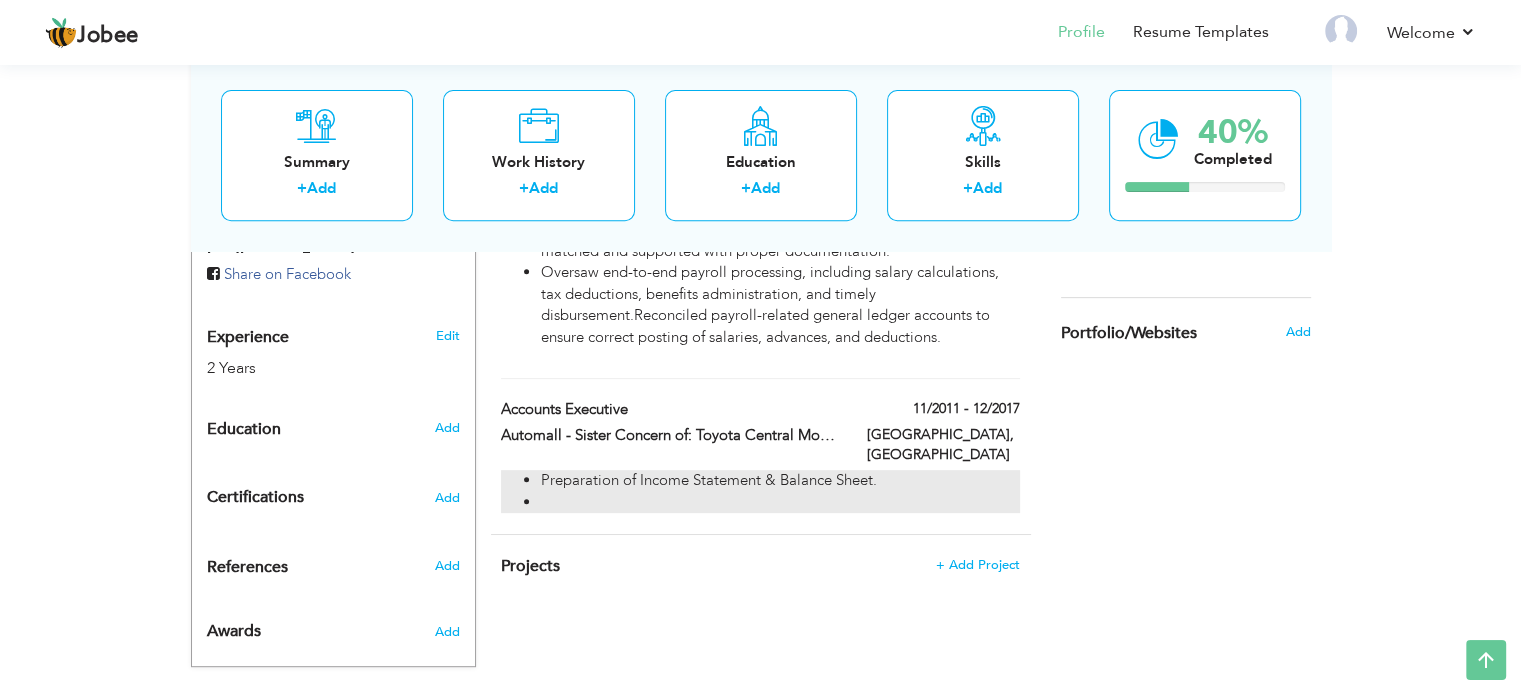 click on "Preparation of Income Statement & Balance Sheet." at bounding box center (780, 480) 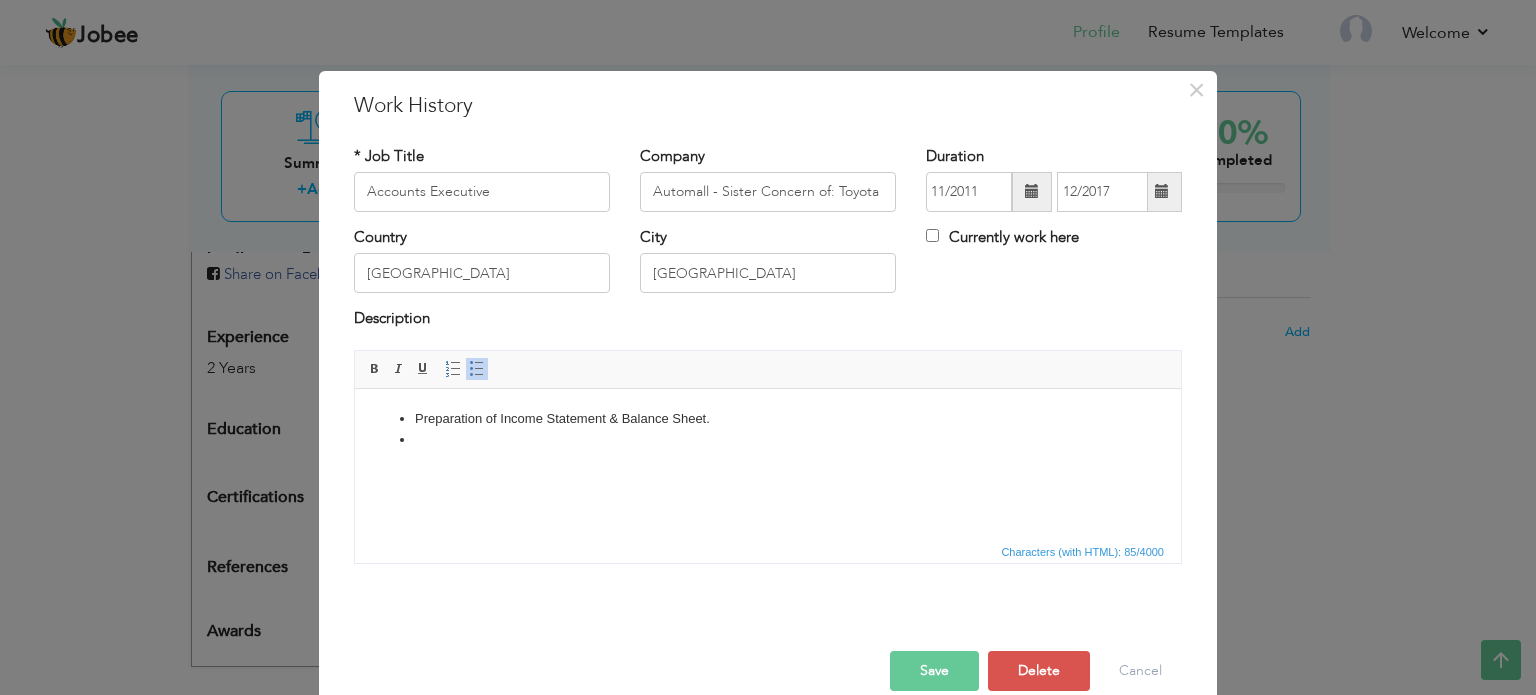 click at bounding box center [768, 439] 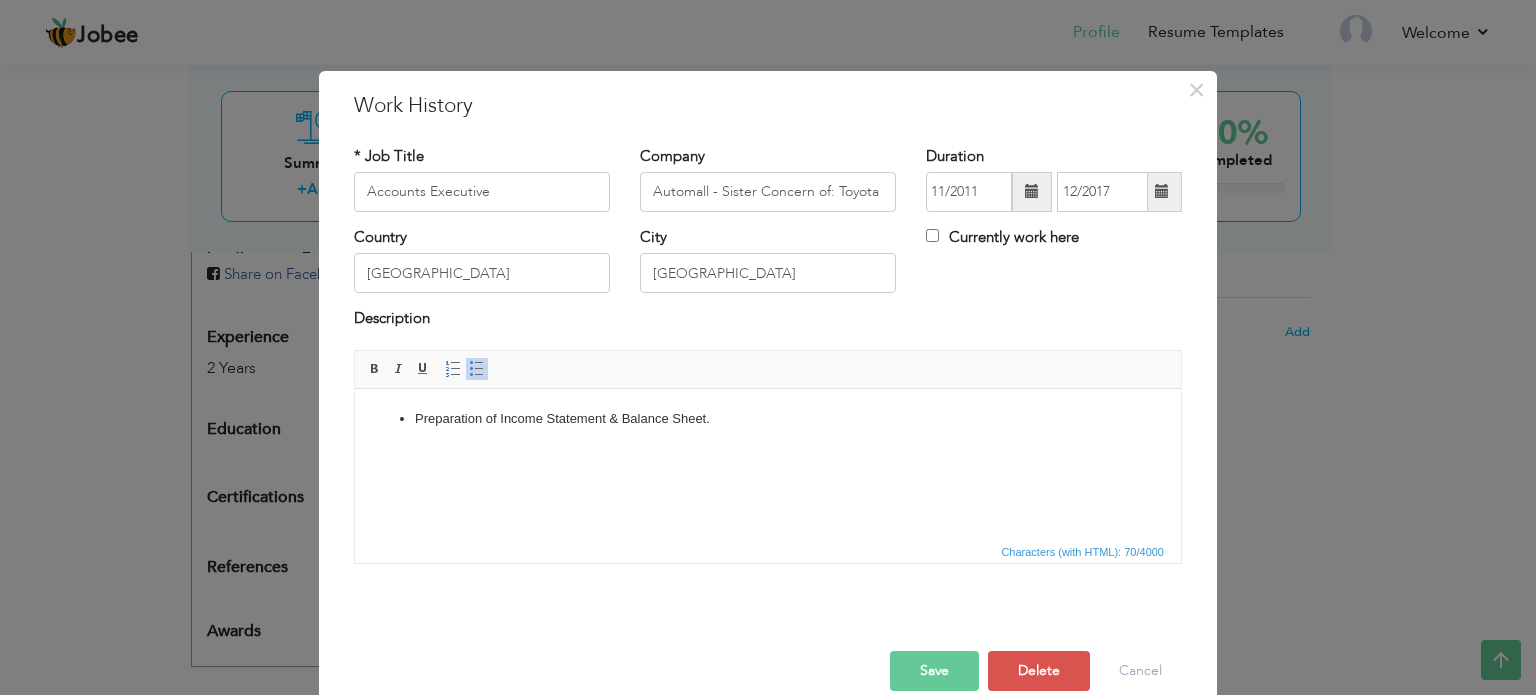 click on "Preparation of Income Statement & Balance Sheet." at bounding box center [768, 418] 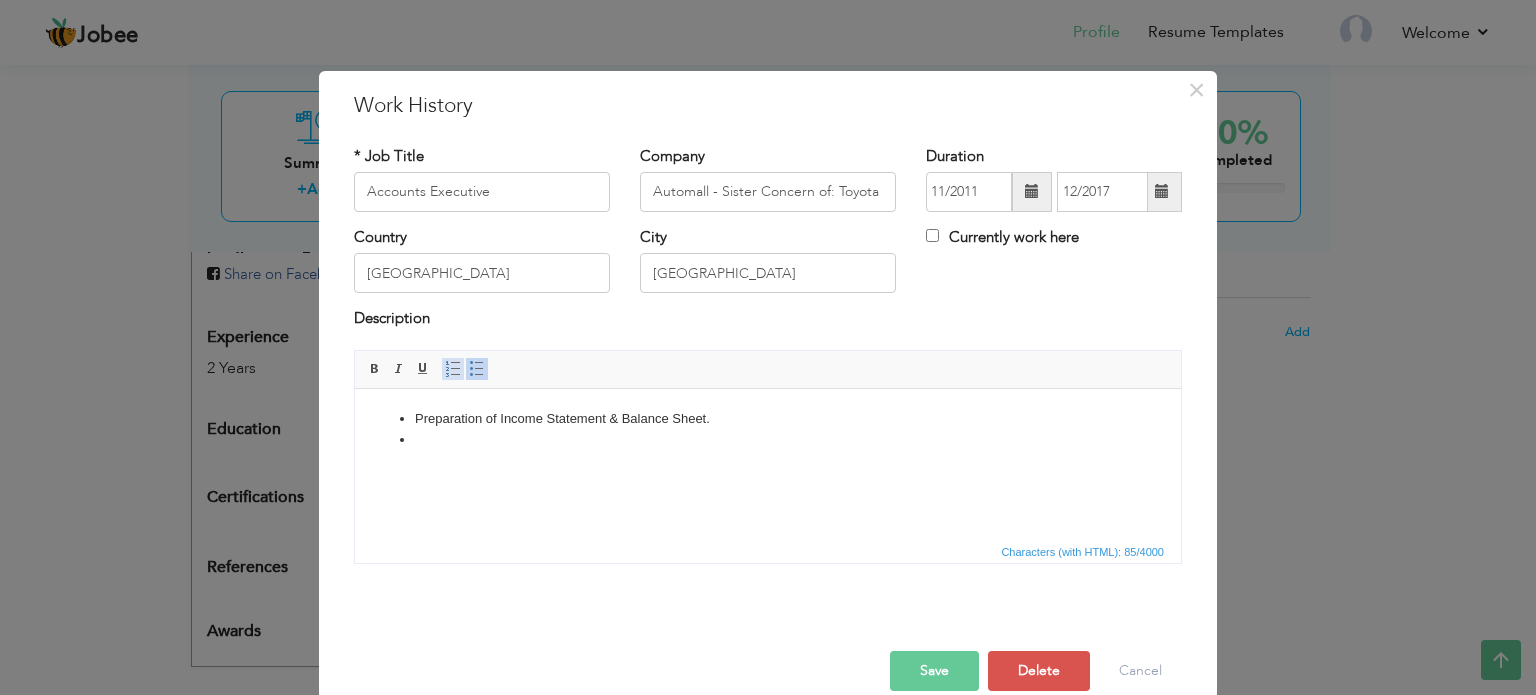 click on "Insert/Remove Numbered List" at bounding box center (453, 369) 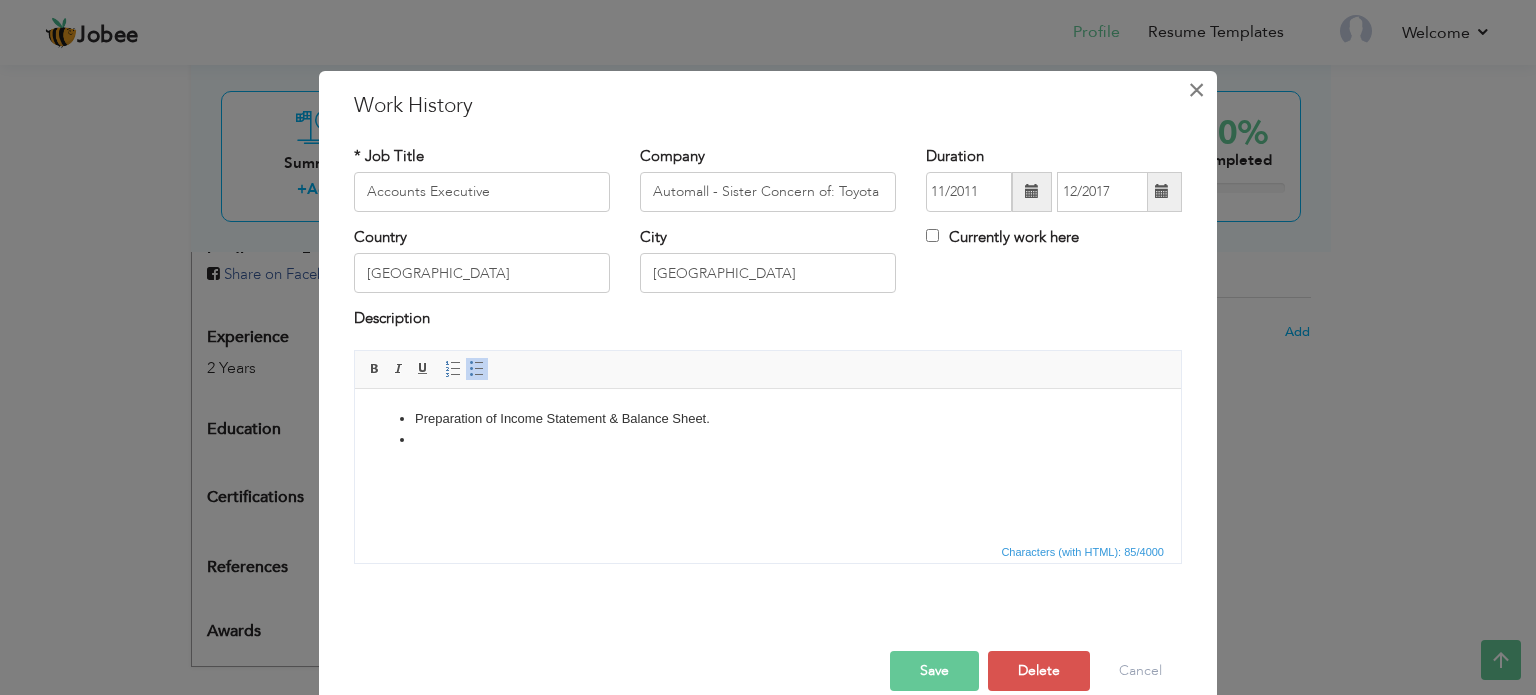 click on "×" at bounding box center [1196, 90] 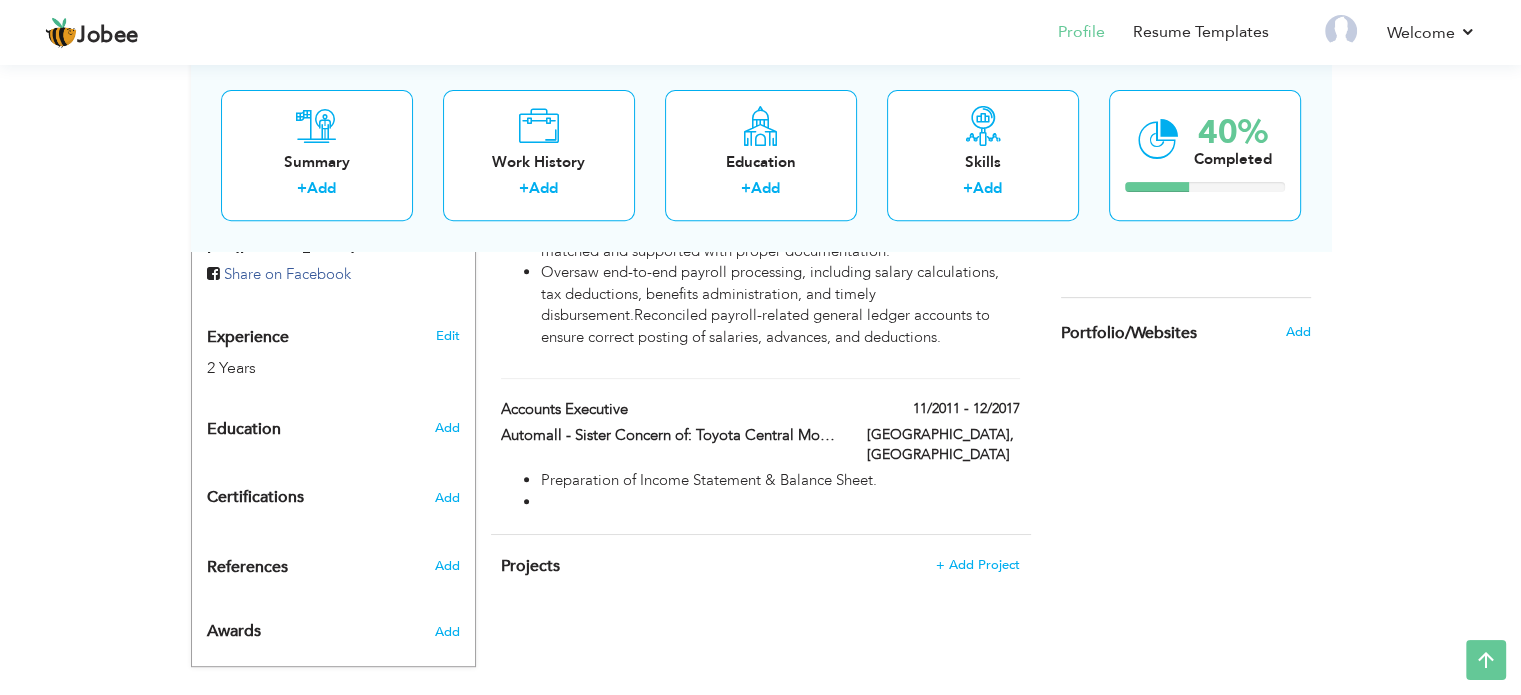 click on "Accounts Executive" at bounding box center (669, 412) 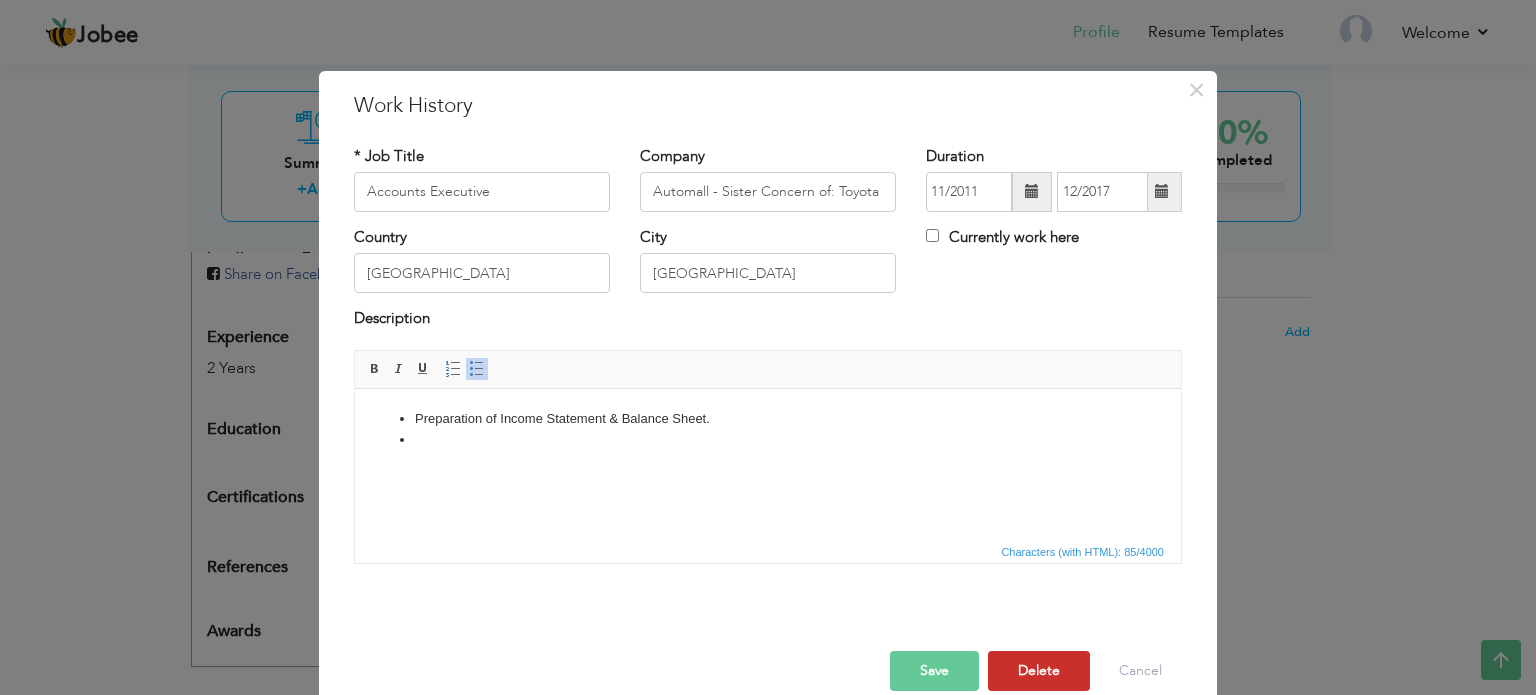 click on "Delete" at bounding box center (1039, 671) 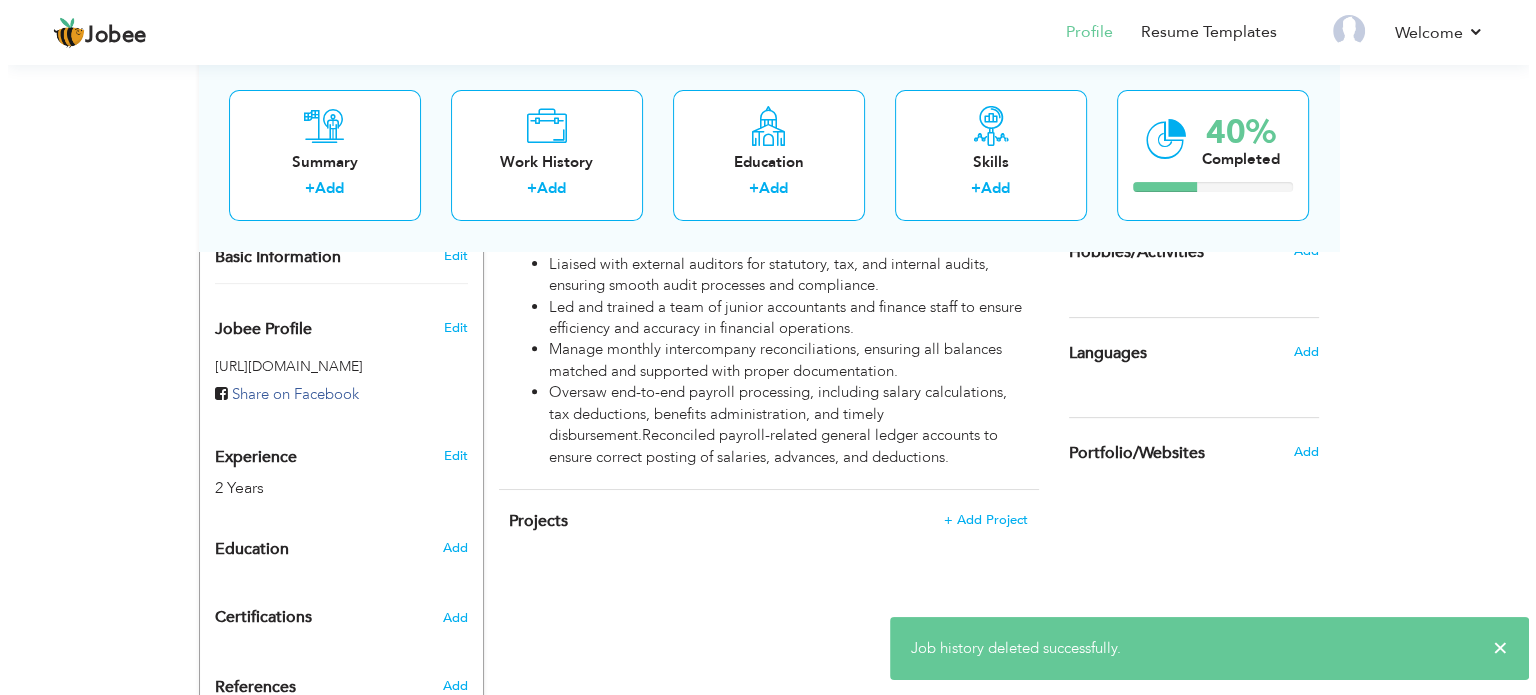 scroll, scrollTop: 579, scrollLeft: 0, axis: vertical 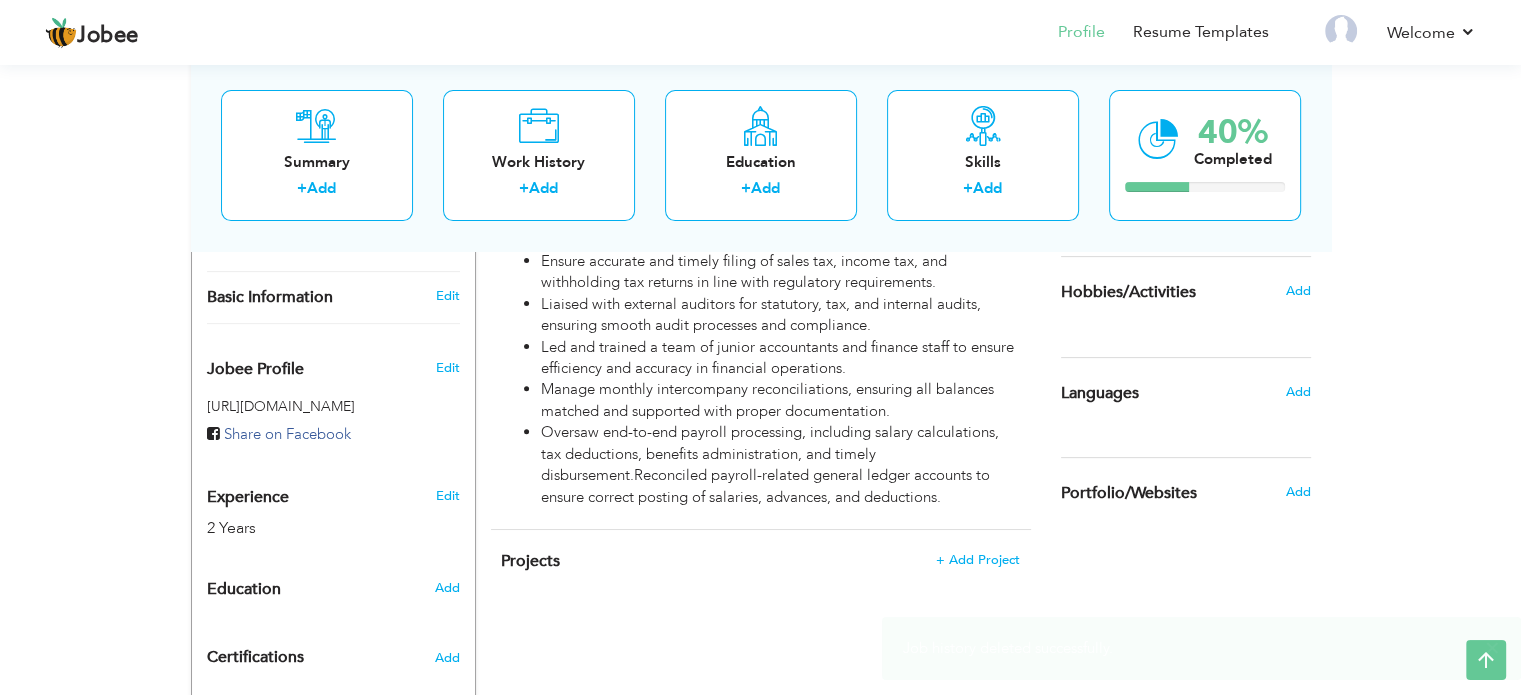 click on "Oversaw end-to-end payroll processing, including salary calculations, tax deductions, benefits administration, and timely disbursement.Reconciled payroll-related general ledger accounts to ensure correct posting of salaries, advances, and deductions." at bounding box center (780, 465) 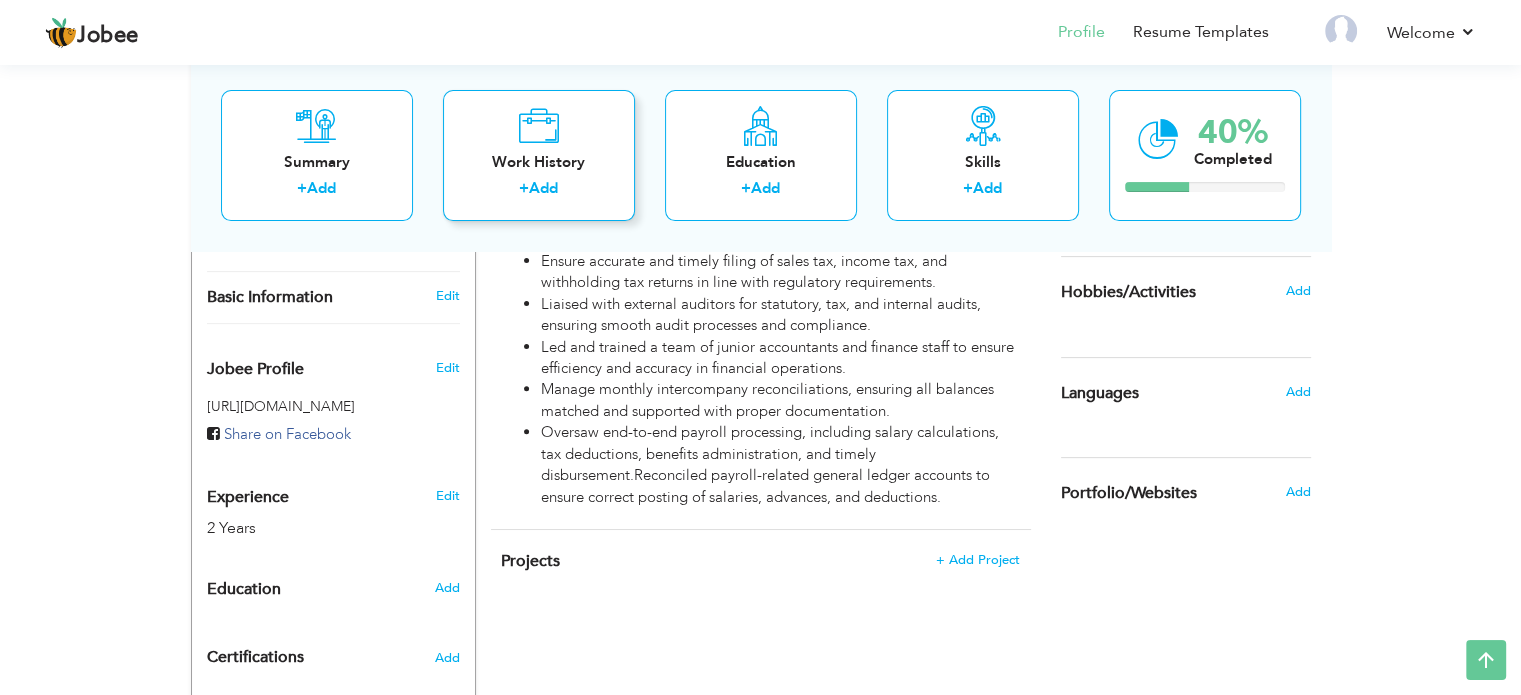 click on "Work History" at bounding box center [539, 162] 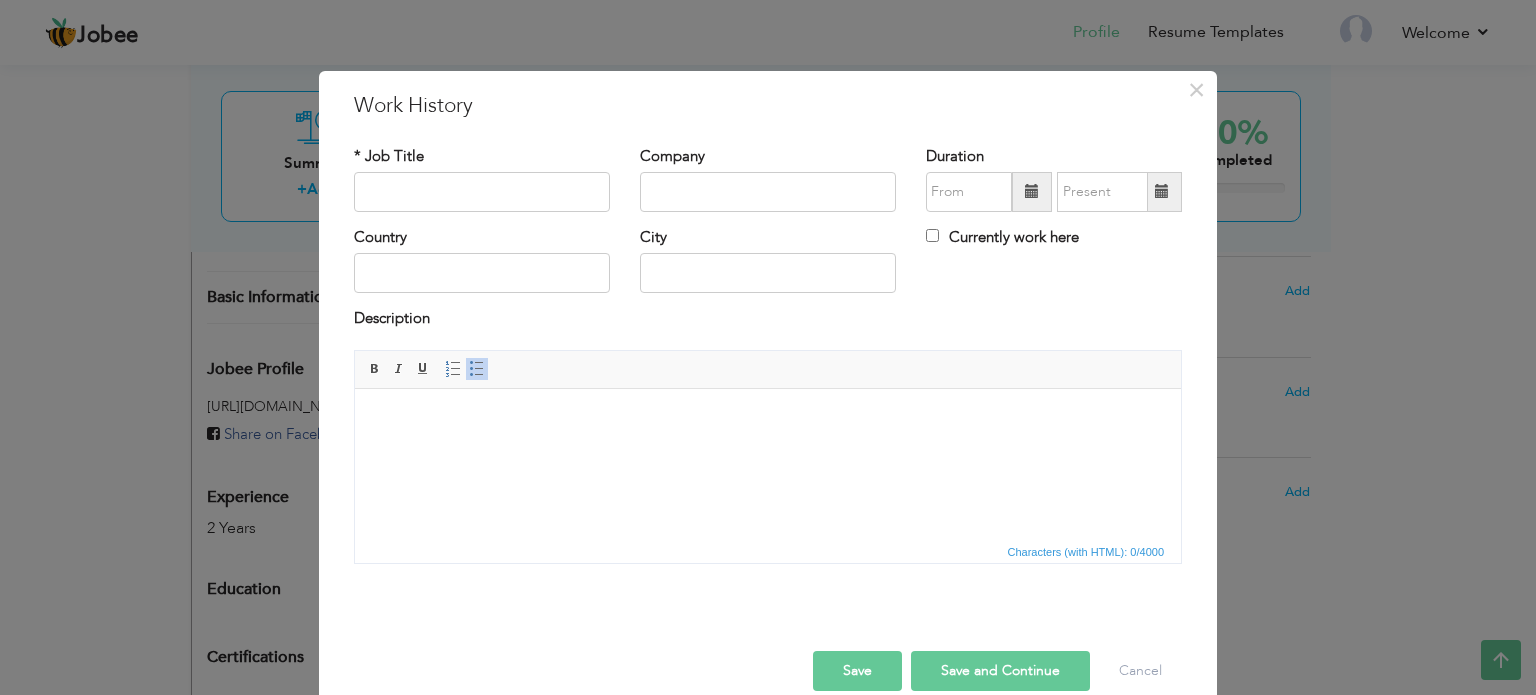 click at bounding box center (768, 418) 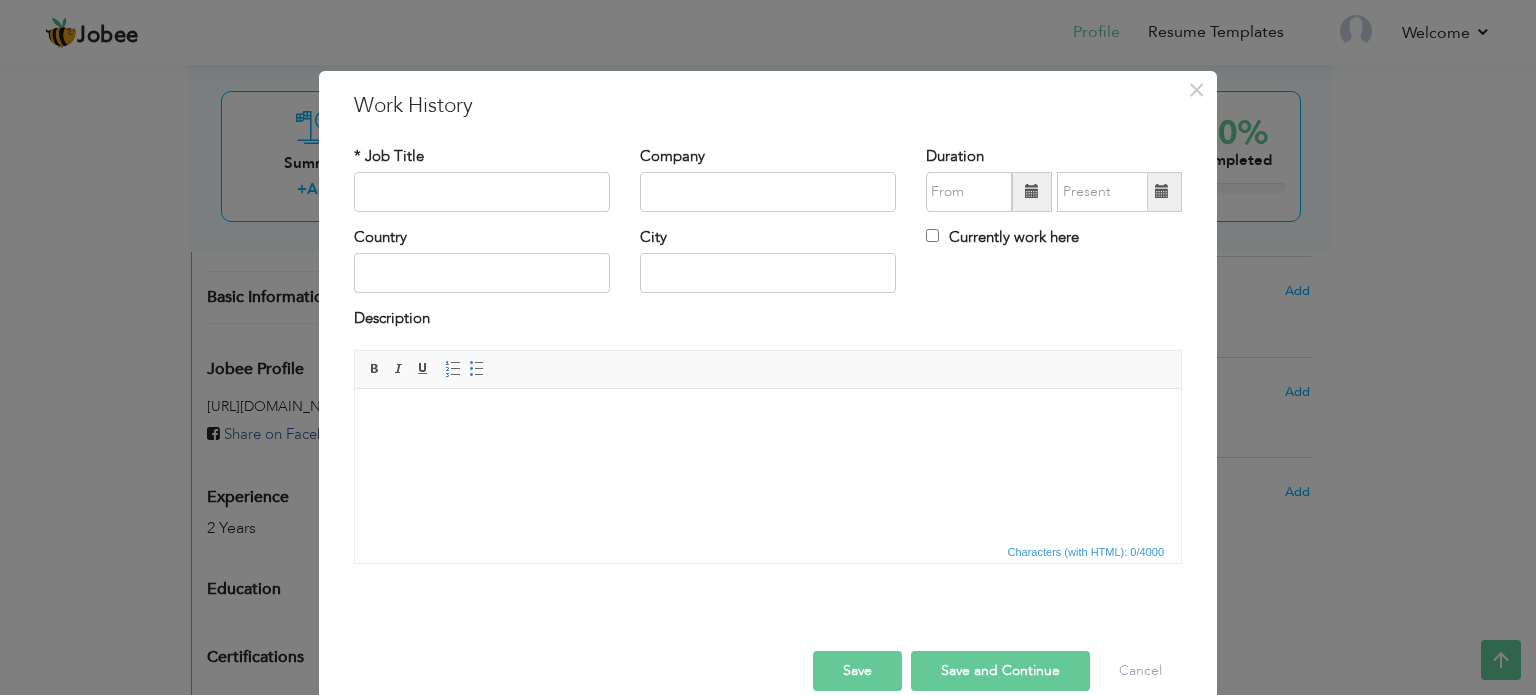paste 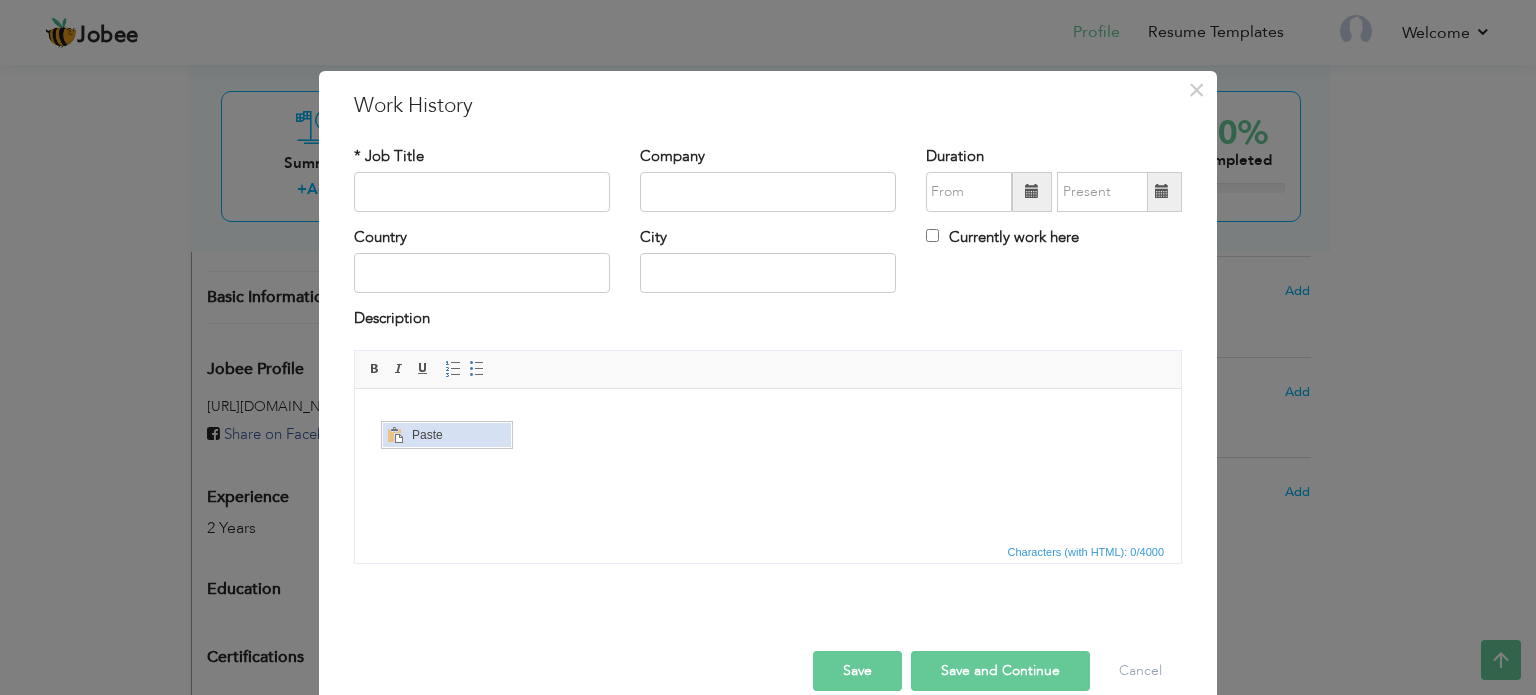 click at bounding box center (395, 435) 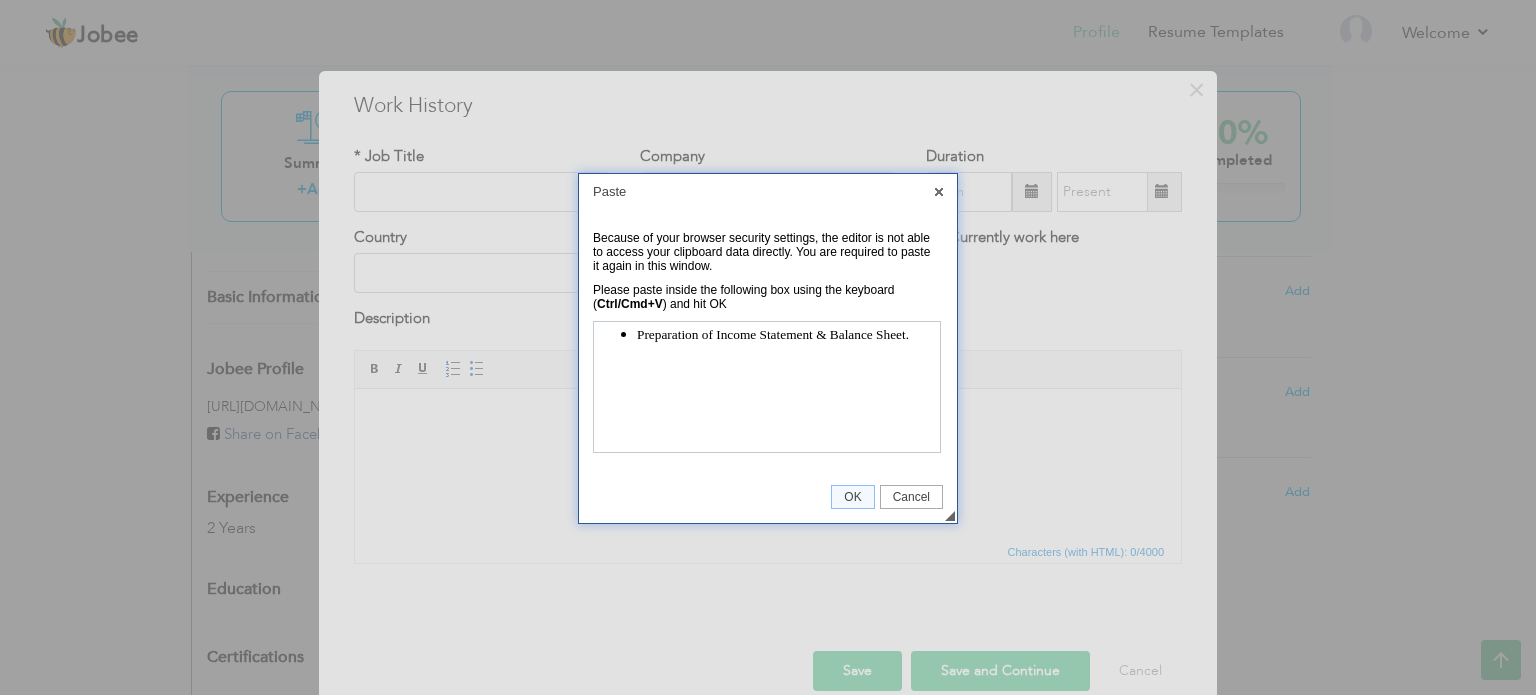 scroll, scrollTop: 0, scrollLeft: 0, axis: both 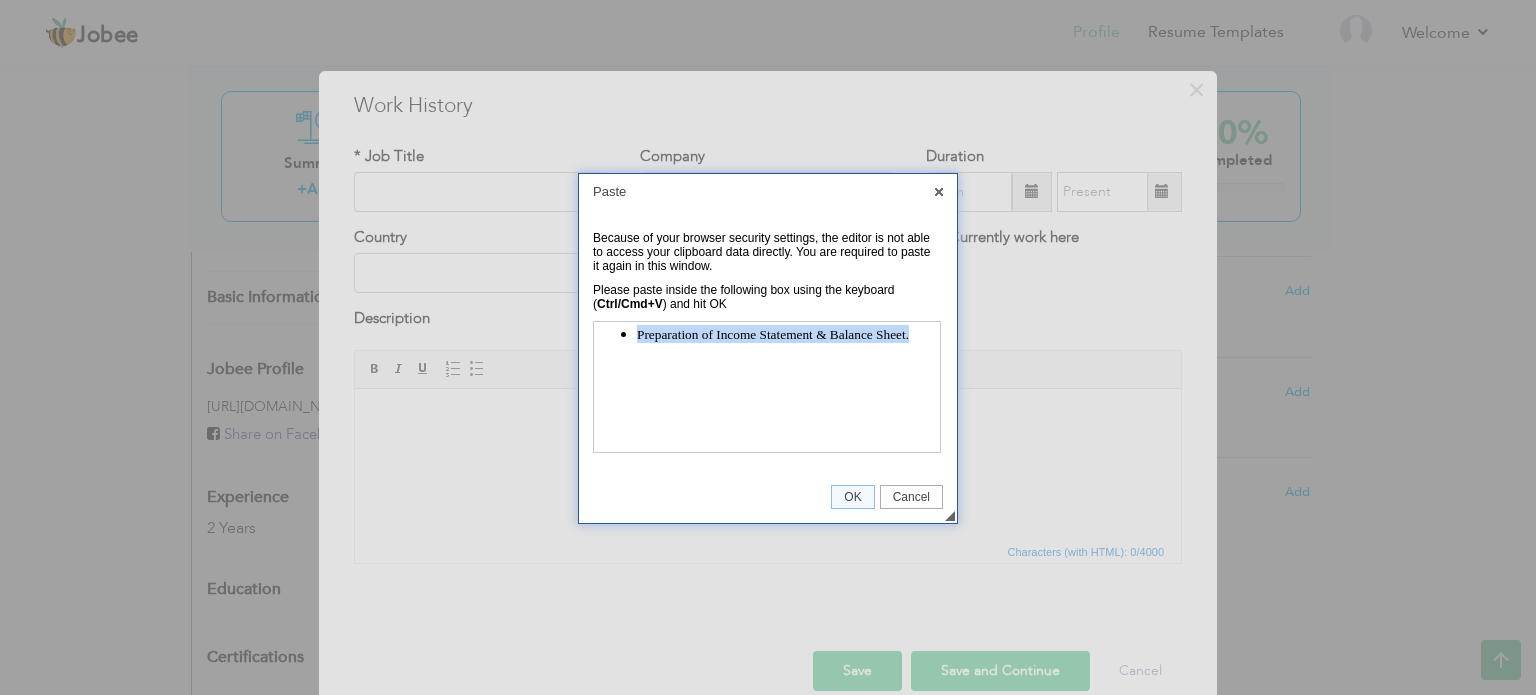 drag, startPoint x: 921, startPoint y: 342, endPoint x: 1177, endPoint y: 654, distance: 403.58395 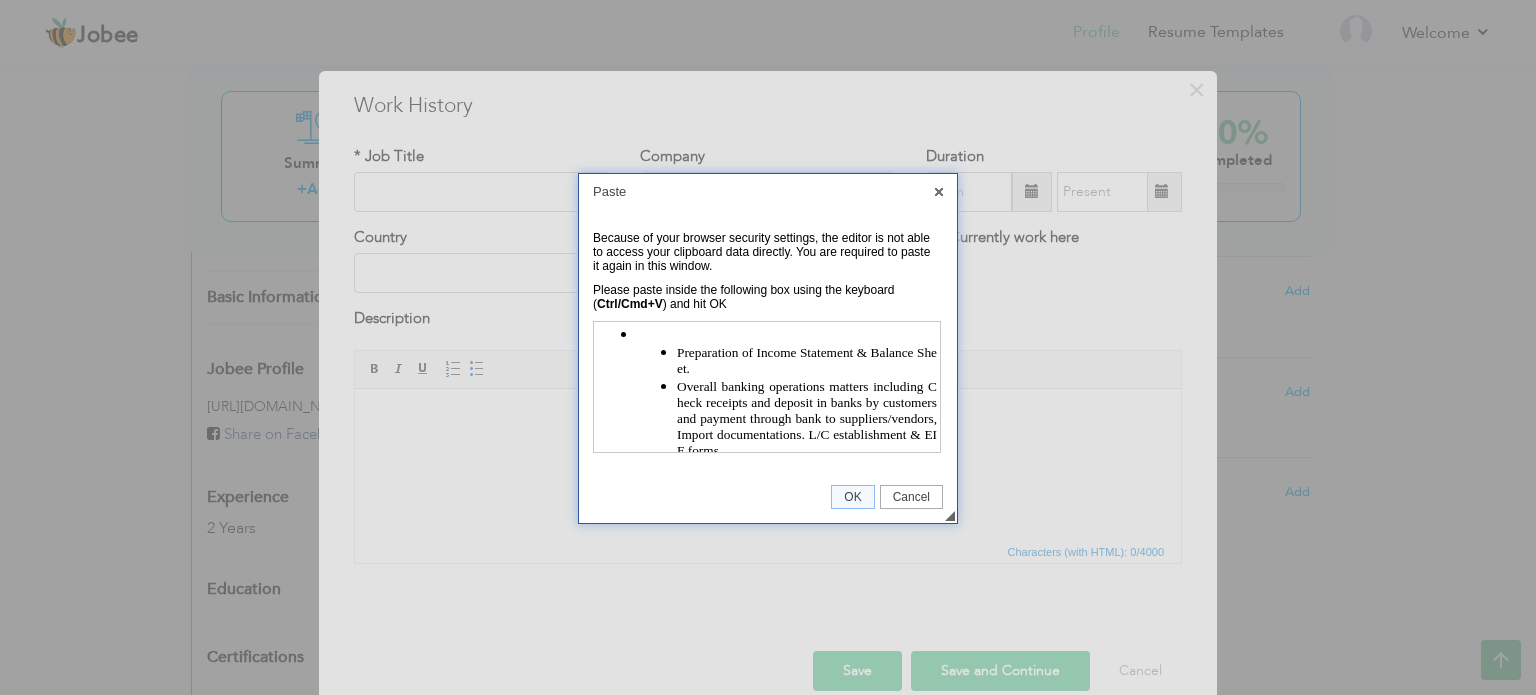scroll, scrollTop: 291, scrollLeft: 0, axis: vertical 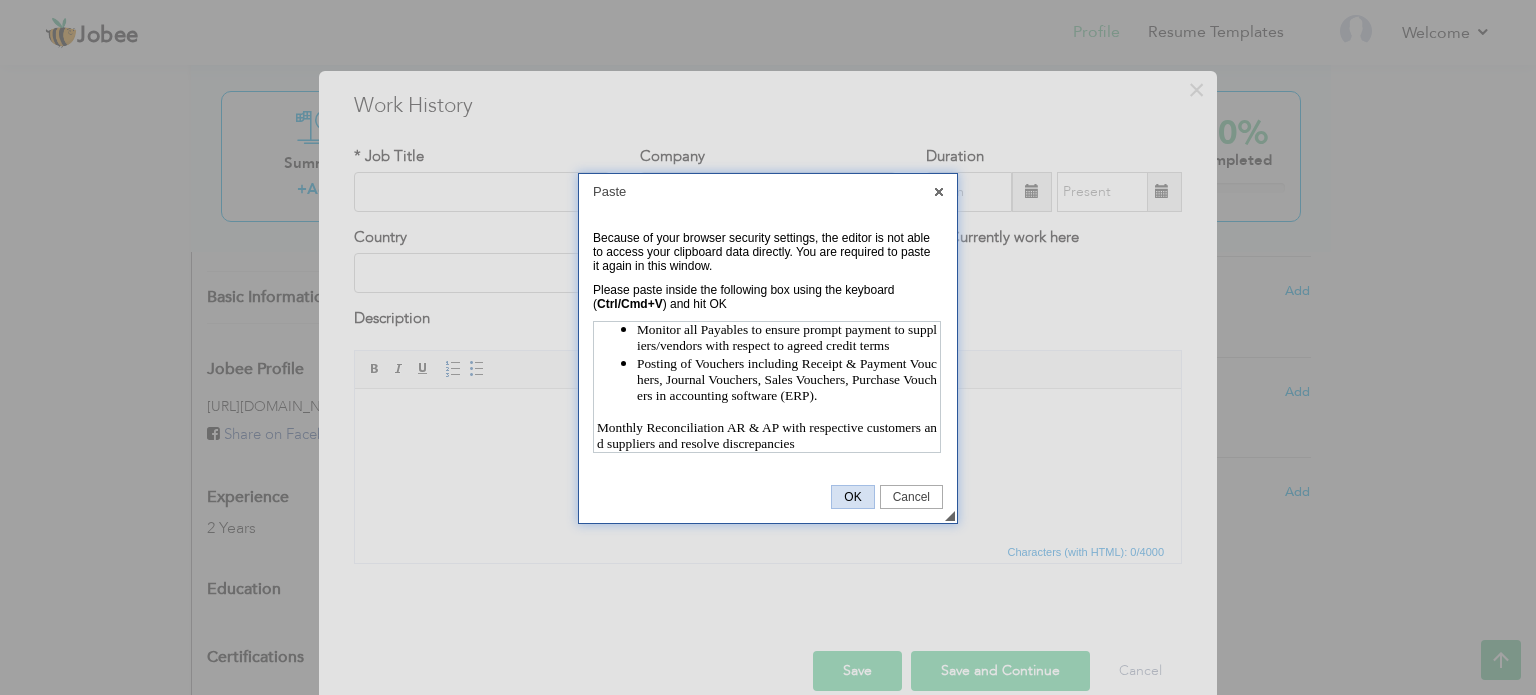 click on "OK" at bounding box center (852, 497) 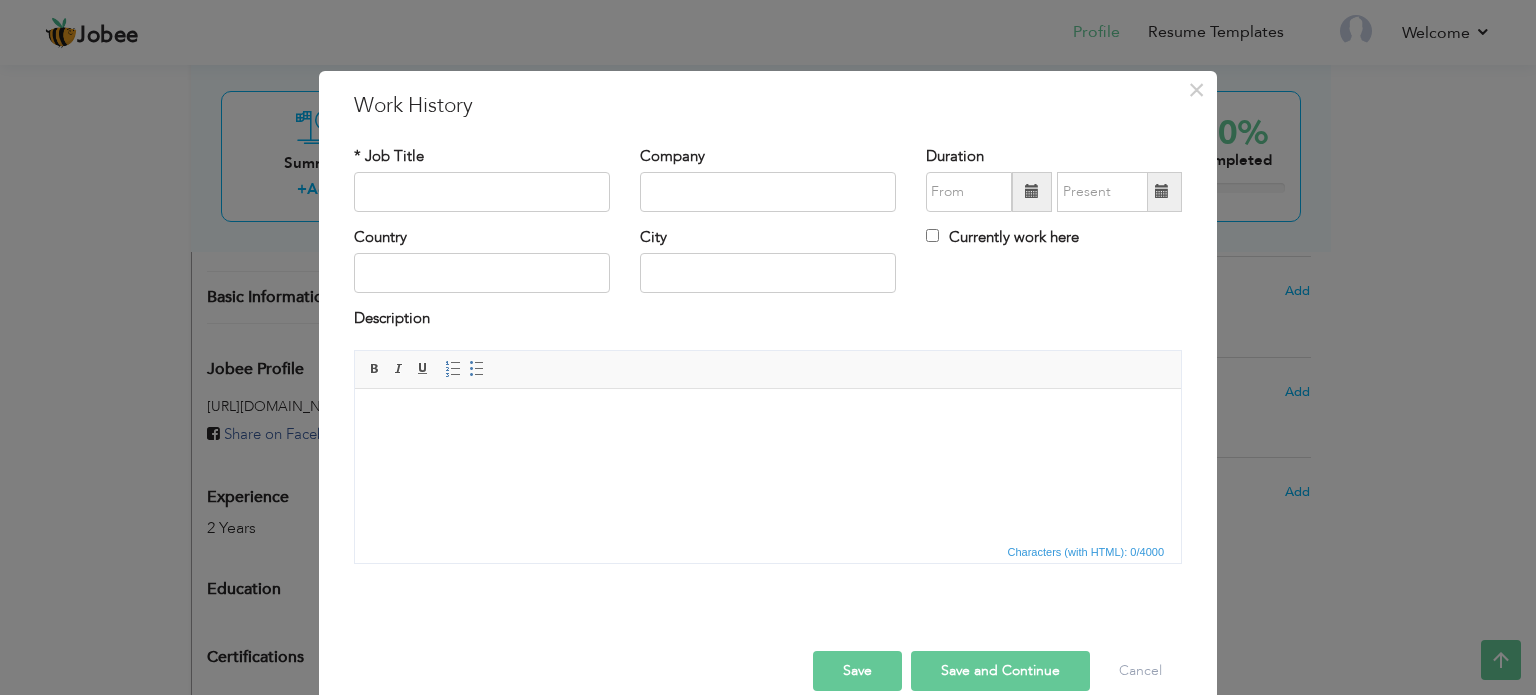 scroll, scrollTop: 0, scrollLeft: 0, axis: both 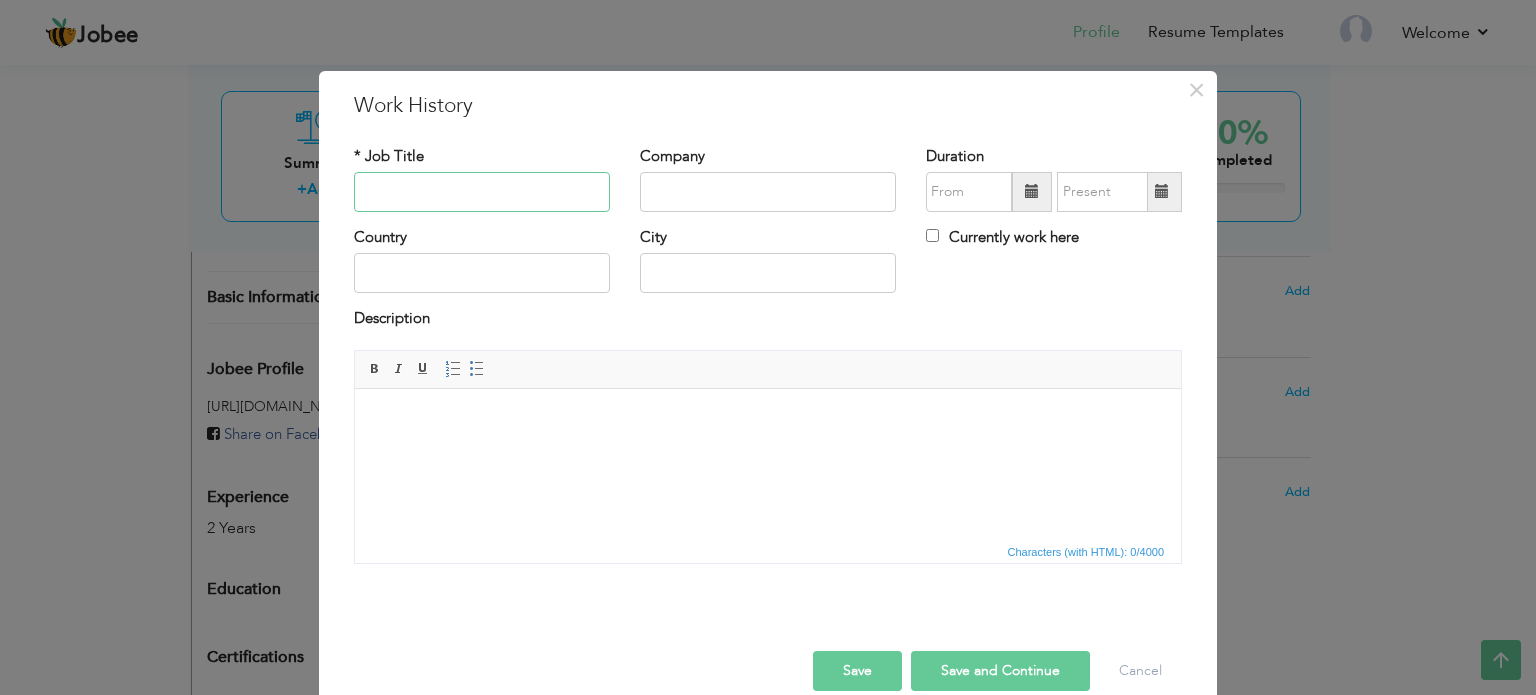 click at bounding box center [482, 192] 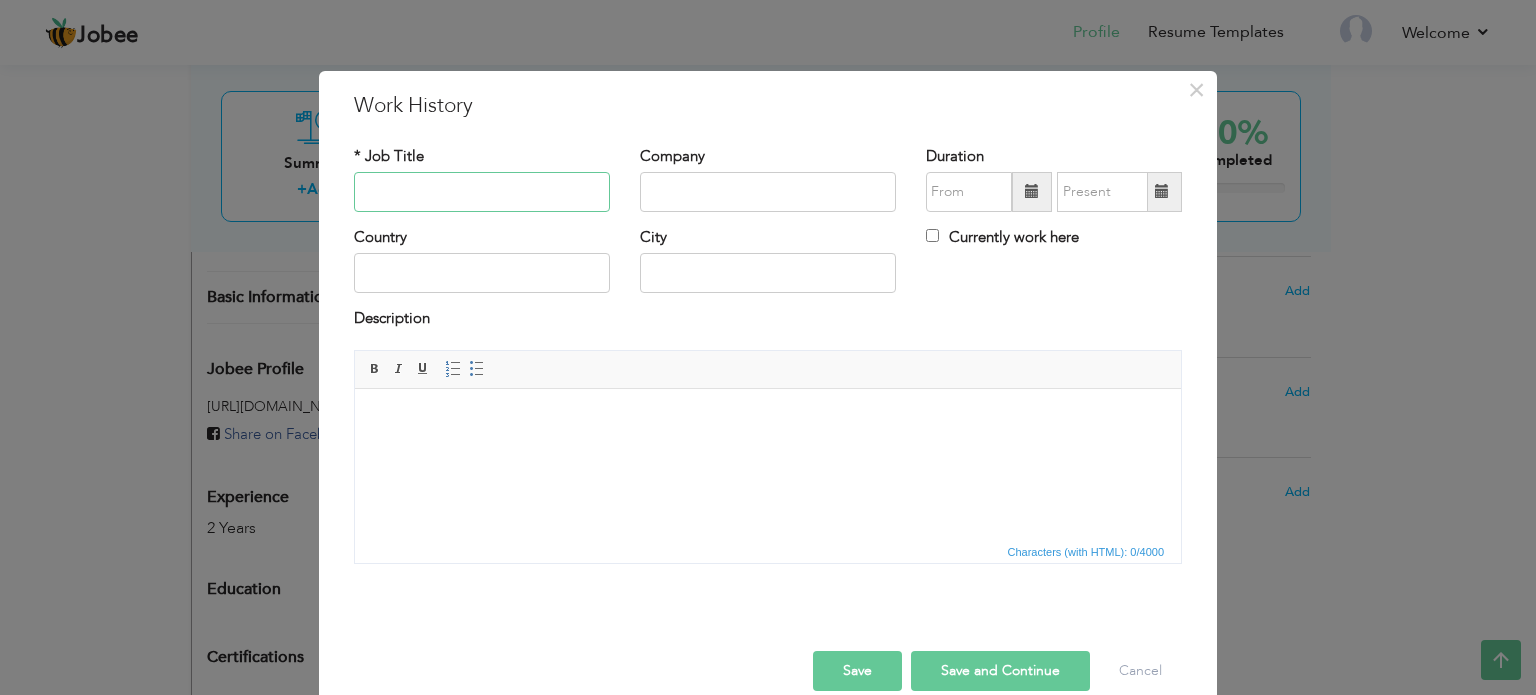 paste on "Automall - Sister Concern of: Toyota Central Motors" 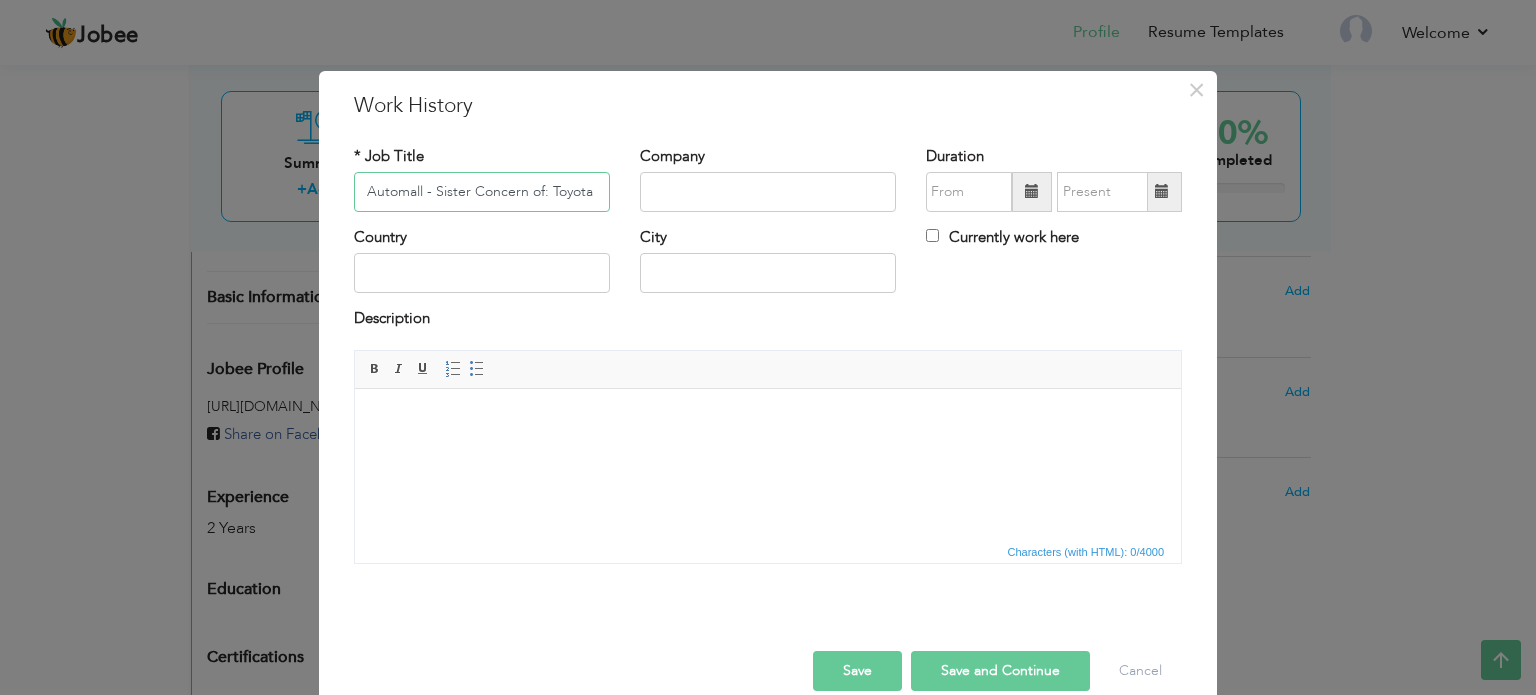 scroll, scrollTop: 0, scrollLeft: 93, axis: horizontal 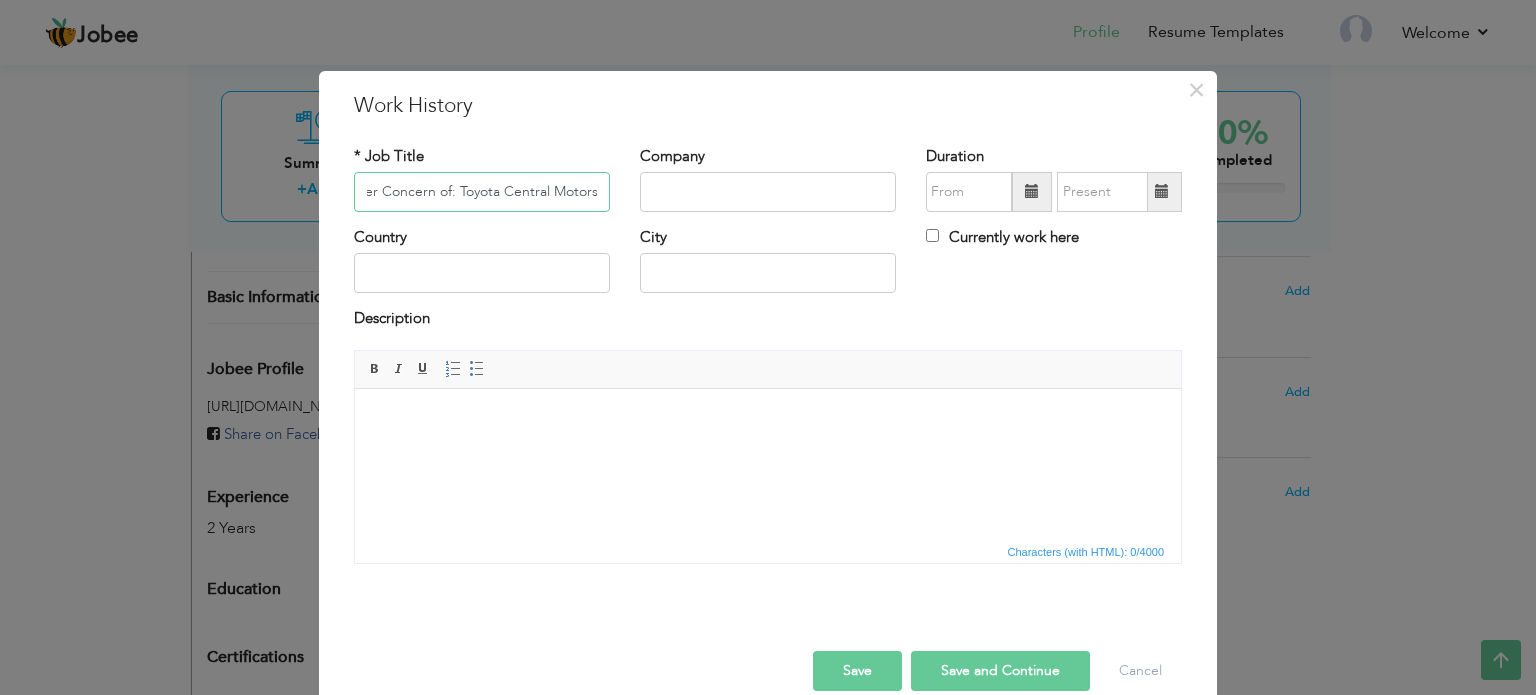type on "Automall - Sister Concern of: Toyota Central Motors" 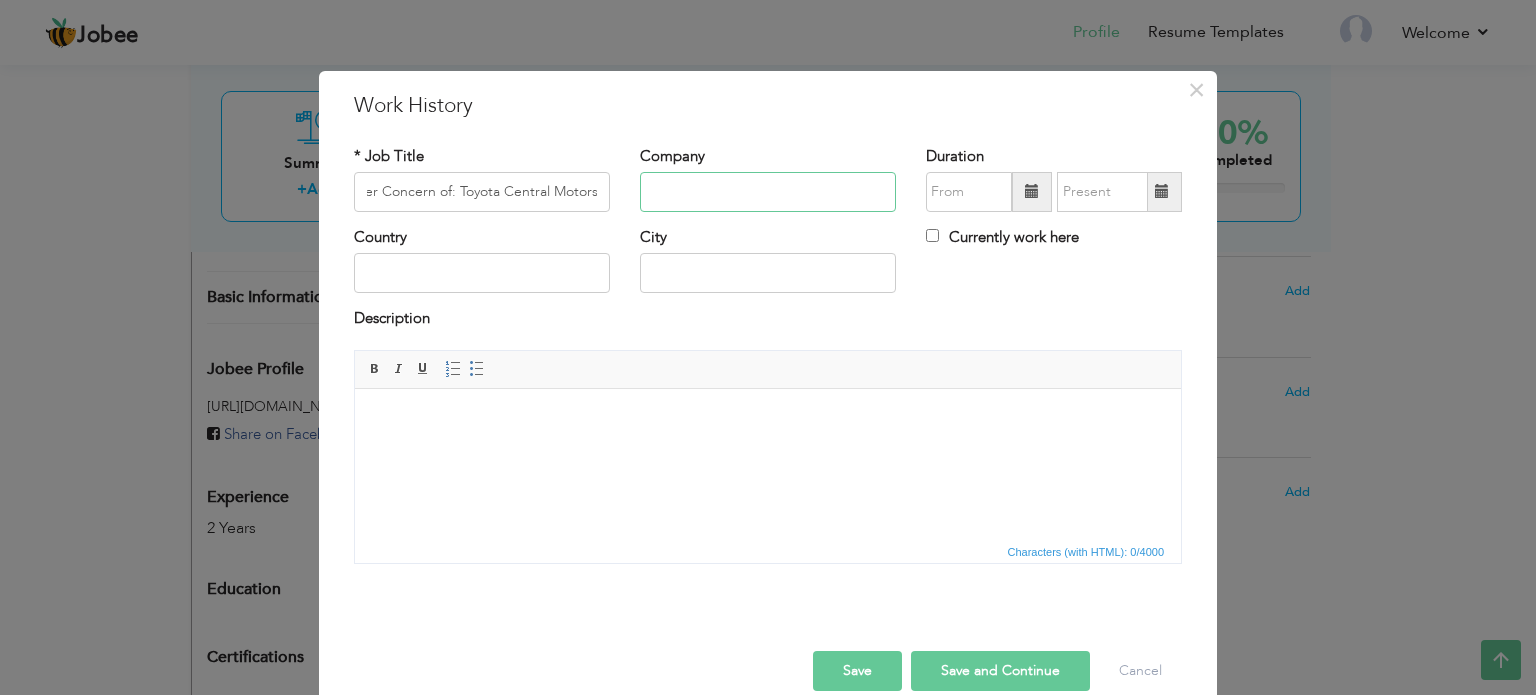 scroll, scrollTop: 0, scrollLeft: 0, axis: both 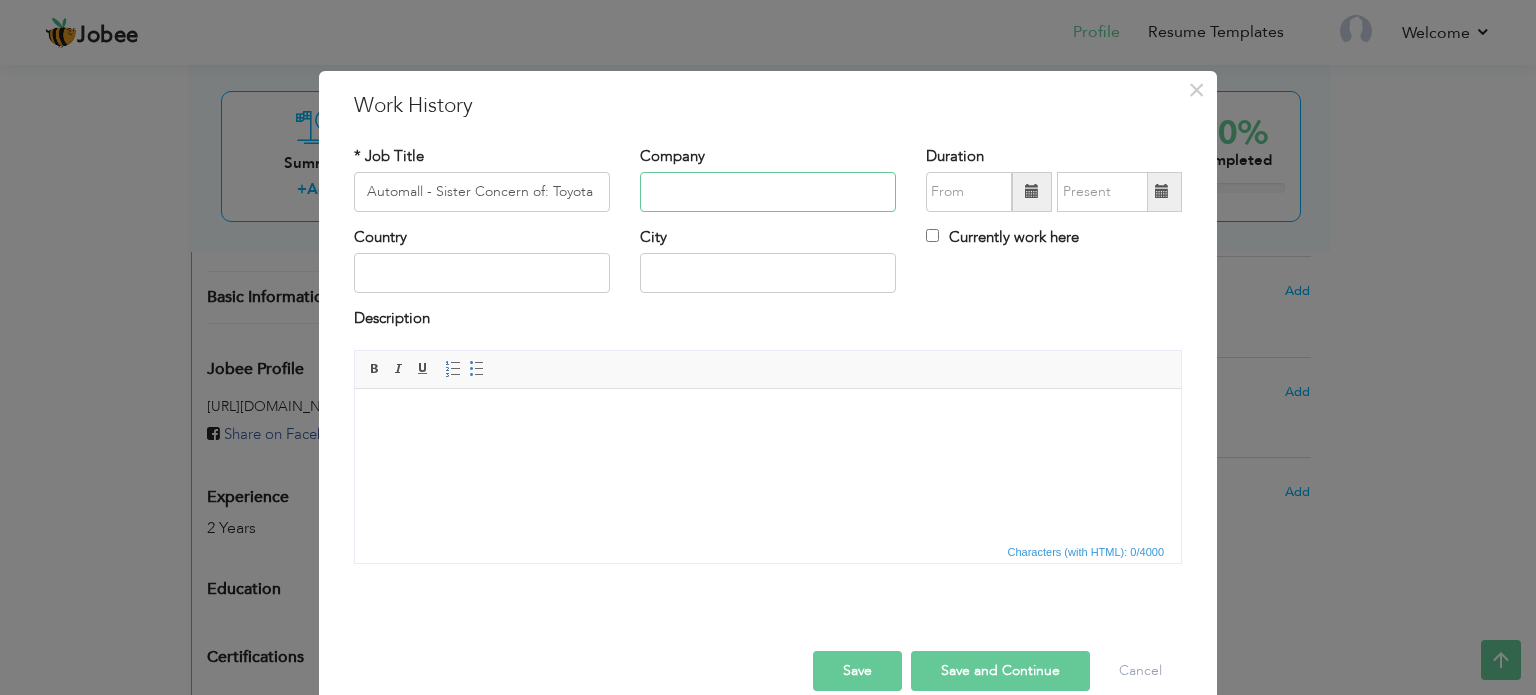 paste on "Automall - Sister Concern of: Toyota Central Motors" 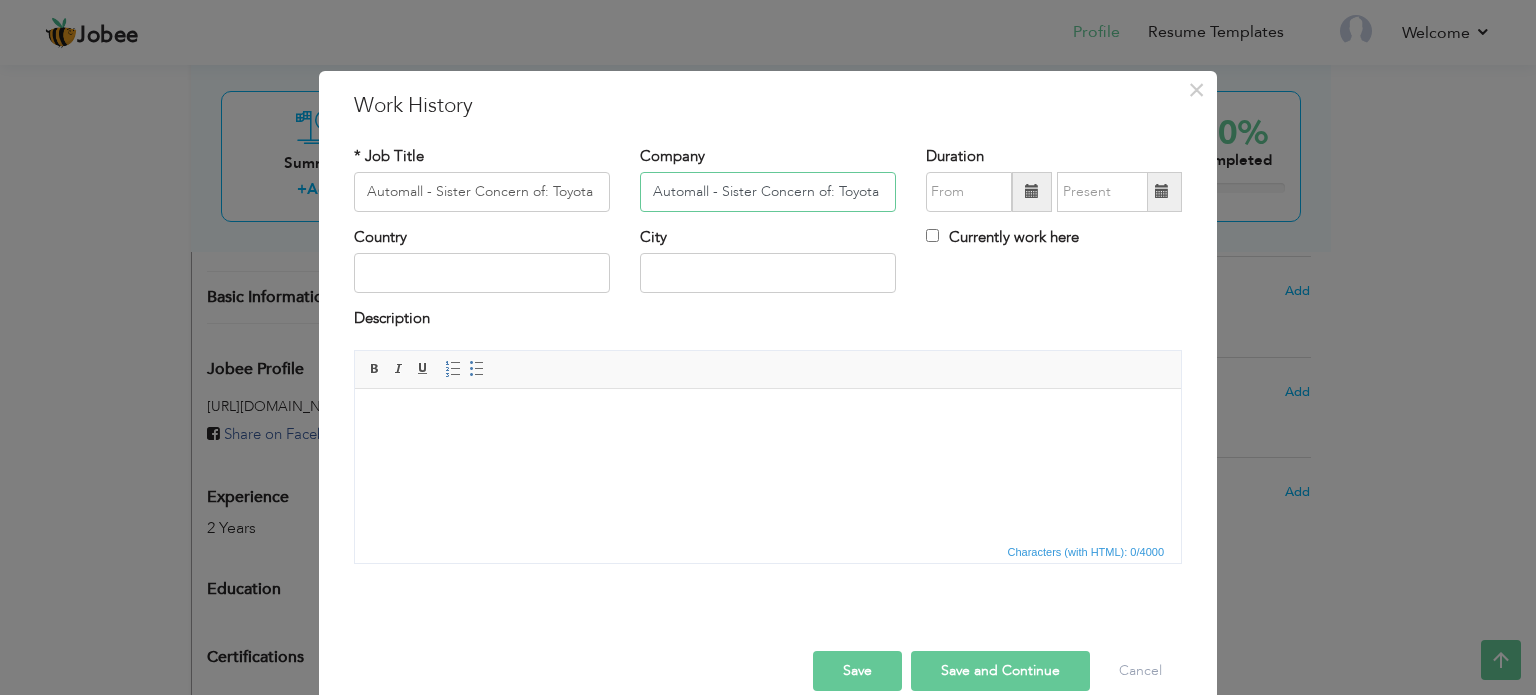 scroll, scrollTop: 0, scrollLeft: 93, axis: horizontal 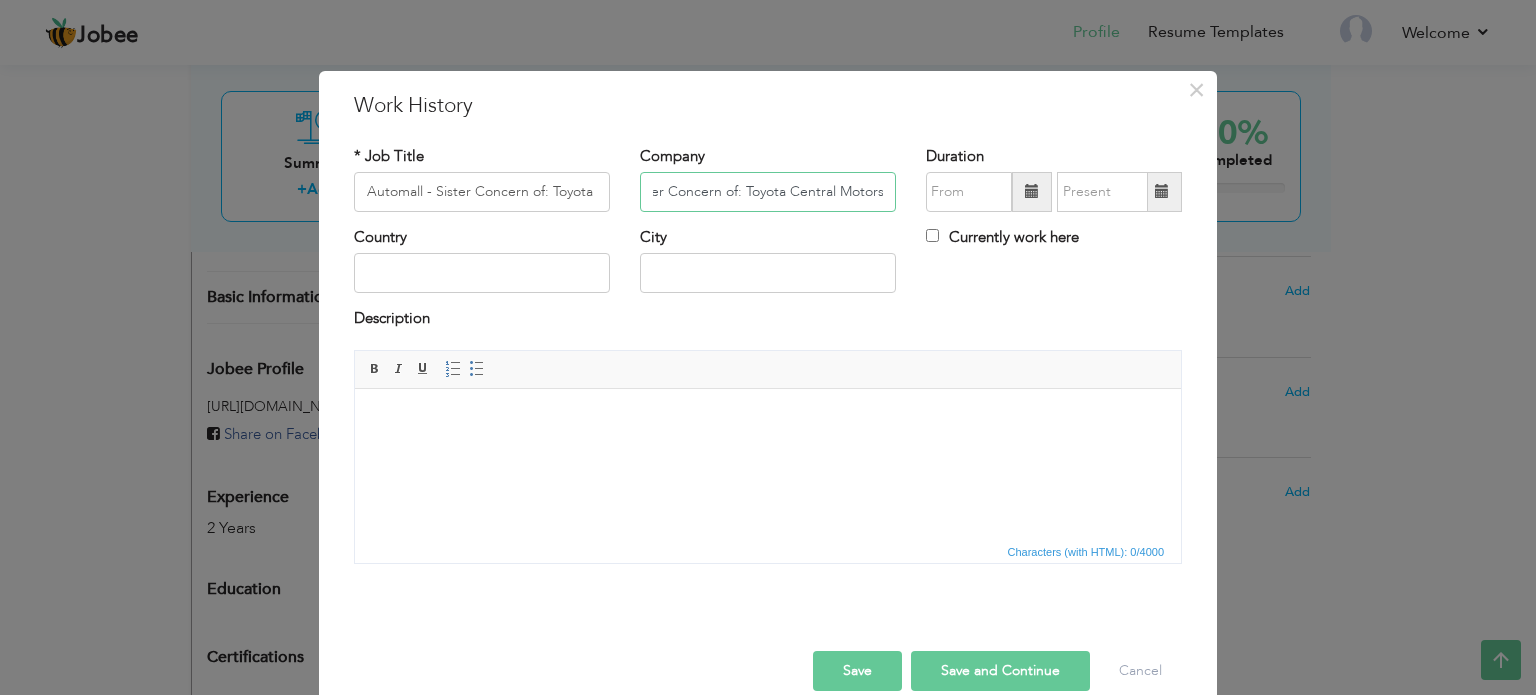 type on "Automall - Sister Concern of: Toyota Central Motors" 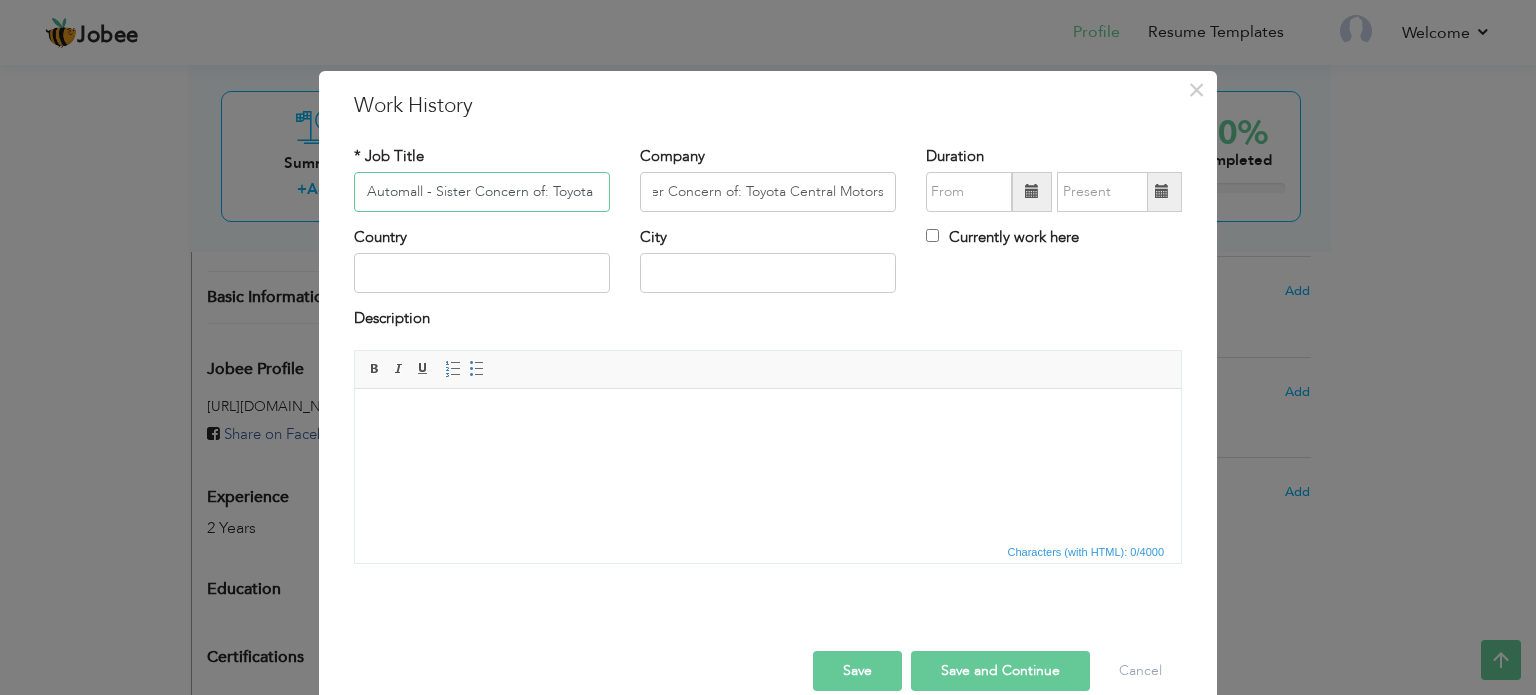 scroll, scrollTop: 0, scrollLeft: 0, axis: both 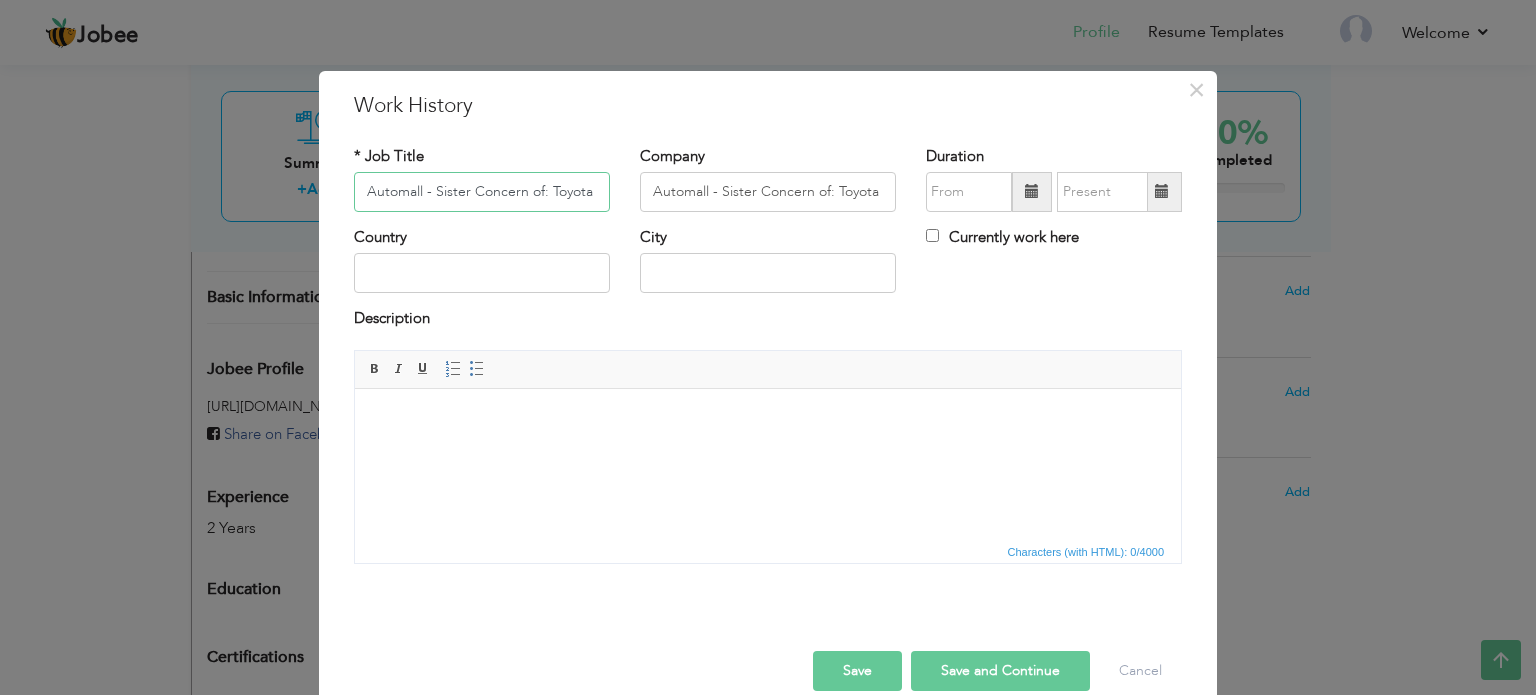 paste on "ccounts Executive" 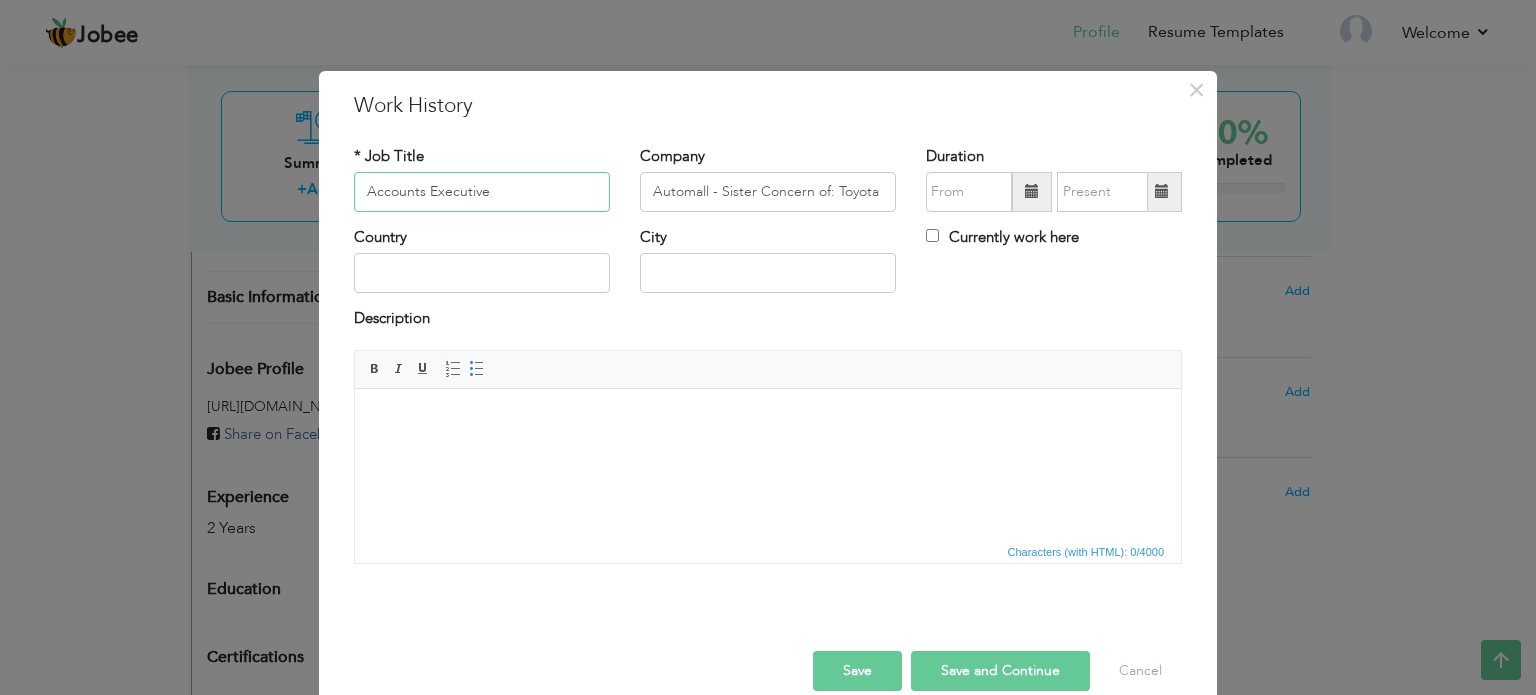 type on "Accounts Executive" 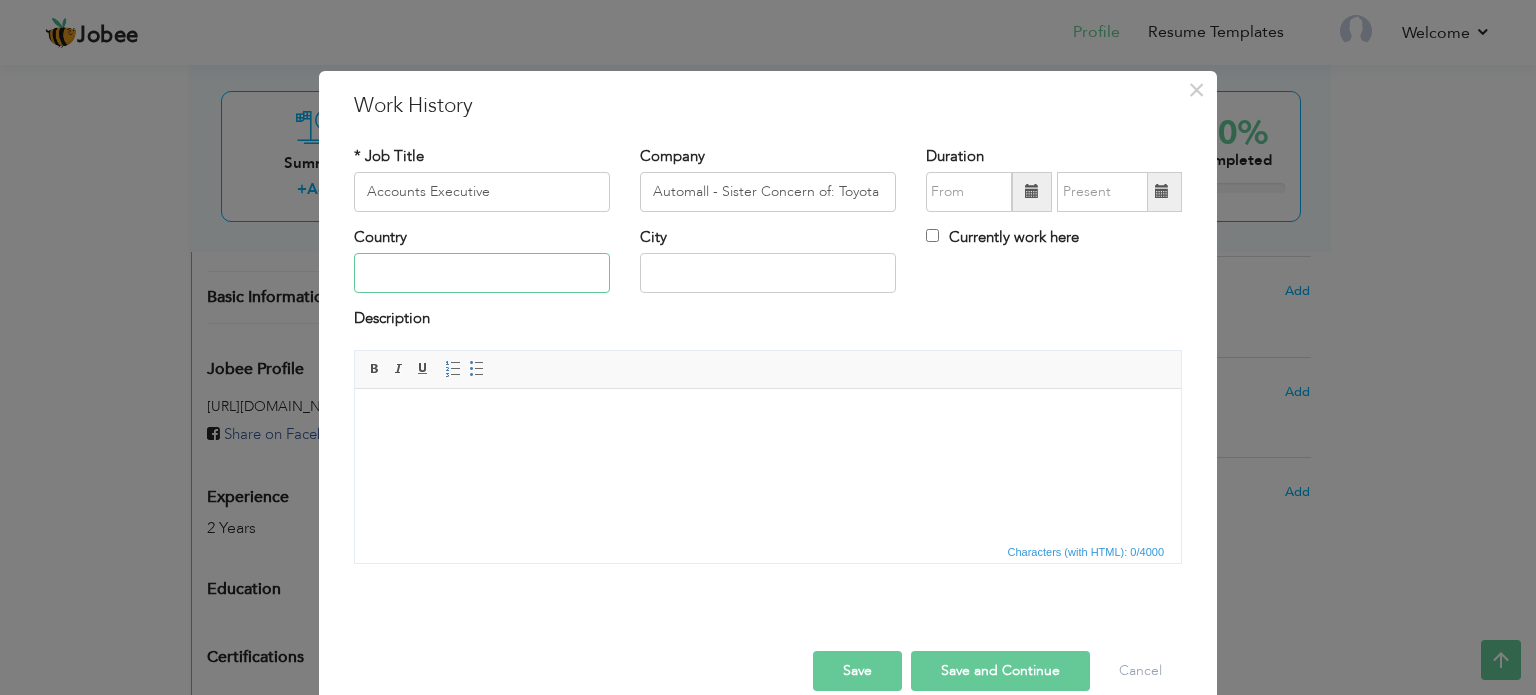 click at bounding box center (482, 273) 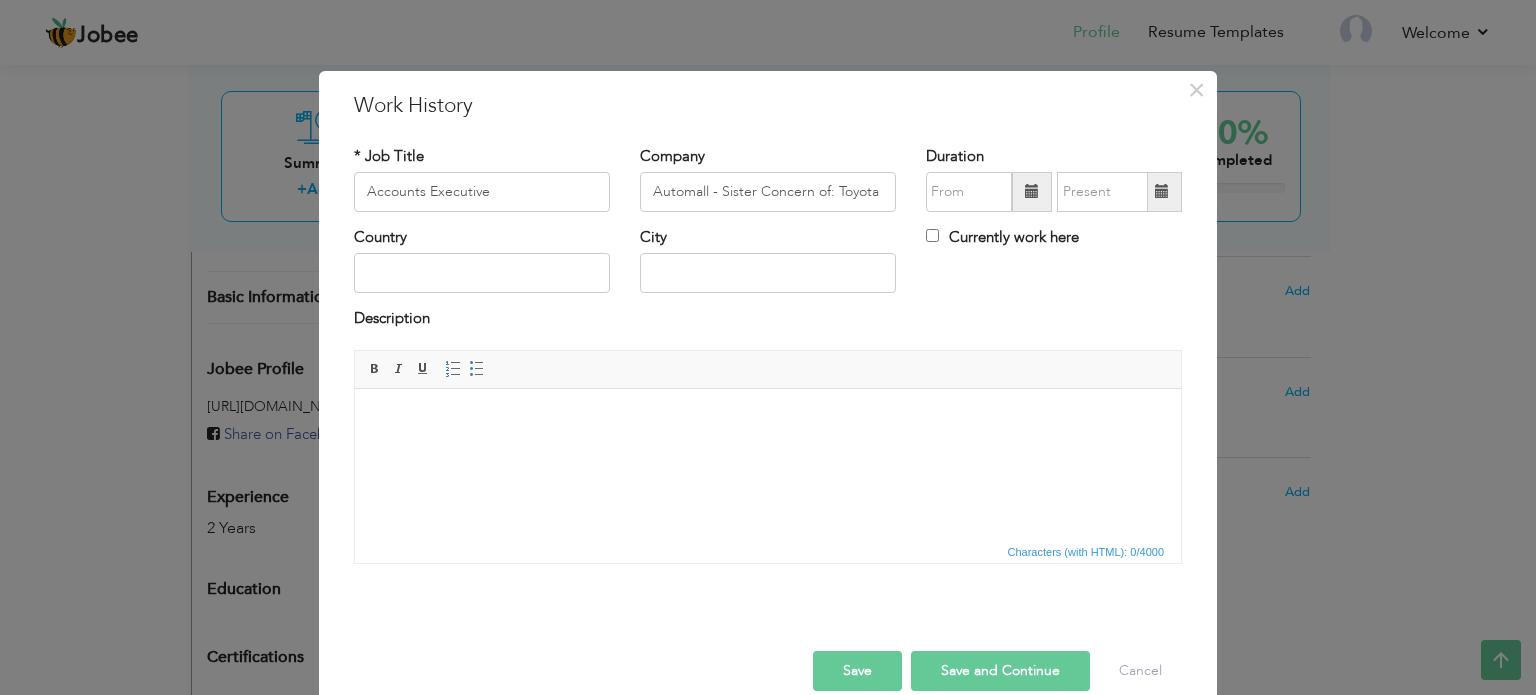 click at bounding box center (768, 418) 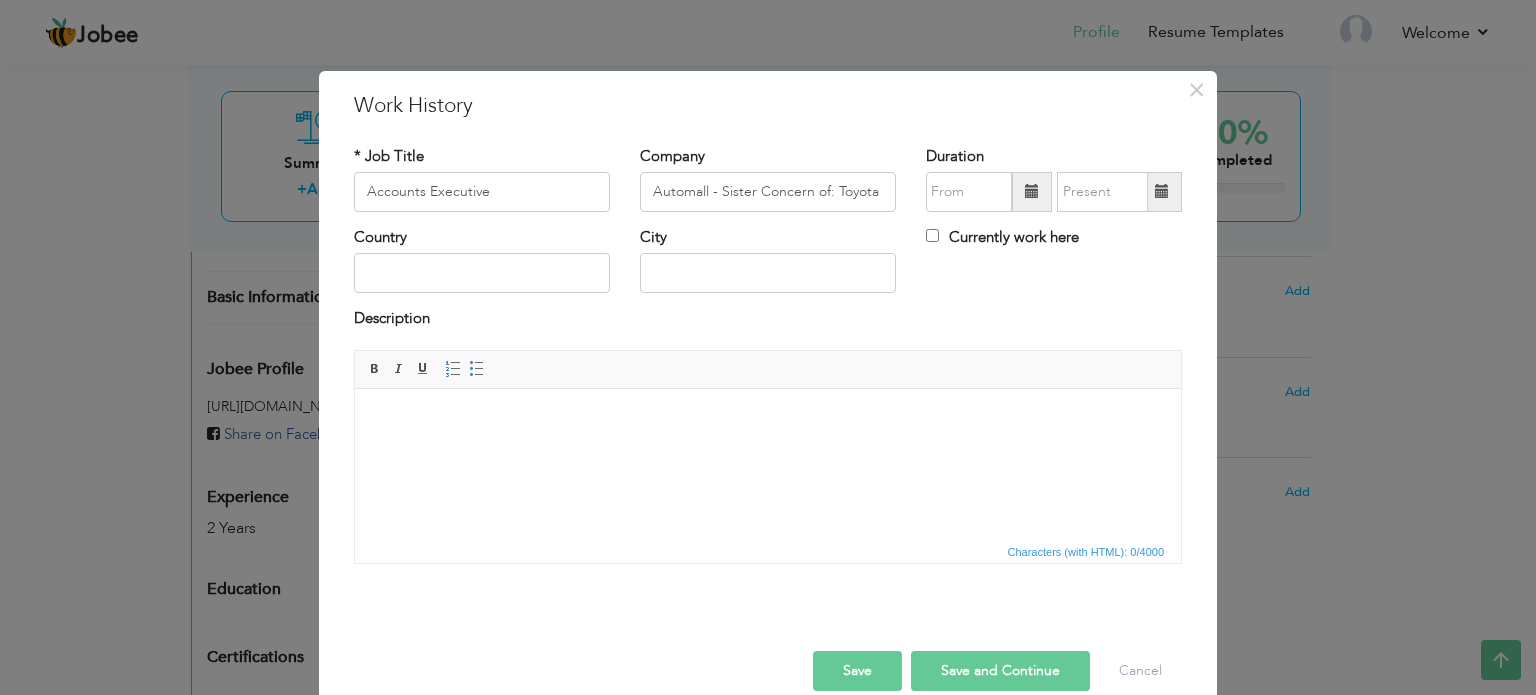click on "Insert/Remove Numbered List   Insert/Remove Bulleted List" at bounding box center [465, 369] 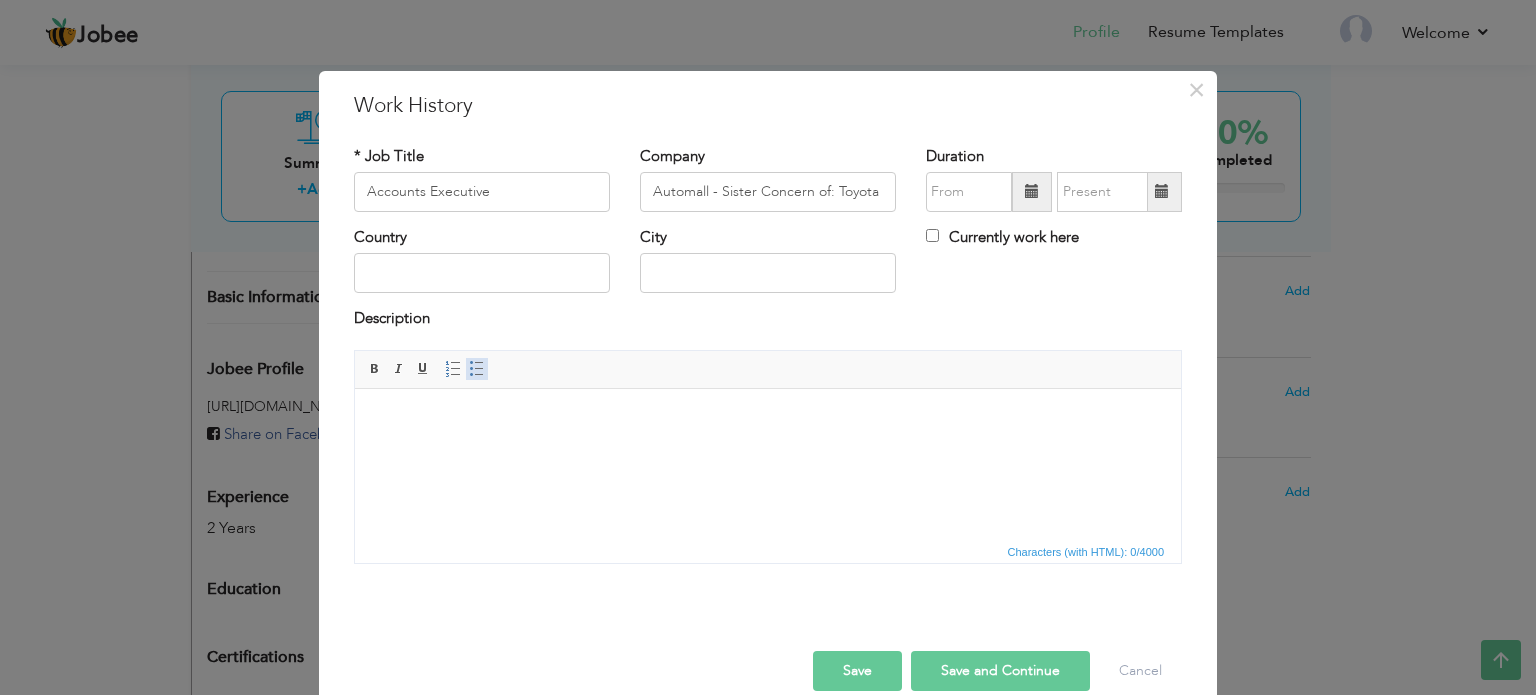 click at bounding box center (477, 369) 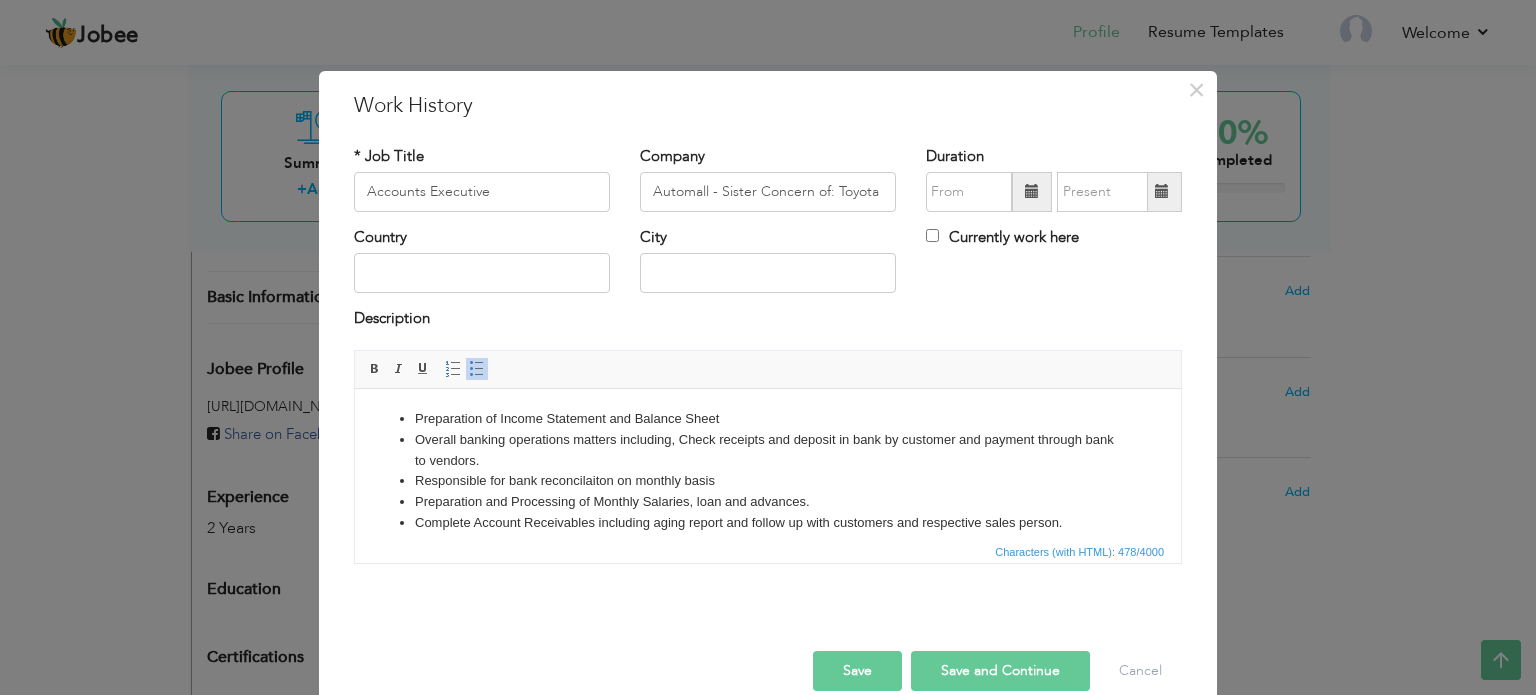 scroll, scrollTop: 12, scrollLeft: 0, axis: vertical 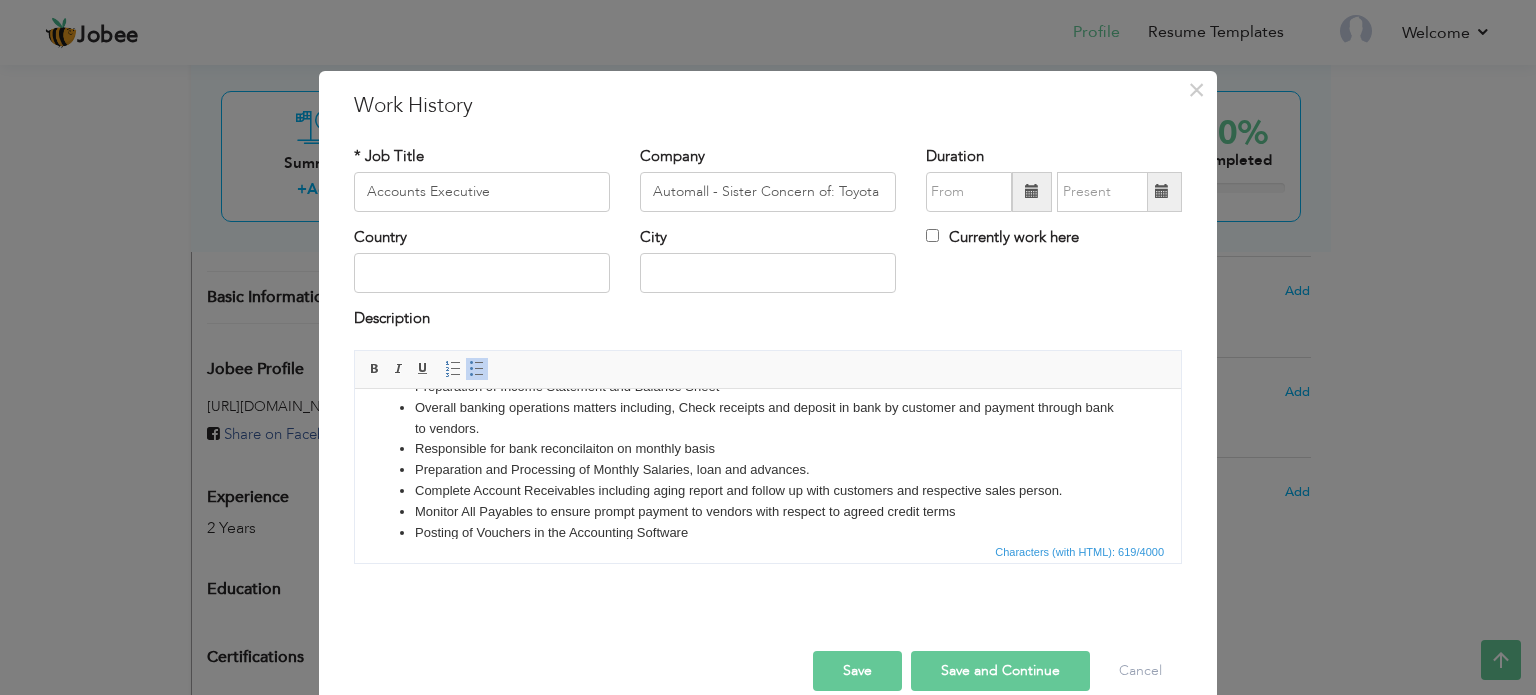 click on "Save" at bounding box center [857, 671] 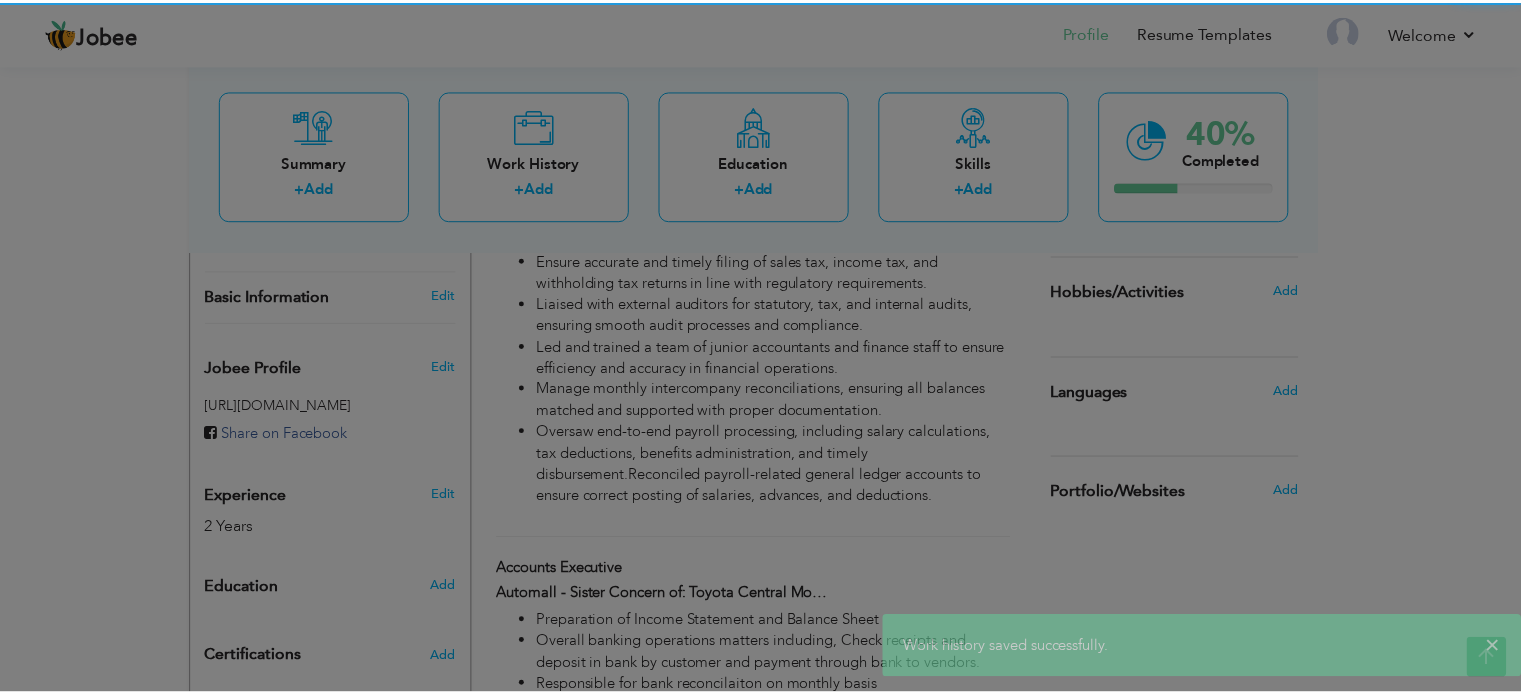 scroll, scrollTop: 0, scrollLeft: 0, axis: both 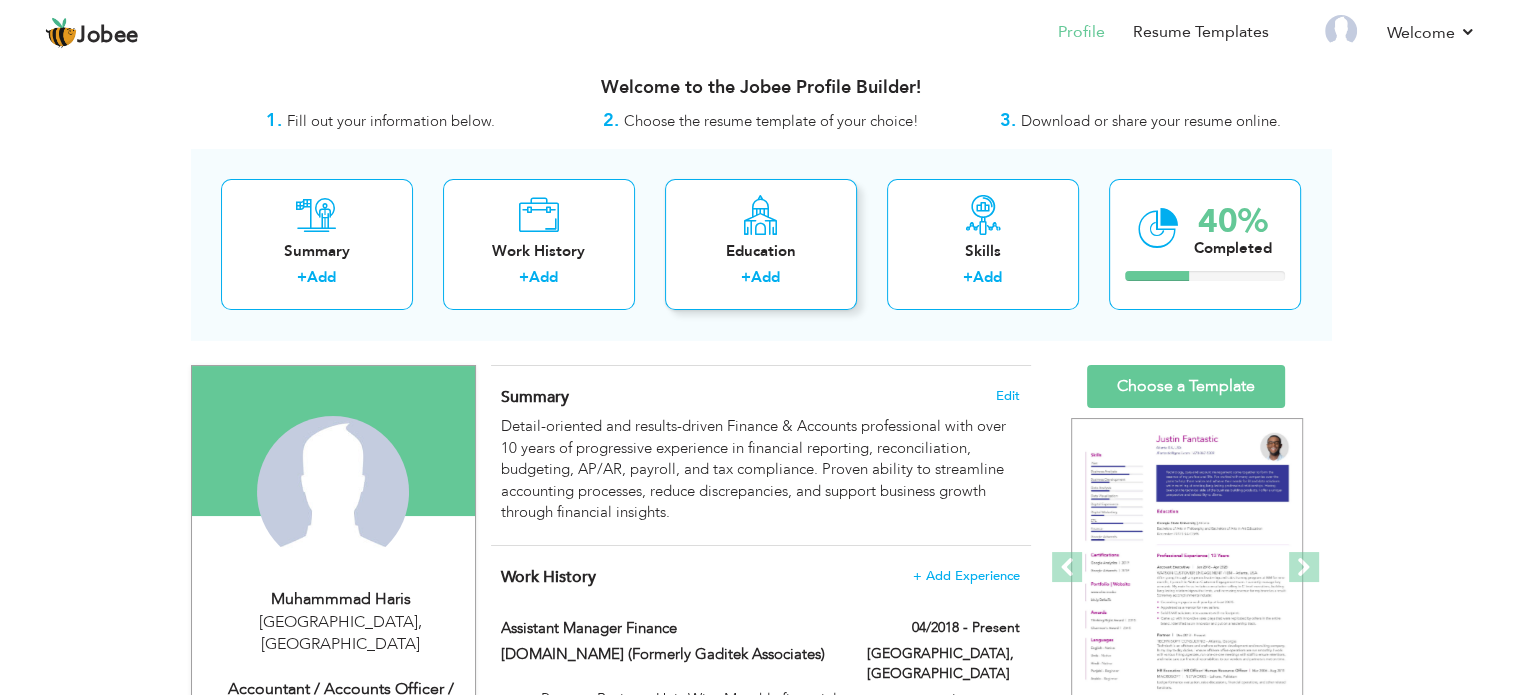click on "Education
+  Add" at bounding box center (761, 244) 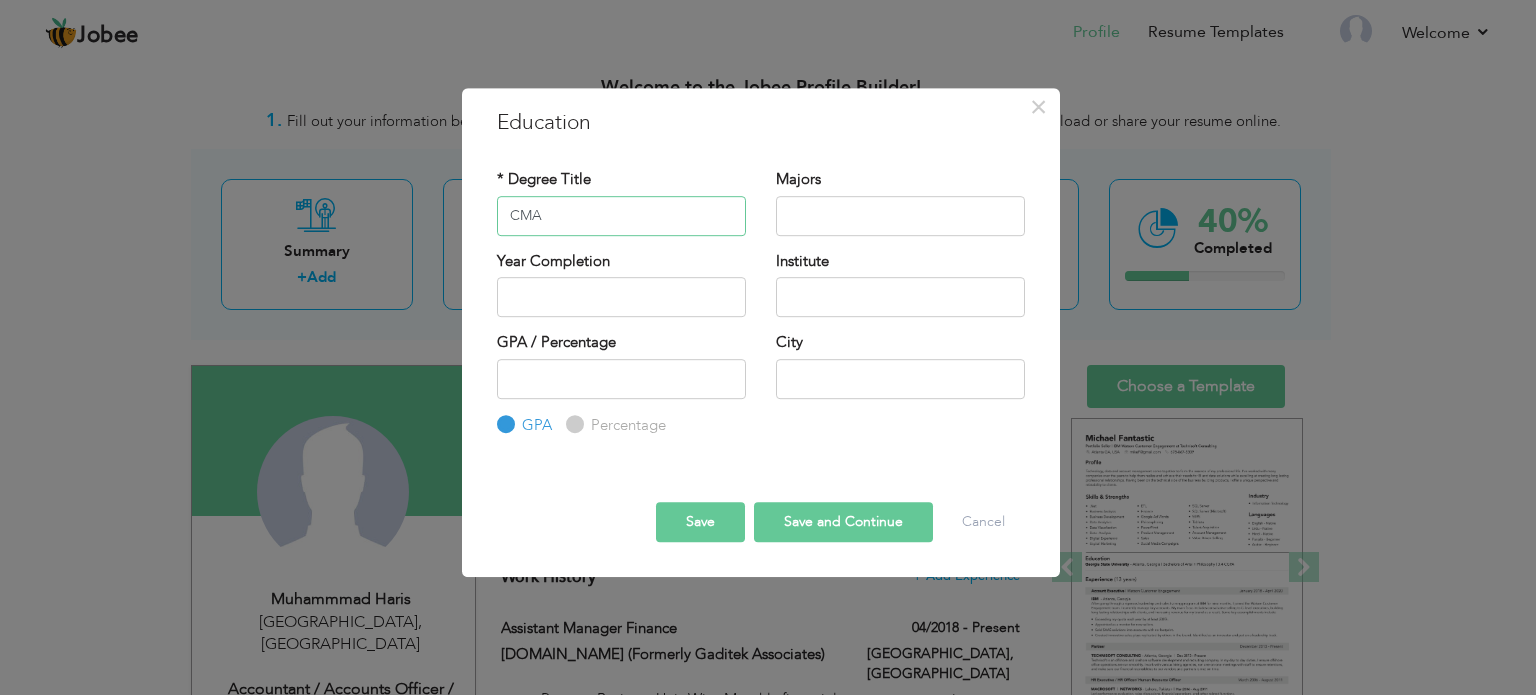 type on "CMA" 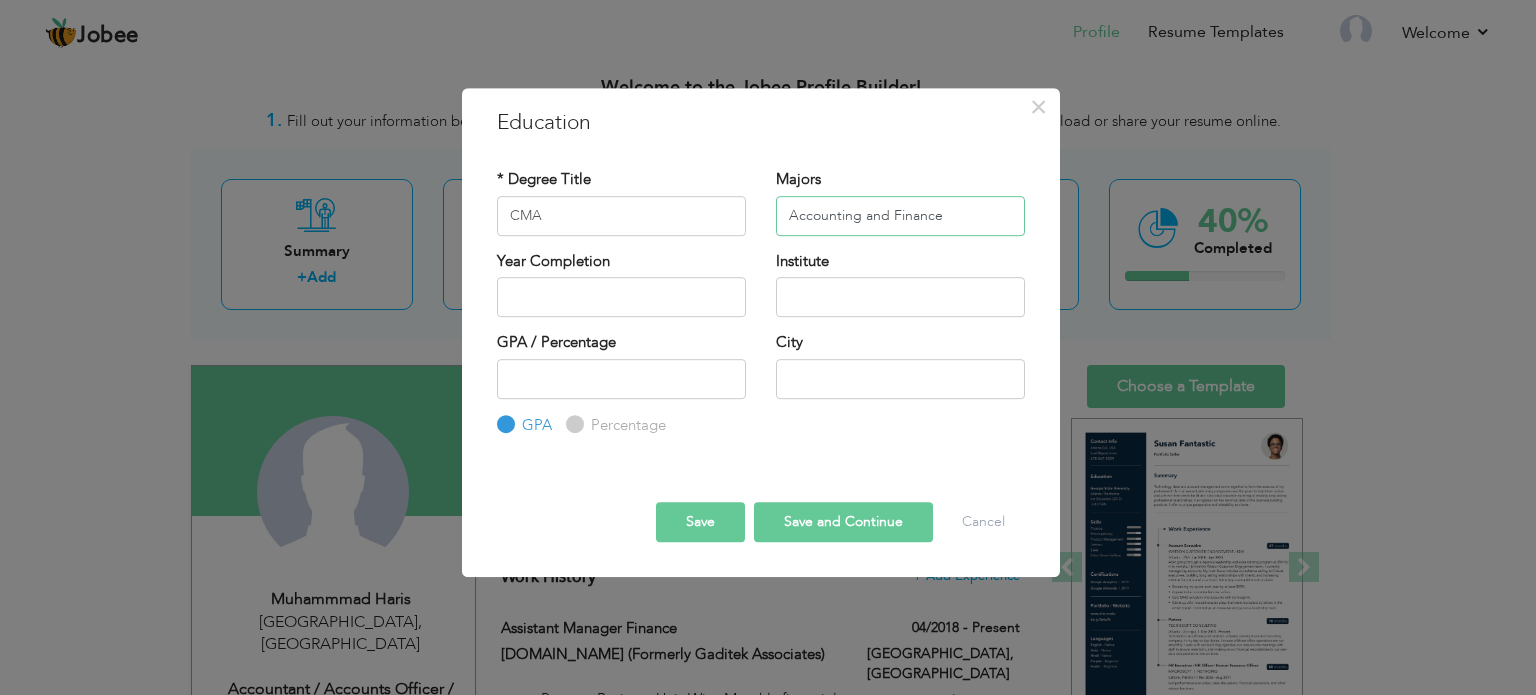 type on "Accounting and Finance" 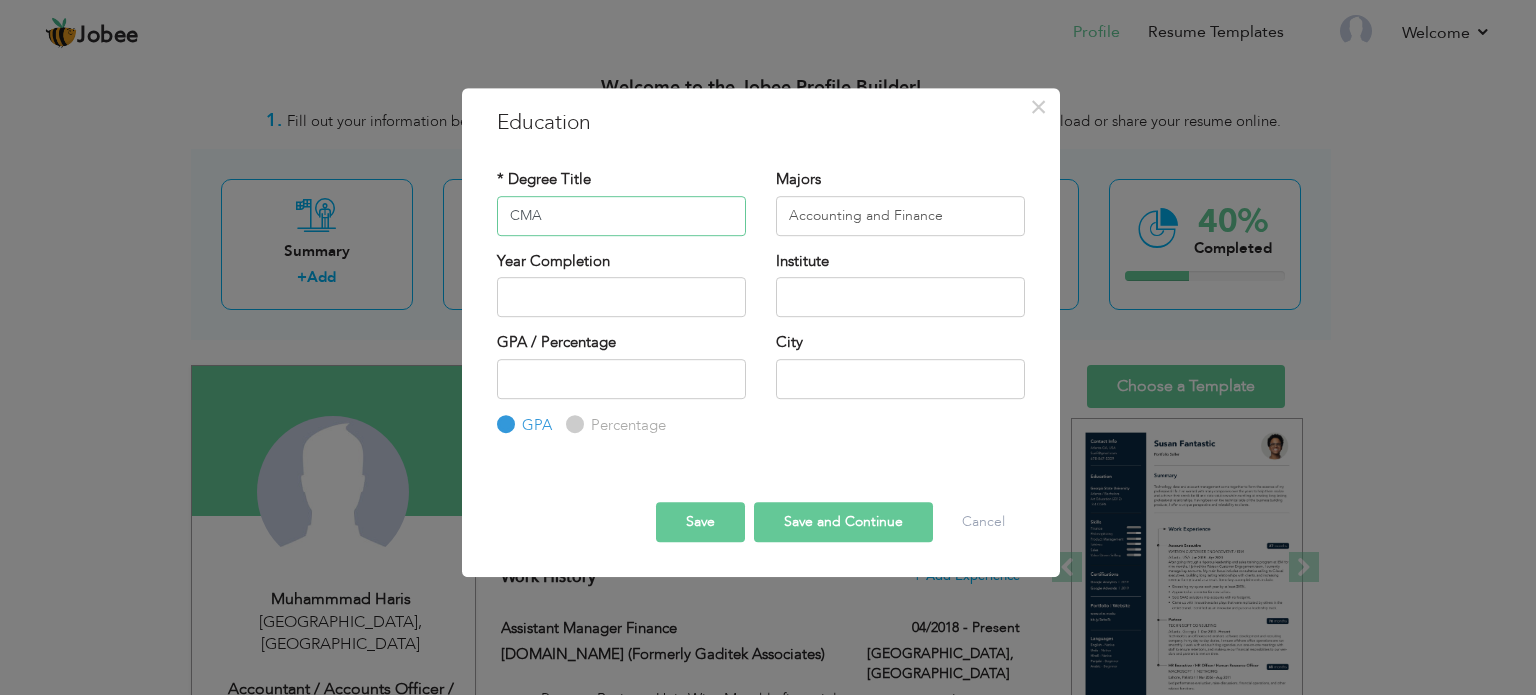 click on "CMA" at bounding box center (621, 216) 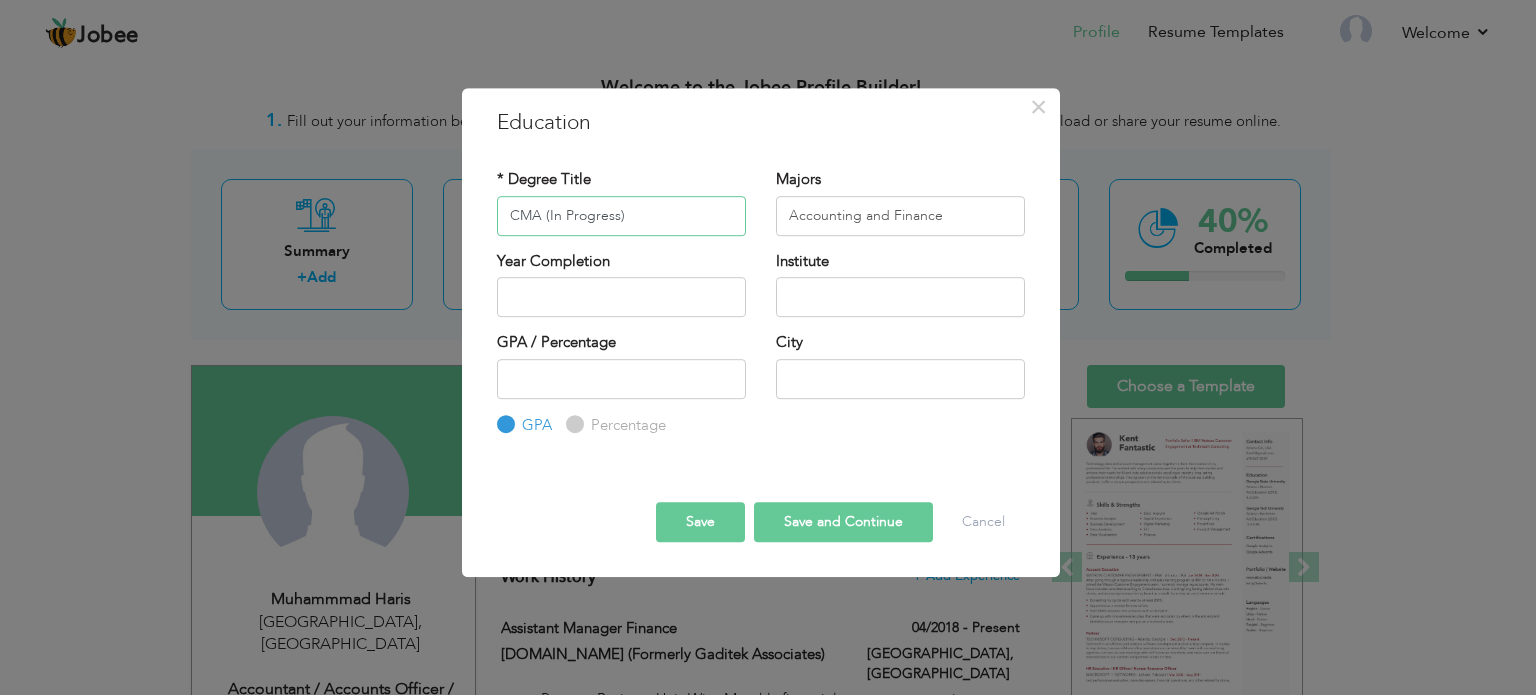 type on "CMA (In Progress)" 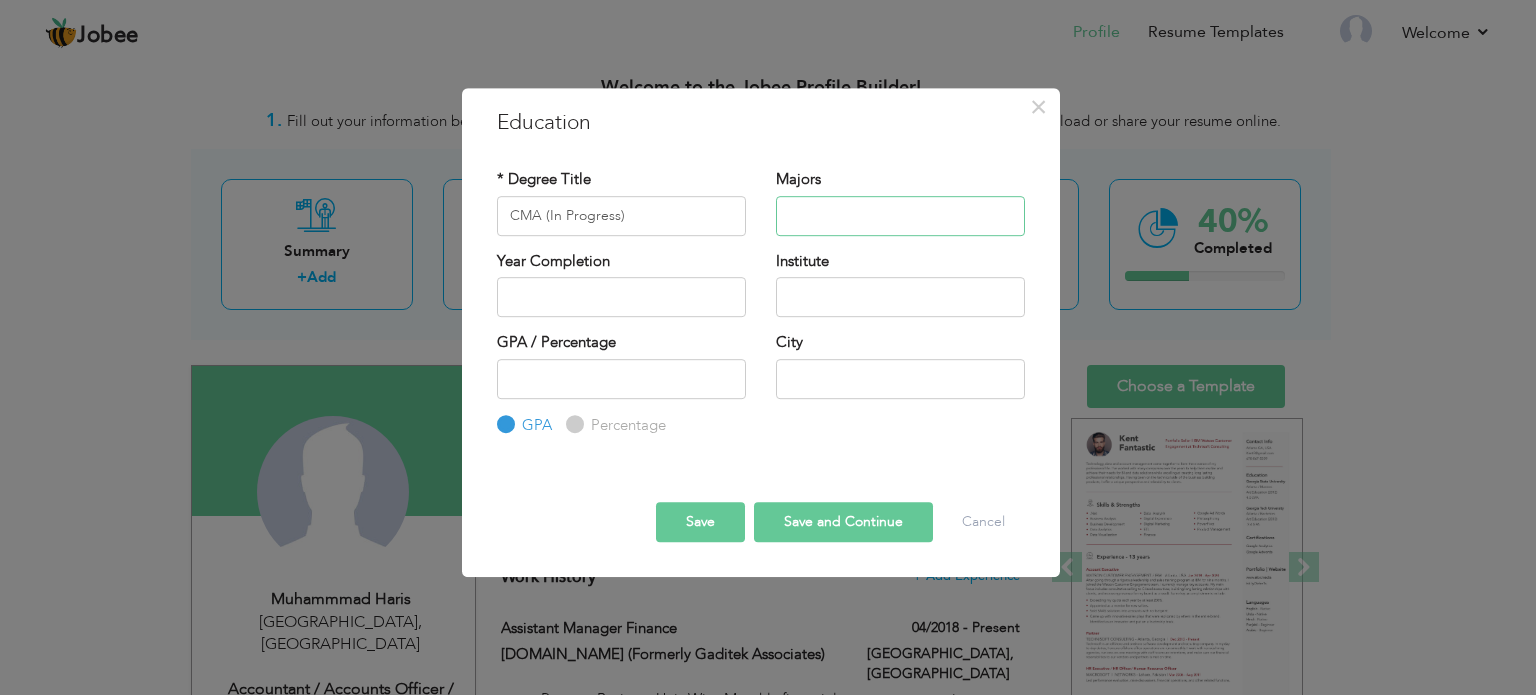 type 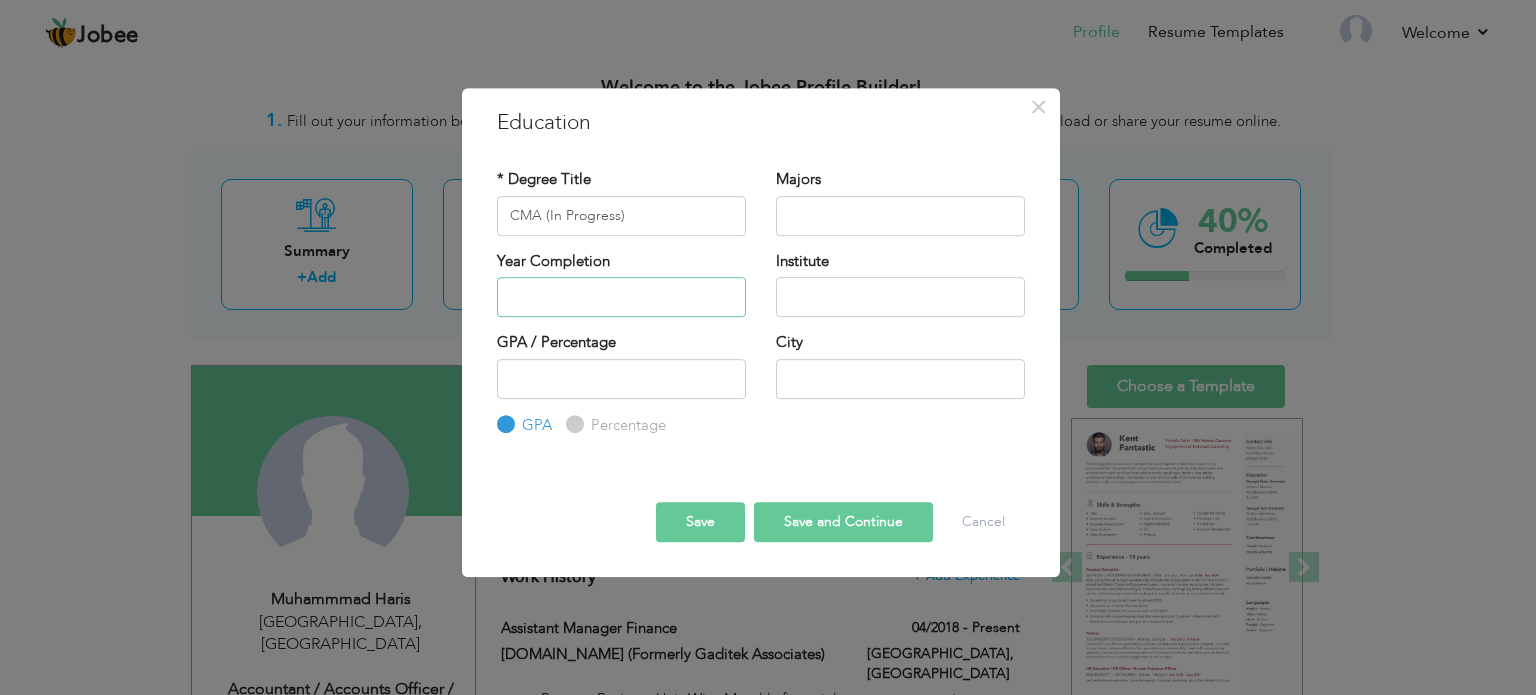 type on "2025" 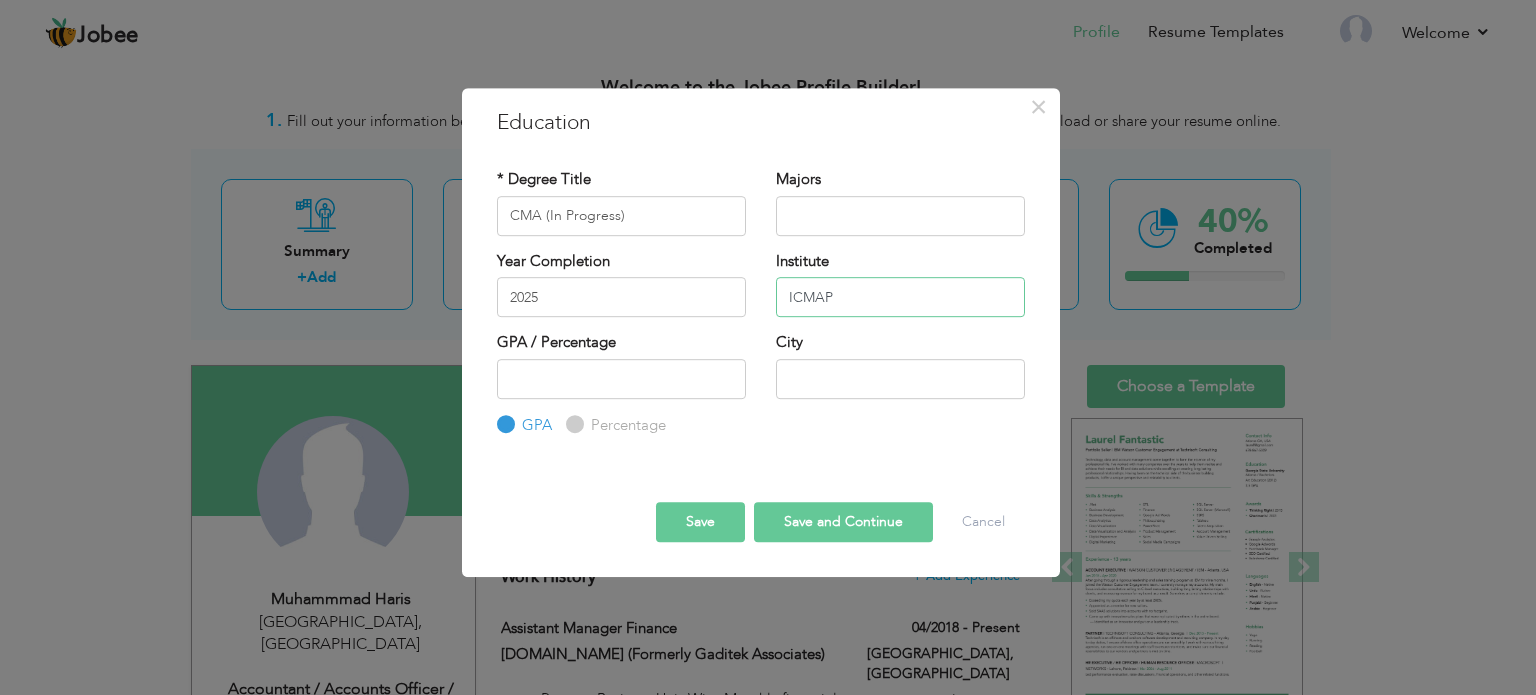 type on "ICMAP" 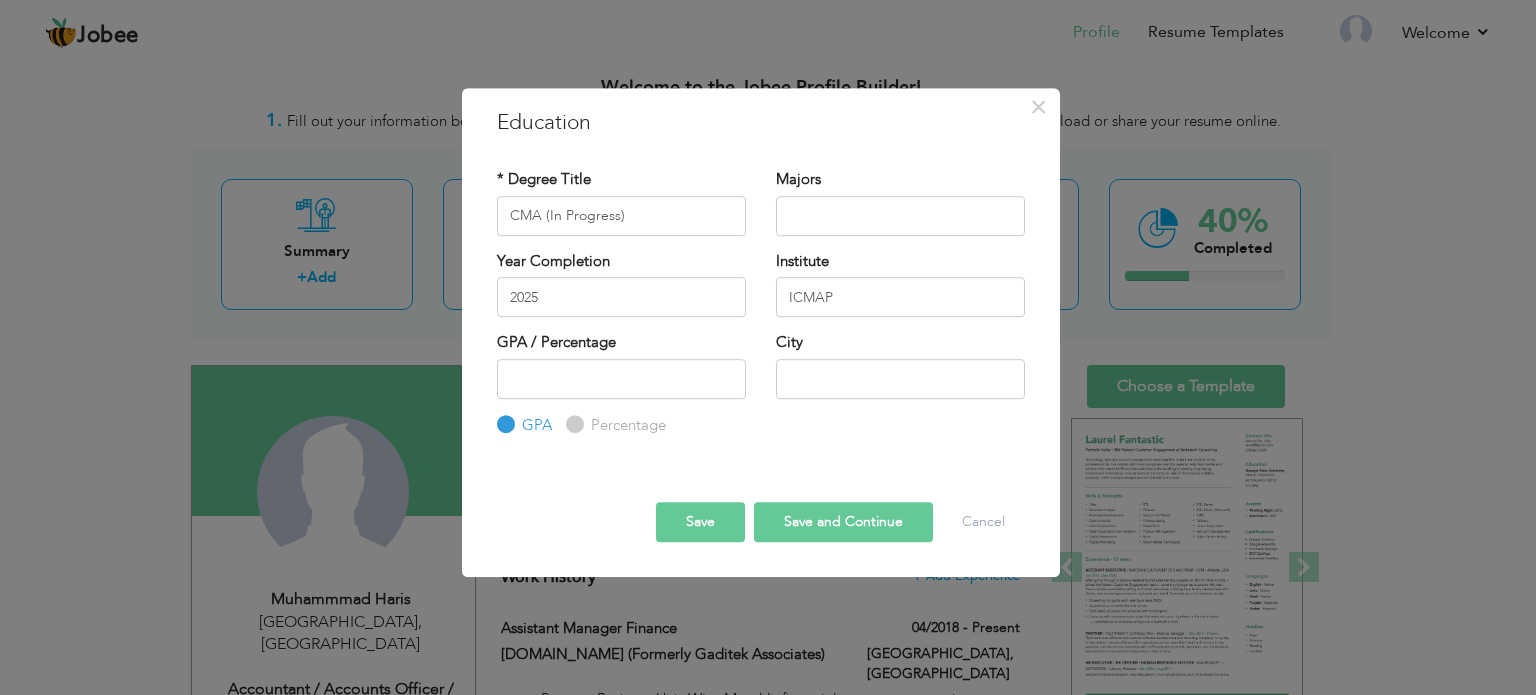 click on "Save" at bounding box center [700, 522] 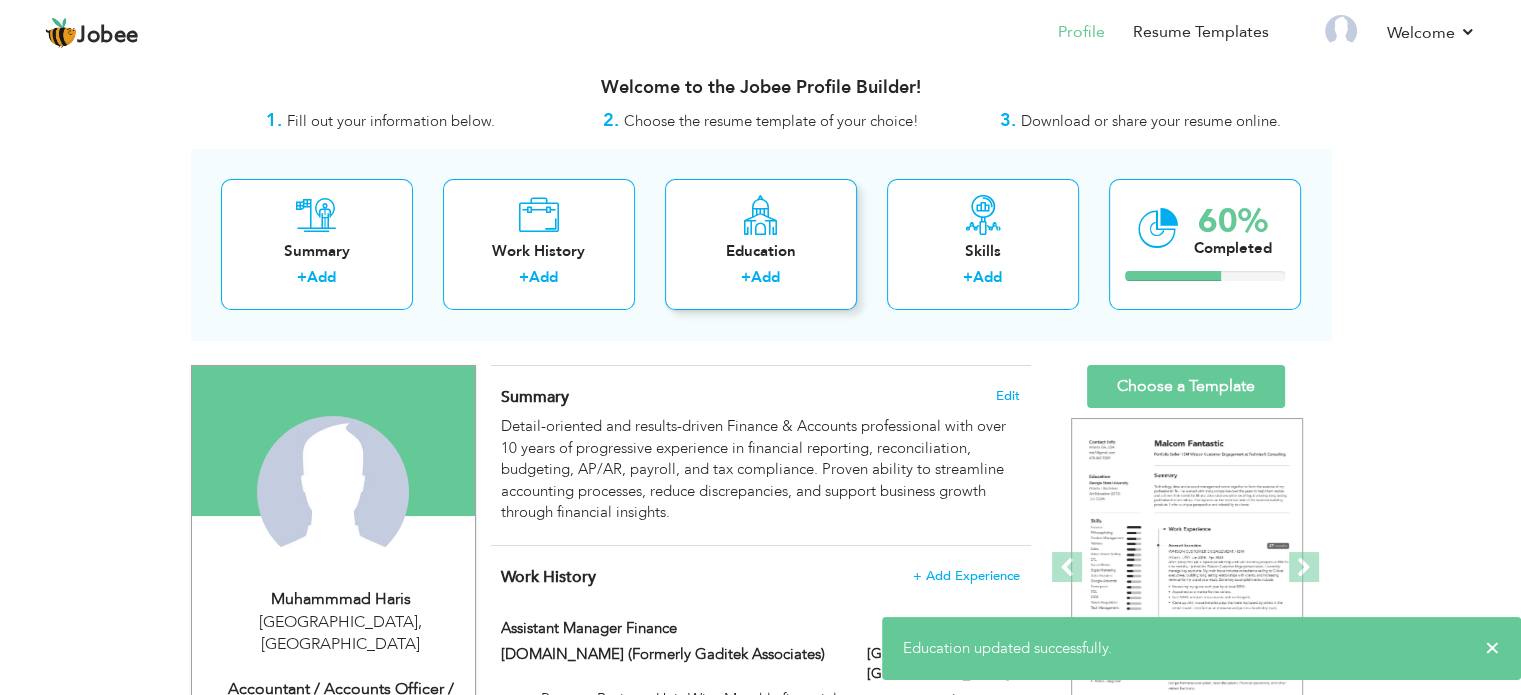 click on "Education
+  Add" at bounding box center [761, 244] 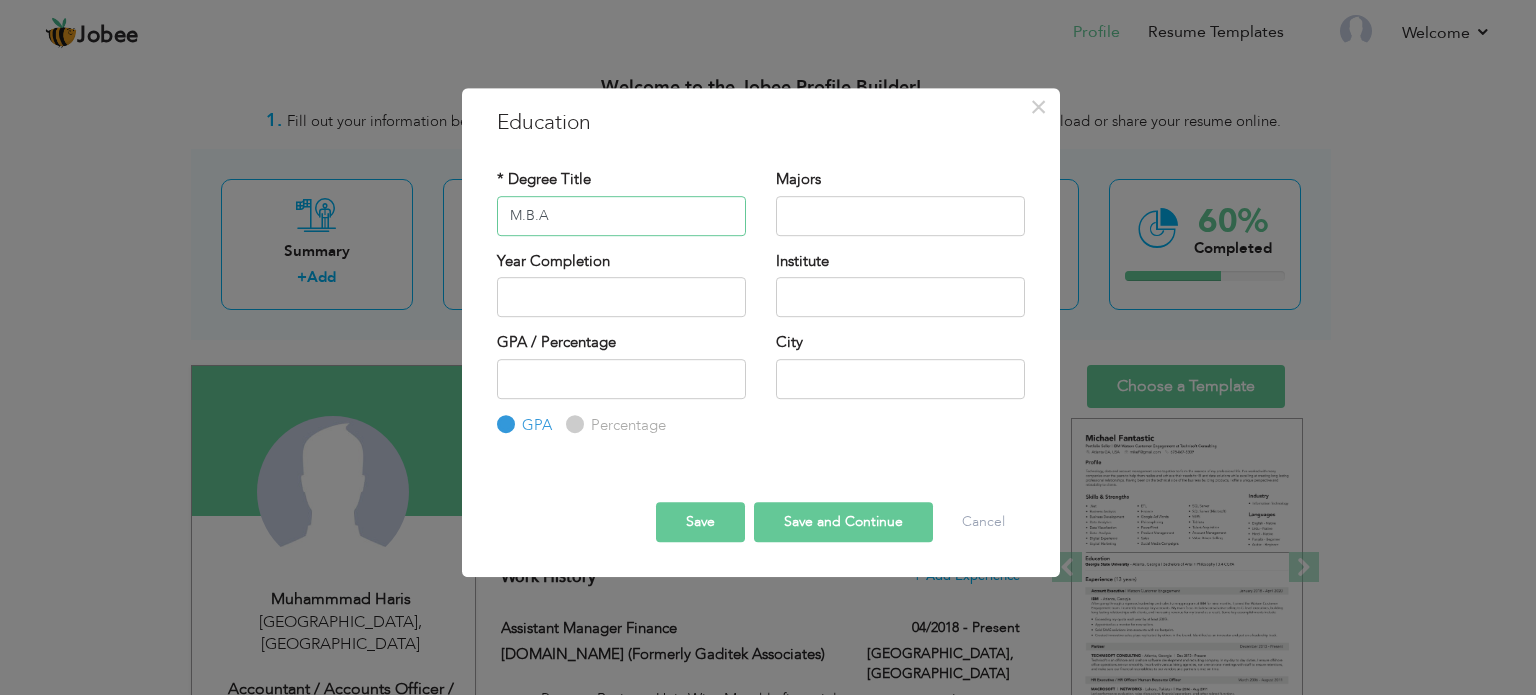 type on "M.B.A" 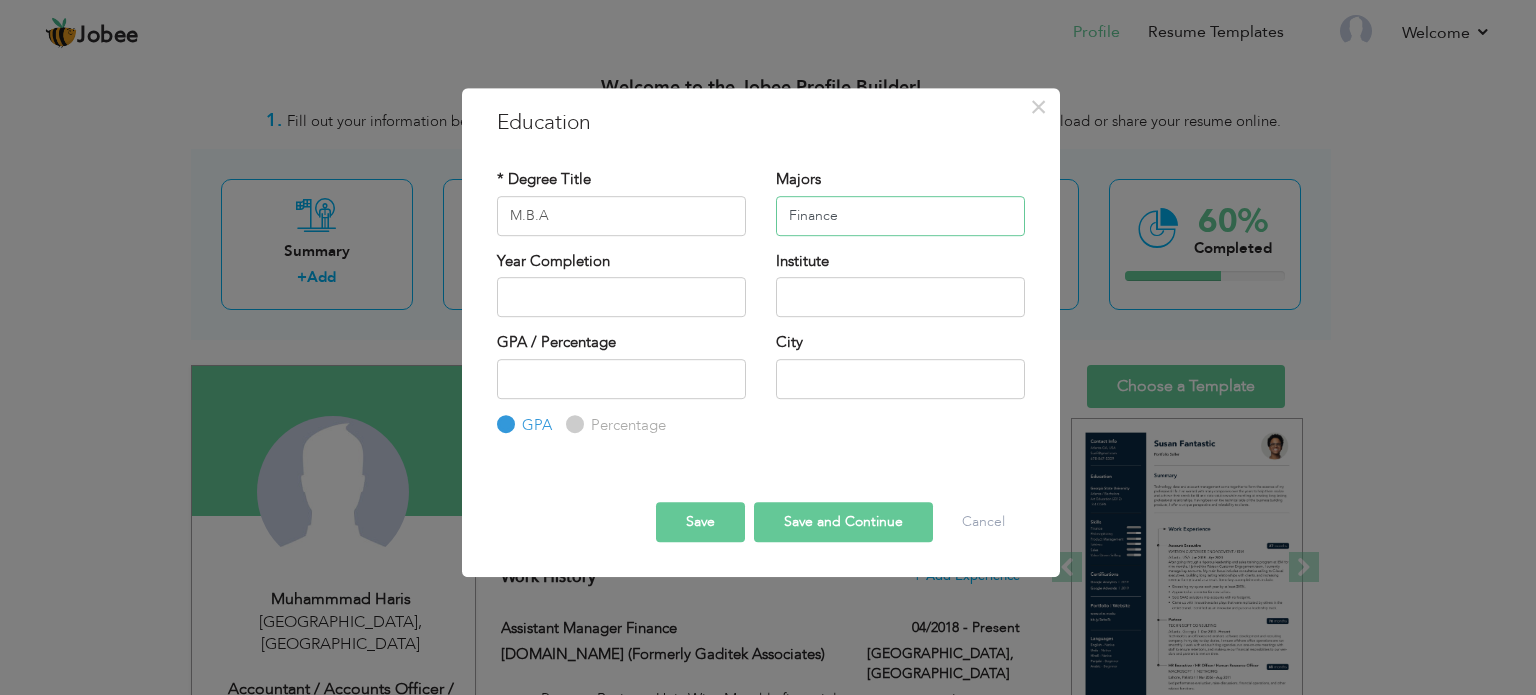 type on "Finance" 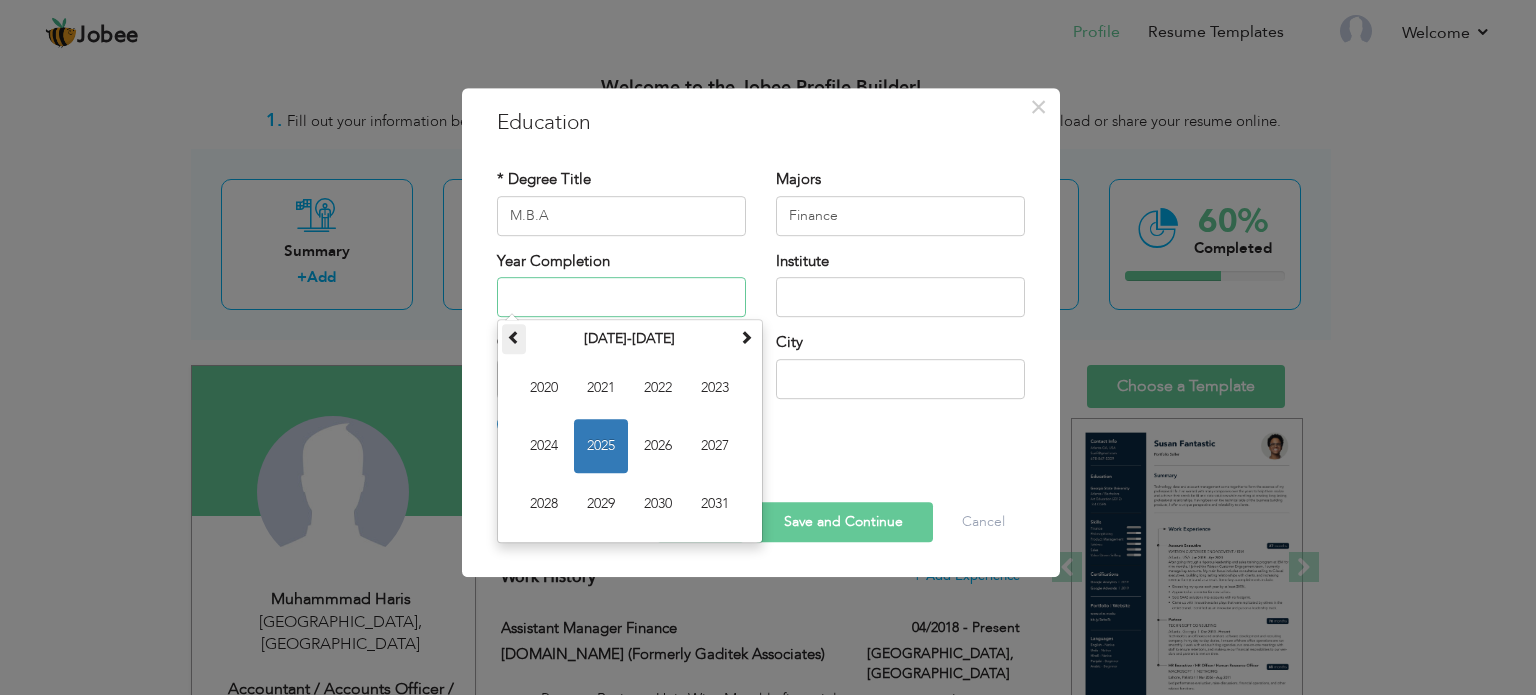 click at bounding box center [514, 337] 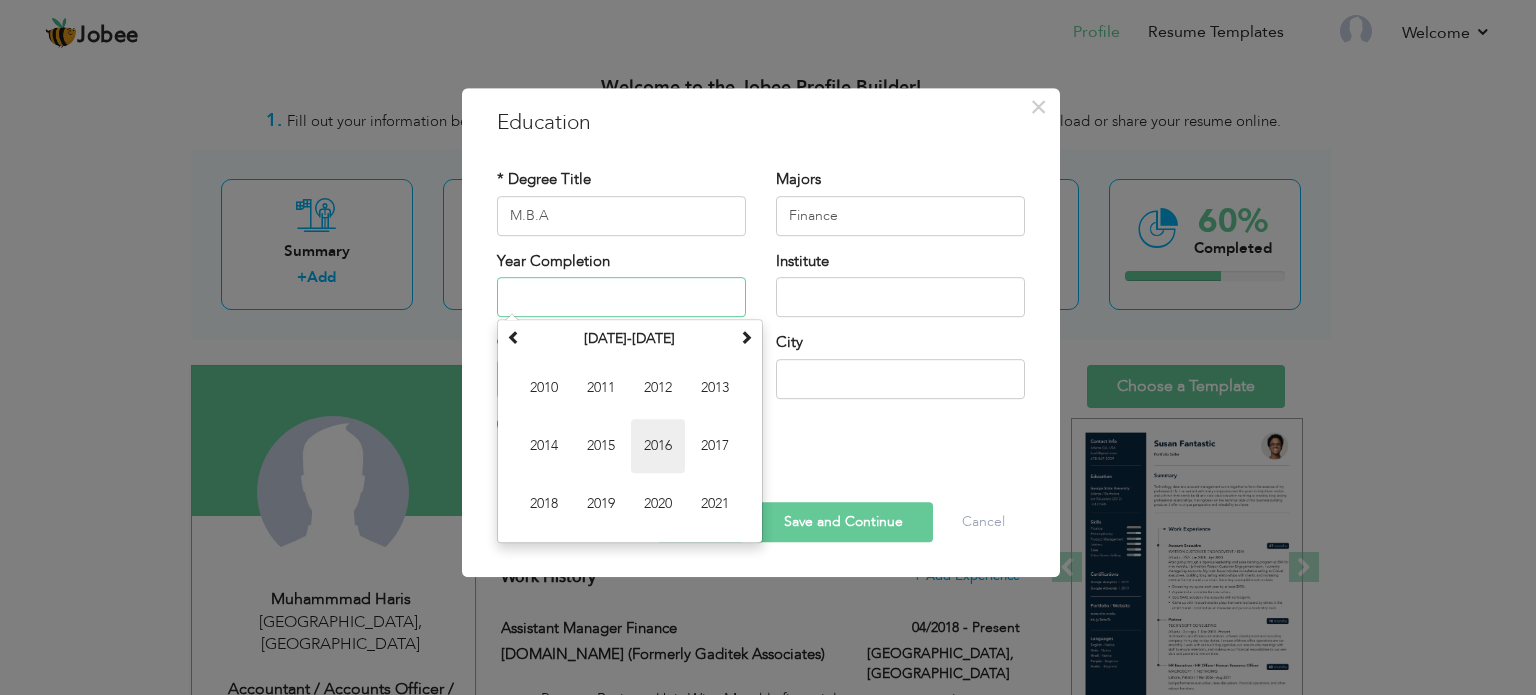 click on "2016" at bounding box center [658, 446] 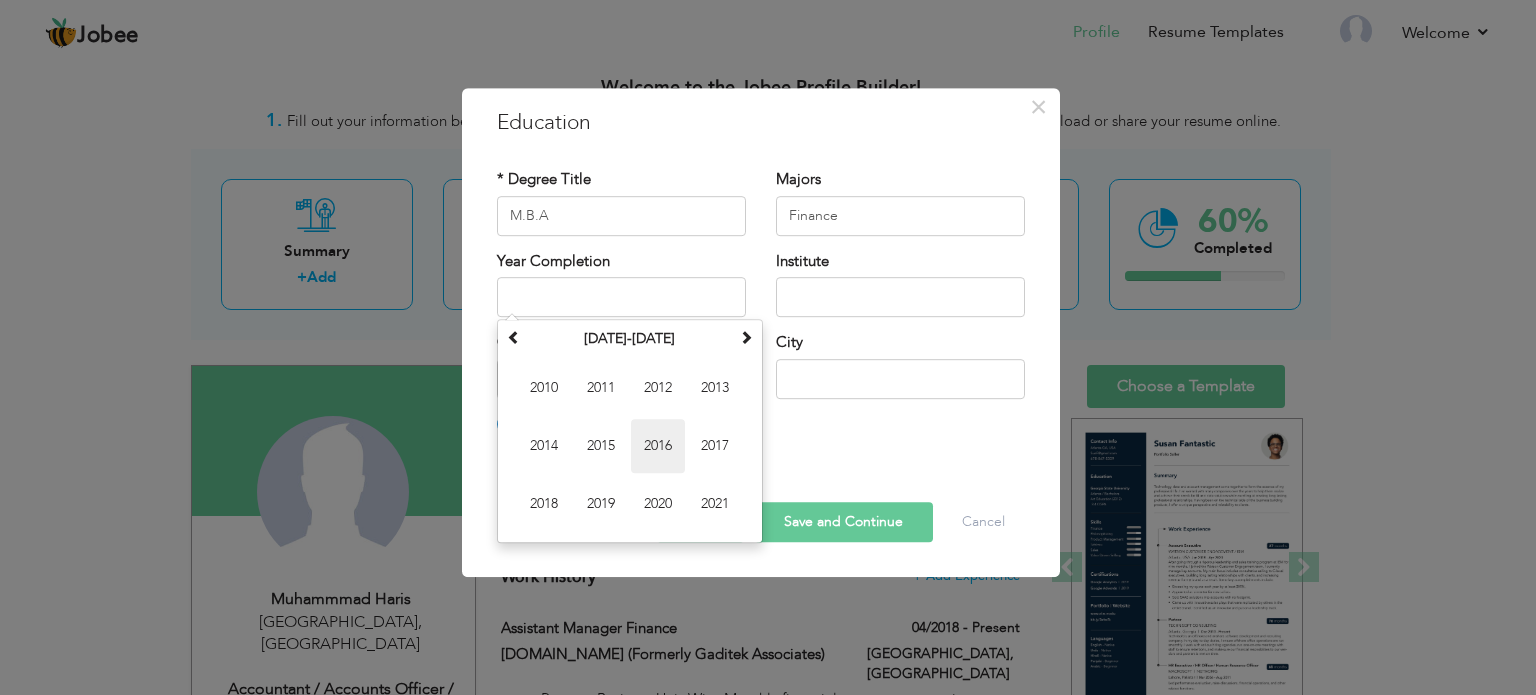 type on "2016" 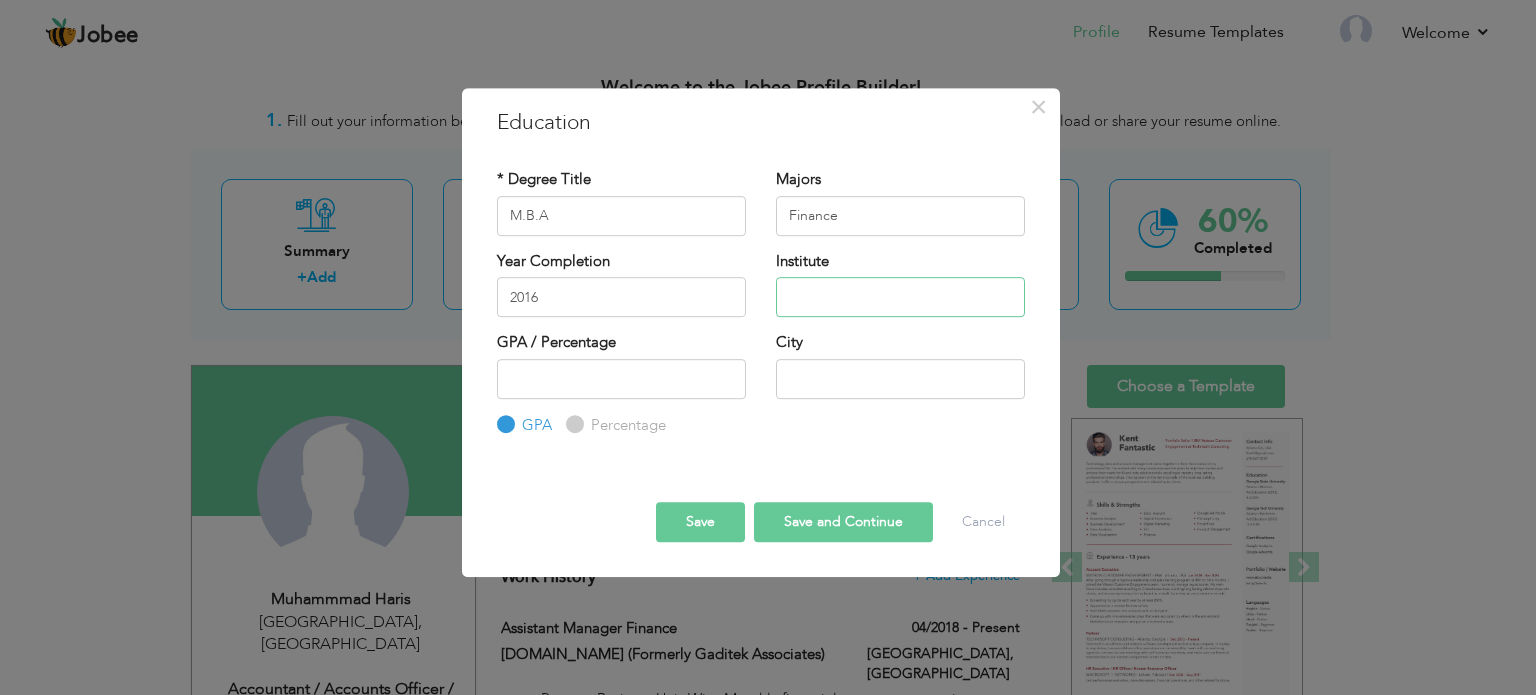 click at bounding box center [900, 297] 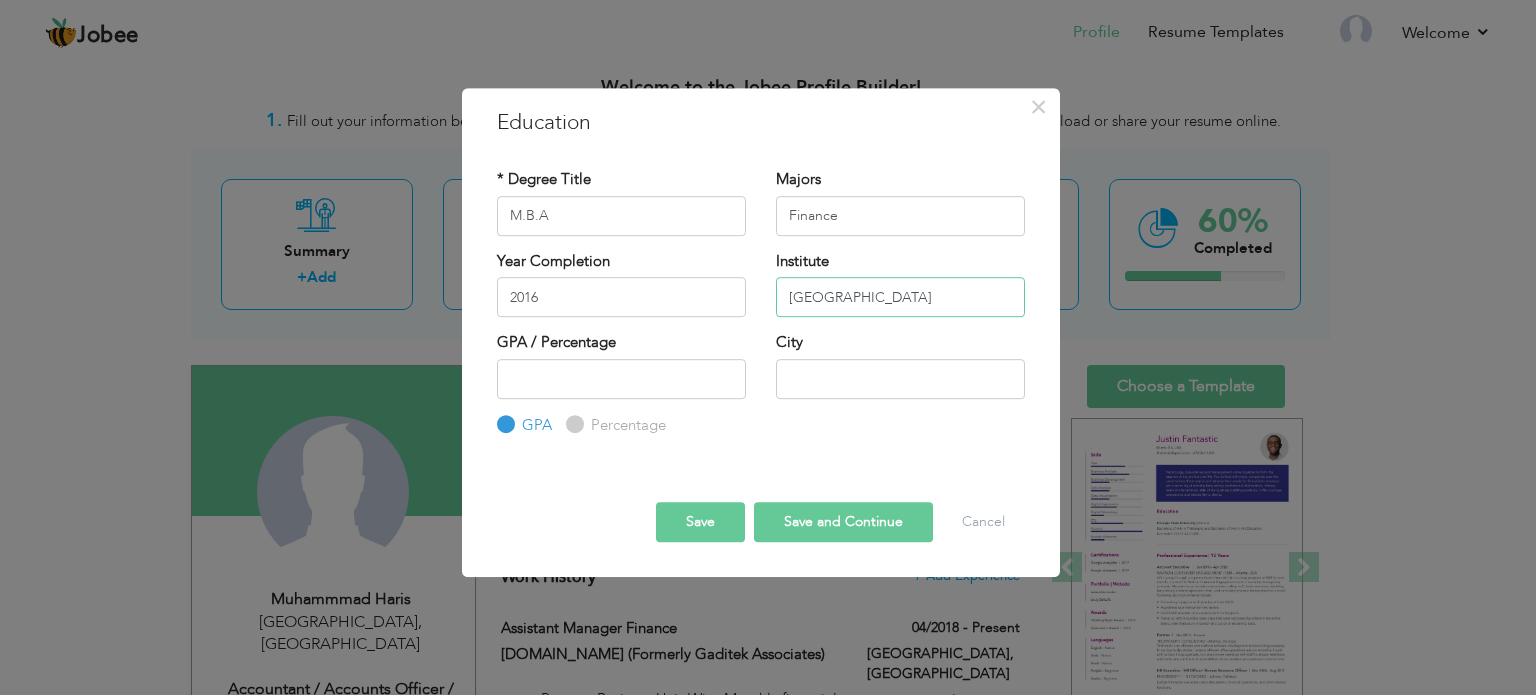 type on "[GEOGRAPHIC_DATA]" 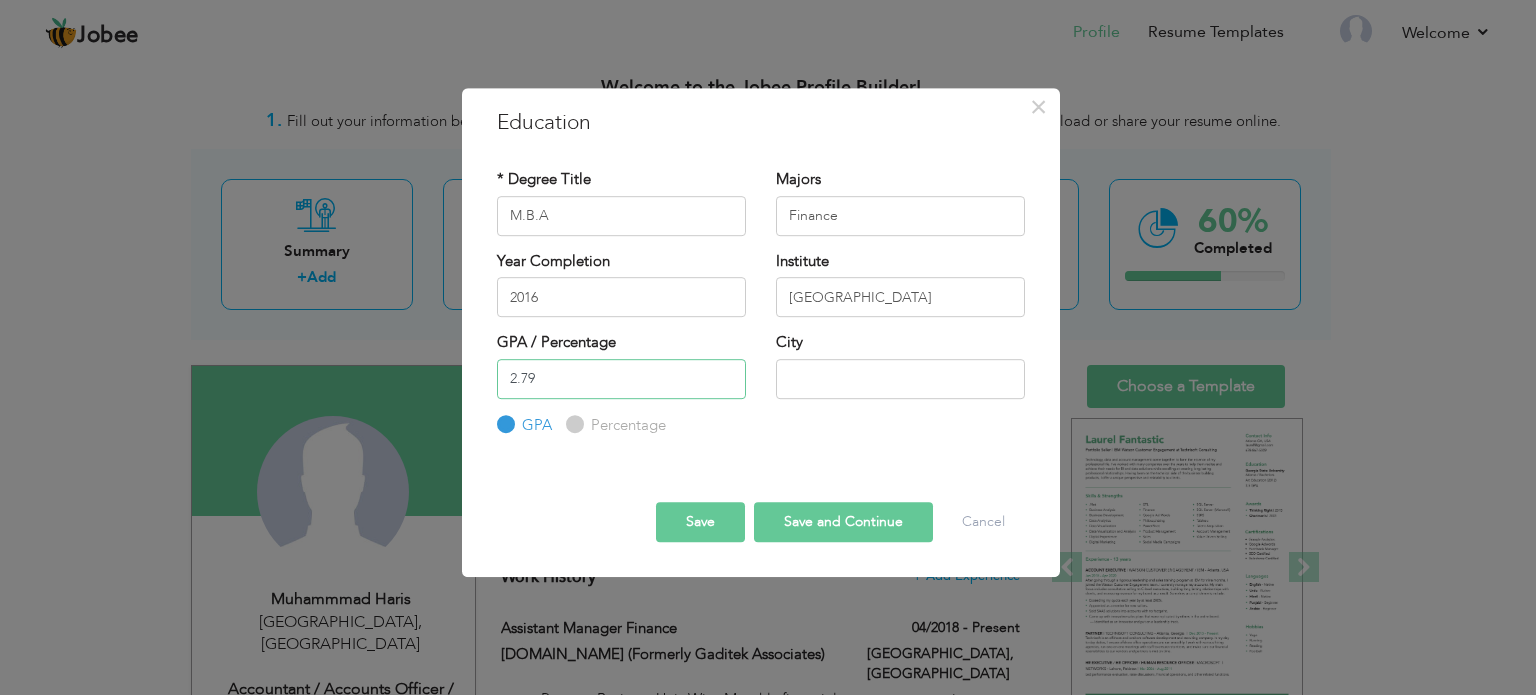 type on "2.79" 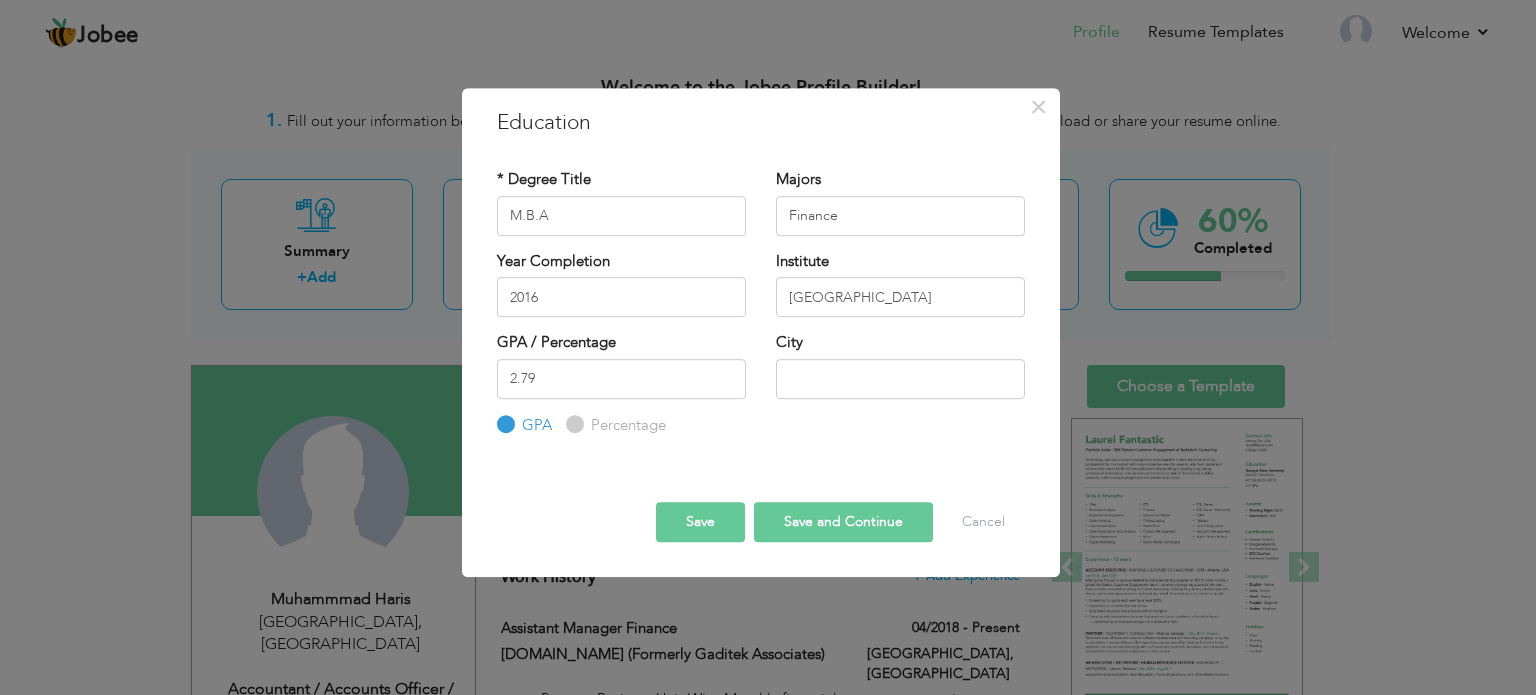 click on "Save" at bounding box center (700, 522) 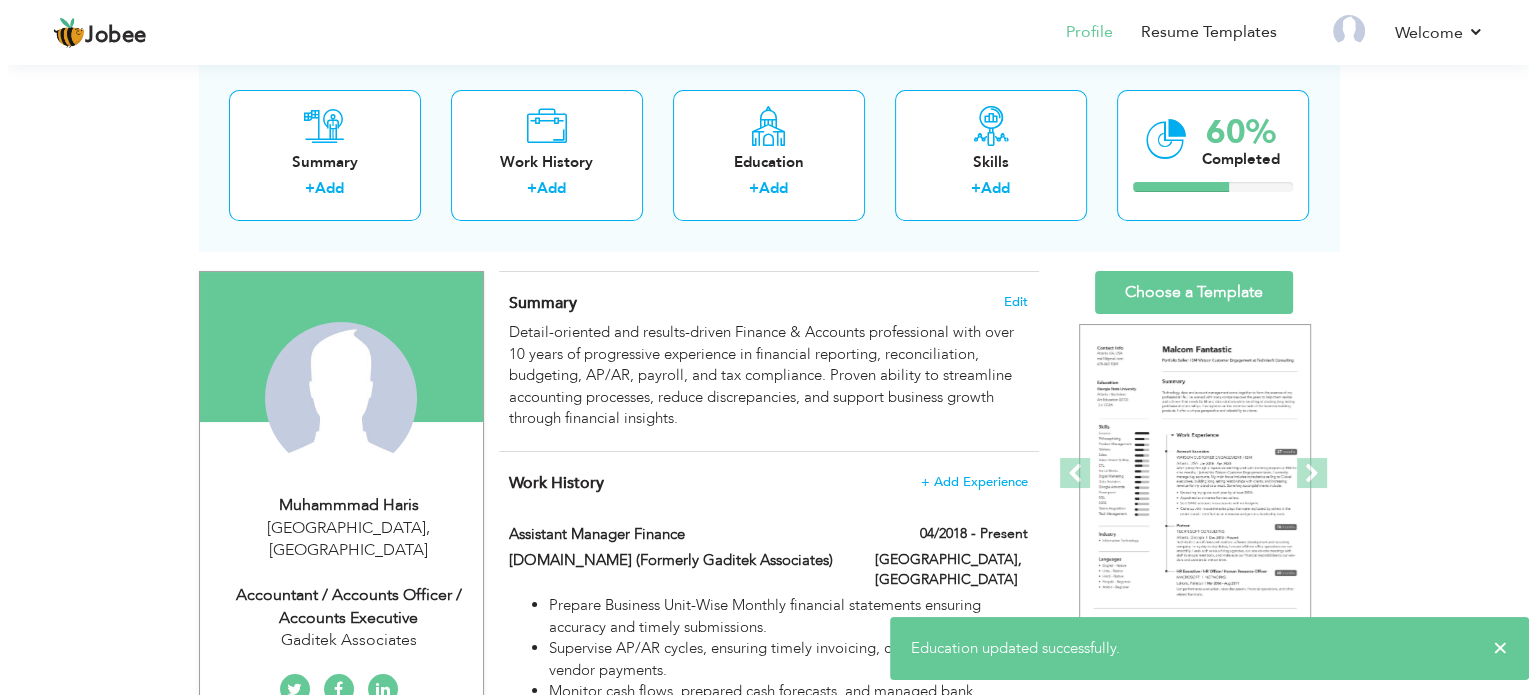 scroll, scrollTop: 92, scrollLeft: 0, axis: vertical 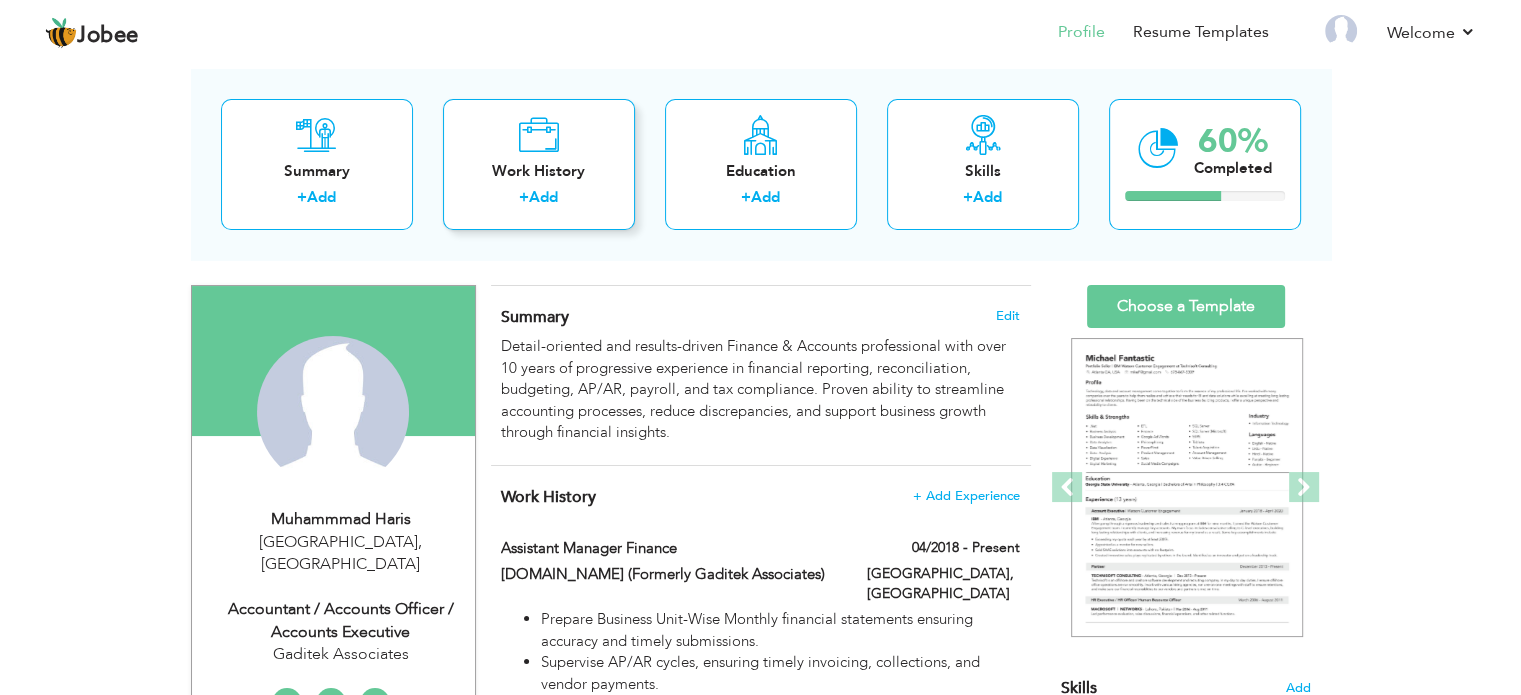 click on "Work History" at bounding box center [539, 171] 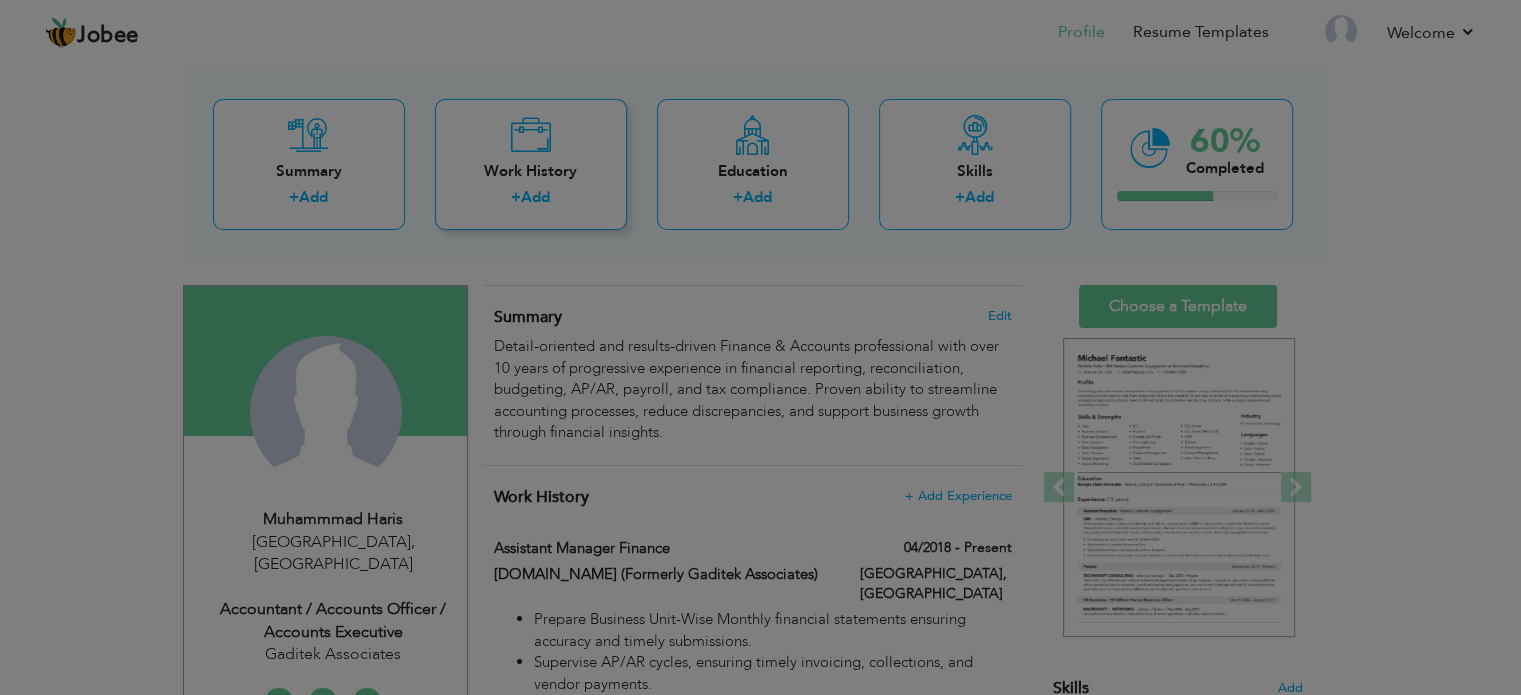 type 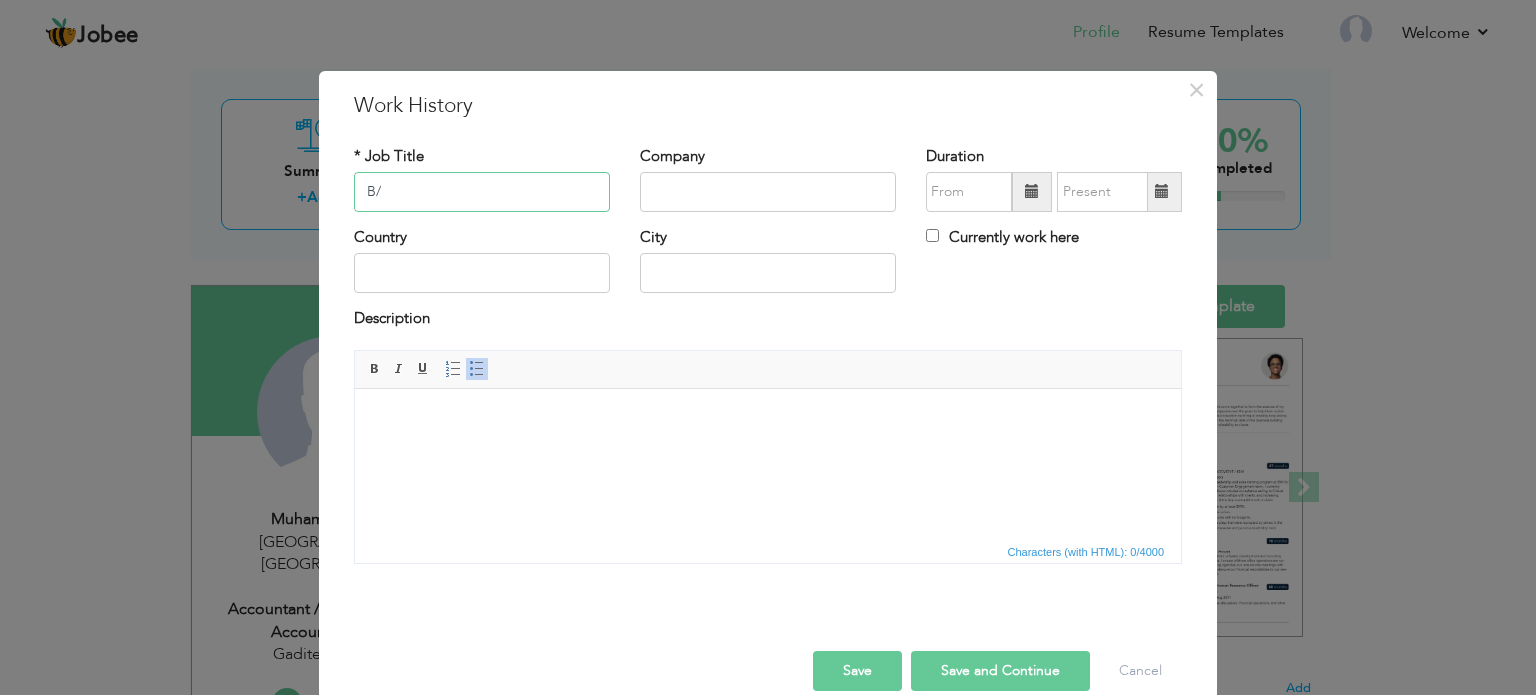 type on "B" 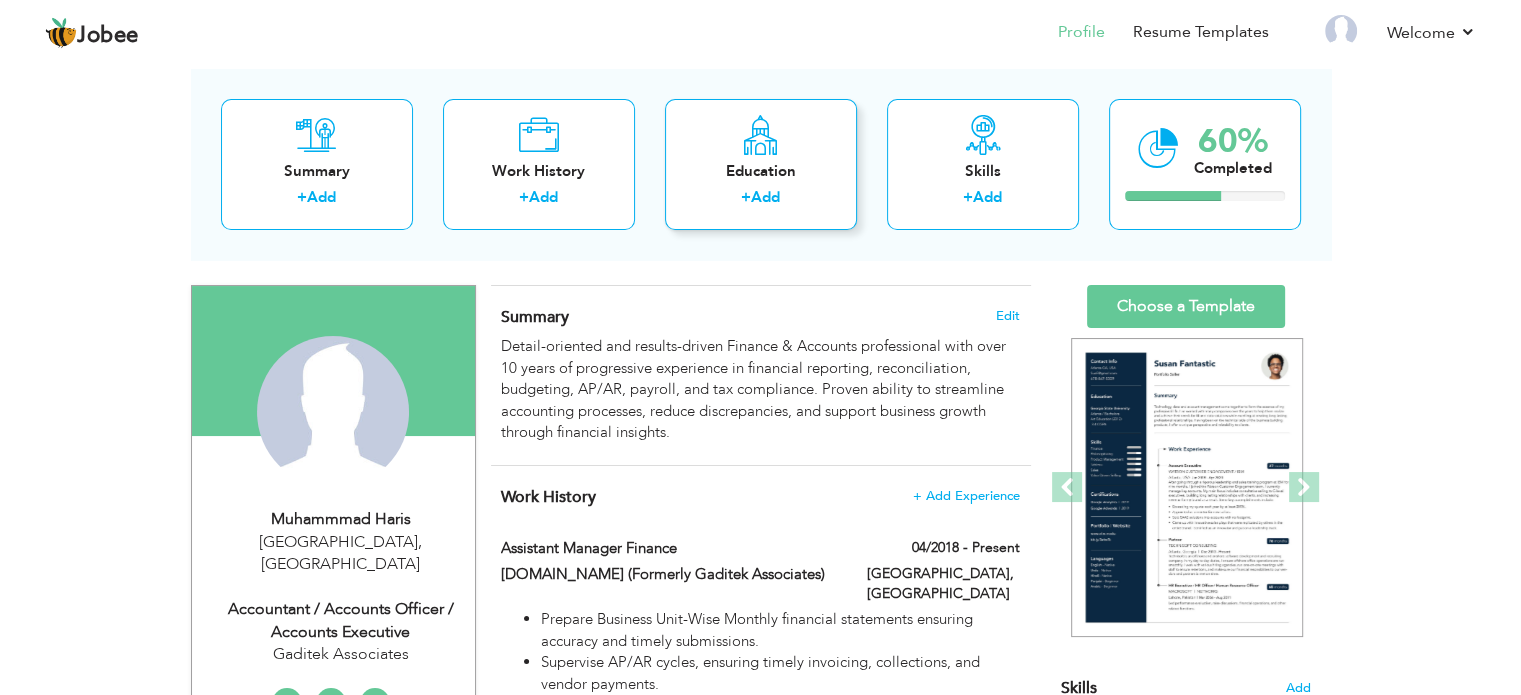 click on "Education" at bounding box center [761, 171] 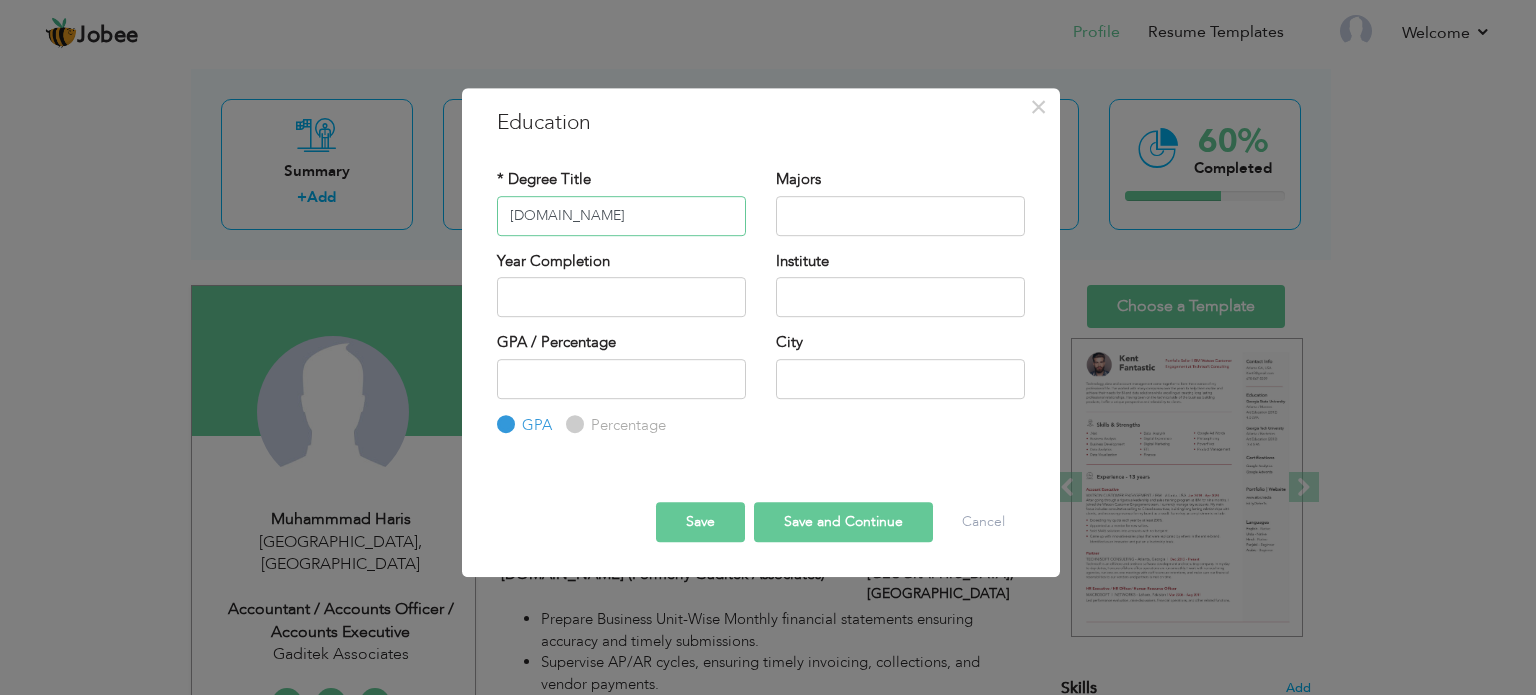 type on "B.Com" 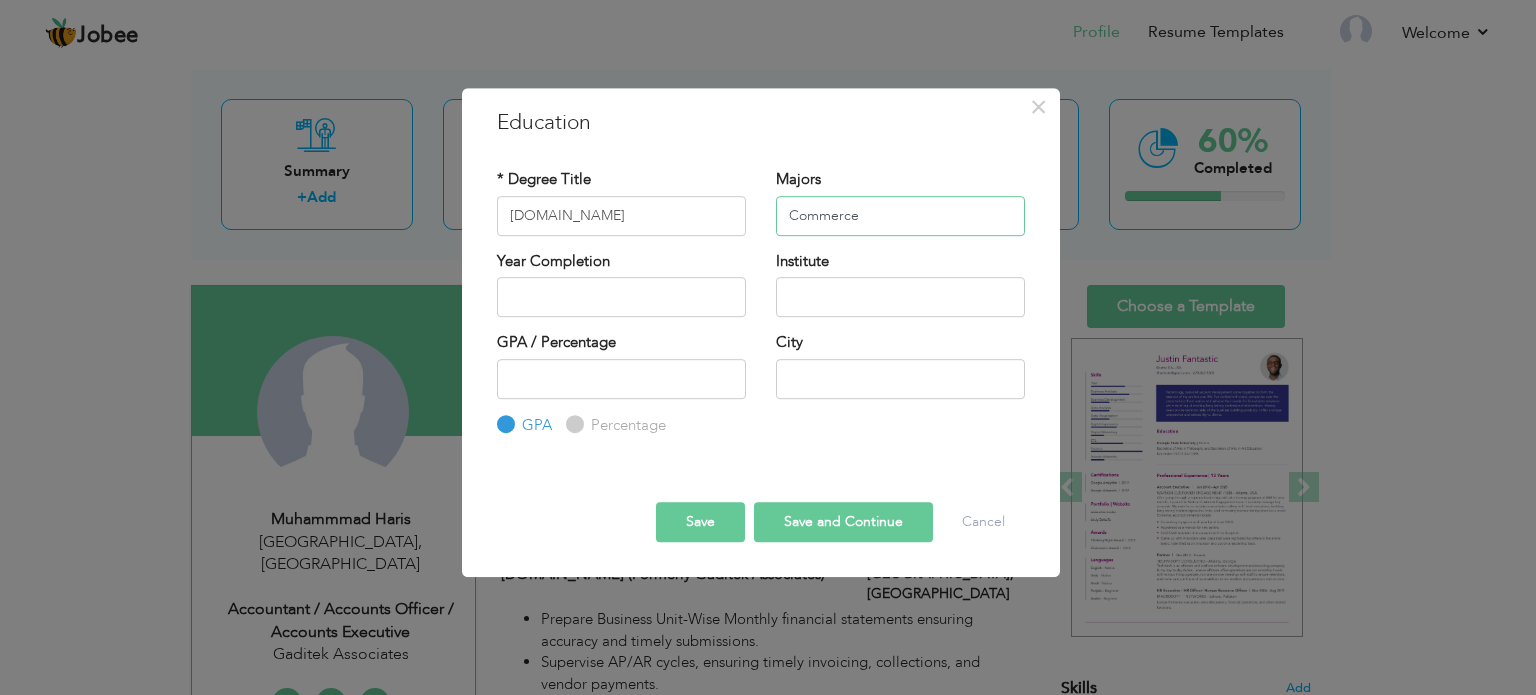 type on "Commerce" 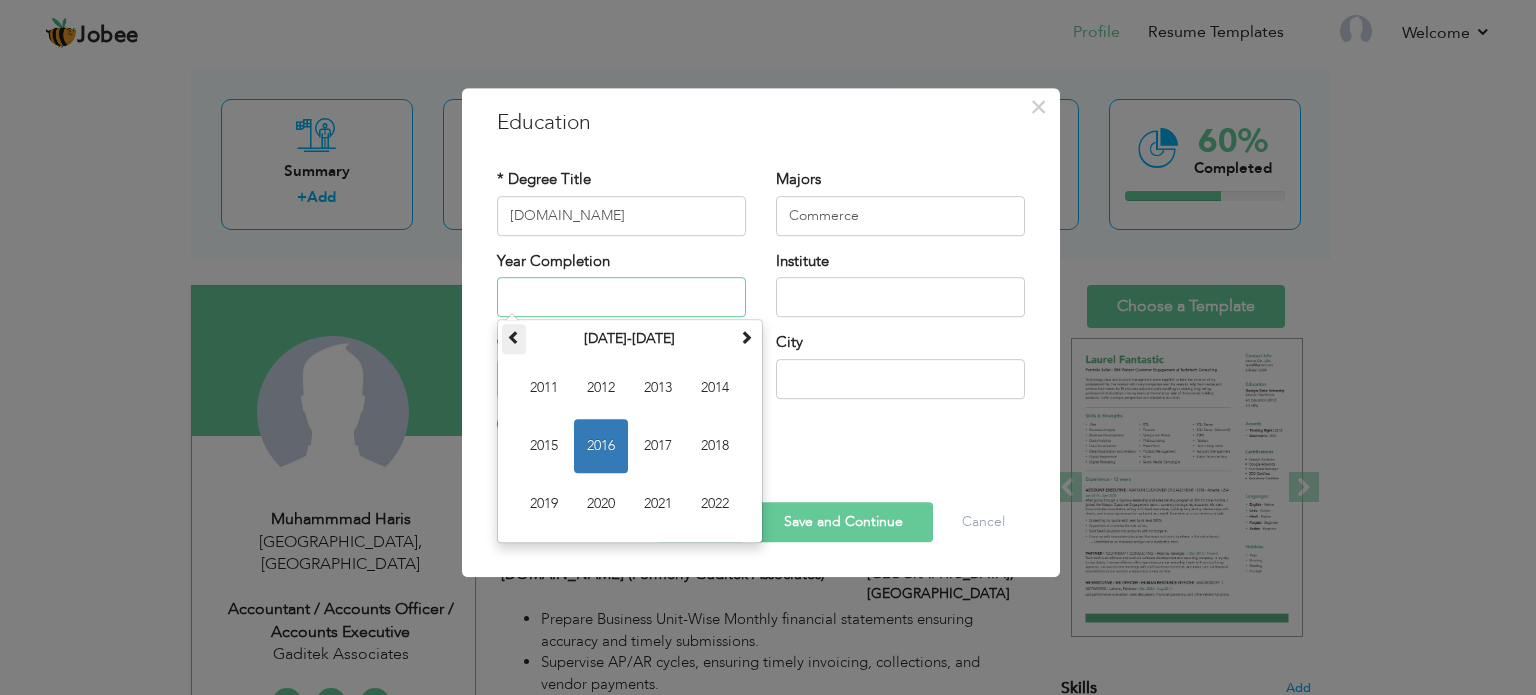 click at bounding box center (514, 337) 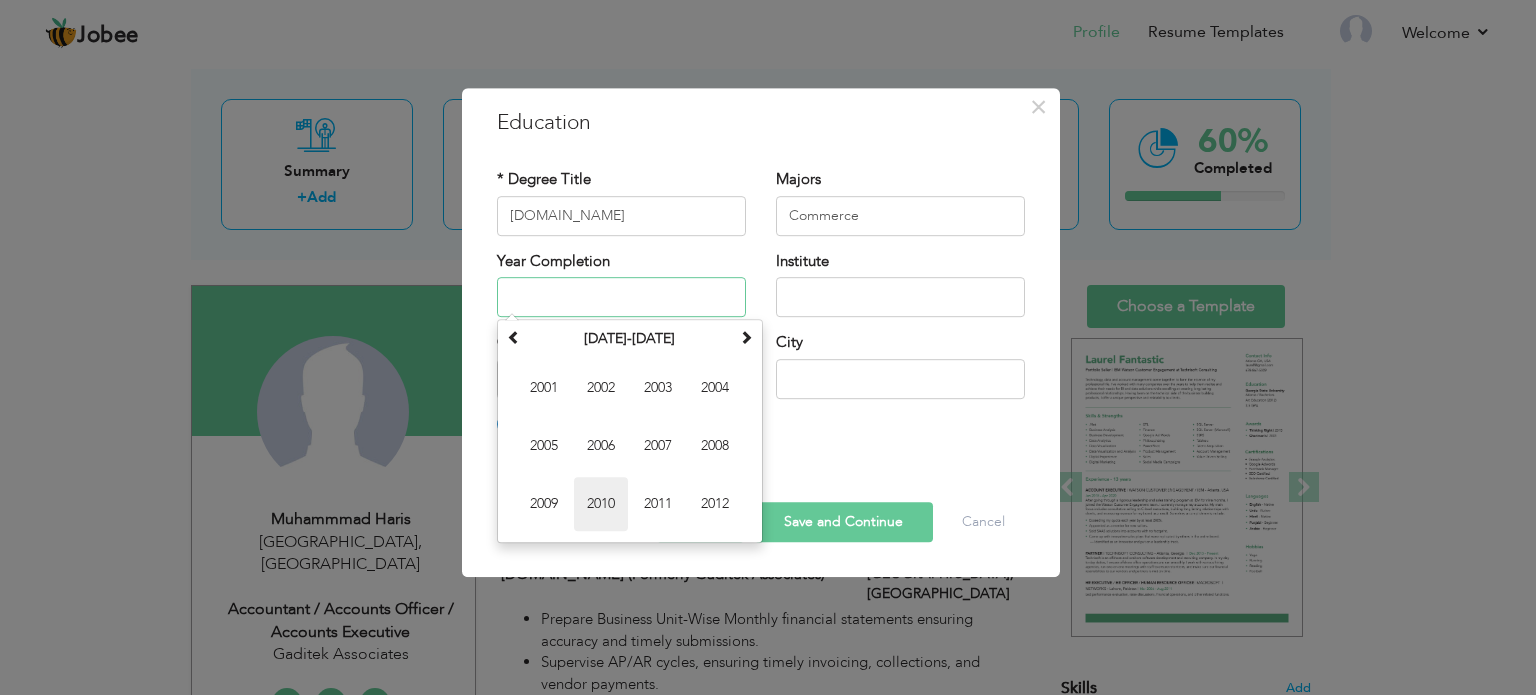 click on "2010" at bounding box center (601, 504) 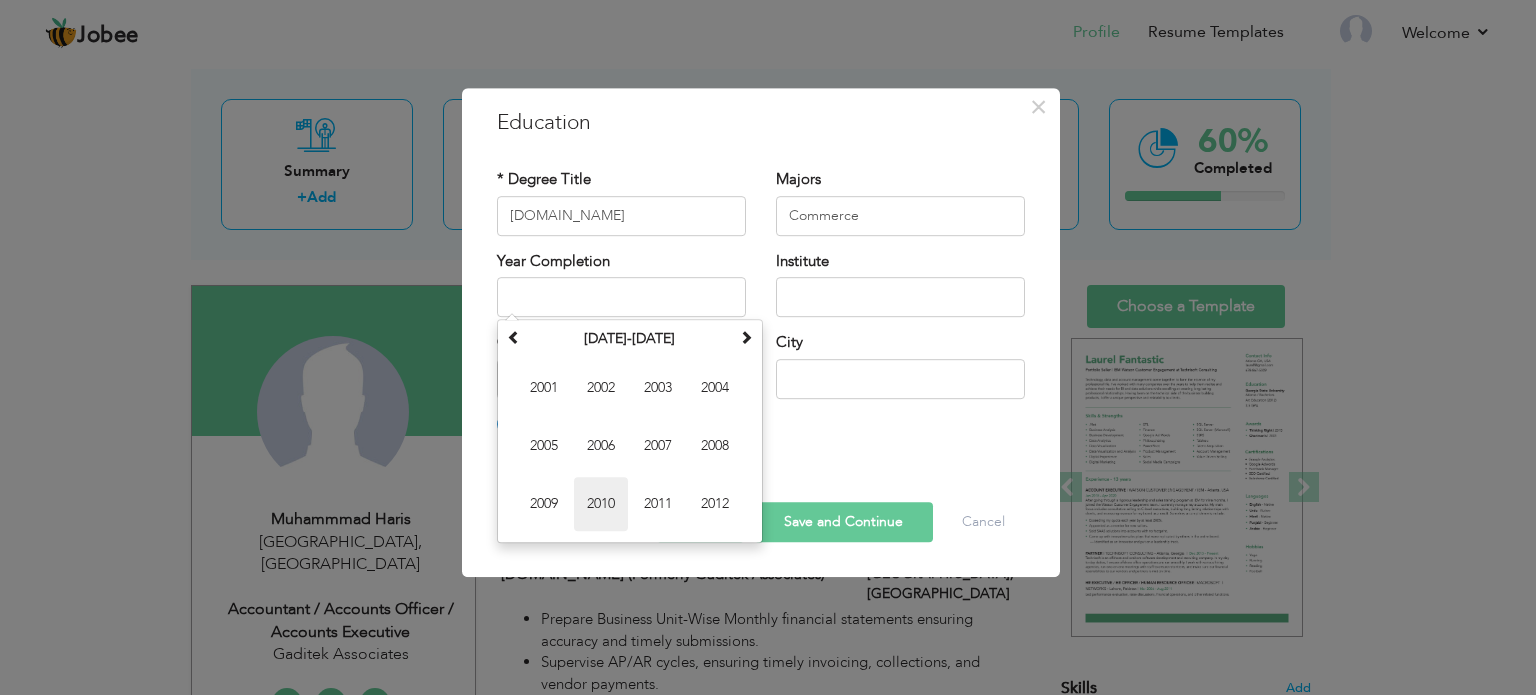 type on "2010" 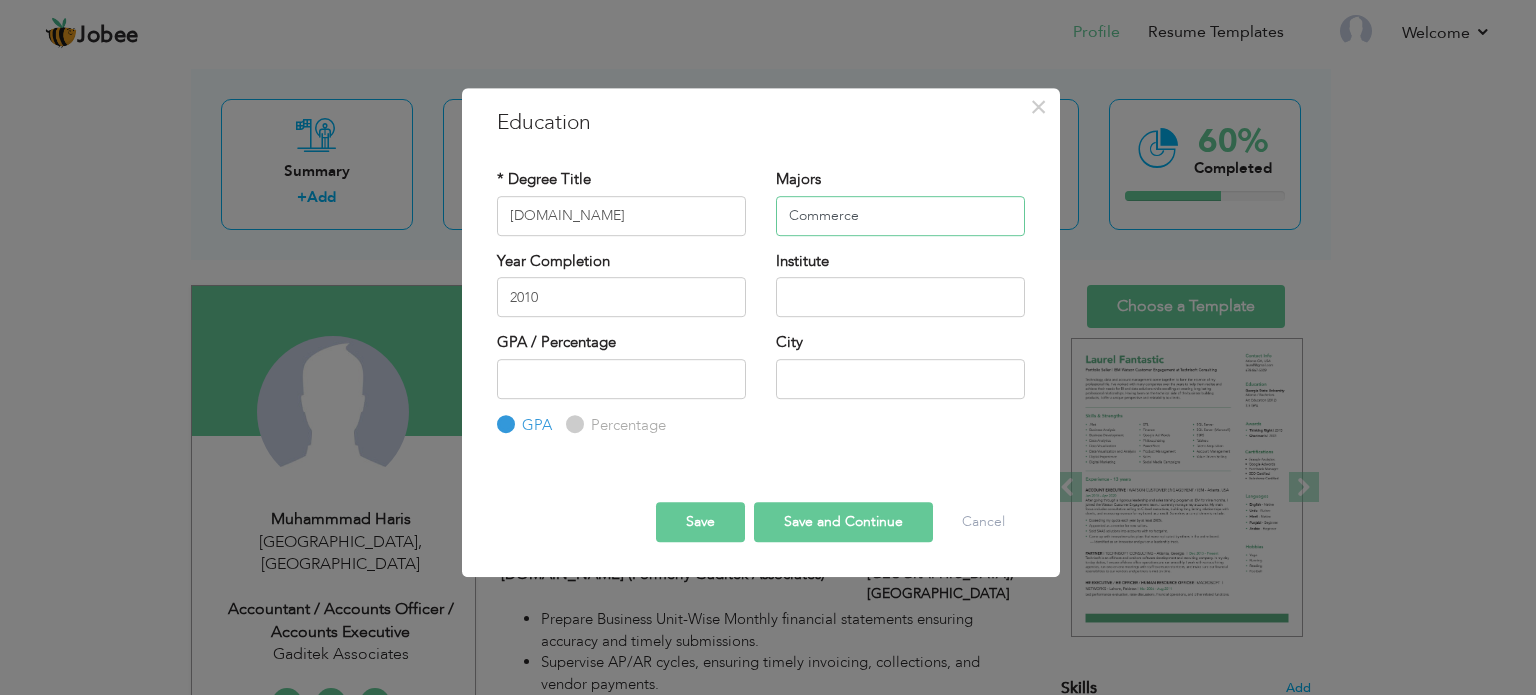 click on "Commerce" at bounding box center [900, 216] 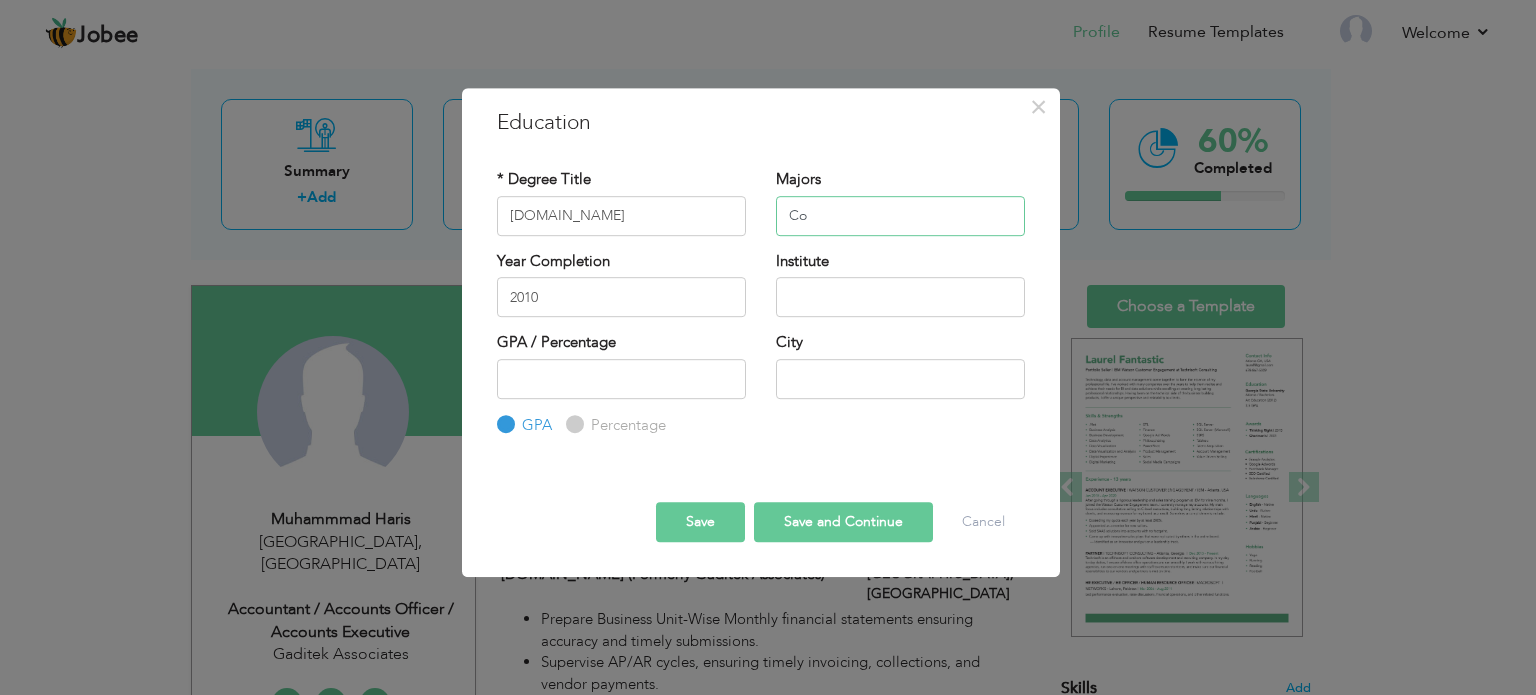 type on "C" 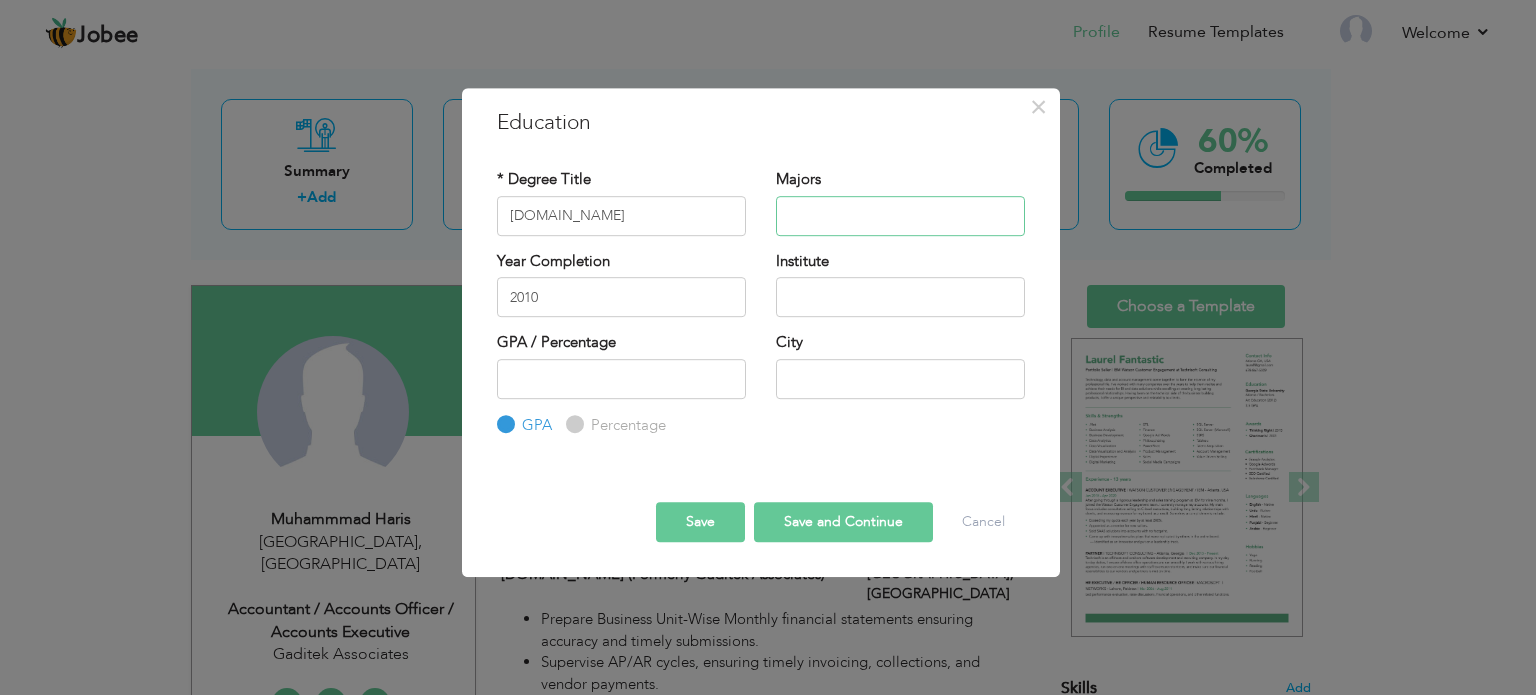 type 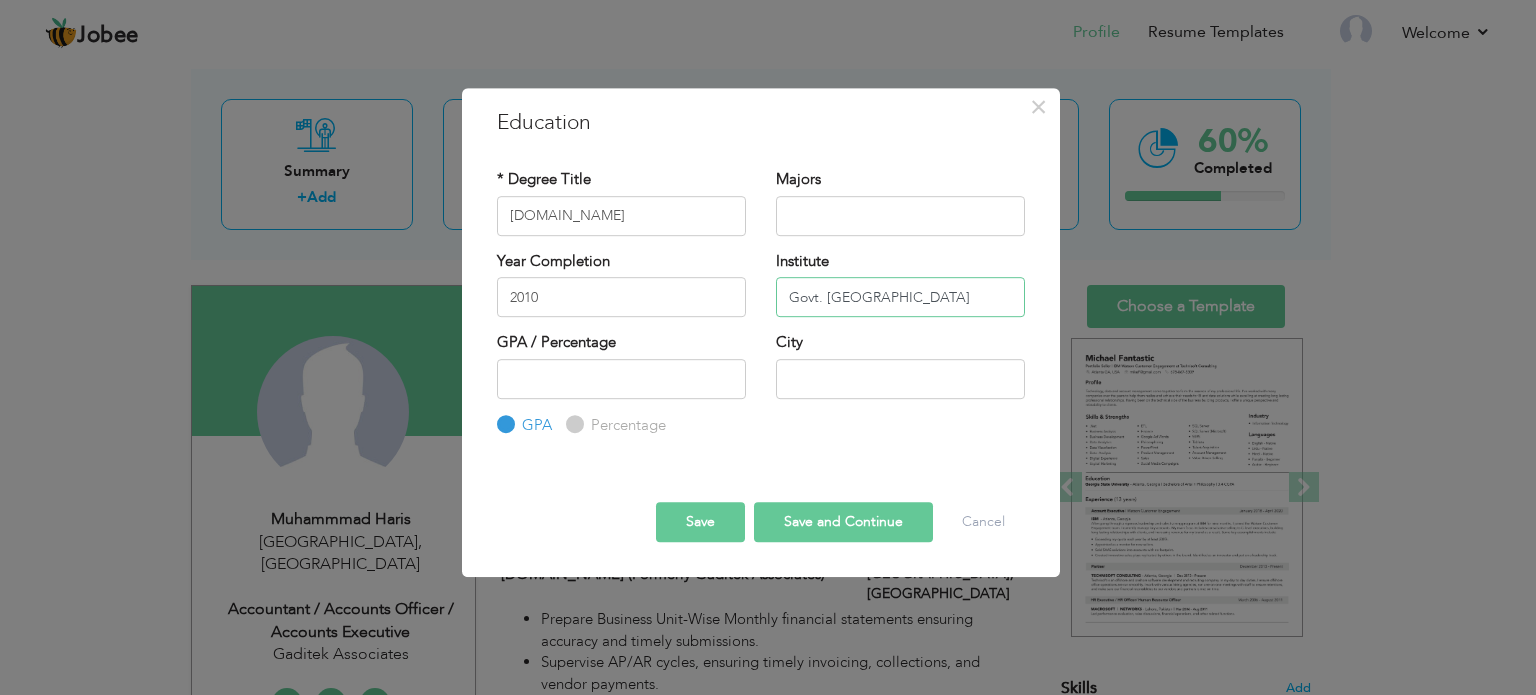 type on "Govt. [GEOGRAPHIC_DATA]" 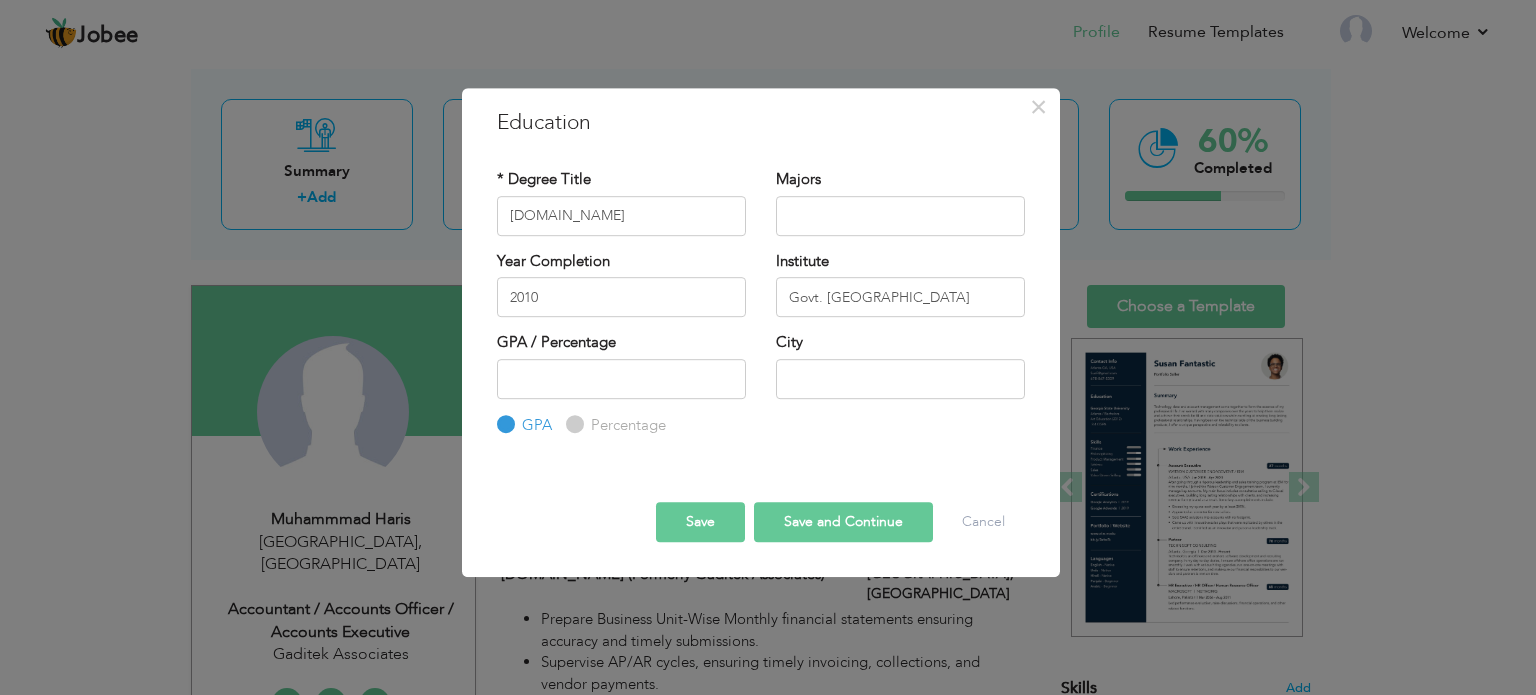click on "Save" at bounding box center (700, 522) 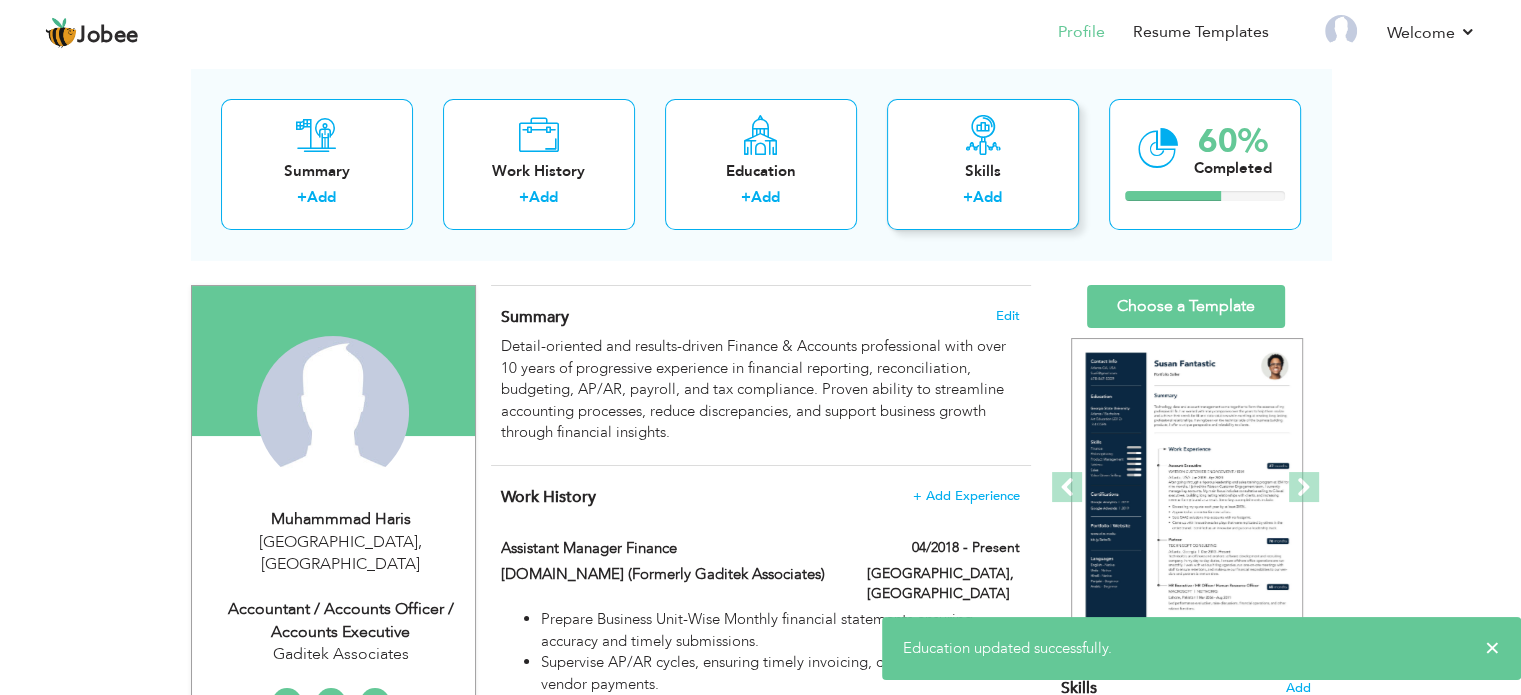 click on "Skills
+  Add" at bounding box center (983, 164) 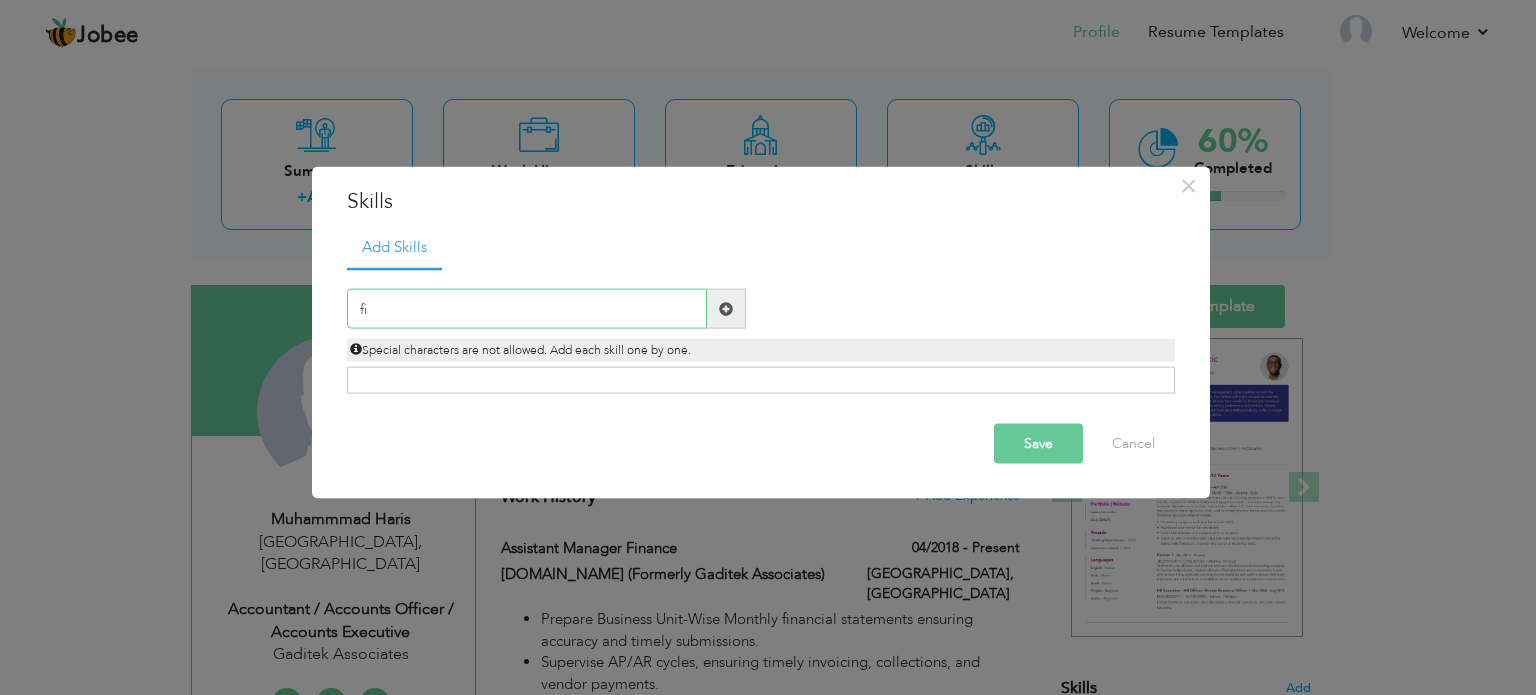 type on "f" 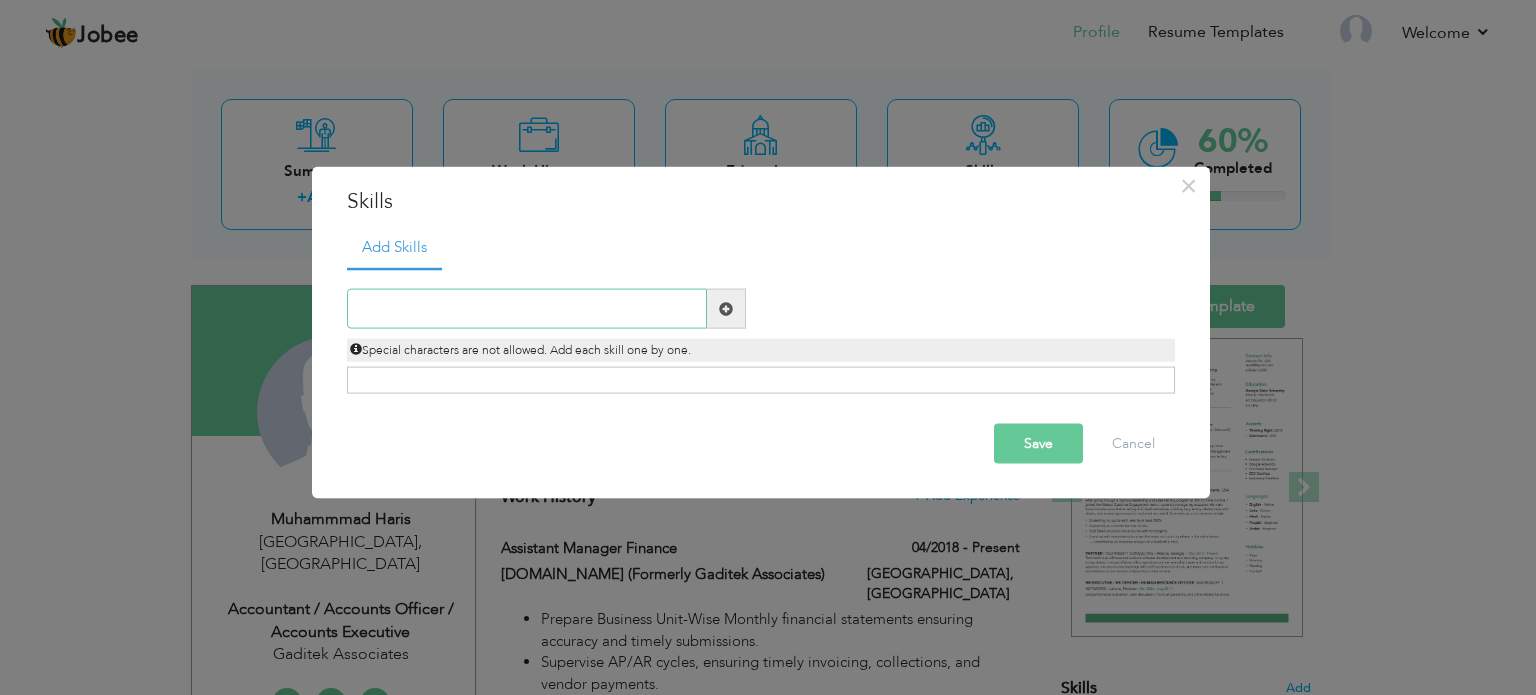 paste on "Financial Reporting" 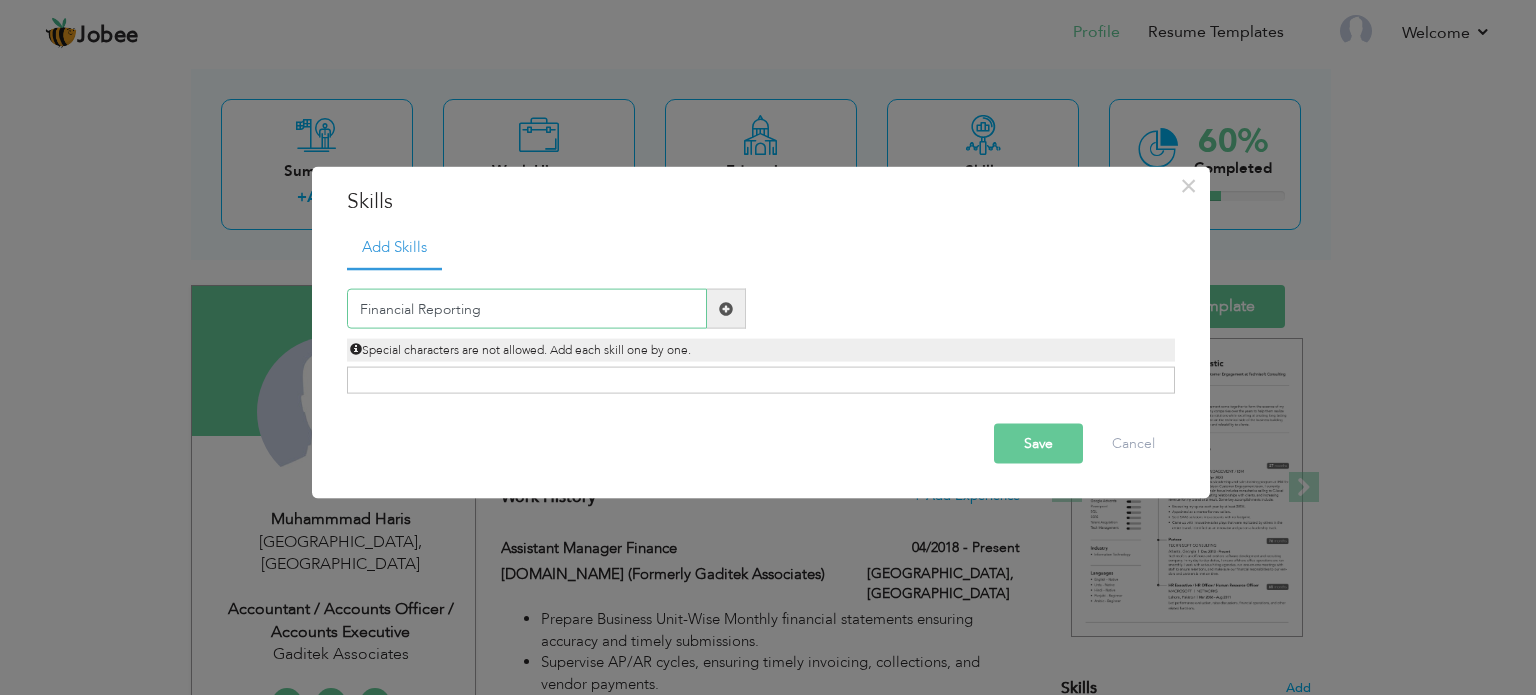 type on "Financial Reporting" 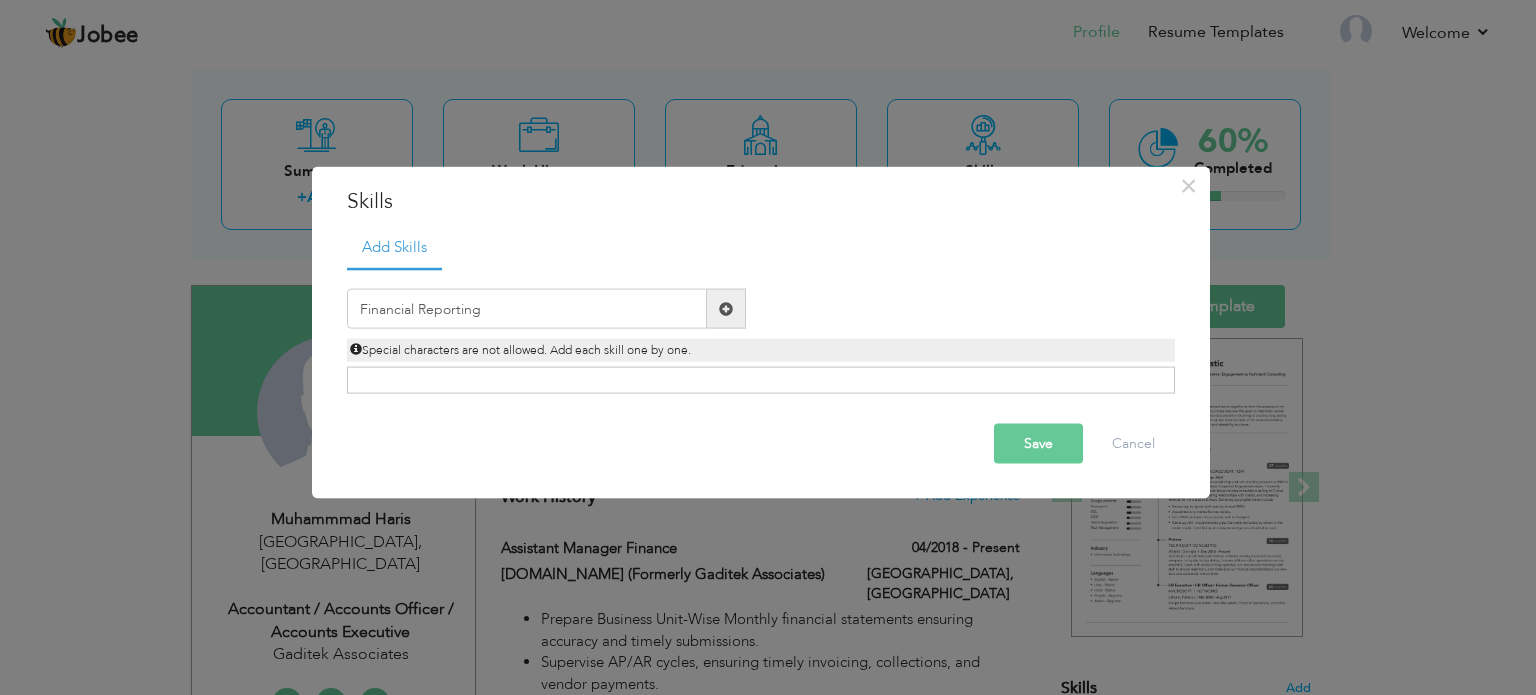 click at bounding box center [726, 309] 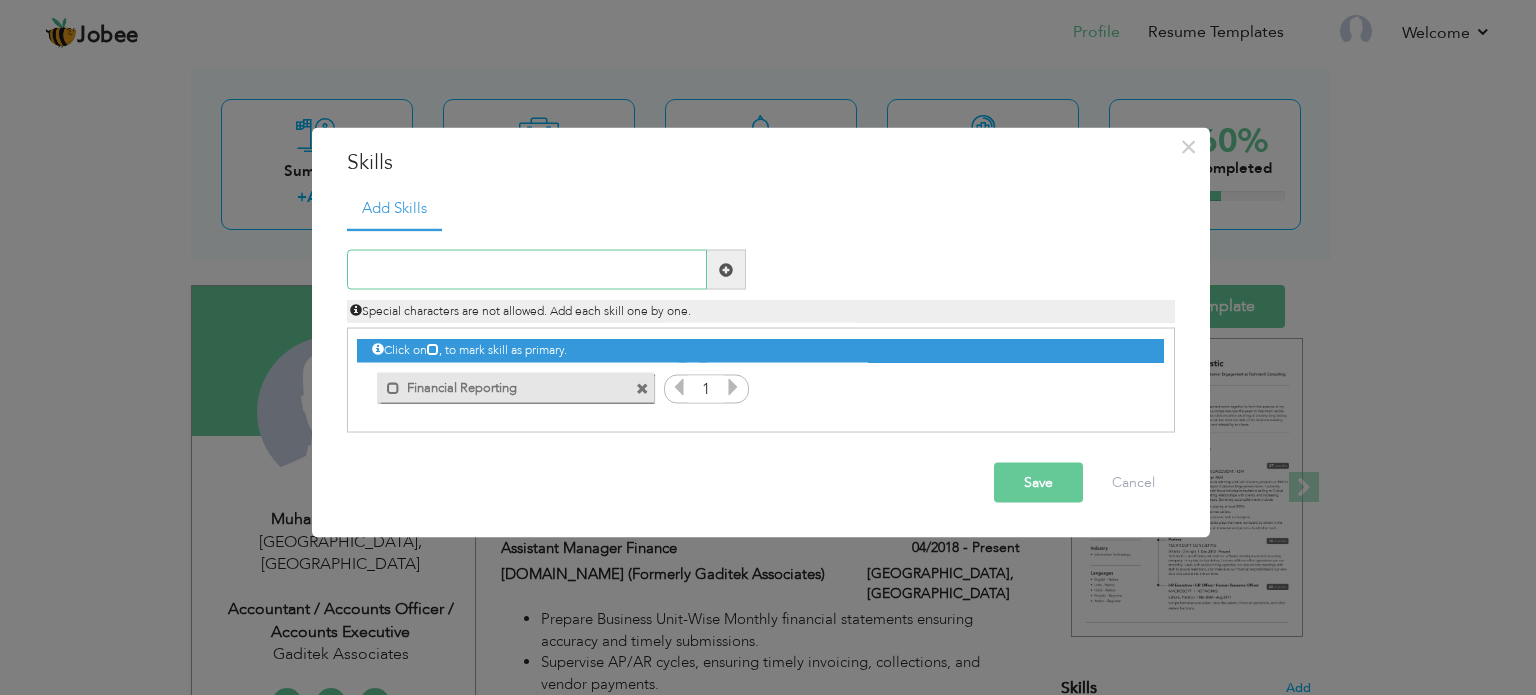 click at bounding box center [527, 270] 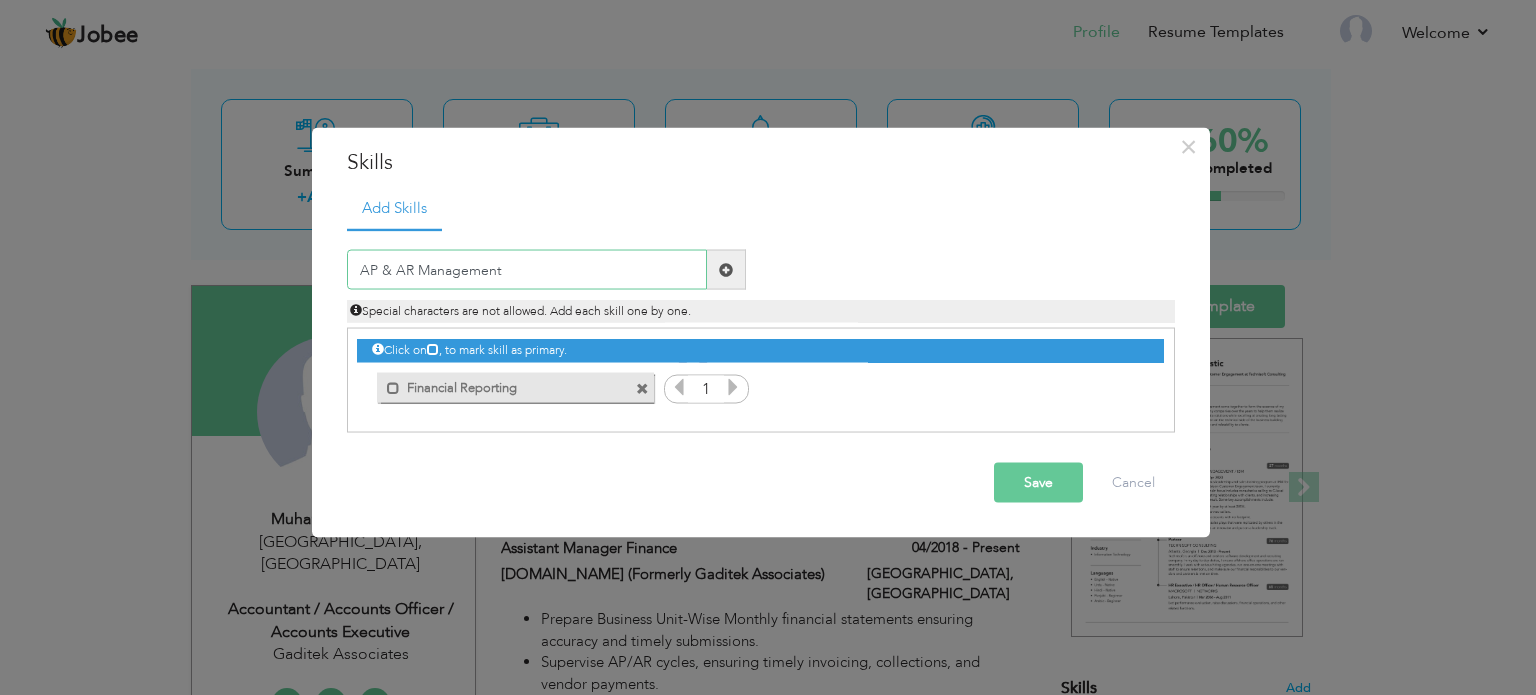 type on "AP & AR Management" 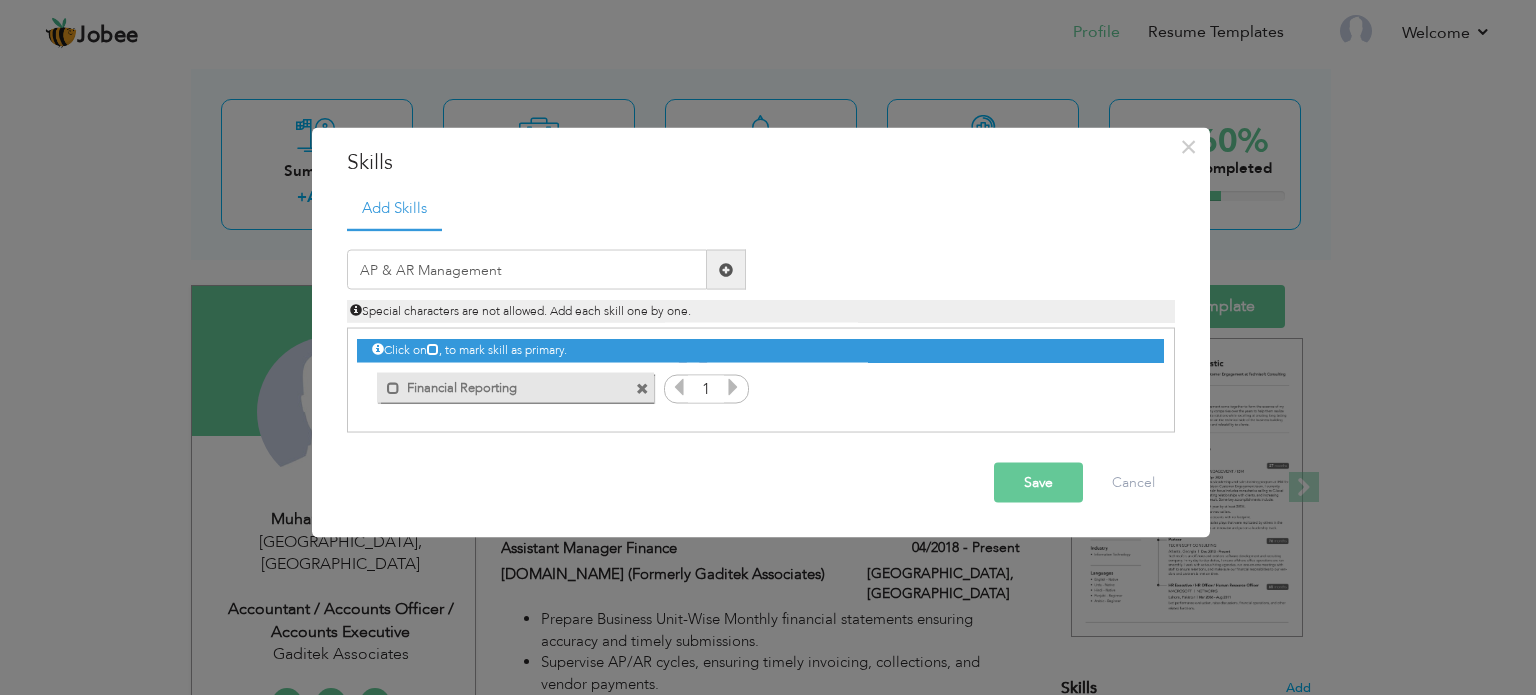 click at bounding box center (726, 269) 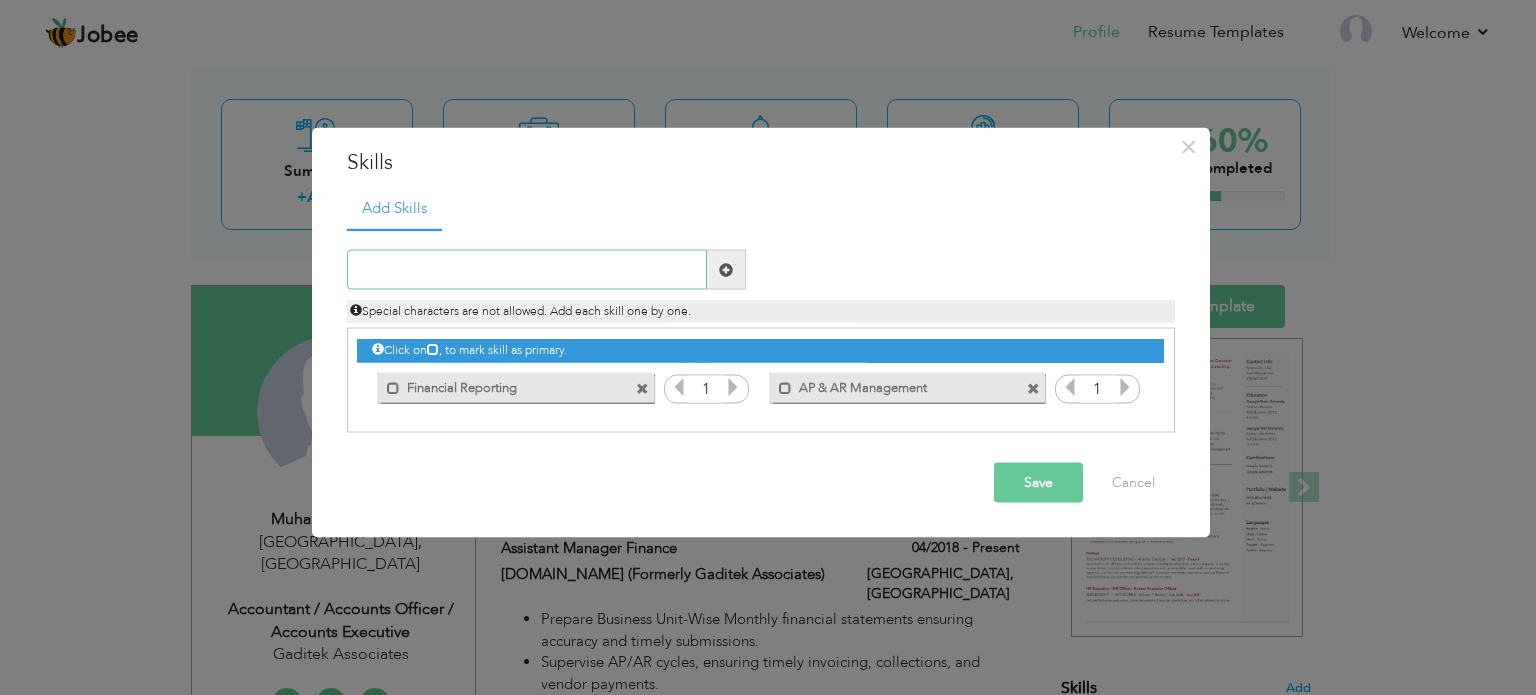click at bounding box center [527, 270] 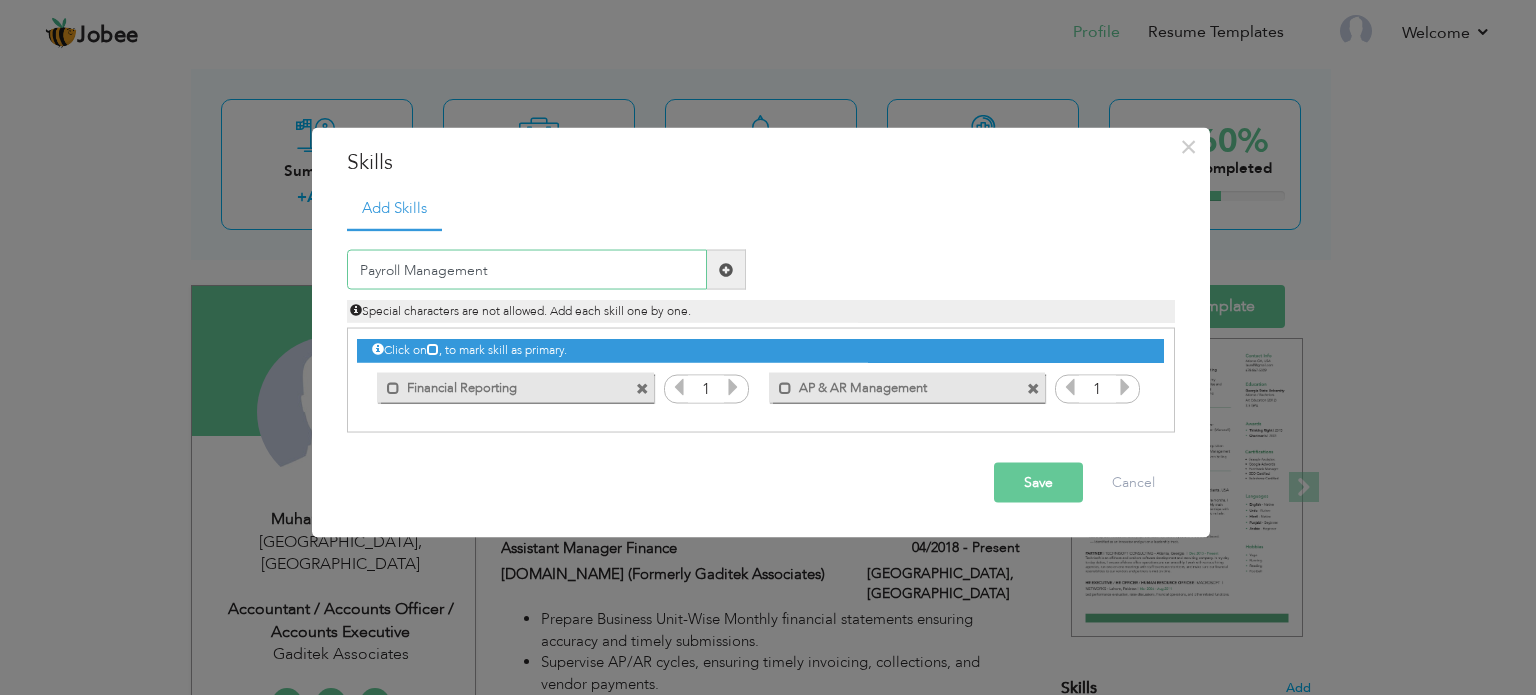 type on "Payroll Management" 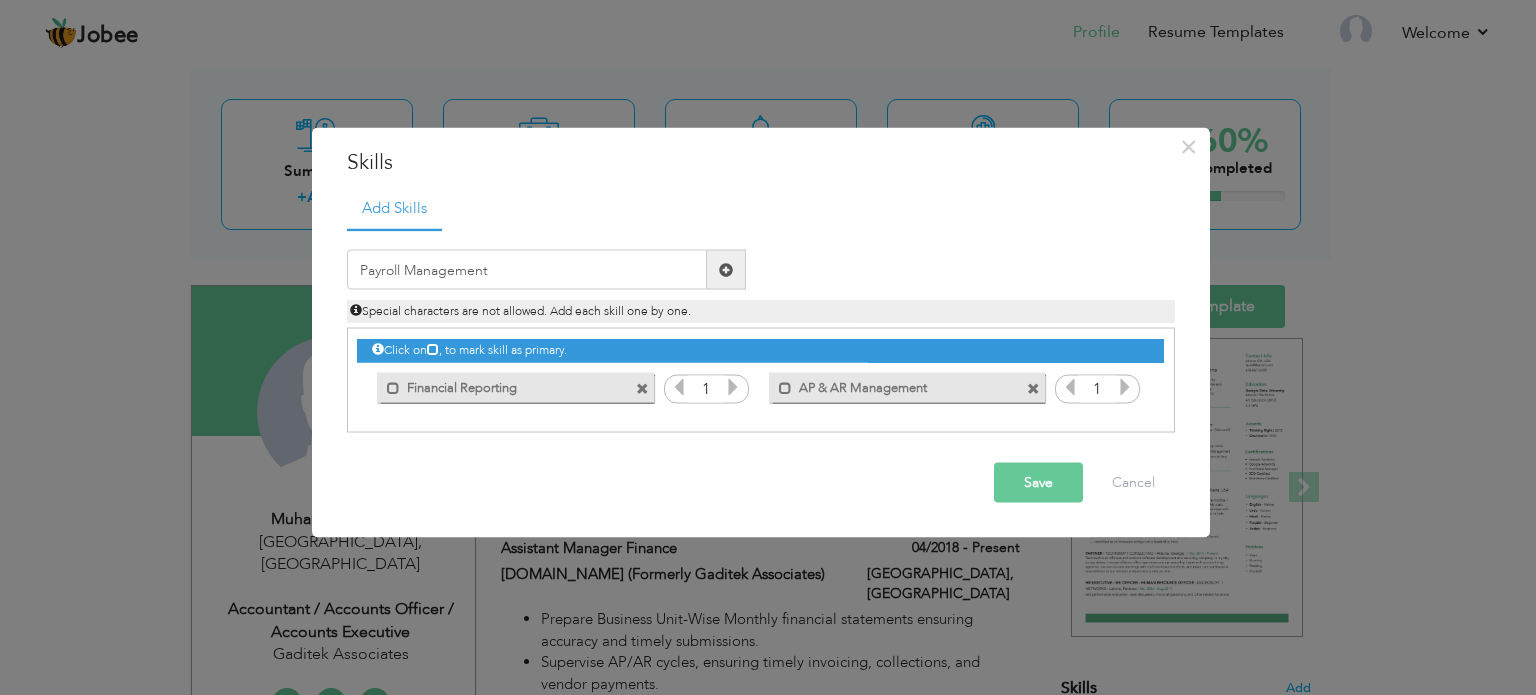 click at bounding box center (726, 269) 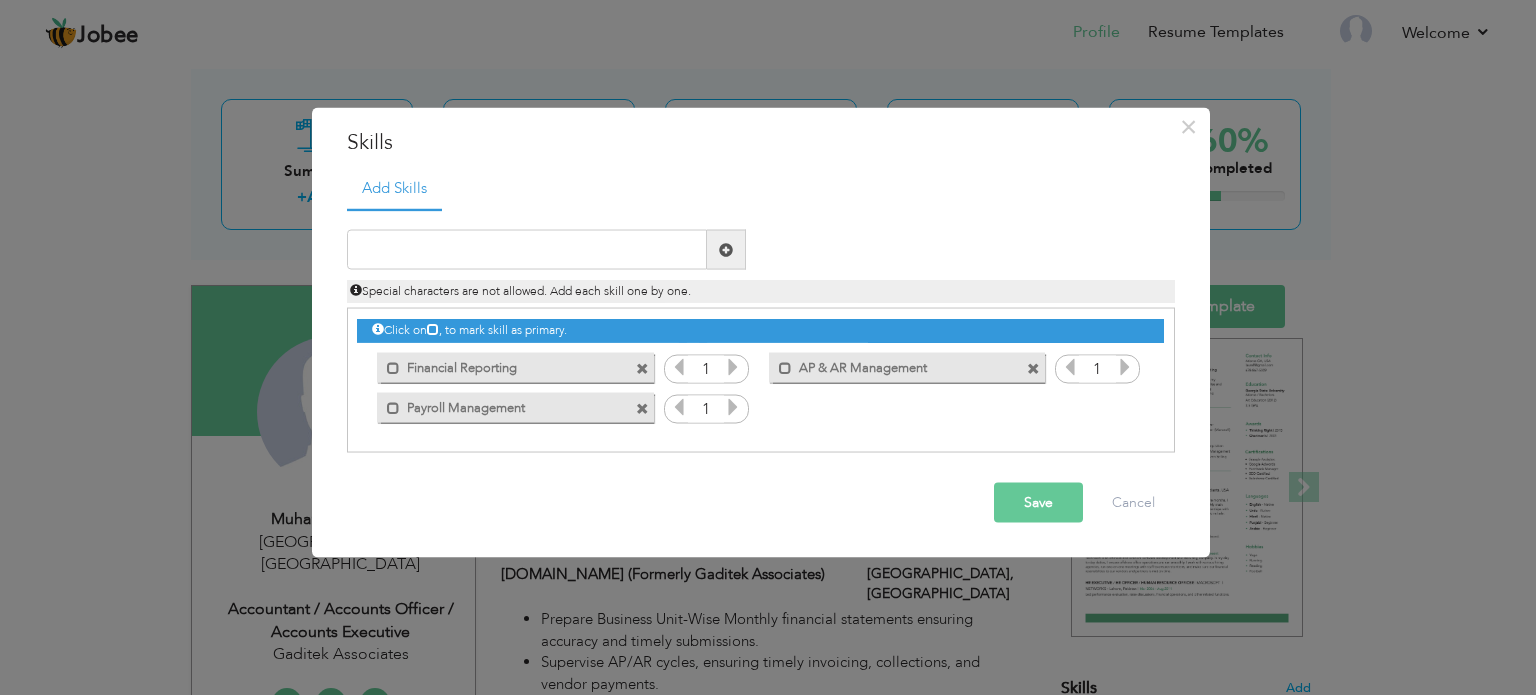 click at bounding box center (1125, 367) 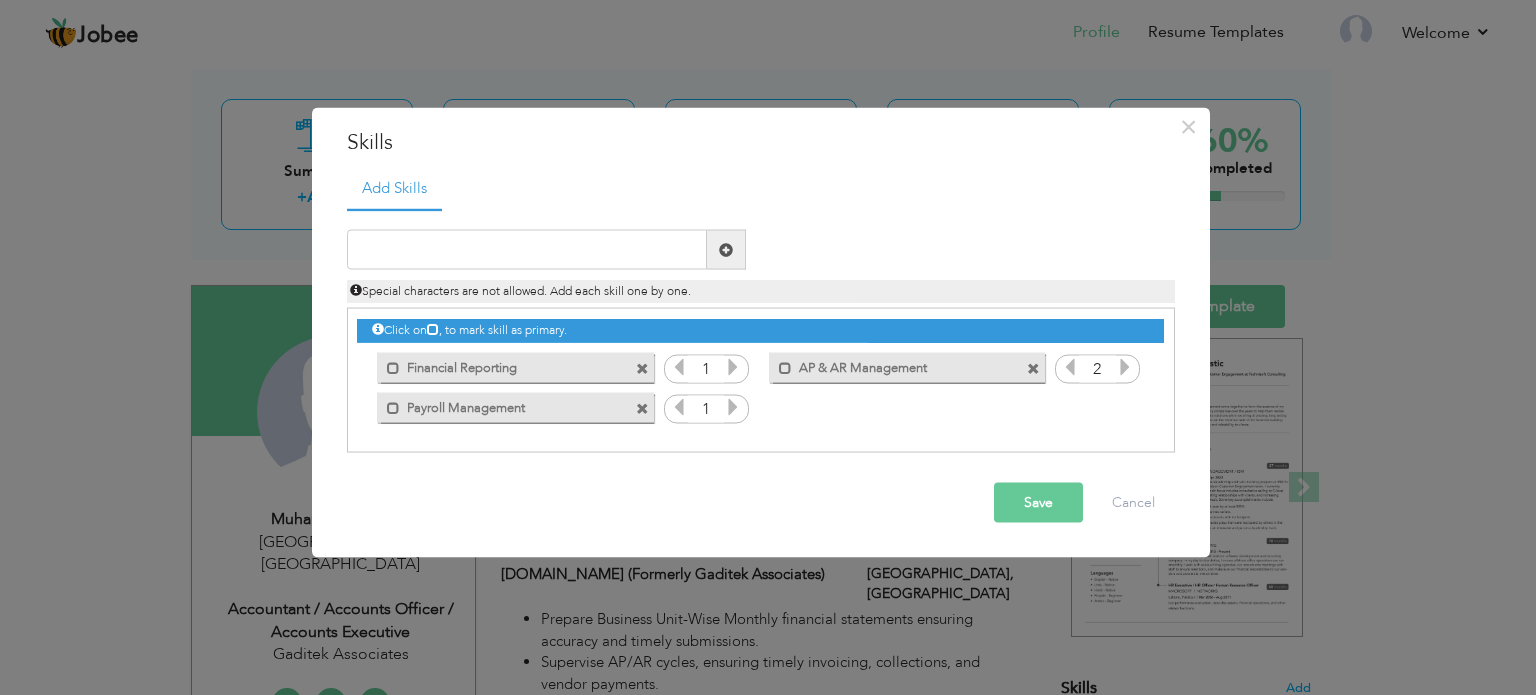 click at bounding box center [733, 407] 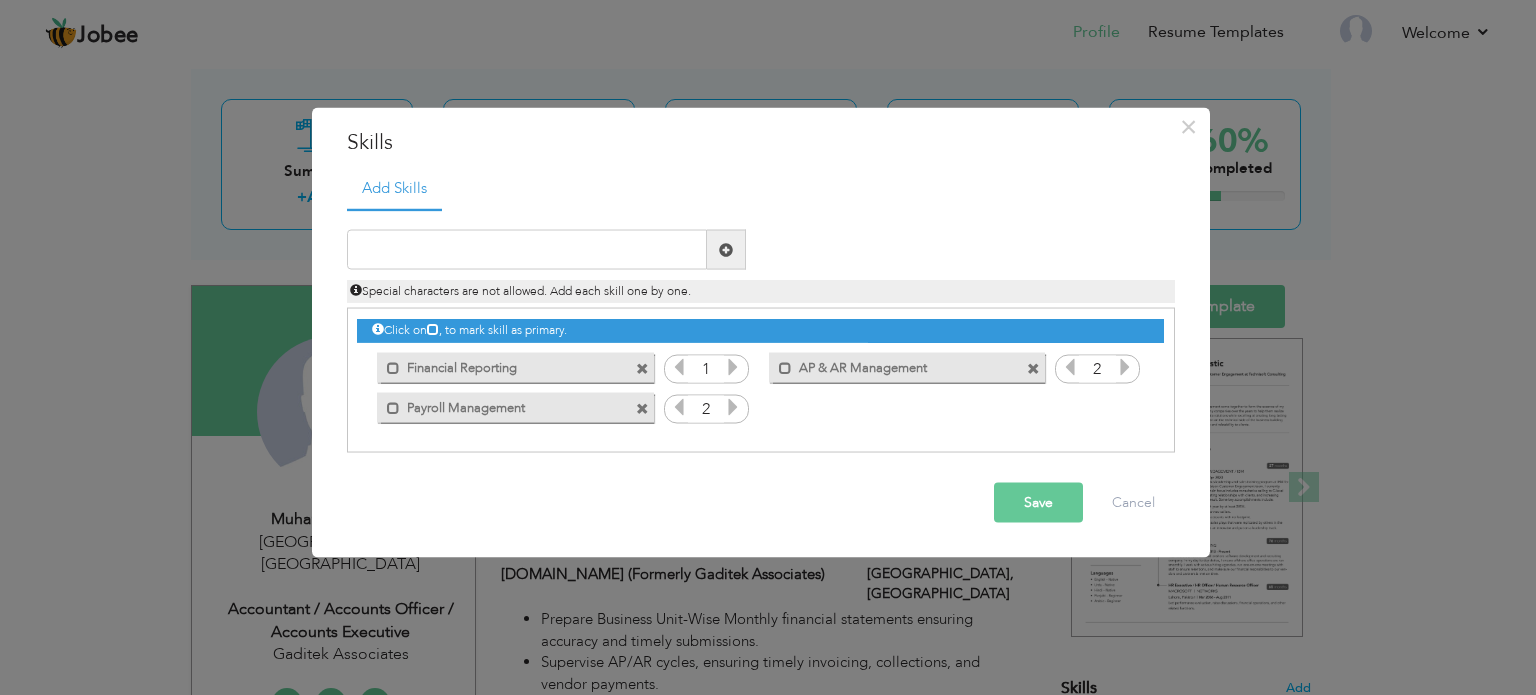 click at bounding box center [733, 407] 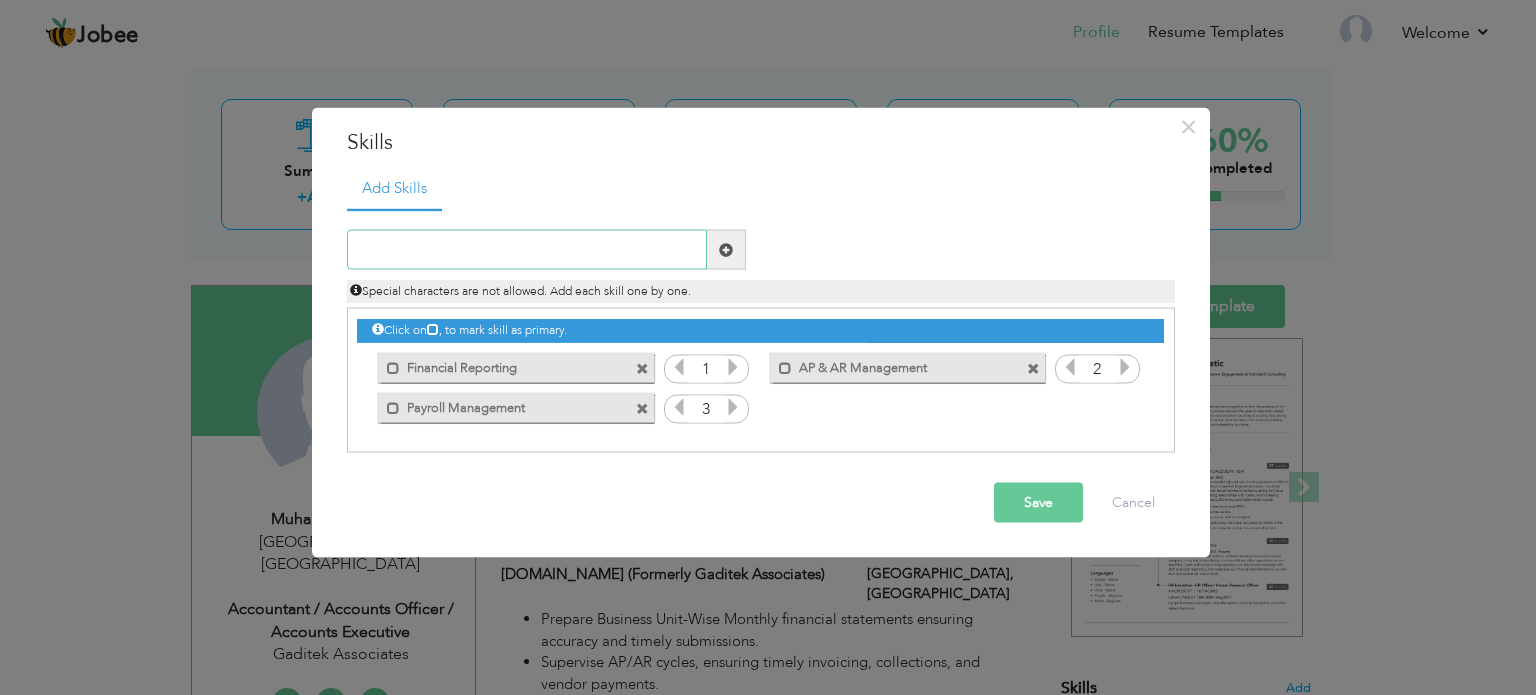 click at bounding box center (527, 250) 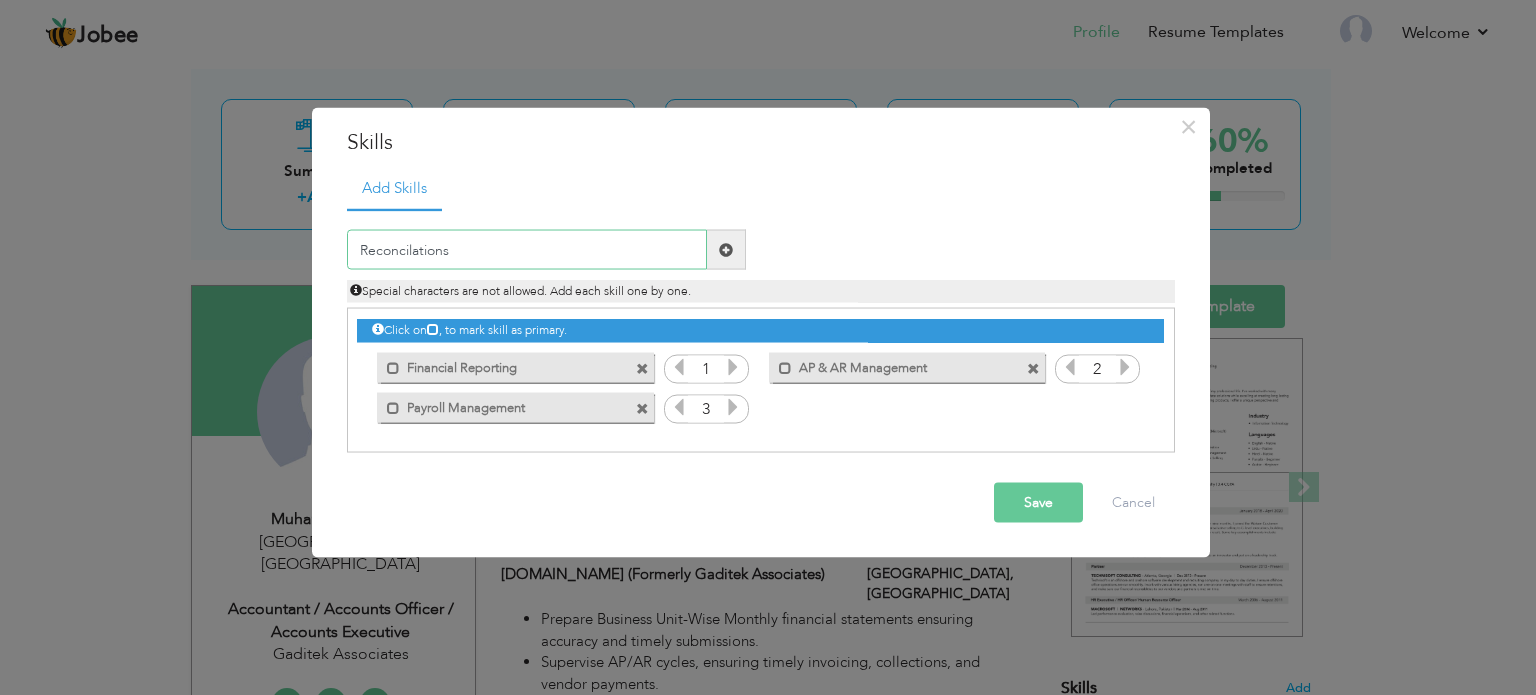 type on "Reconcilations" 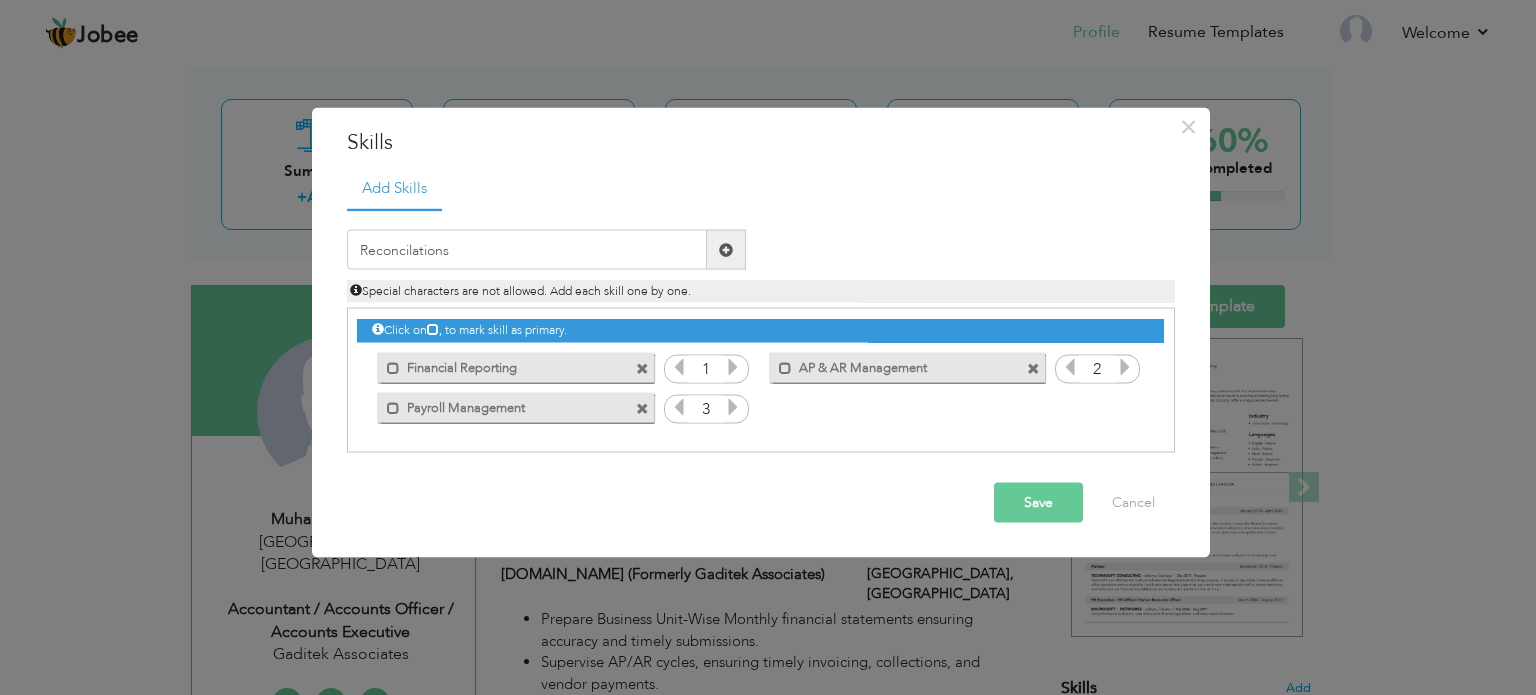 click at bounding box center (726, 249) 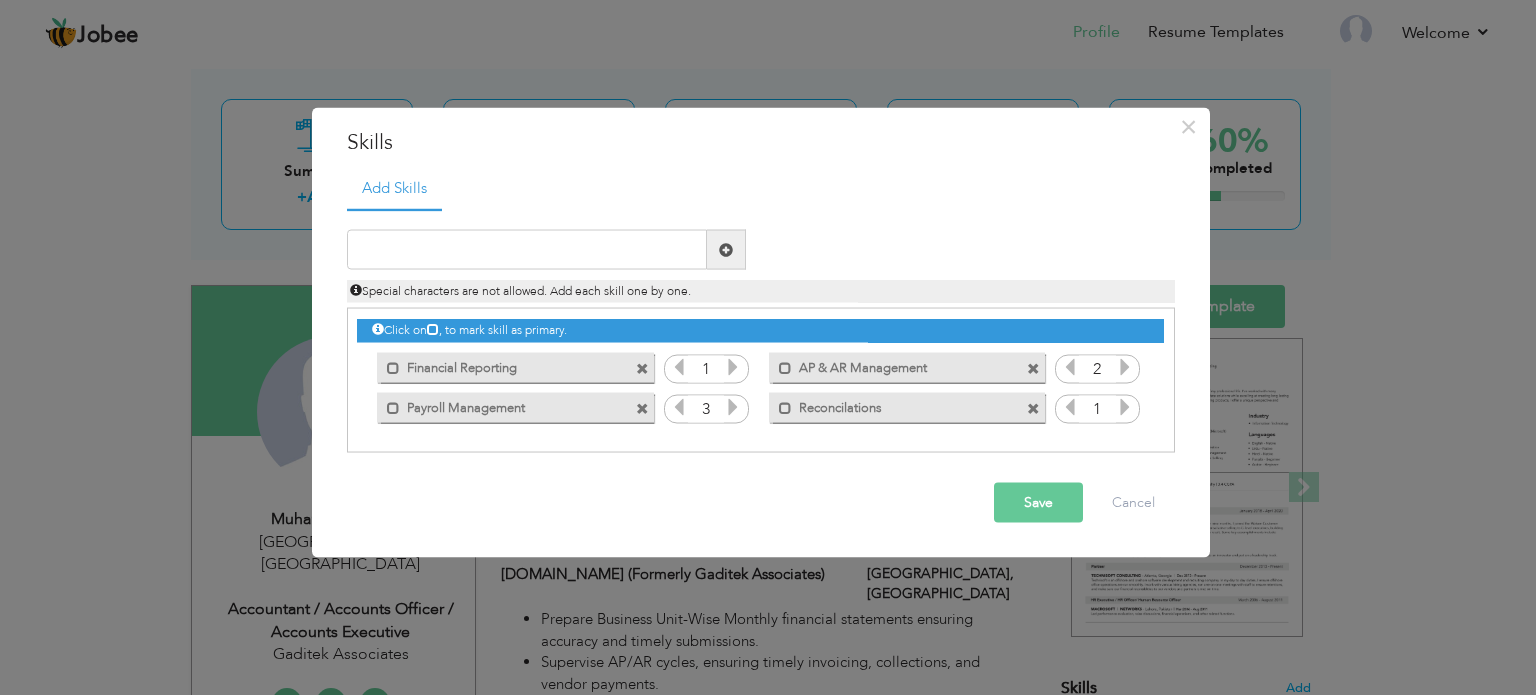 click at bounding box center (1125, 407) 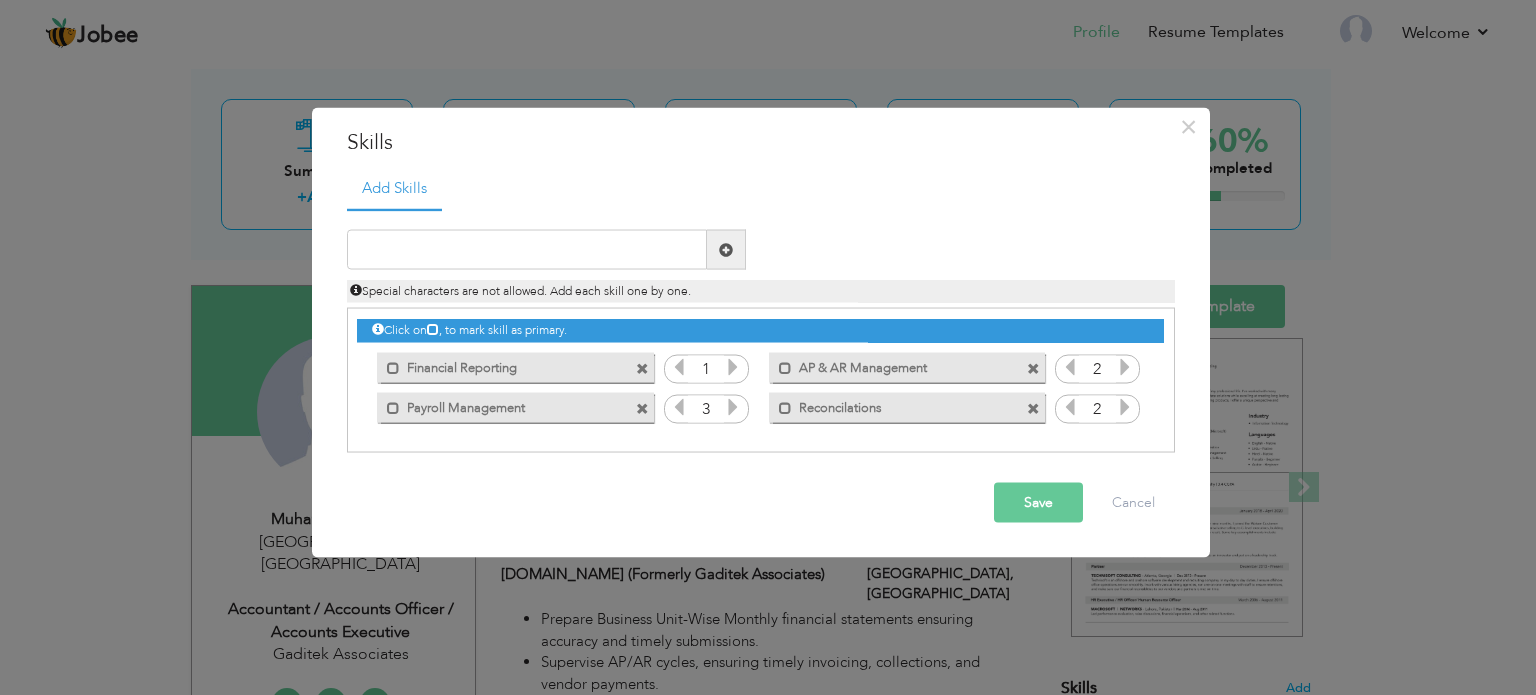 click at bounding box center [1125, 407] 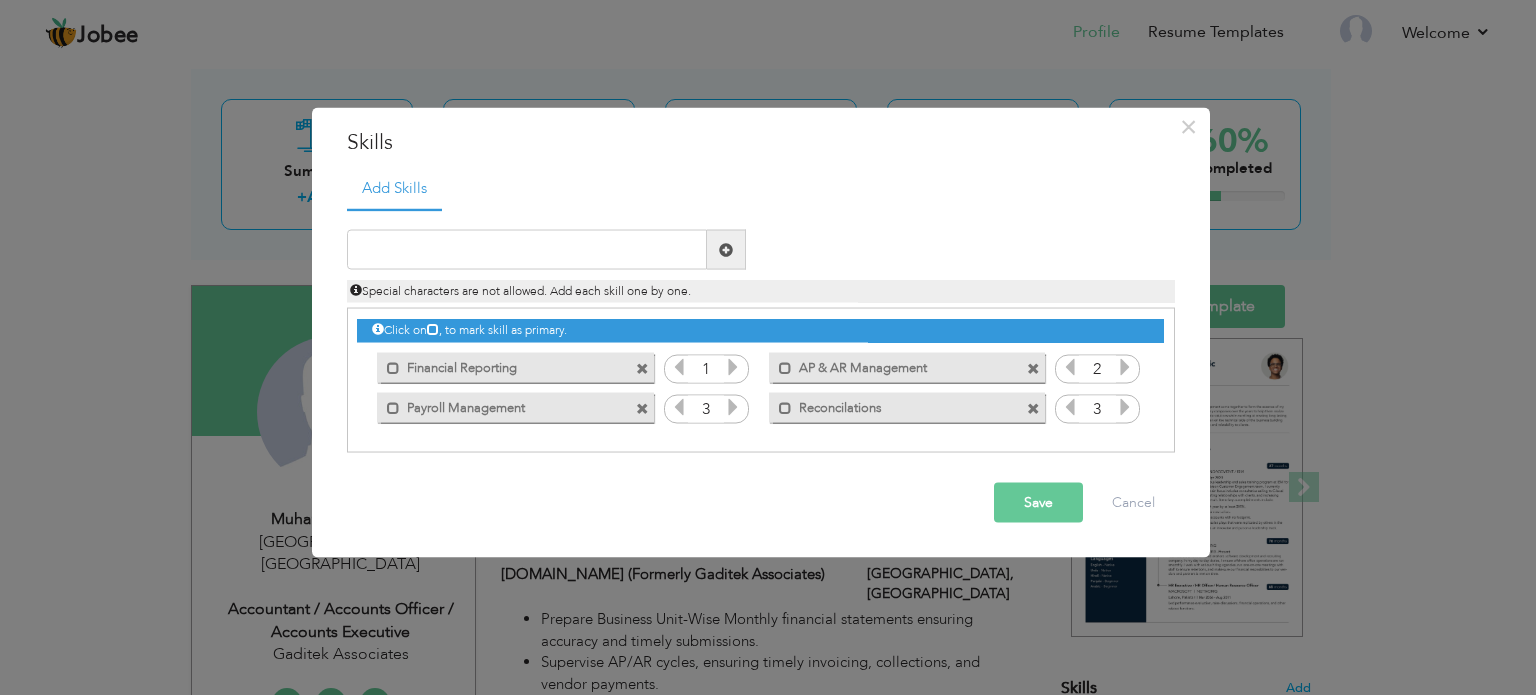 click at bounding box center [1125, 407] 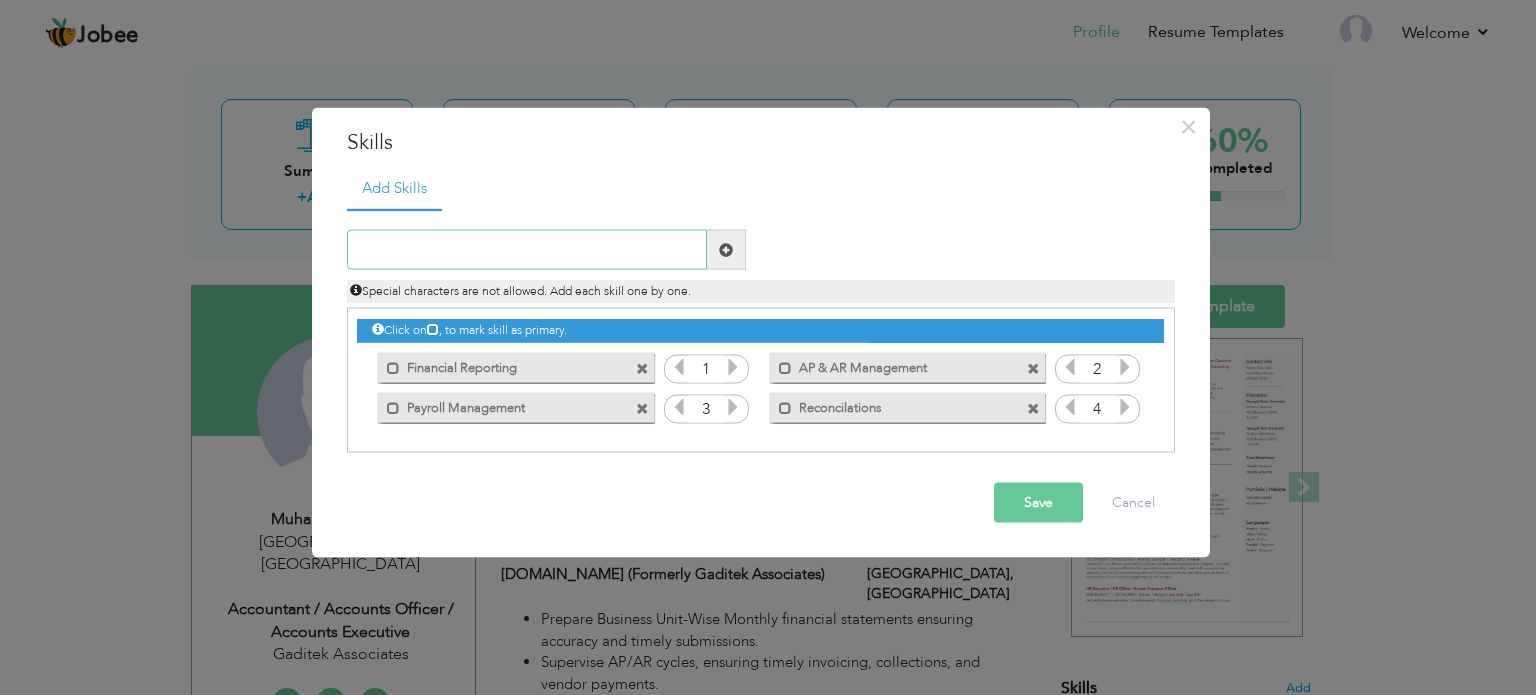 click at bounding box center (527, 250) 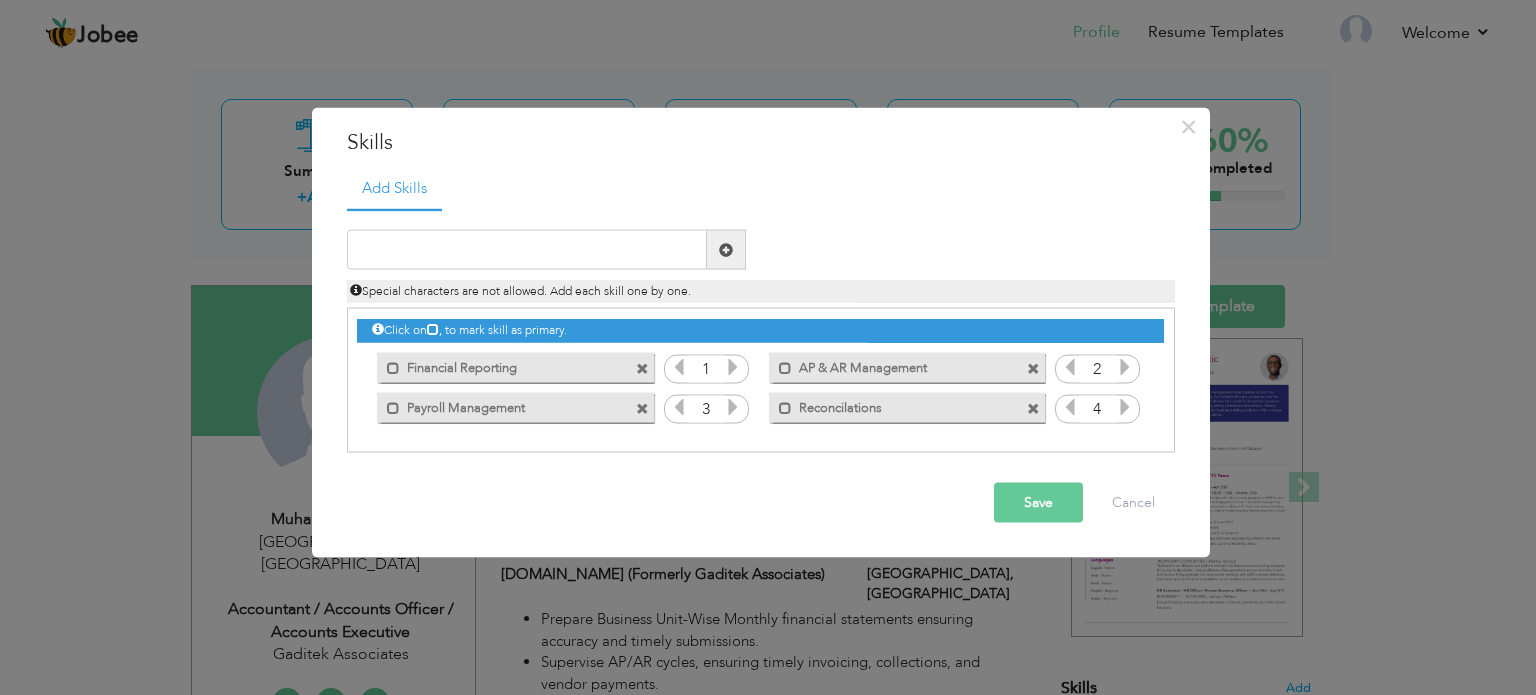 click on "Save" at bounding box center [1038, 503] 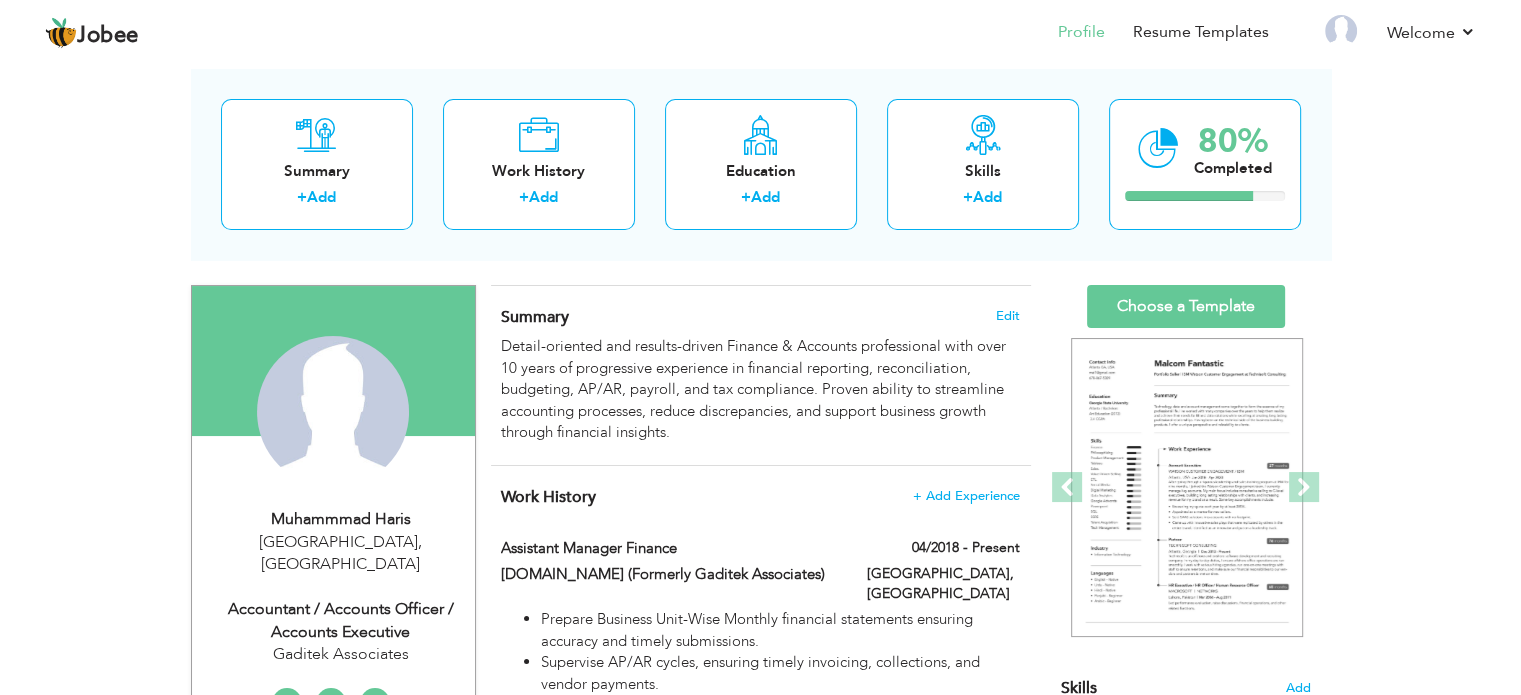 click on "Accountant / Accounts Officer / Accounts Executive" at bounding box center (341, 621) 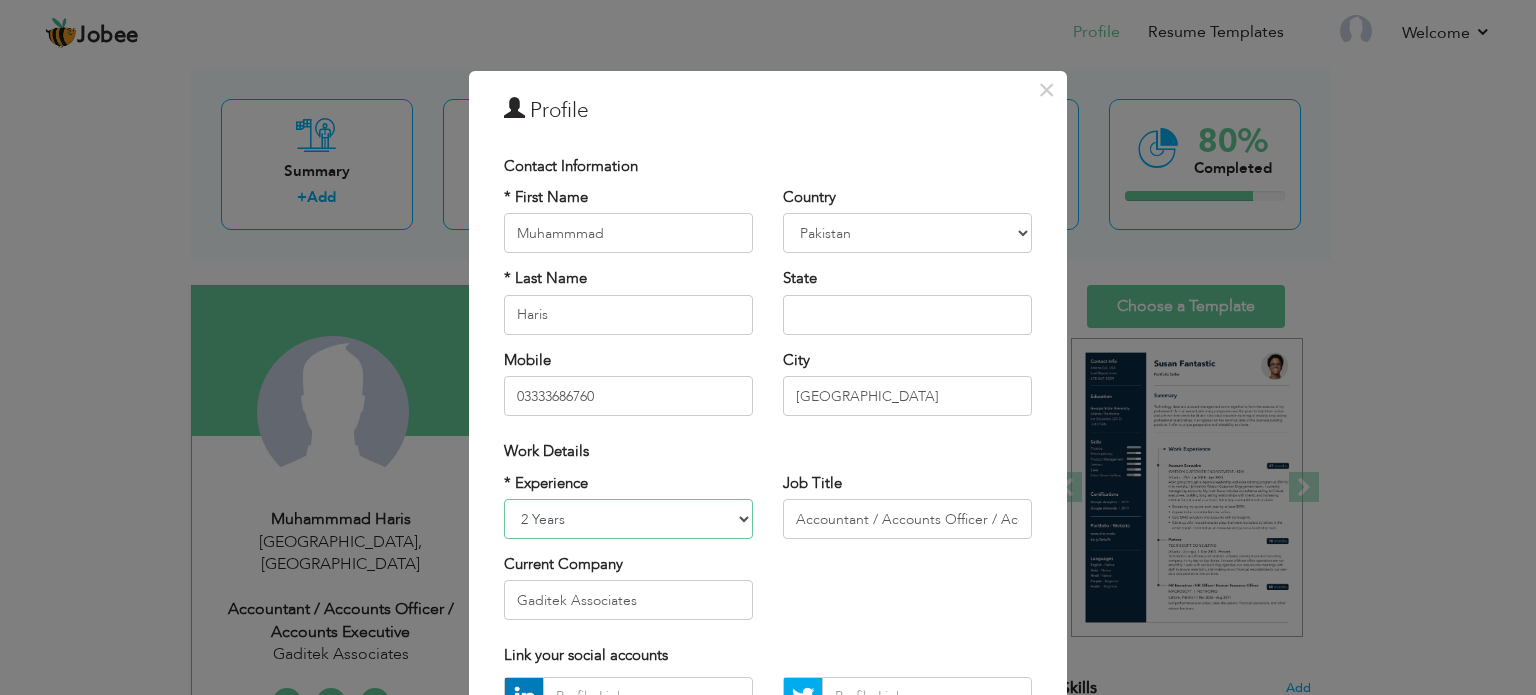 click on "Entry Level Less than 1 Year 1 Year 2 Years 3 Years 4 Years 5 Years 6 Years 7 Years 8 Years 9 Years 10 Years 11 Years 12 Years 13 Years 14 Years 15 Years 16 Years 17 Years 18 Years 19 Years 20 Years 21 Years 22 Years 23 Years 24 Years 25 Years 26 Years 27 Years 28 Years 29 Years 30 Years 31 Years 32 Years 33 Years 34 Years 35 Years More than 35 Years" at bounding box center (628, 519) 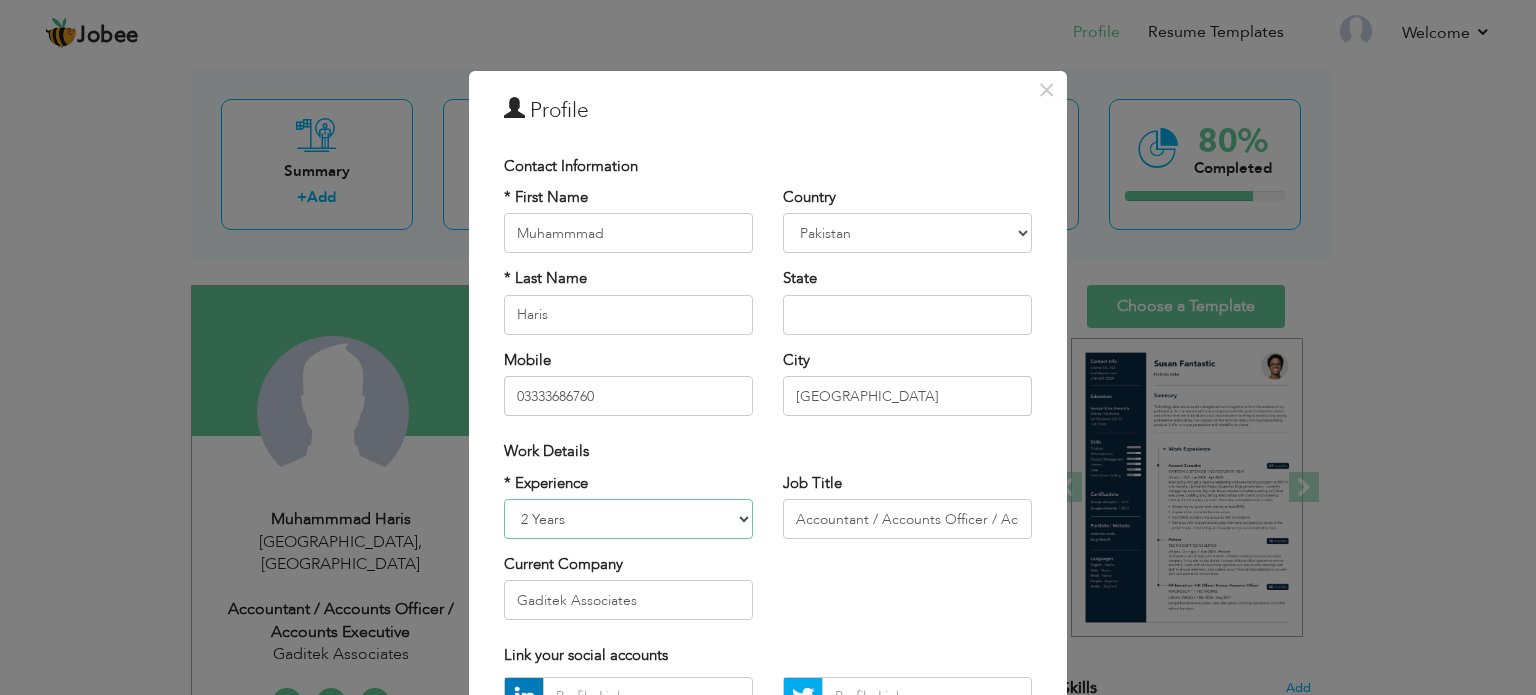 select on "number:16" 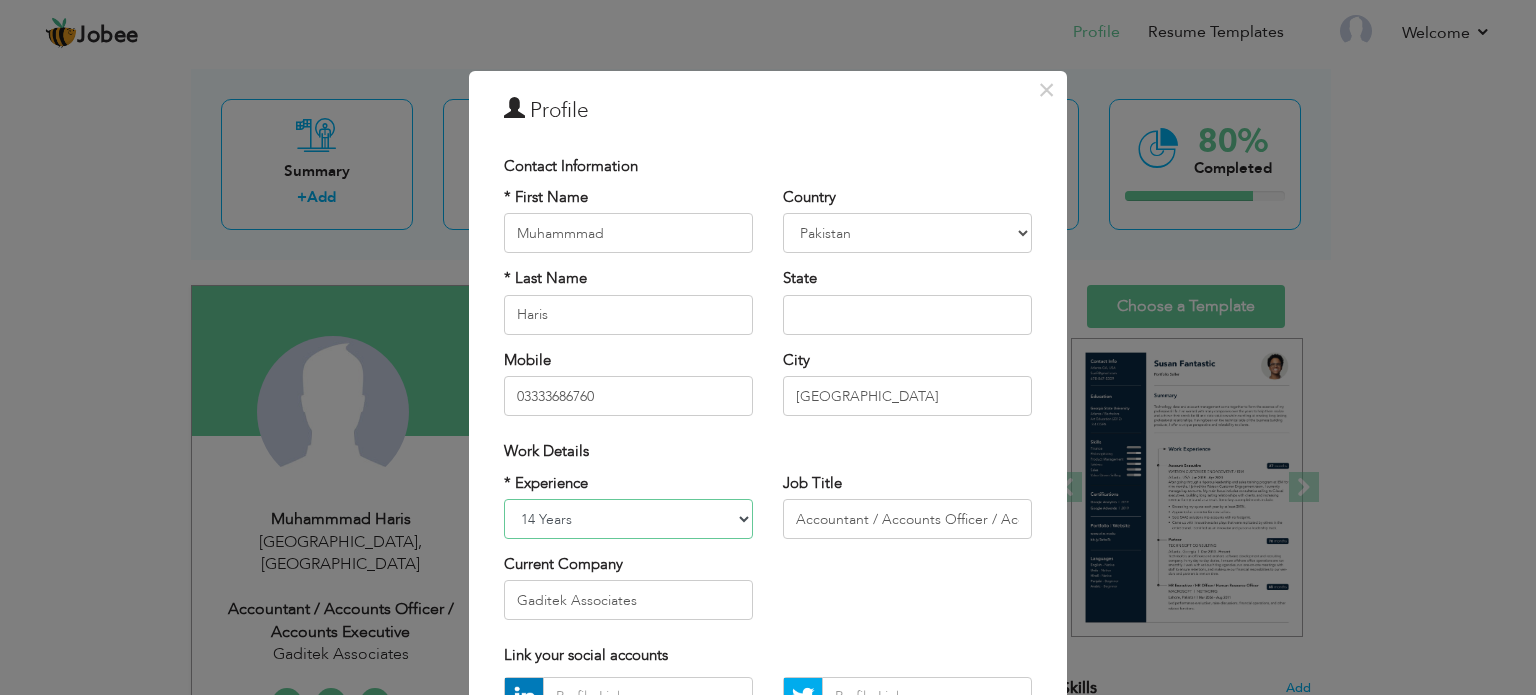 click on "Entry Level Less than 1 Year 1 Year 2 Years 3 Years 4 Years 5 Years 6 Years 7 Years 8 Years 9 Years 10 Years 11 Years 12 Years 13 Years 14 Years 15 Years 16 Years 17 Years 18 Years 19 Years 20 Years 21 Years 22 Years 23 Years 24 Years 25 Years 26 Years 27 Years 28 Years 29 Years 30 Years 31 Years 32 Years 33 Years 34 Years 35 Years More than 35 Years" at bounding box center [628, 519] 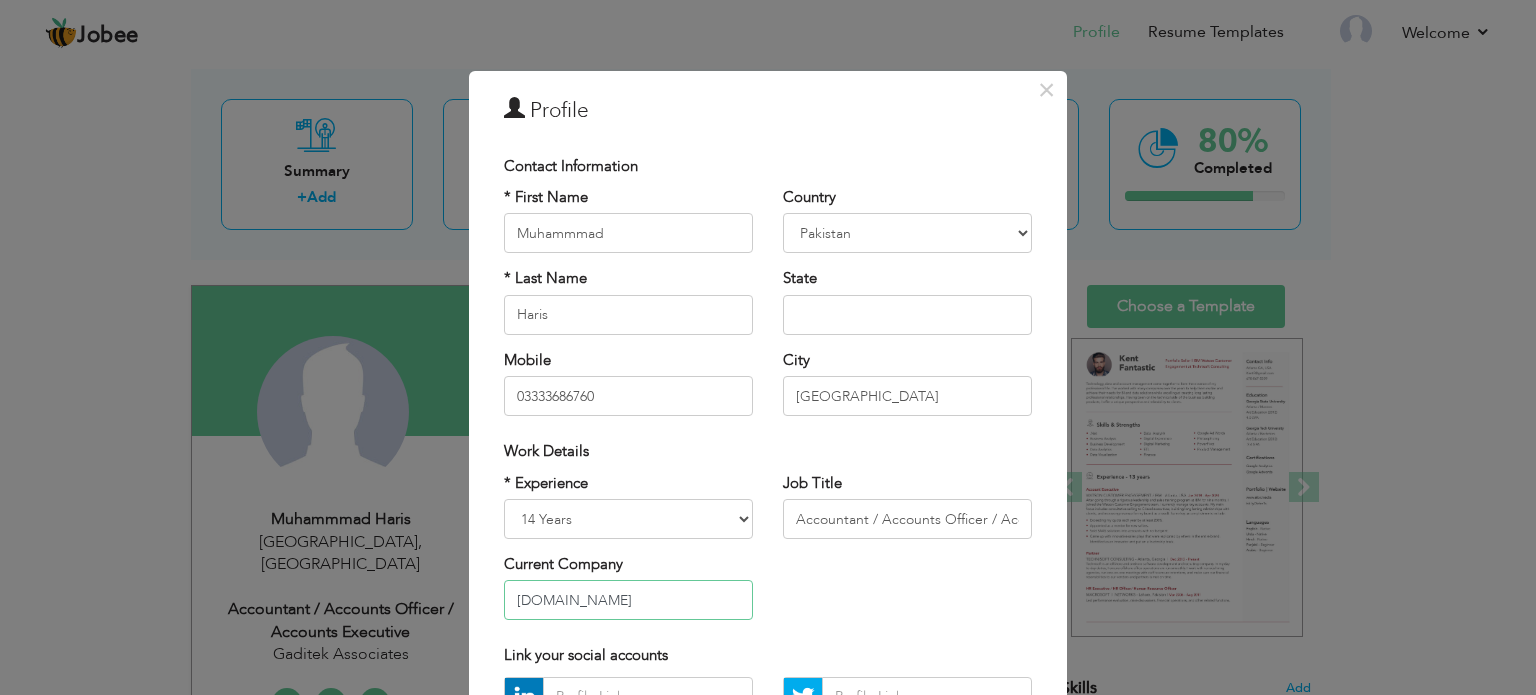 type on "[DOMAIN_NAME]" 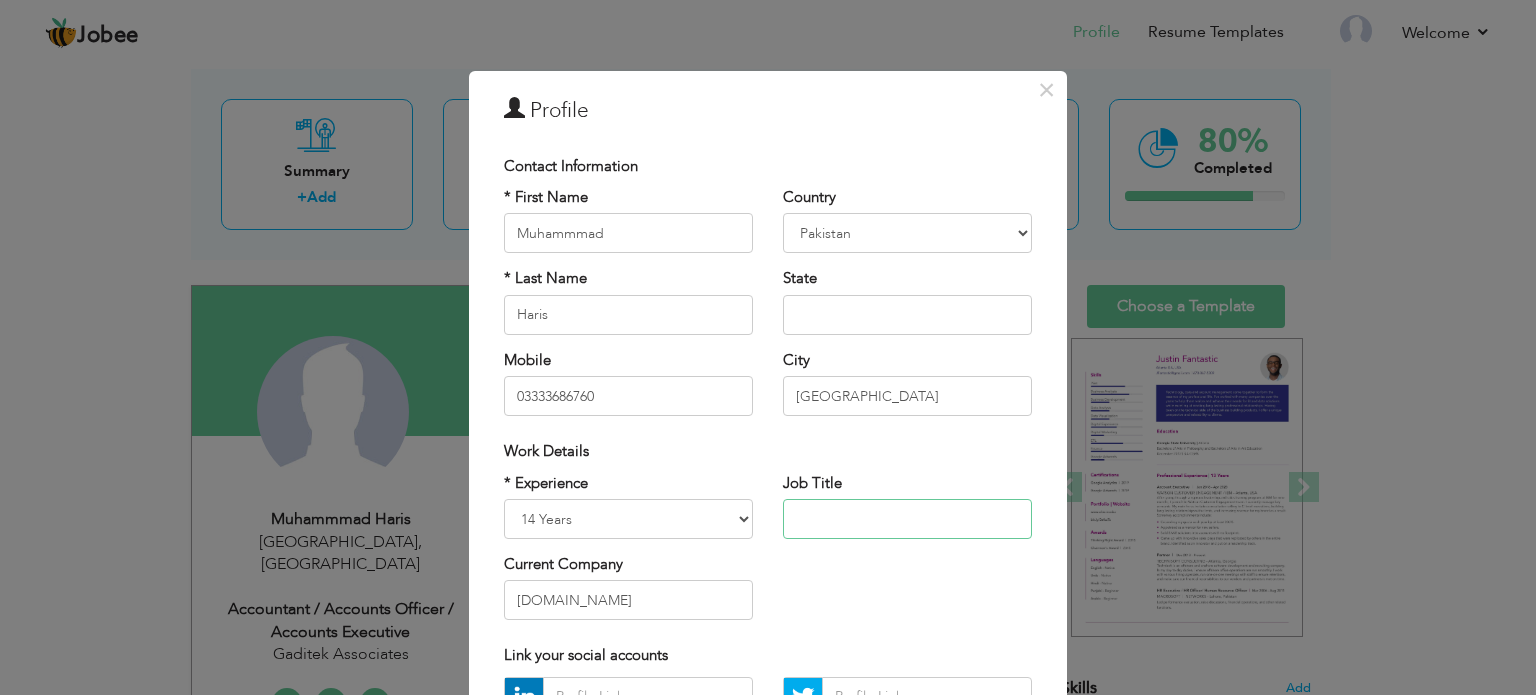type 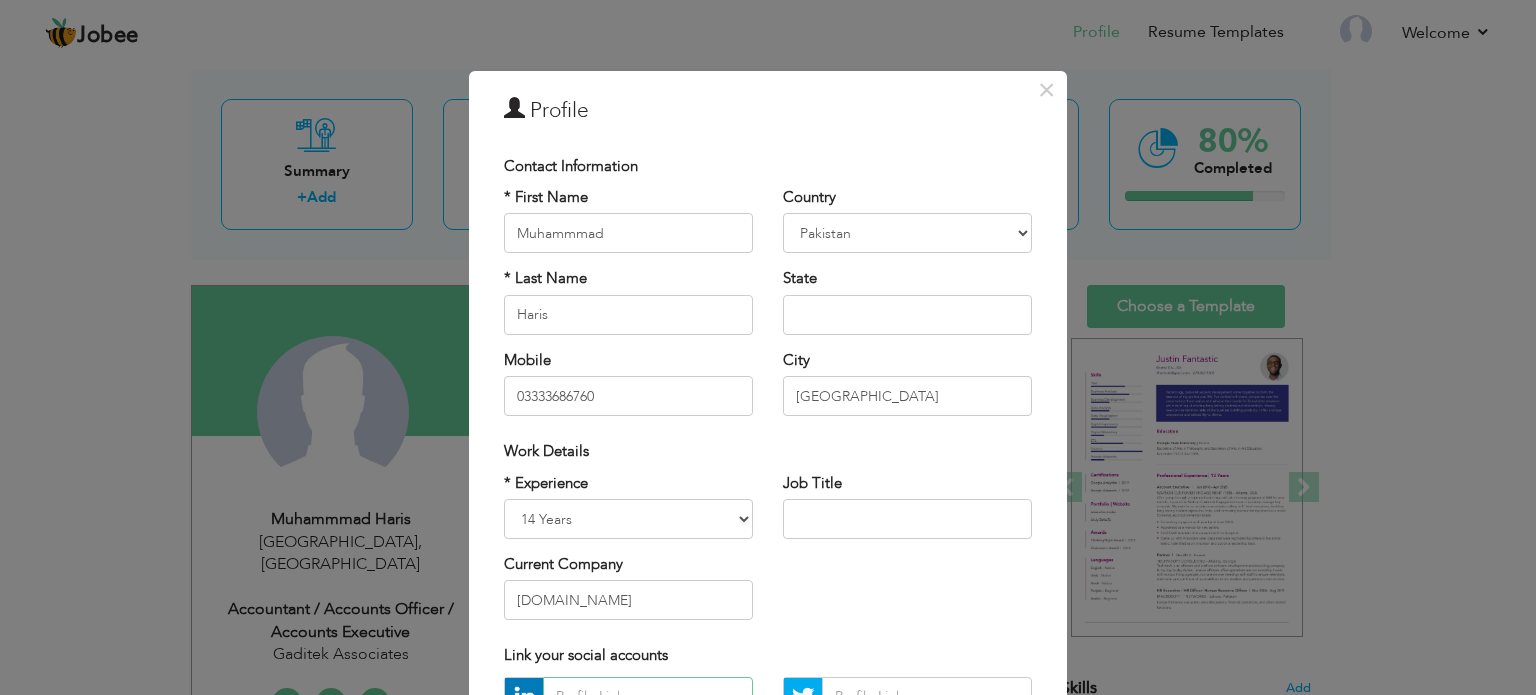 scroll, scrollTop: 21, scrollLeft: 0, axis: vertical 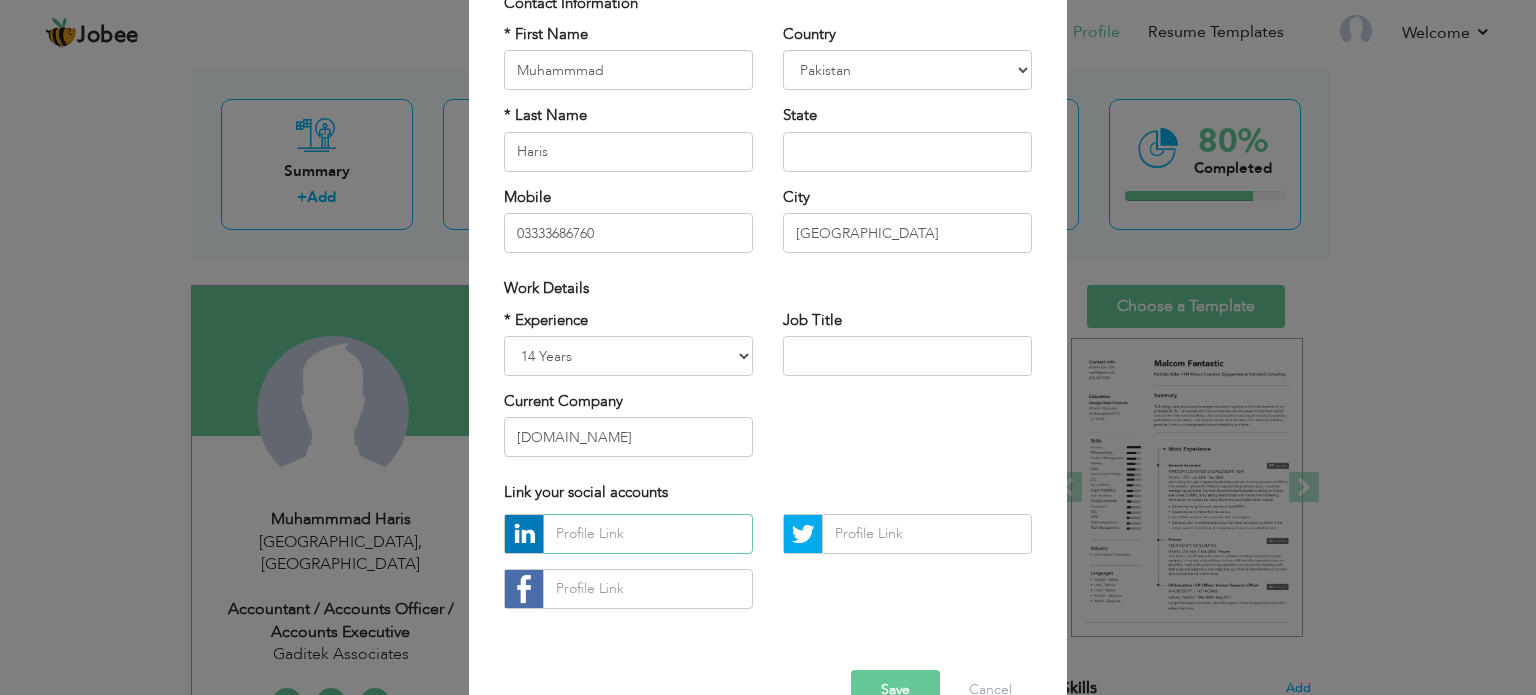 click at bounding box center [648, 534] 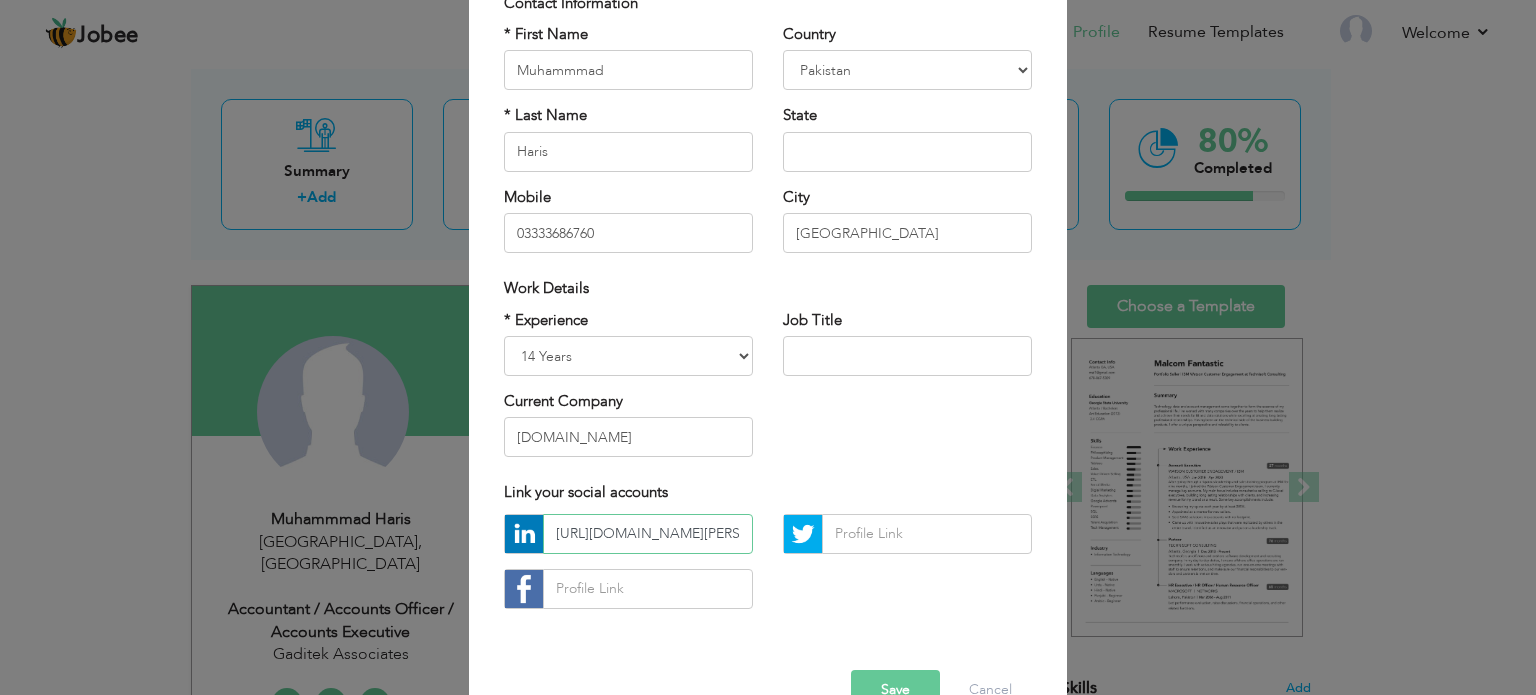 scroll, scrollTop: 0, scrollLeft: 169, axis: horizontal 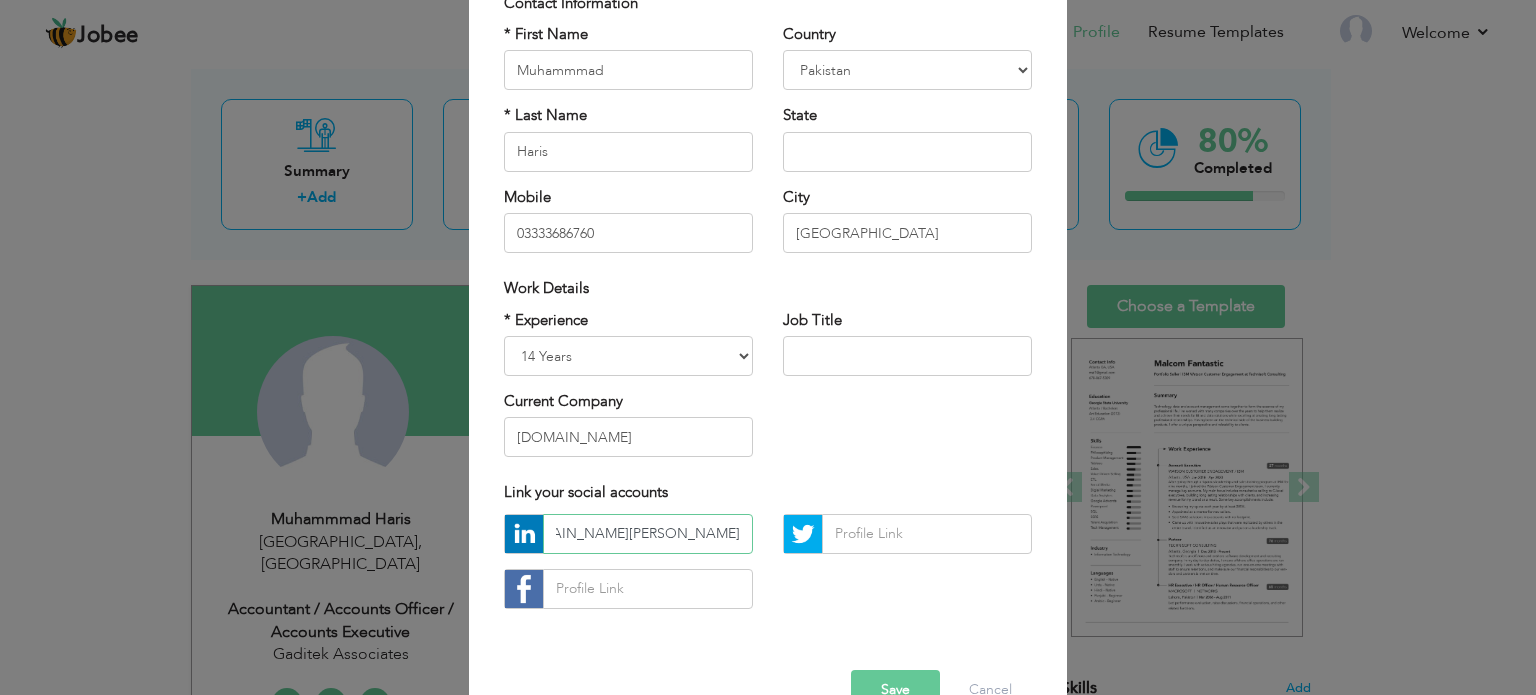 type on "[URL][DOMAIN_NAME][PERSON_NAME]" 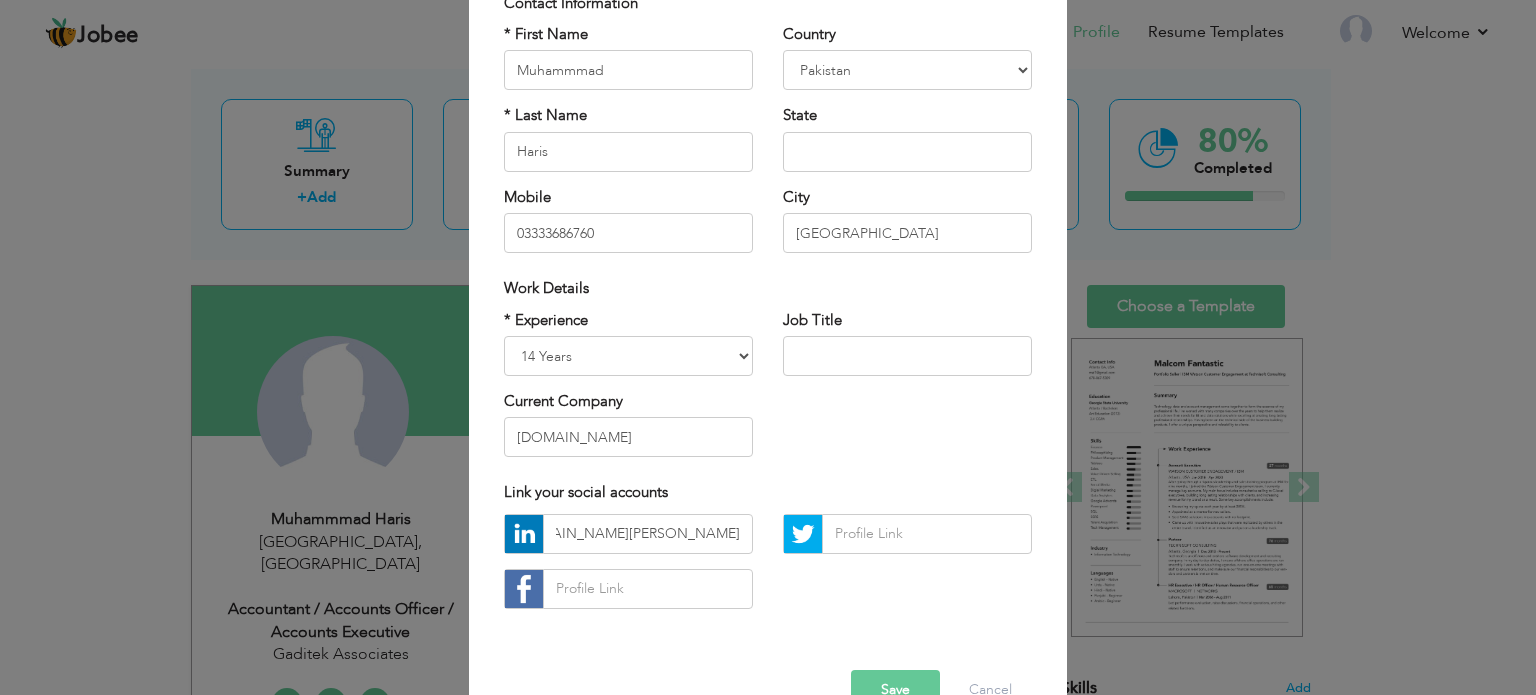 click on "Save" at bounding box center (895, 690) 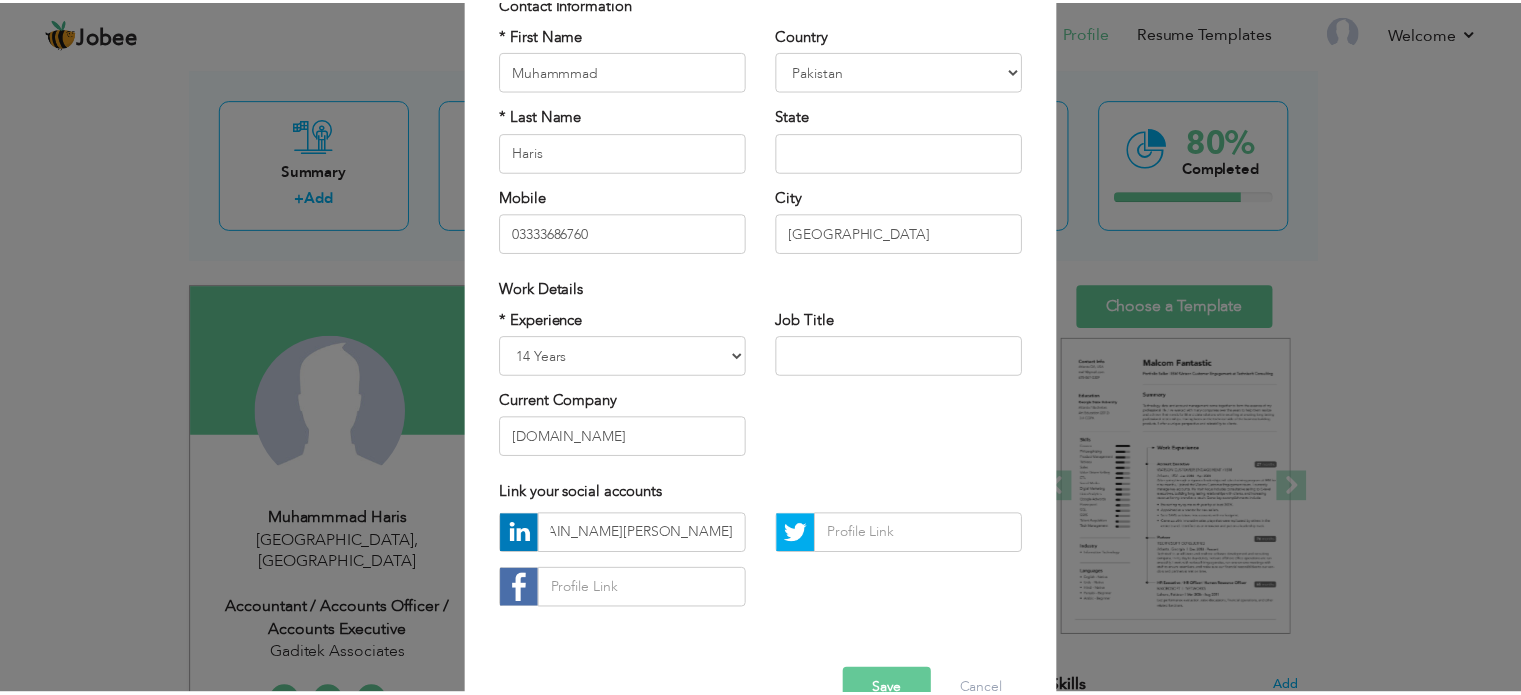 scroll, scrollTop: 0, scrollLeft: 0, axis: both 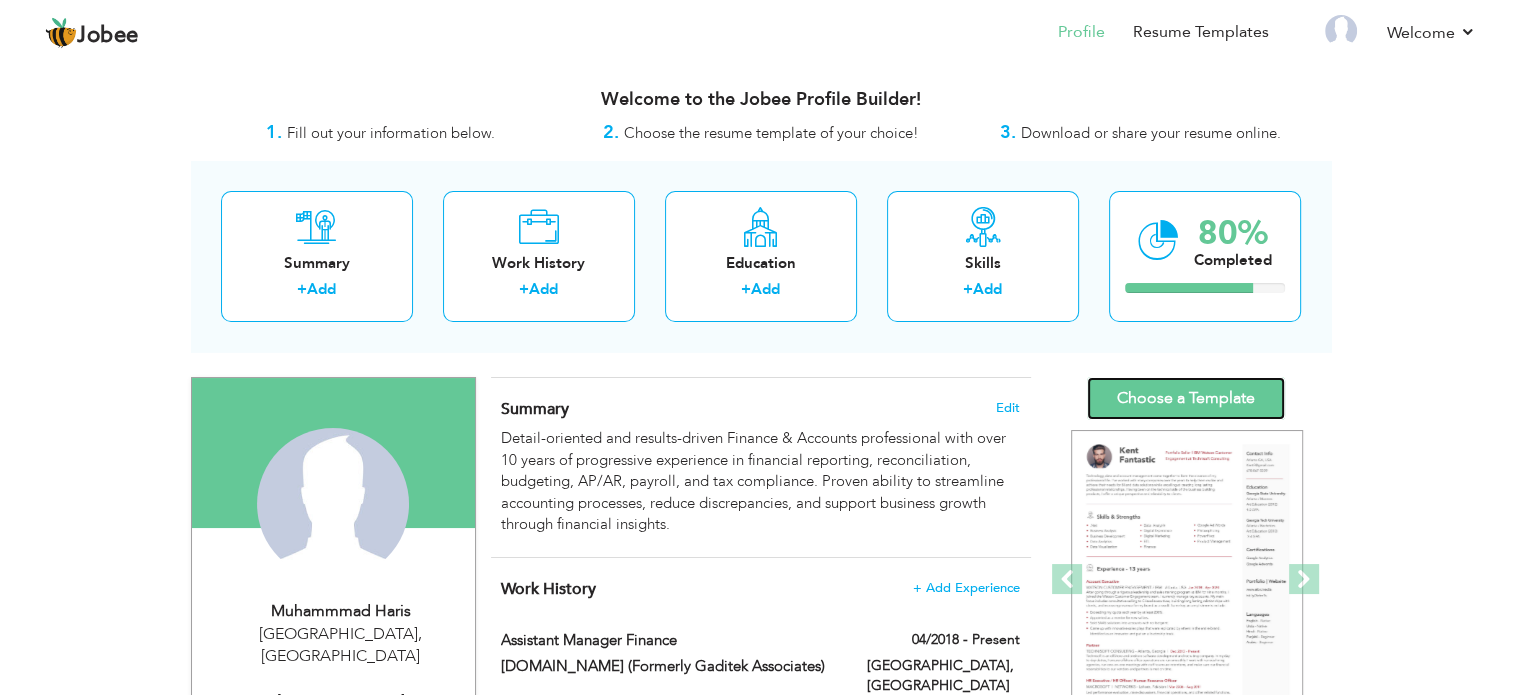 click on "Choose a Template" at bounding box center [1186, 398] 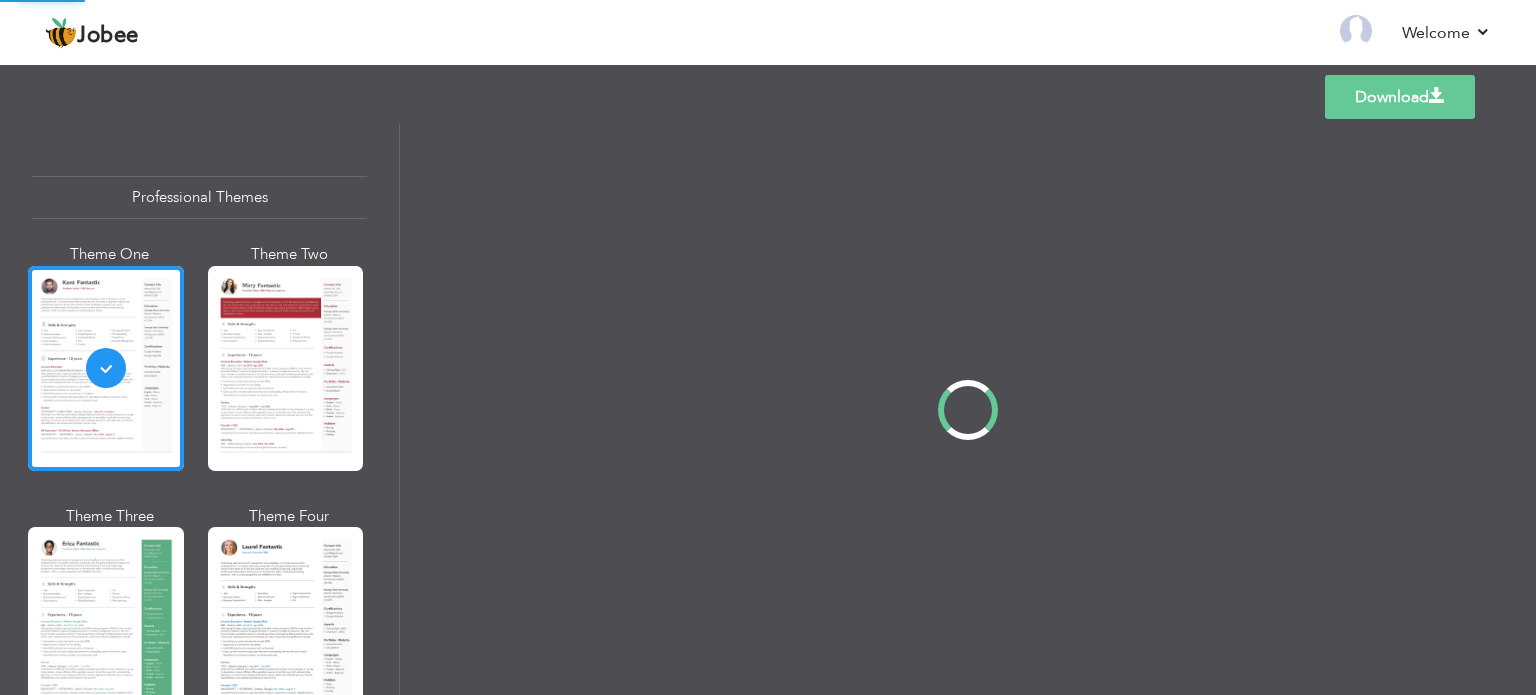 scroll, scrollTop: 0, scrollLeft: 0, axis: both 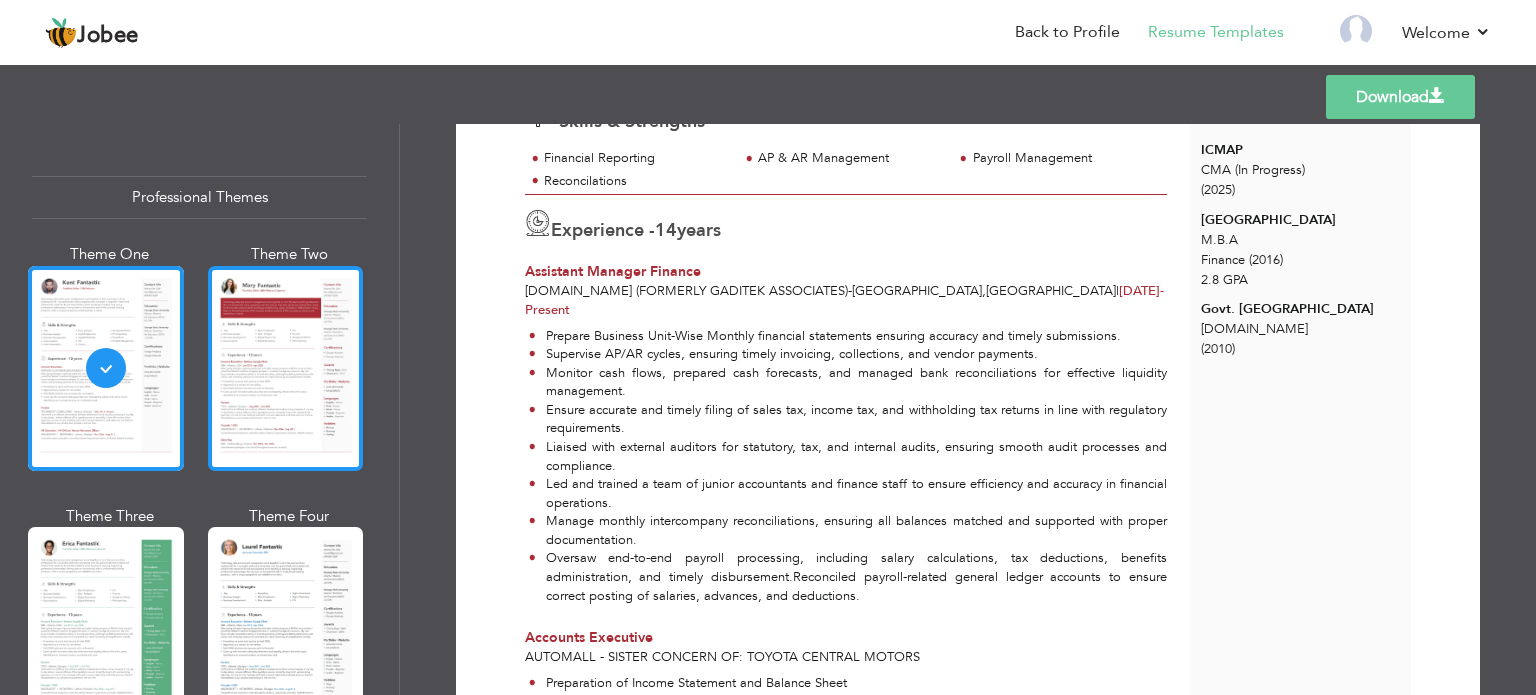 click at bounding box center [286, 368] 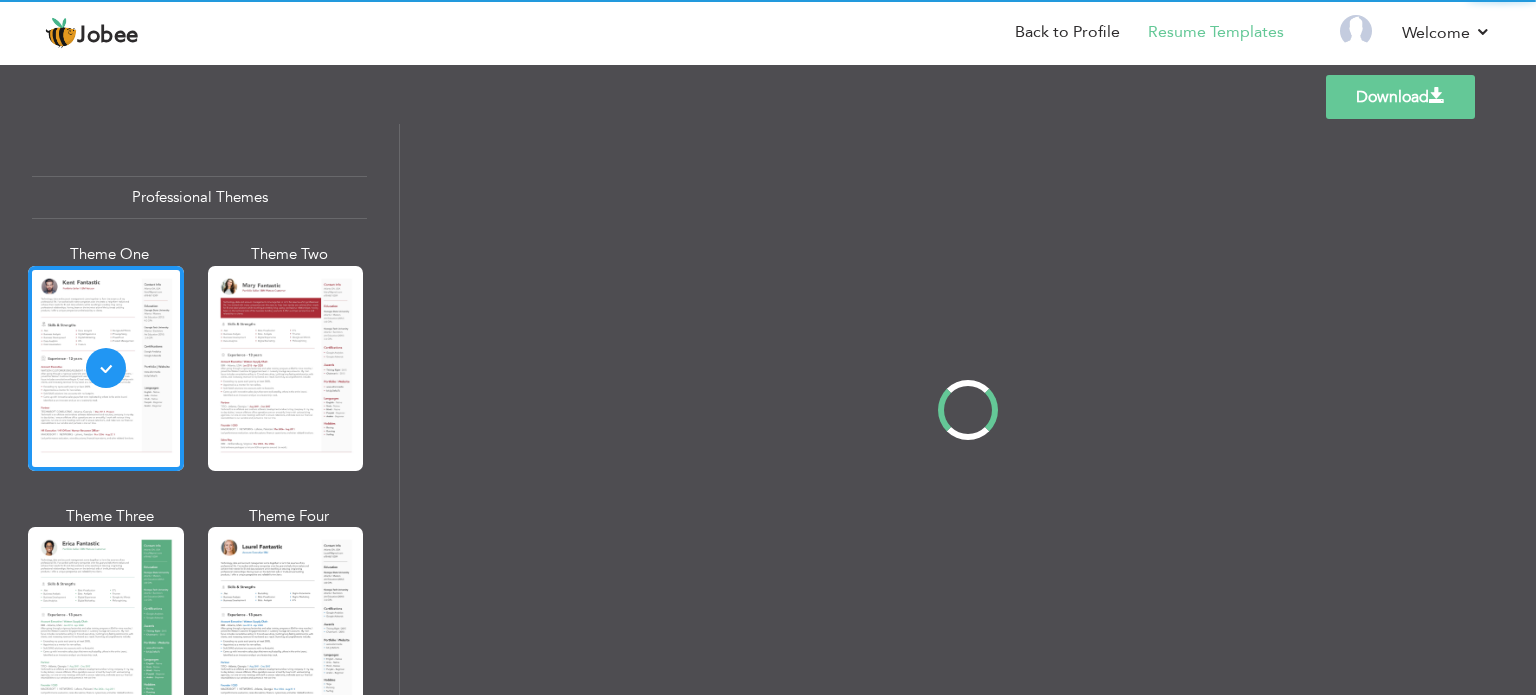 scroll, scrollTop: 0, scrollLeft: 0, axis: both 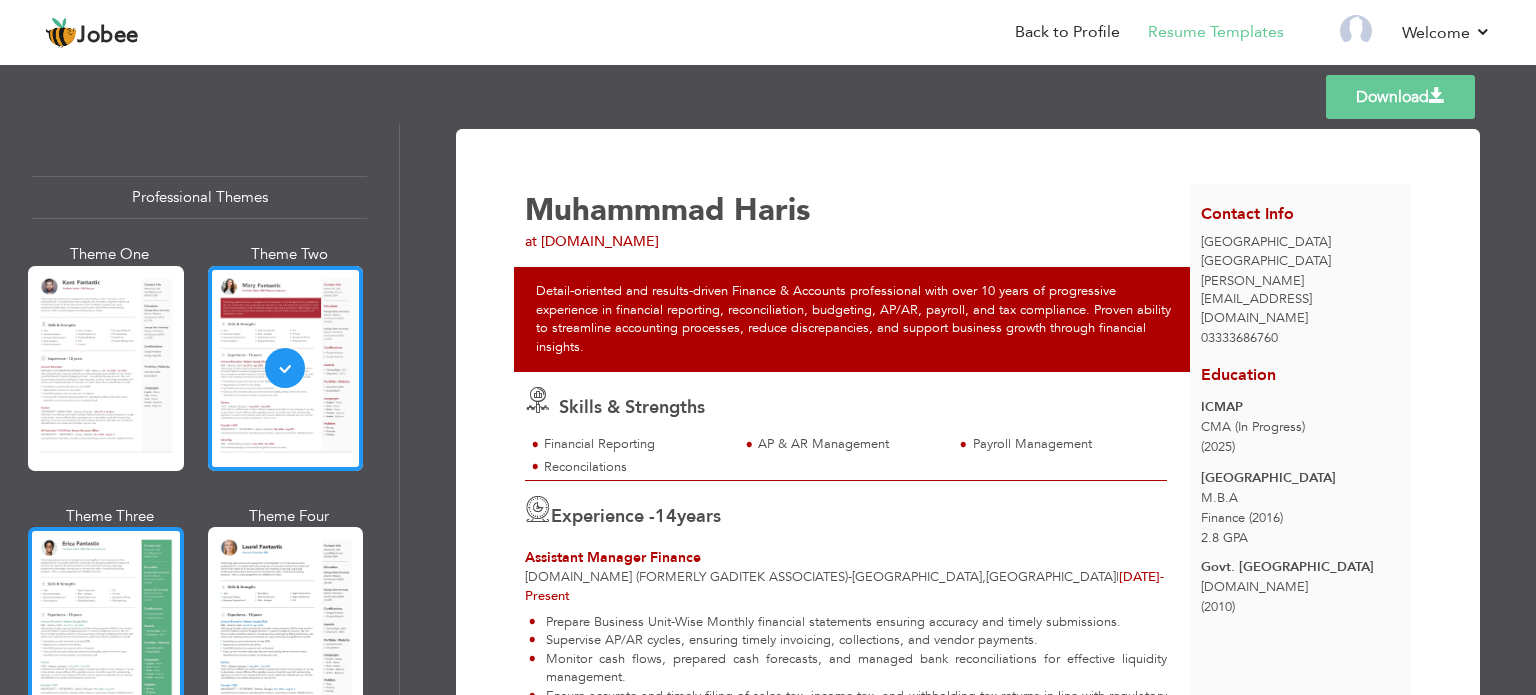 click at bounding box center (106, 629) 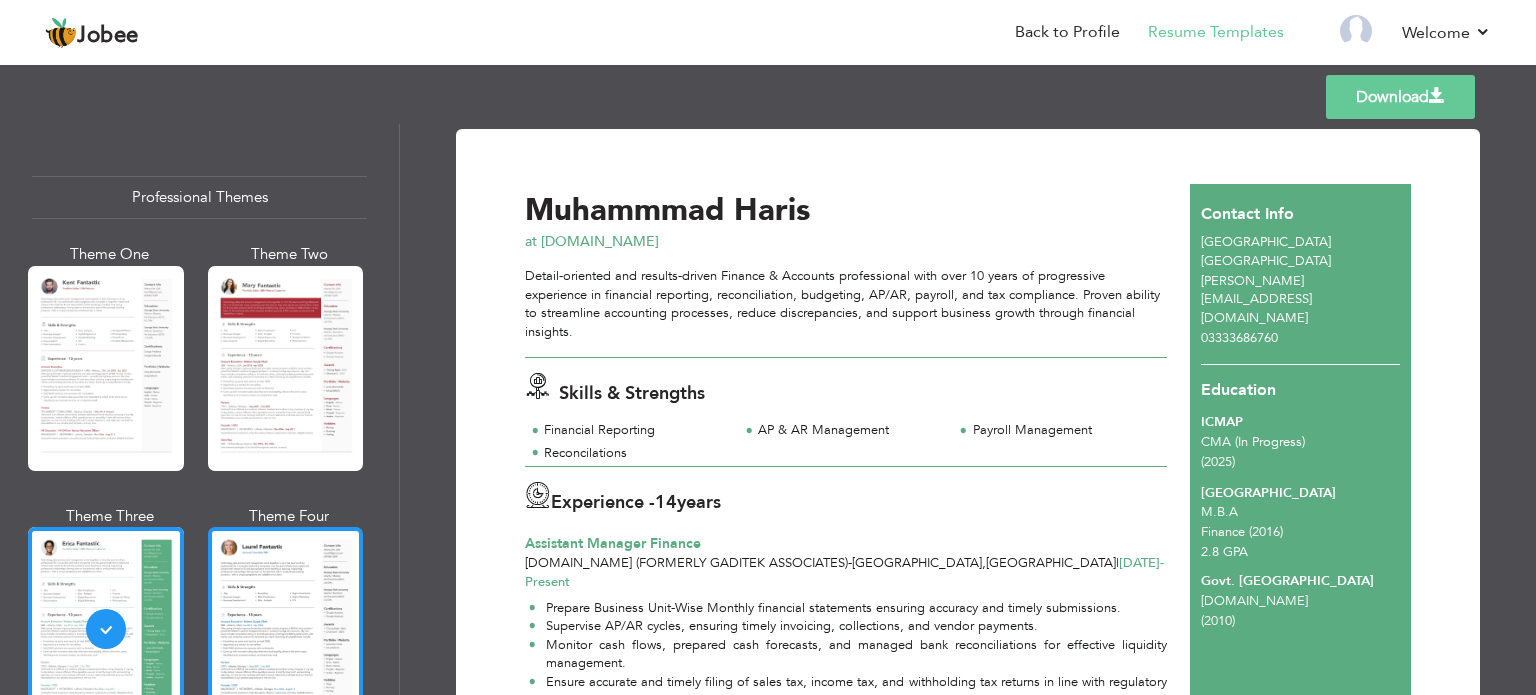 click at bounding box center [286, 629] 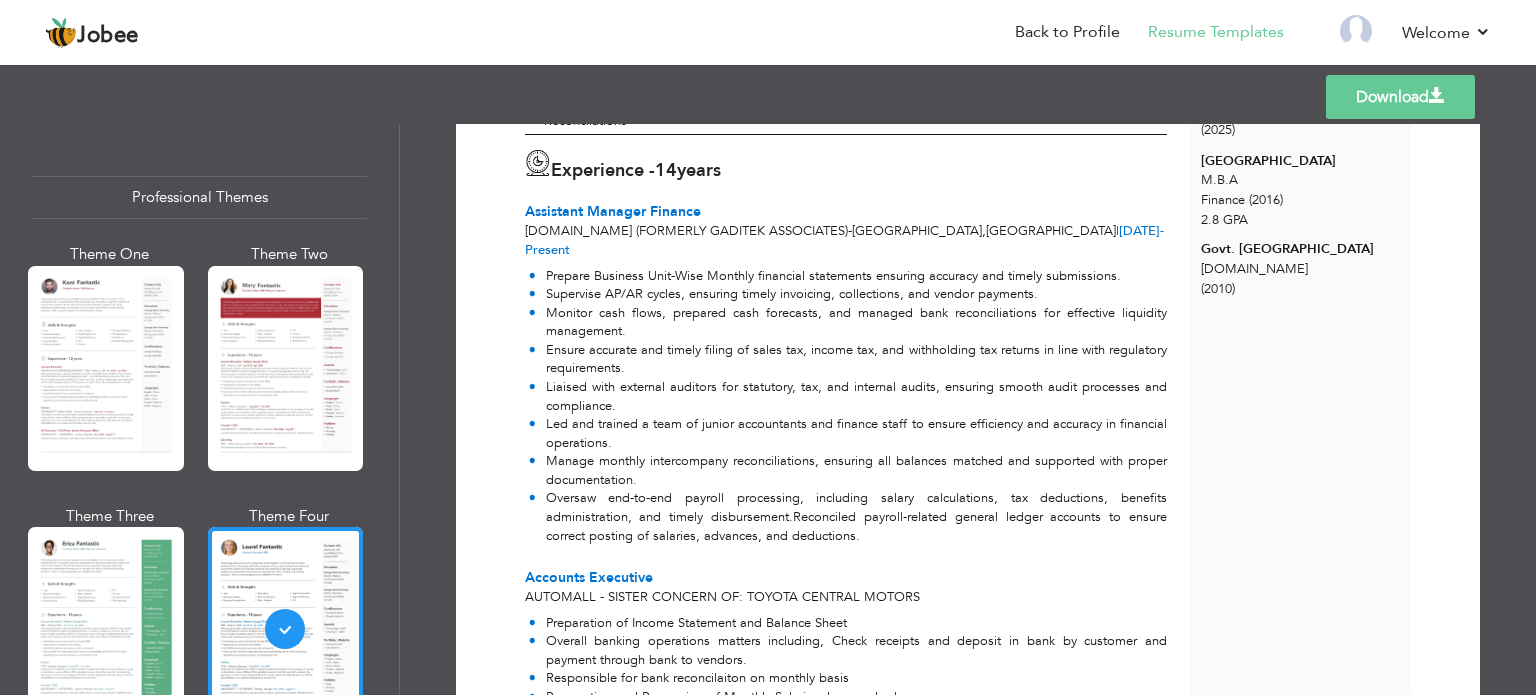 scroll, scrollTop: 500, scrollLeft: 0, axis: vertical 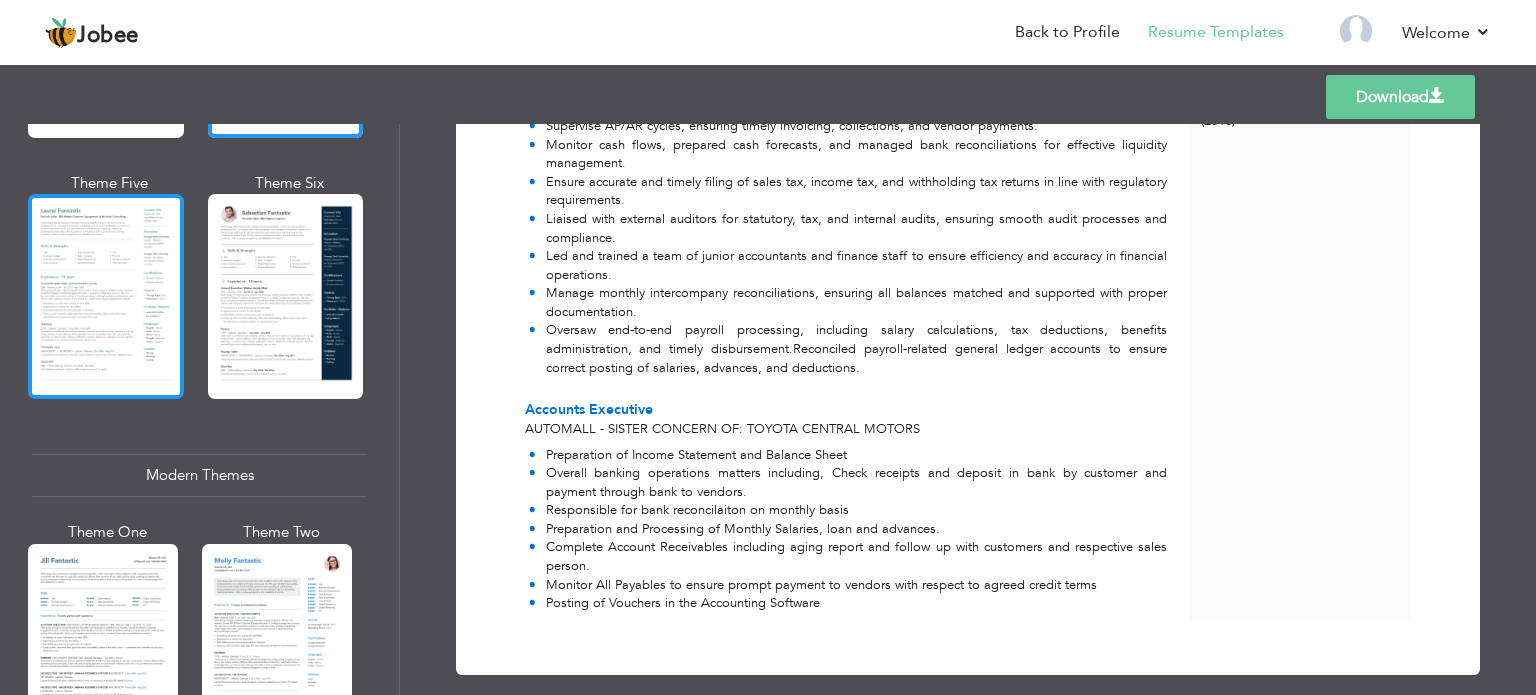 click at bounding box center (106, 296) 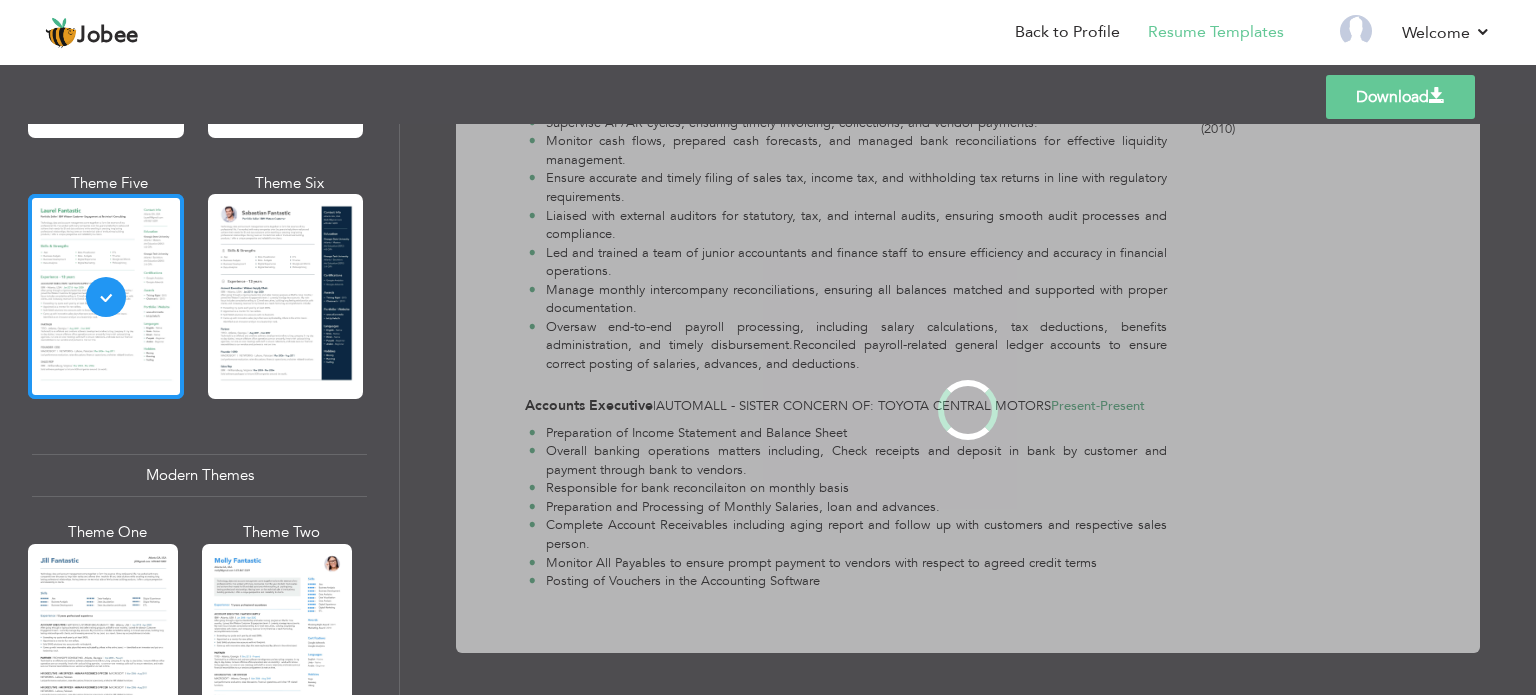 scroll, scrollTop: 0, scrollLeft: 0, axis: both 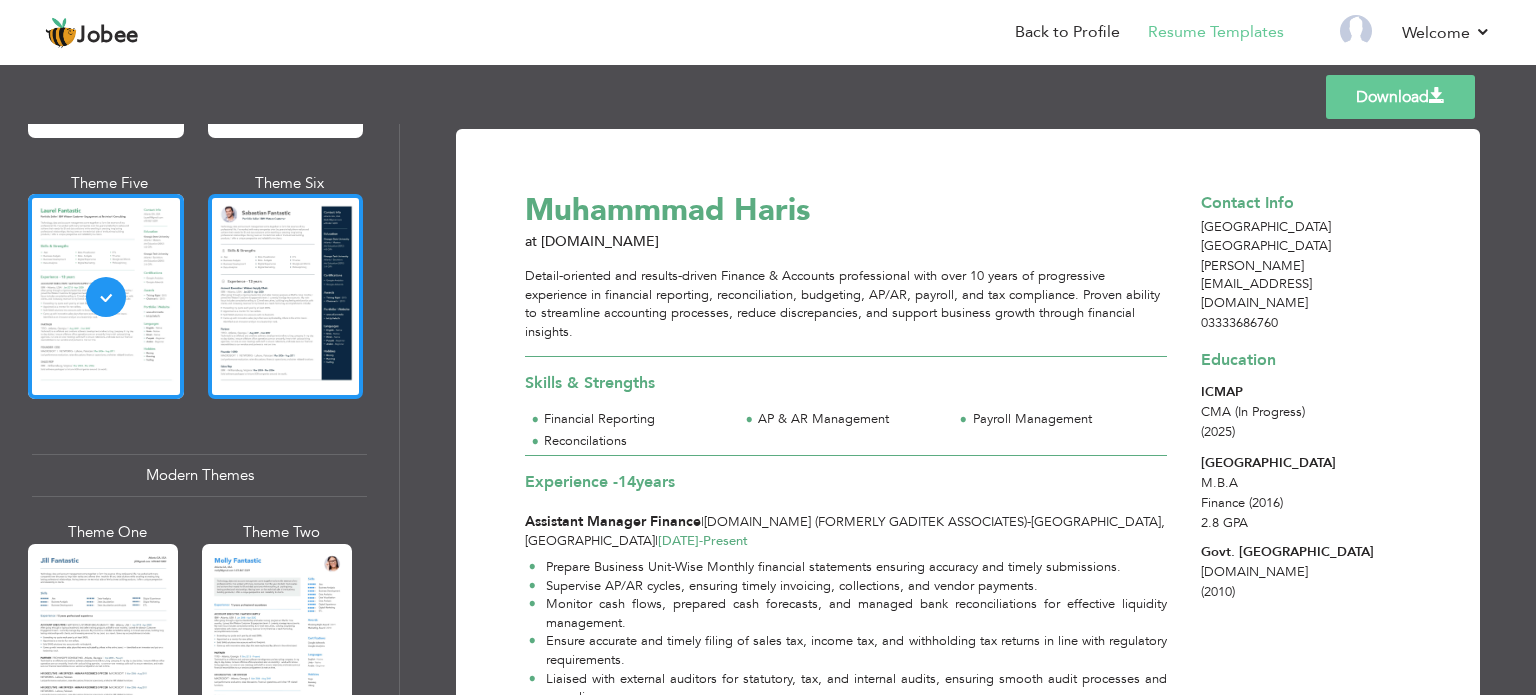 click at bounding box center [286, 296] 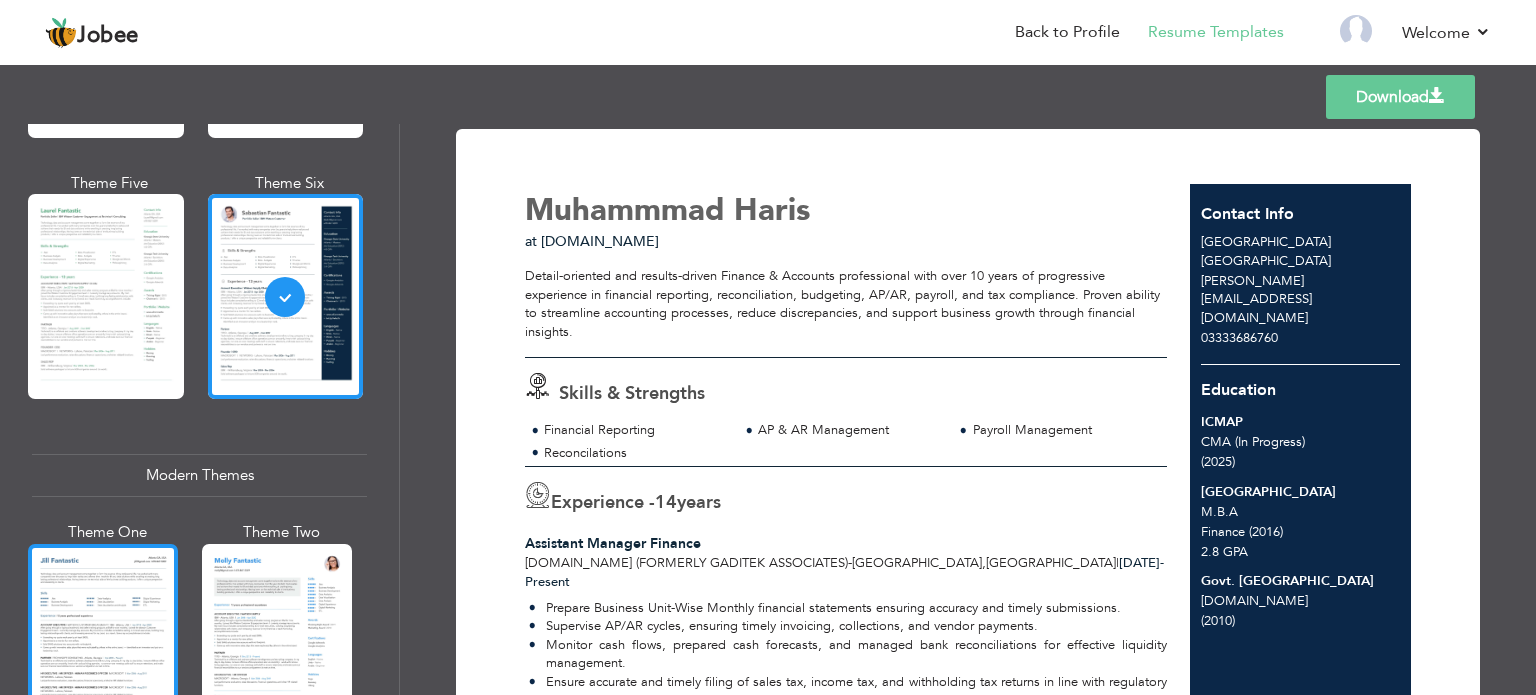 click at bounding box center (103, 643) 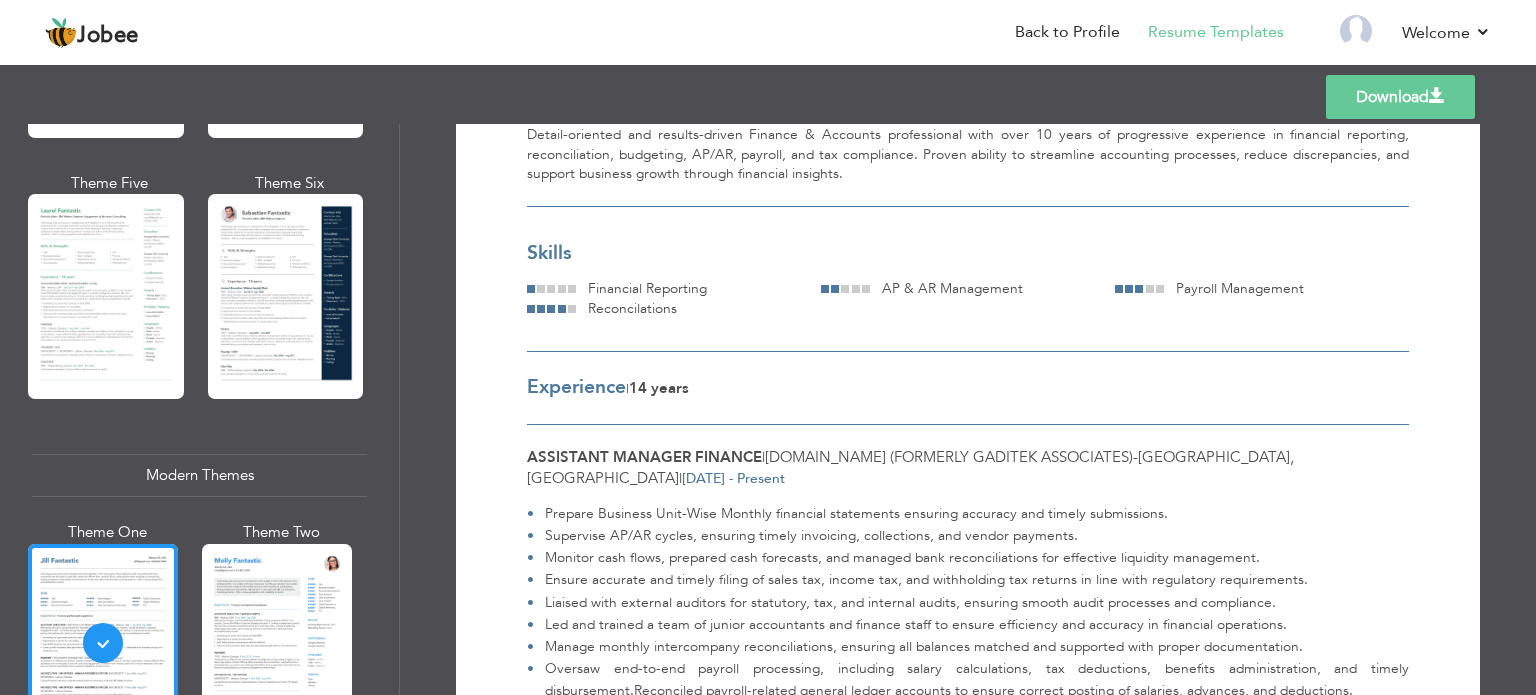 scroll, scrollTop: 177, scrollLeft: 0, axis: vertical 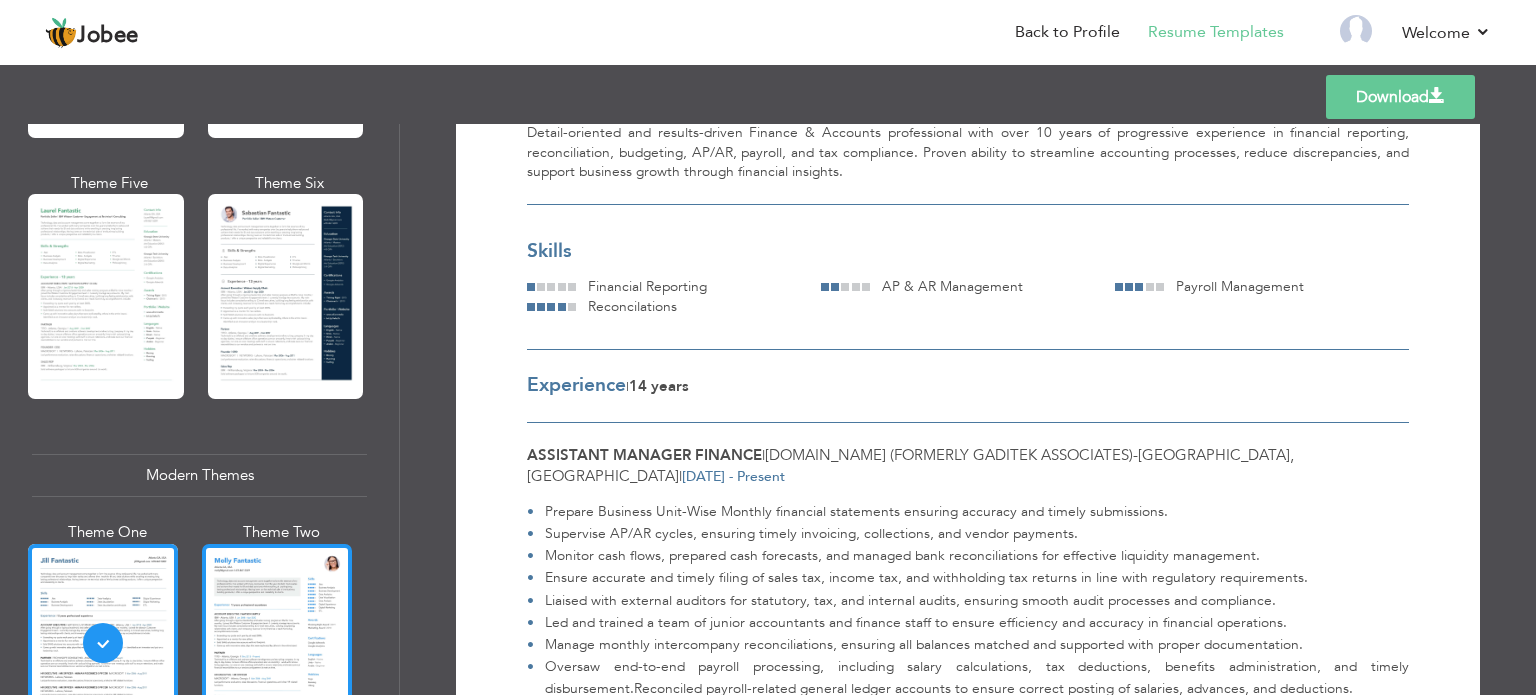 click at bounding box center [277, 643] 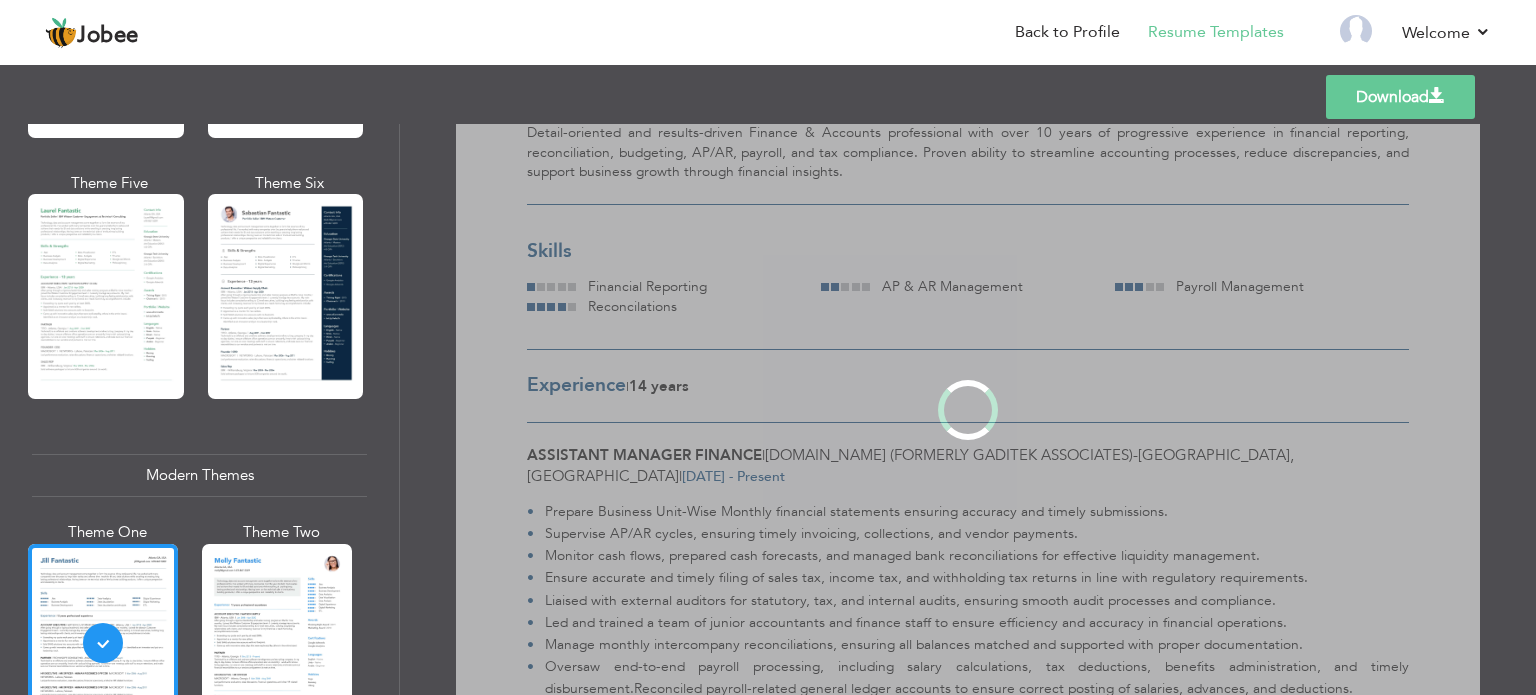 click on "Professional Themes
Theme One
Theme Two
Theme Three
Theme Four" at bounding box center [768, 409] 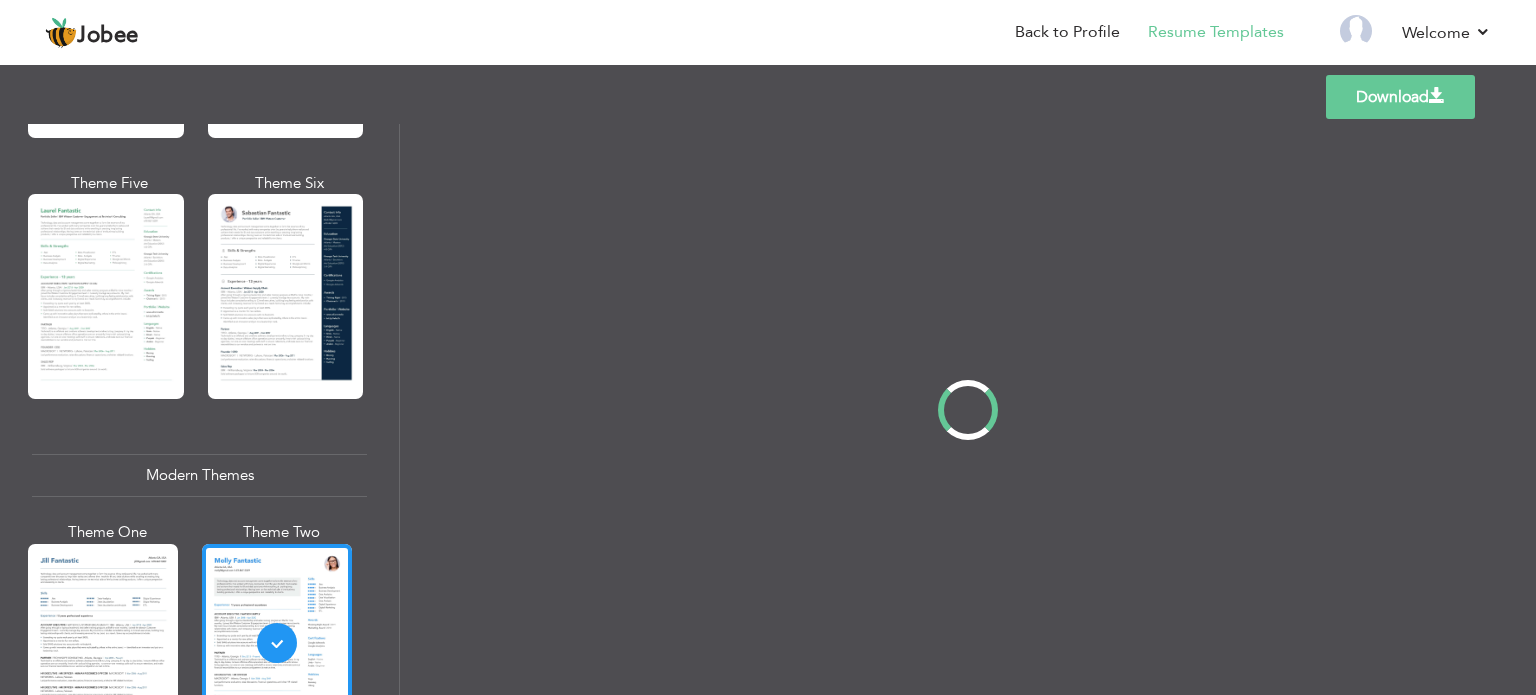 scroll, scrollTop: 0, scrollLeft: 0, axis: both 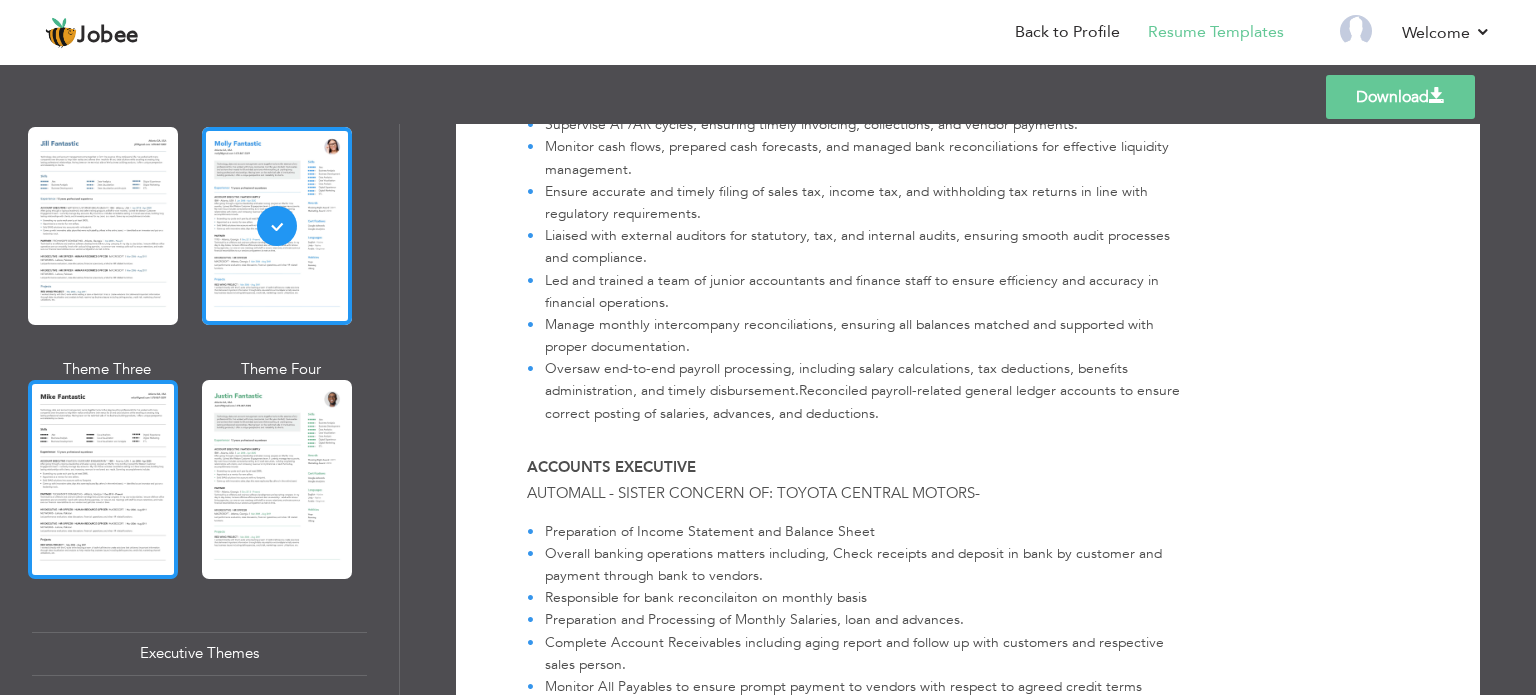 click at bounding box center (103, 479) 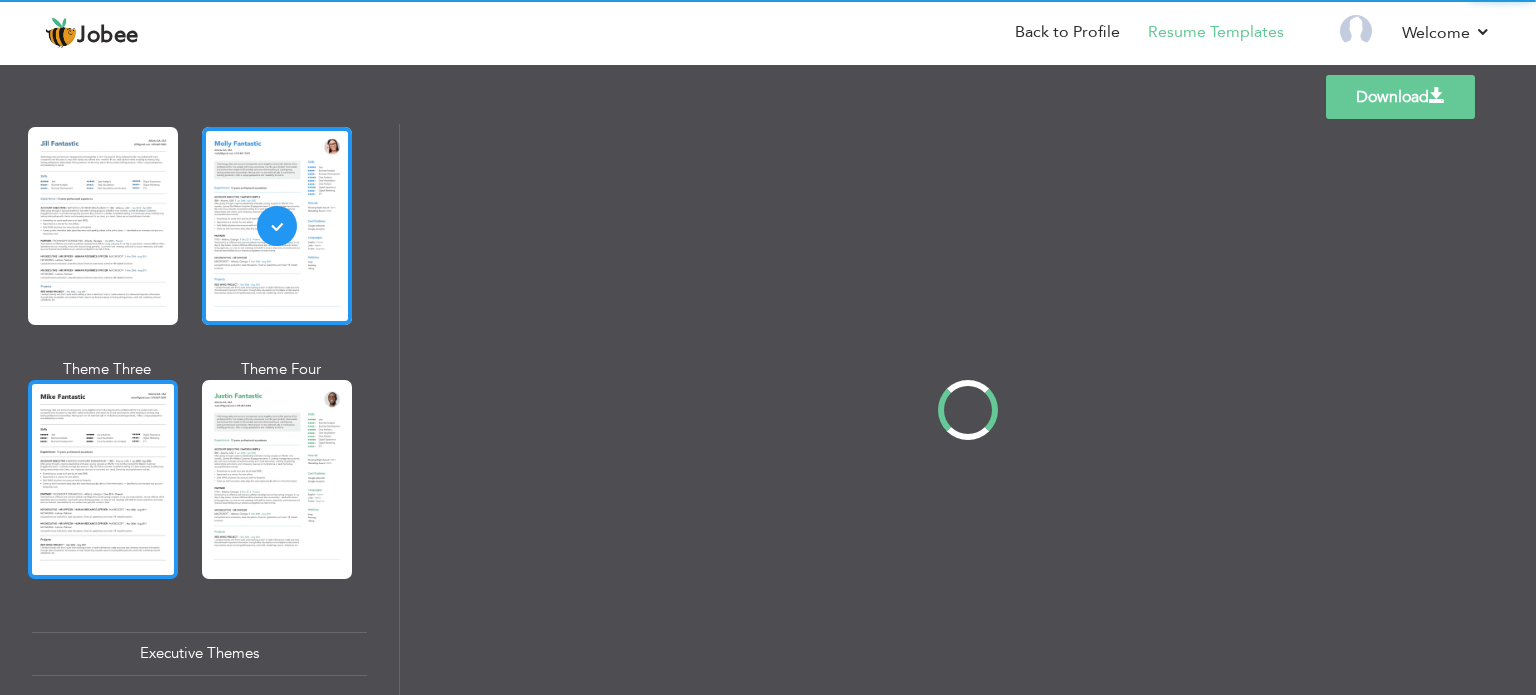 scroll, scrollTop: 0, scrollLeft: 0, axis: both 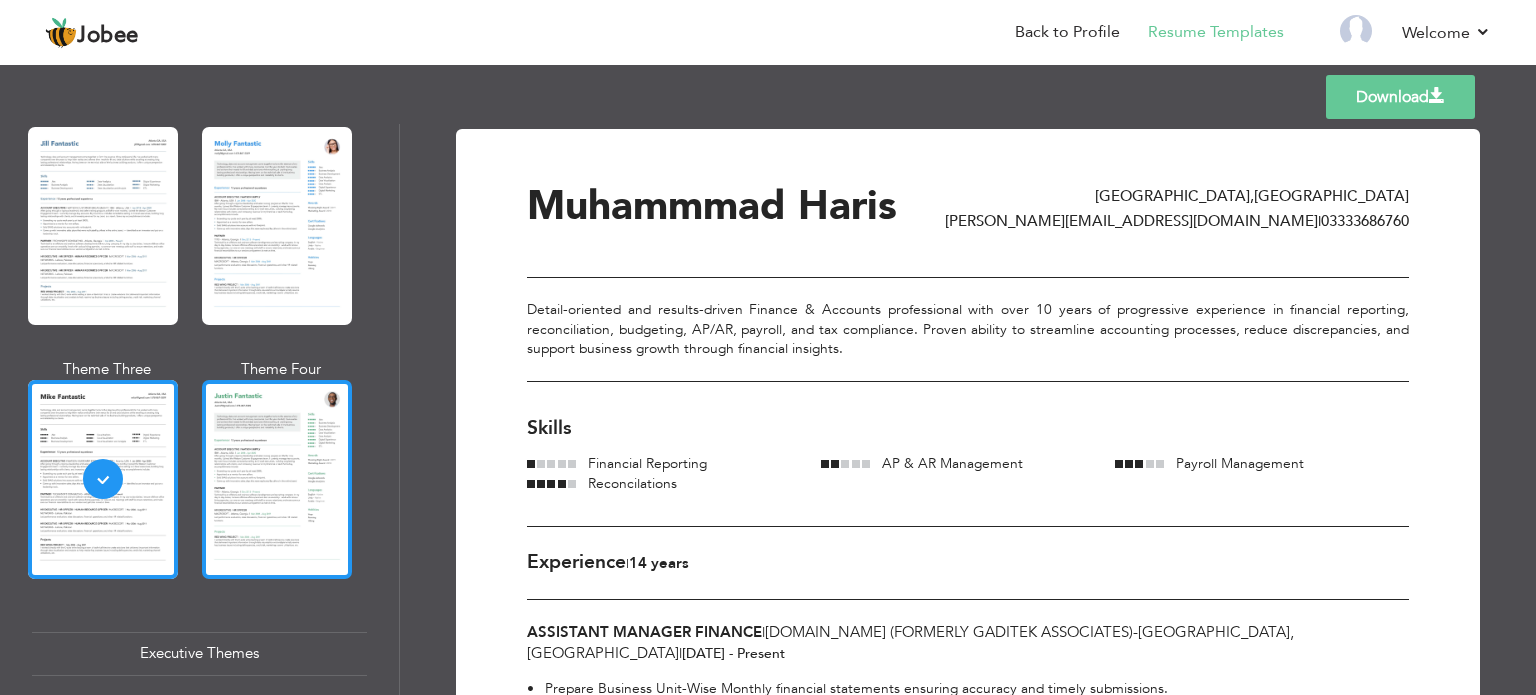click at bounding box center [277, 479] 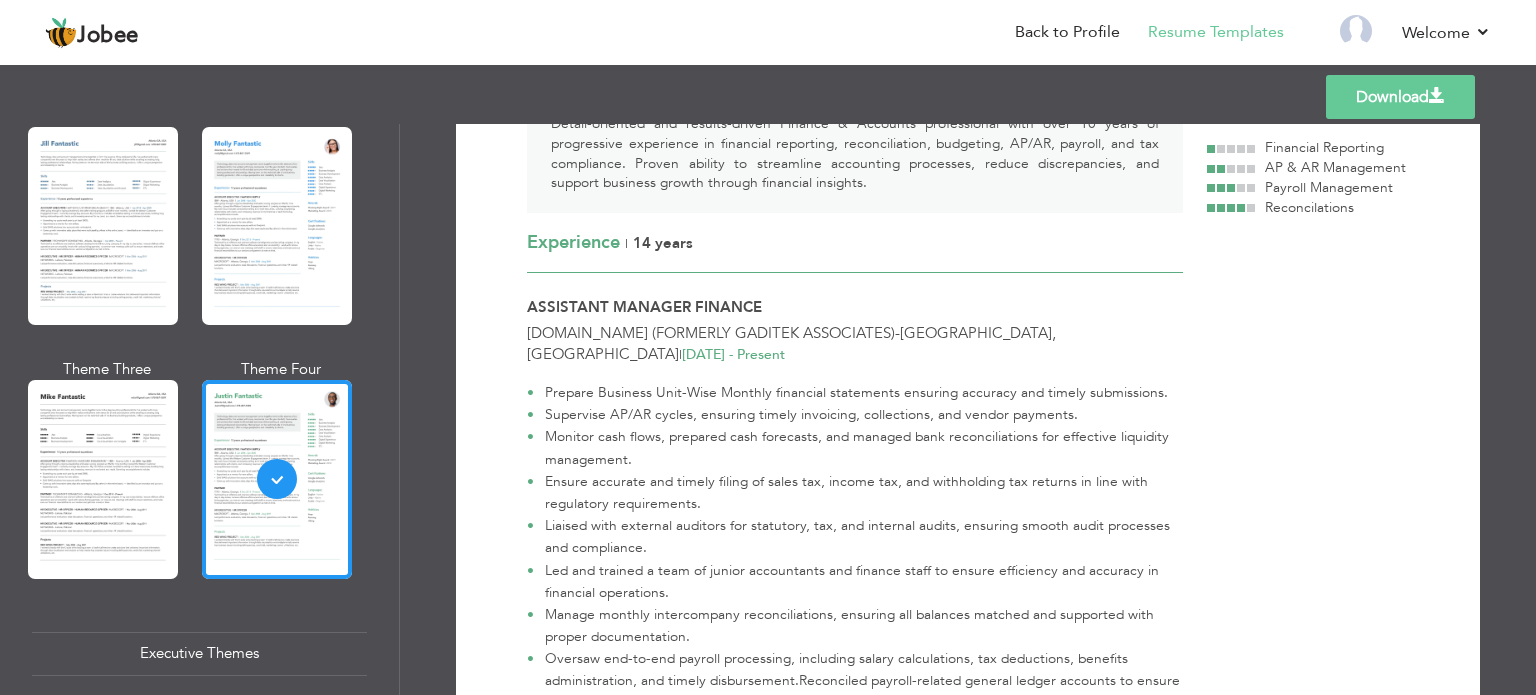 scroll, scrollTop: 218, scrollLeft: 0, axis: vertical 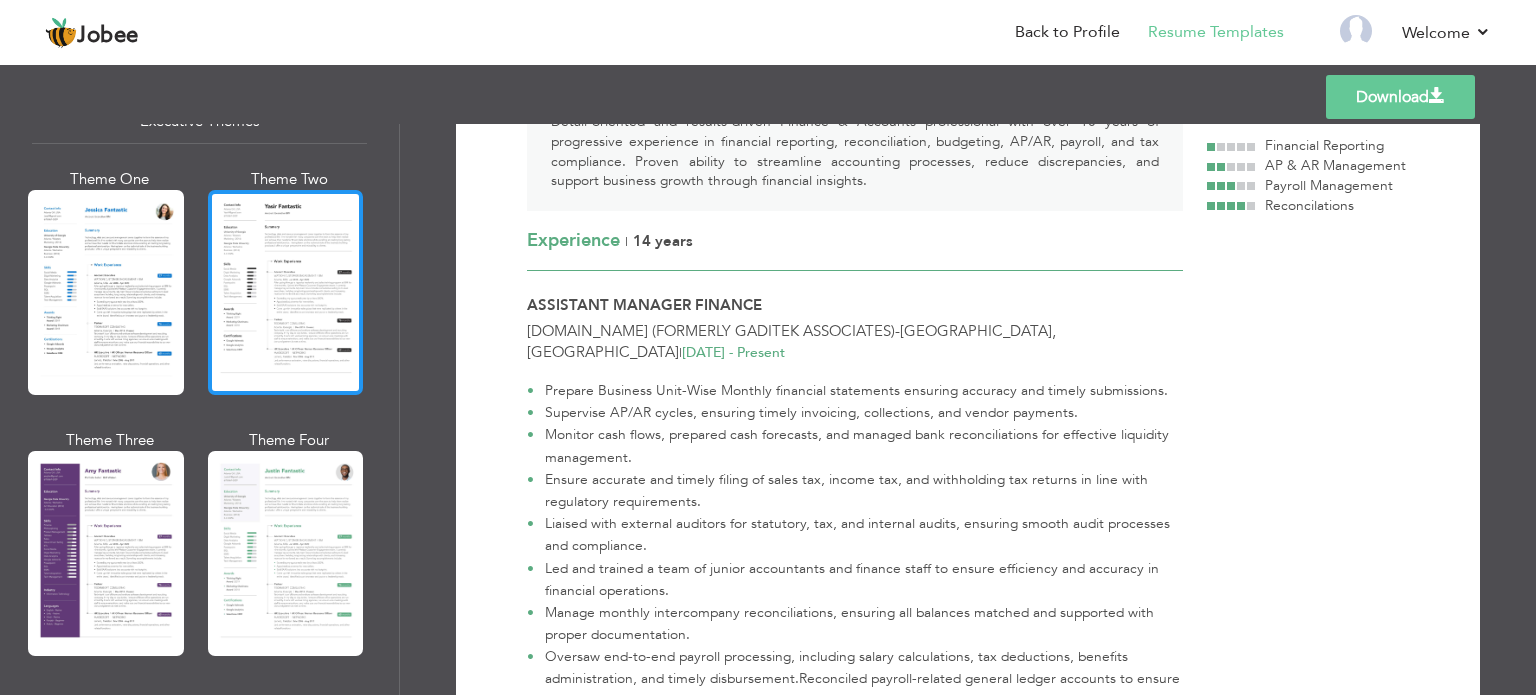 click at bounding box center (286, 292) 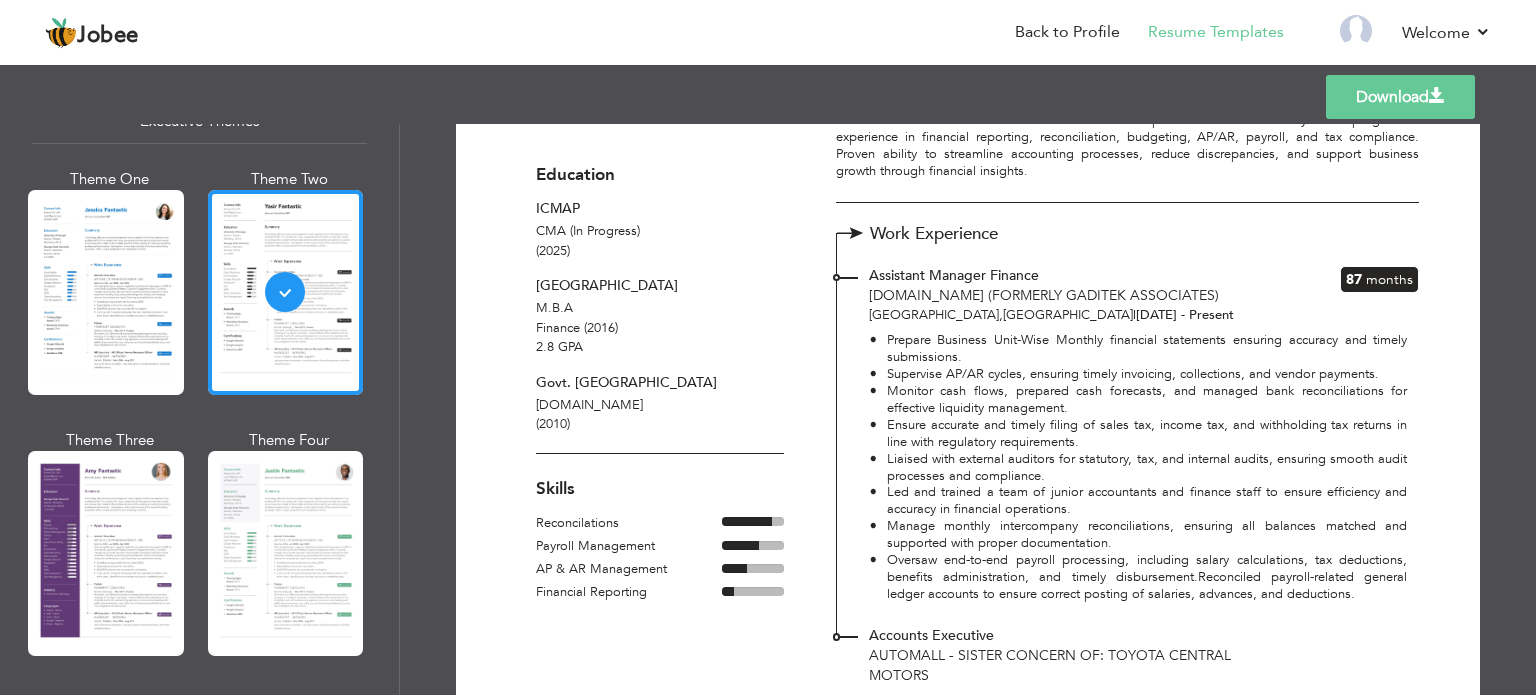 scroll, scrollTop: 0, scrollLeft: 0, axis: both 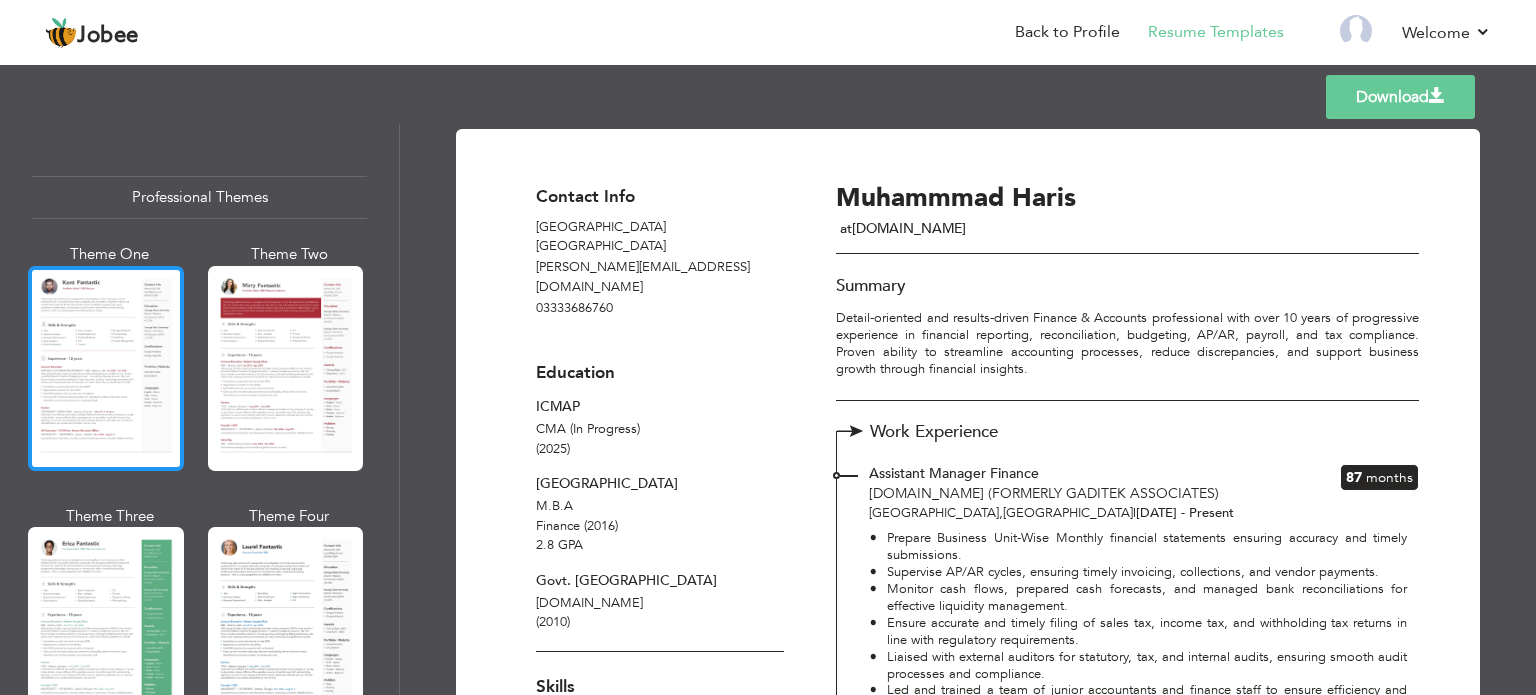 click at bounding box center [106, 368] 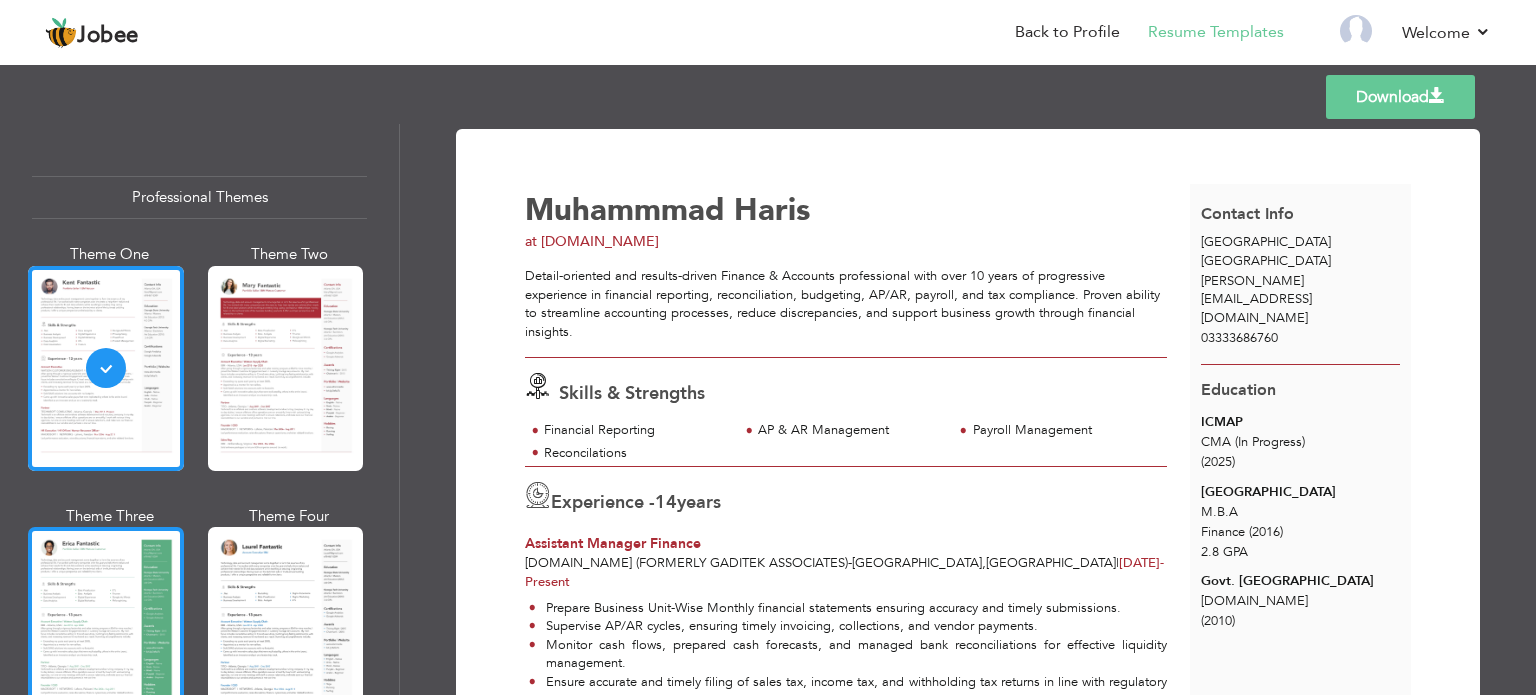 click at bounding box center (106, 629) 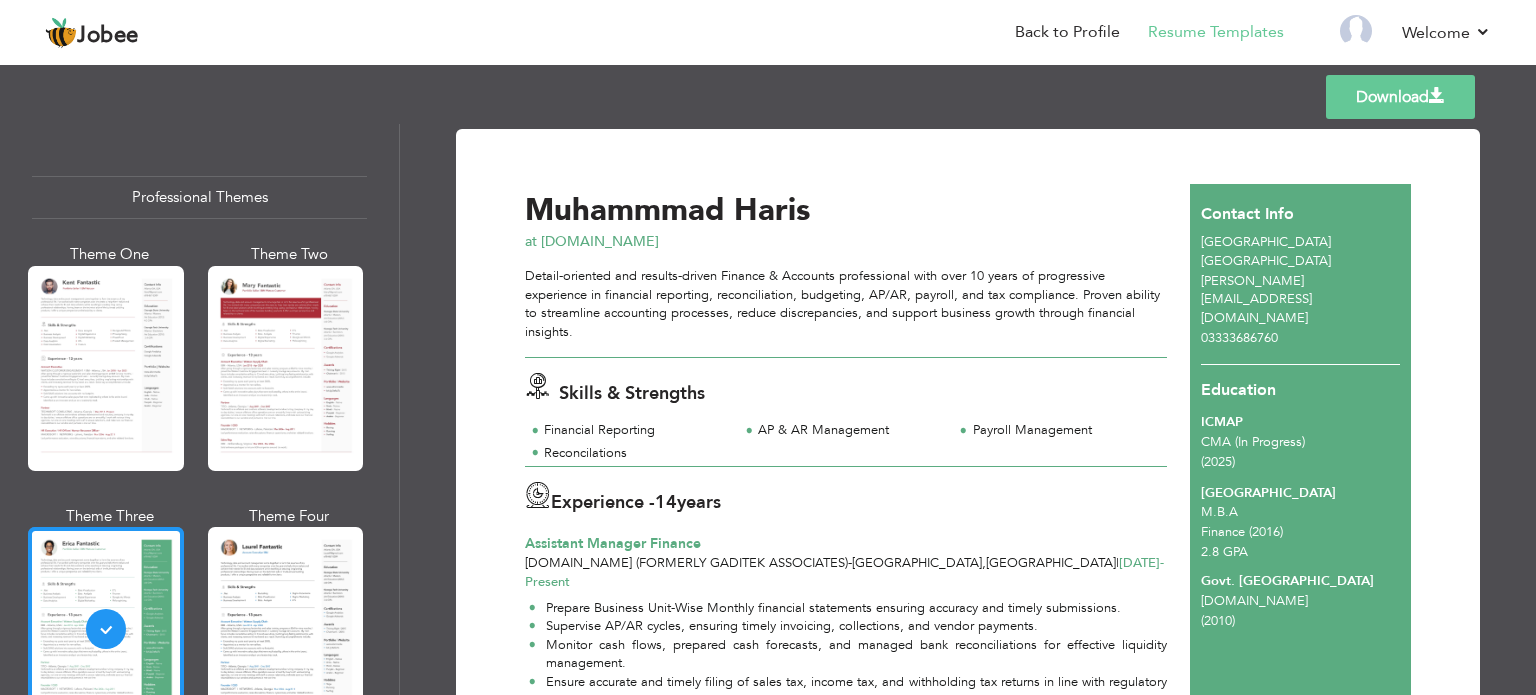 scroll, scrollTop: 40, scrollLeft: 0, axis: vertical 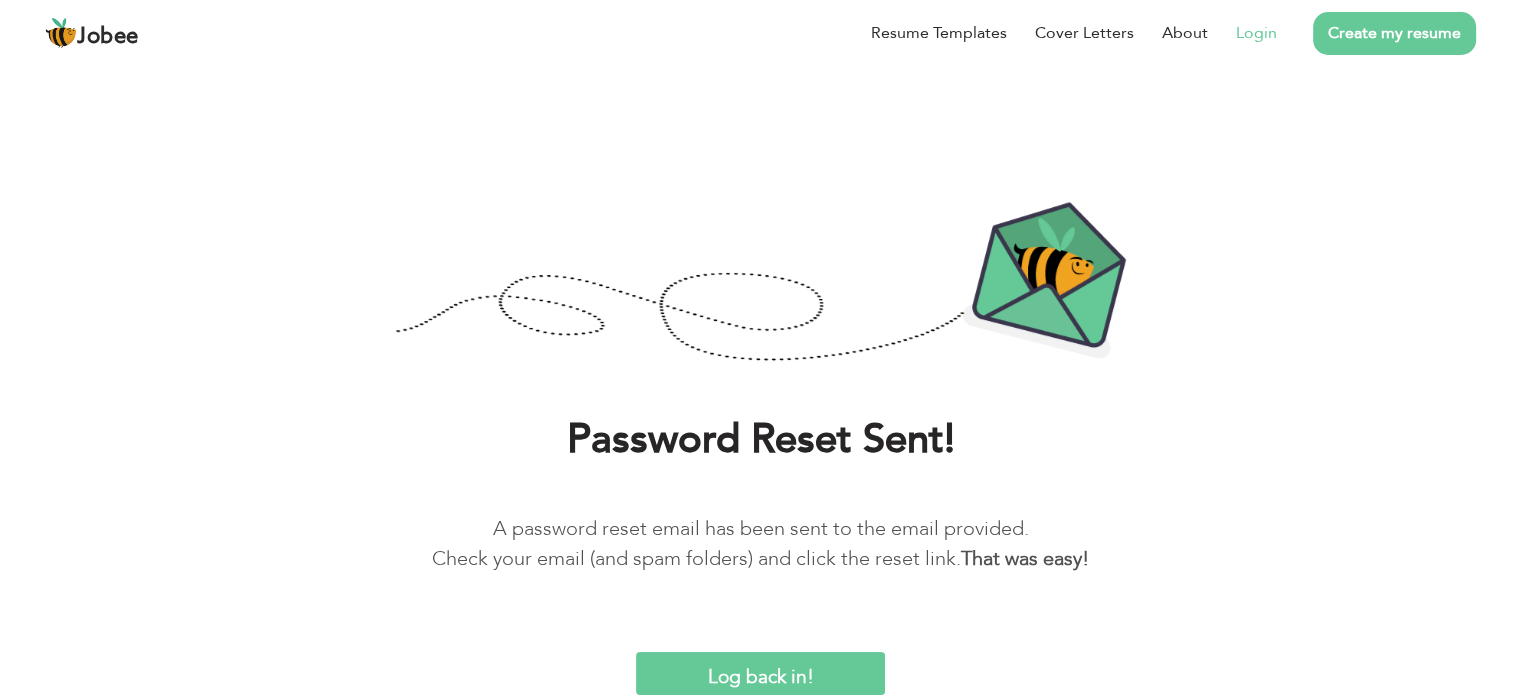 click on "Login" at bounding box center (1256, 33) 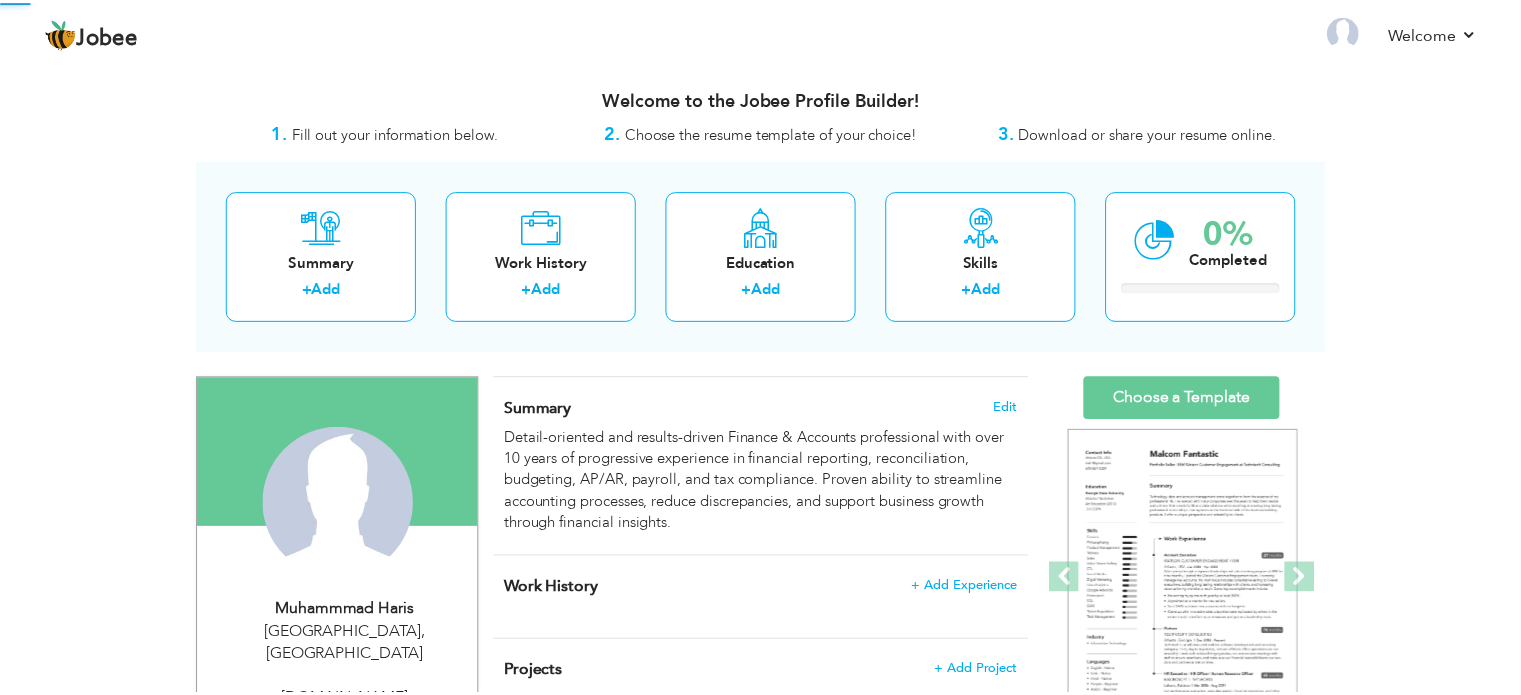scroll, scrollTop: 0, scrollLeft: 0, axis: both 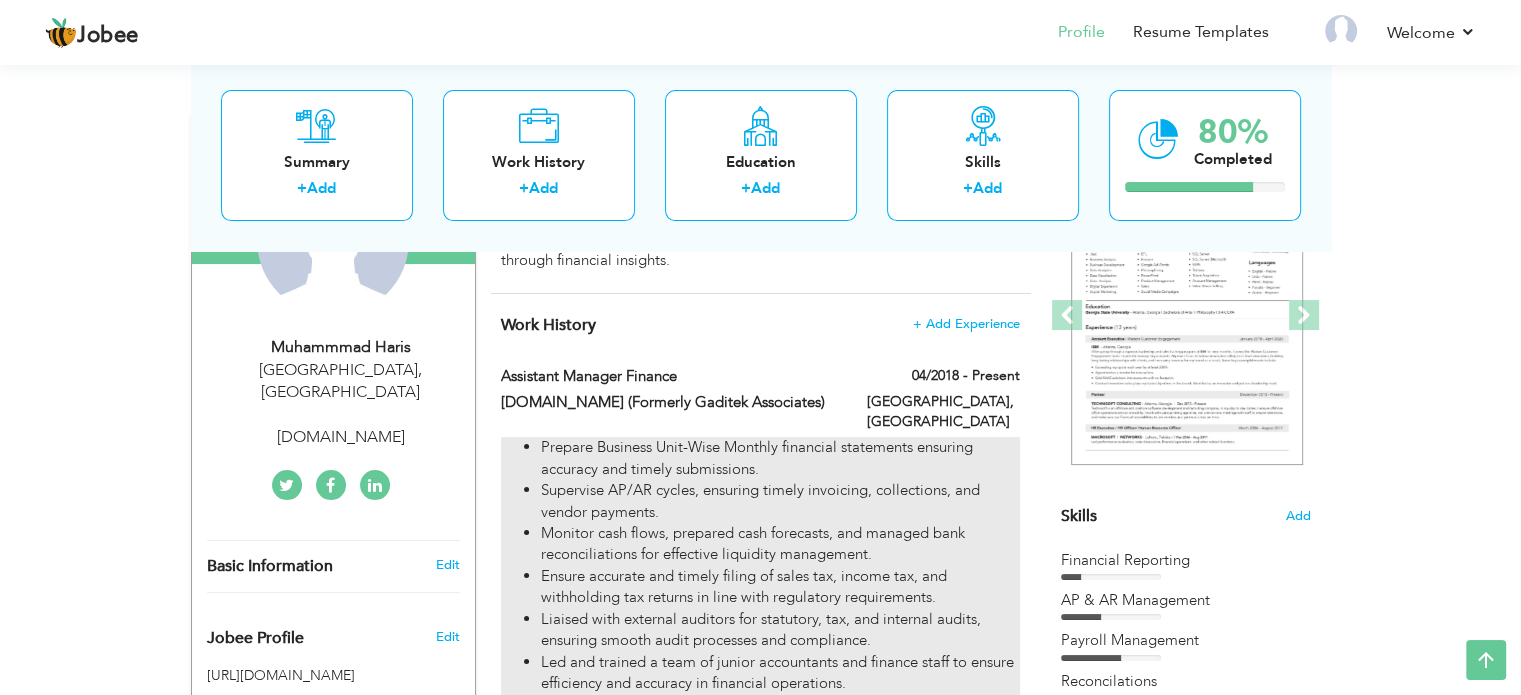 click on "Prepare Business Unit-Wise Monthly financial statements ensuring accuracy and timely submissions." at bounding box center (780, 458) 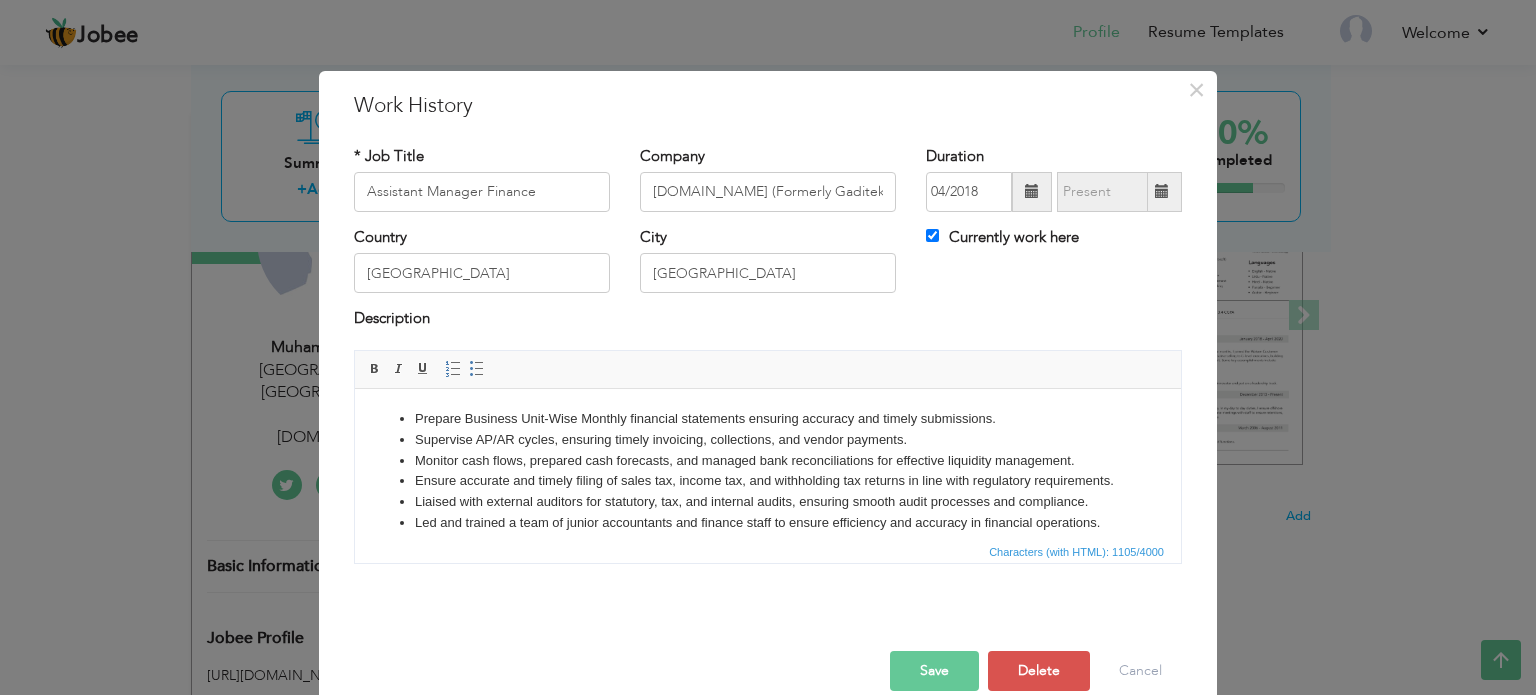 scroll, scrollTop: 29, scrollLeft: 0, axis: vertical 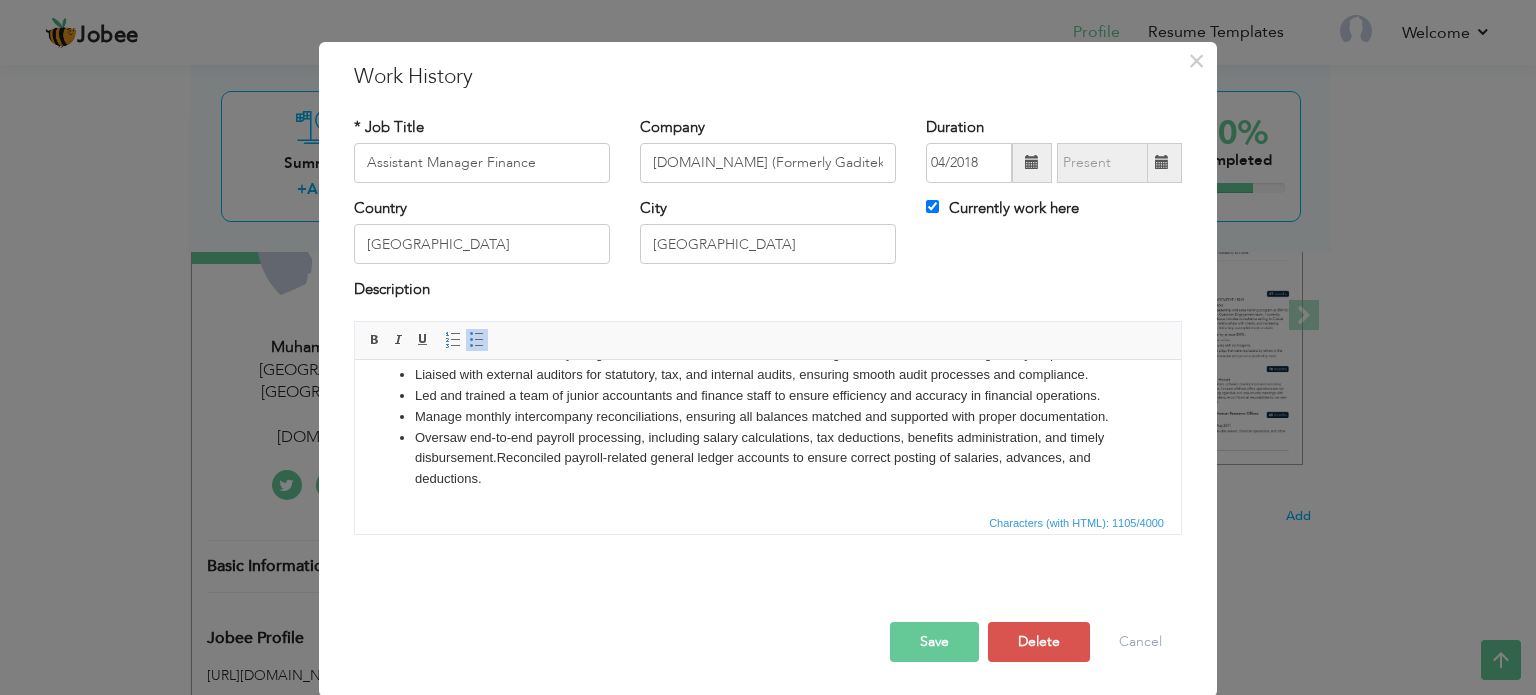 click on "Oversaw end-to-end payroll processing, including salary calculations, tax deductions, benefits administration, and timely disbursement.Reconciled payroll-related general ledger accounts to ensure correct posting of salaries, advances, and deductions." at bounding box center (768, 458) 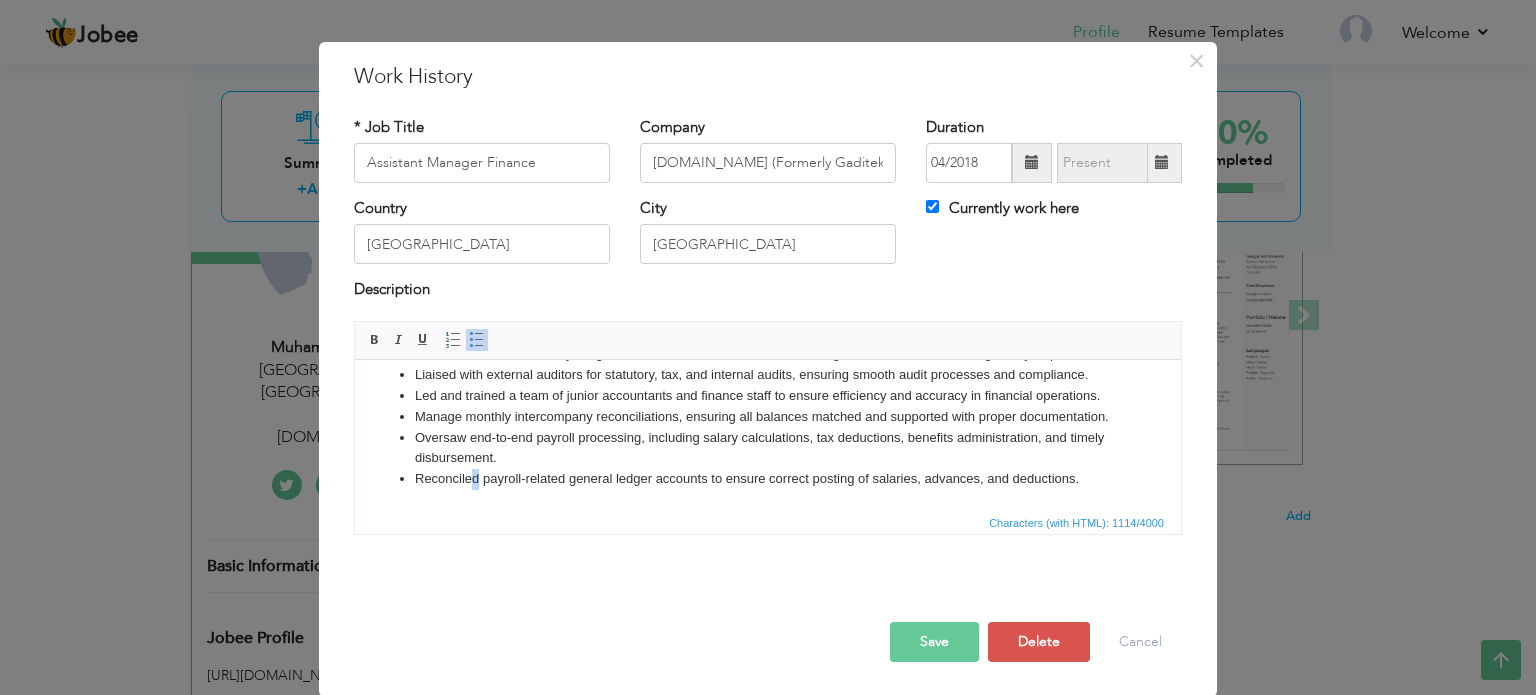 type 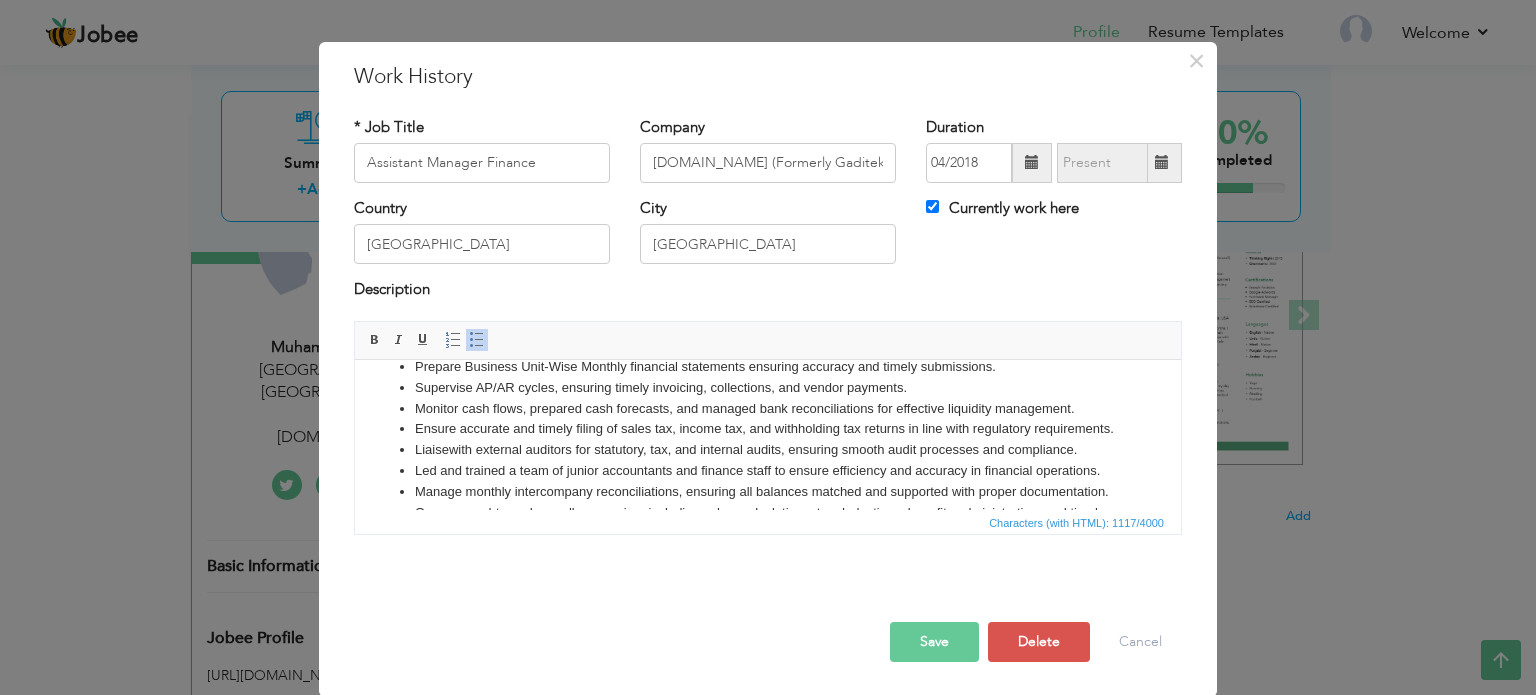 scroll, scrollTop: 32, scrollLeft: 0, axis: vertical 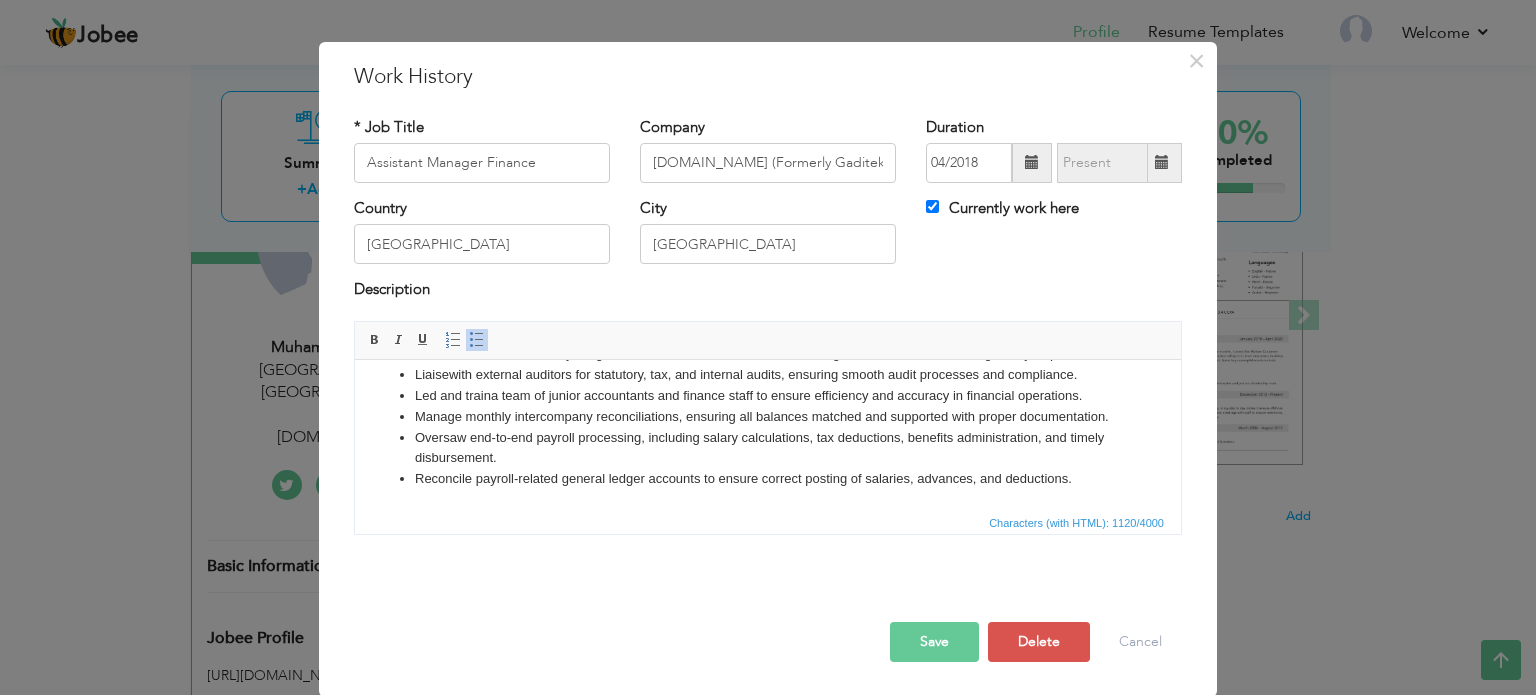 click on "Save" at bounding box center [934, 642] 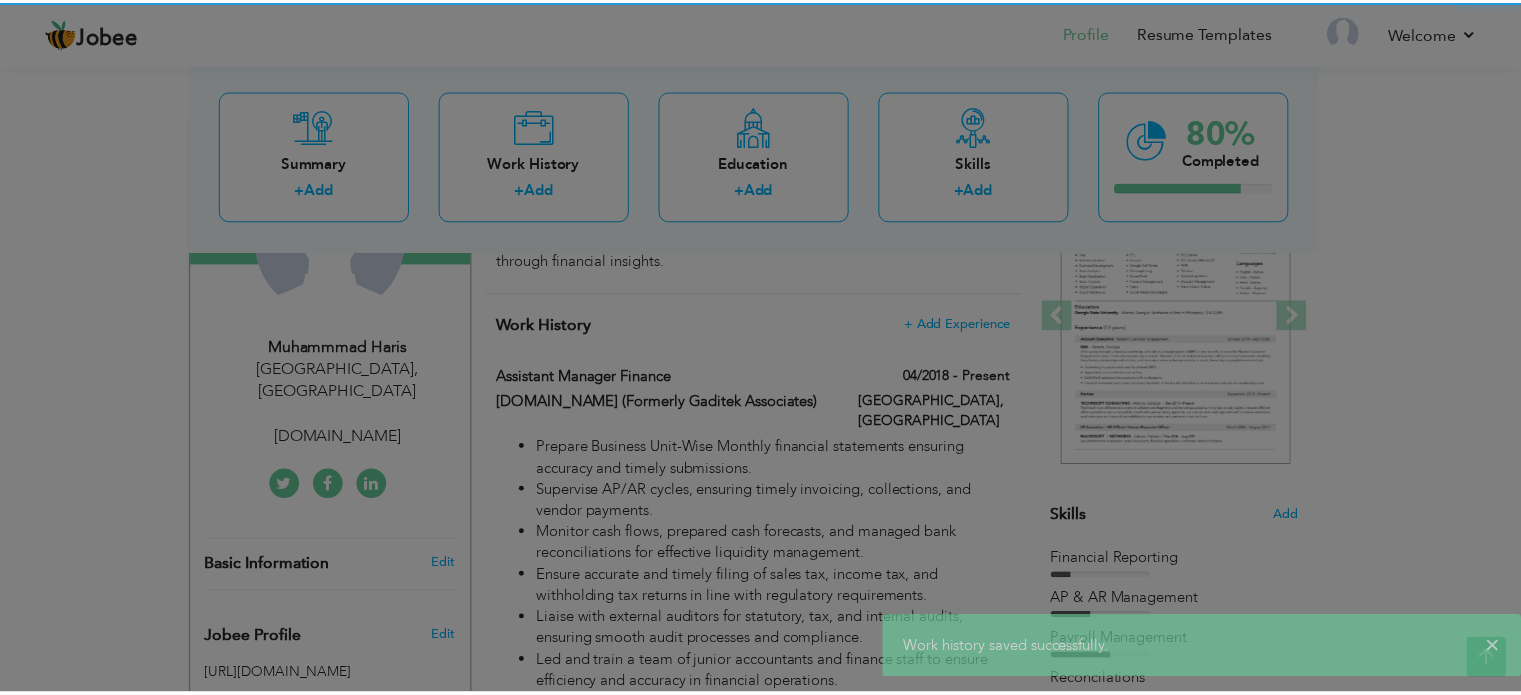 scroll, scrollTop: 0, scrollLeft: 0, axis: both 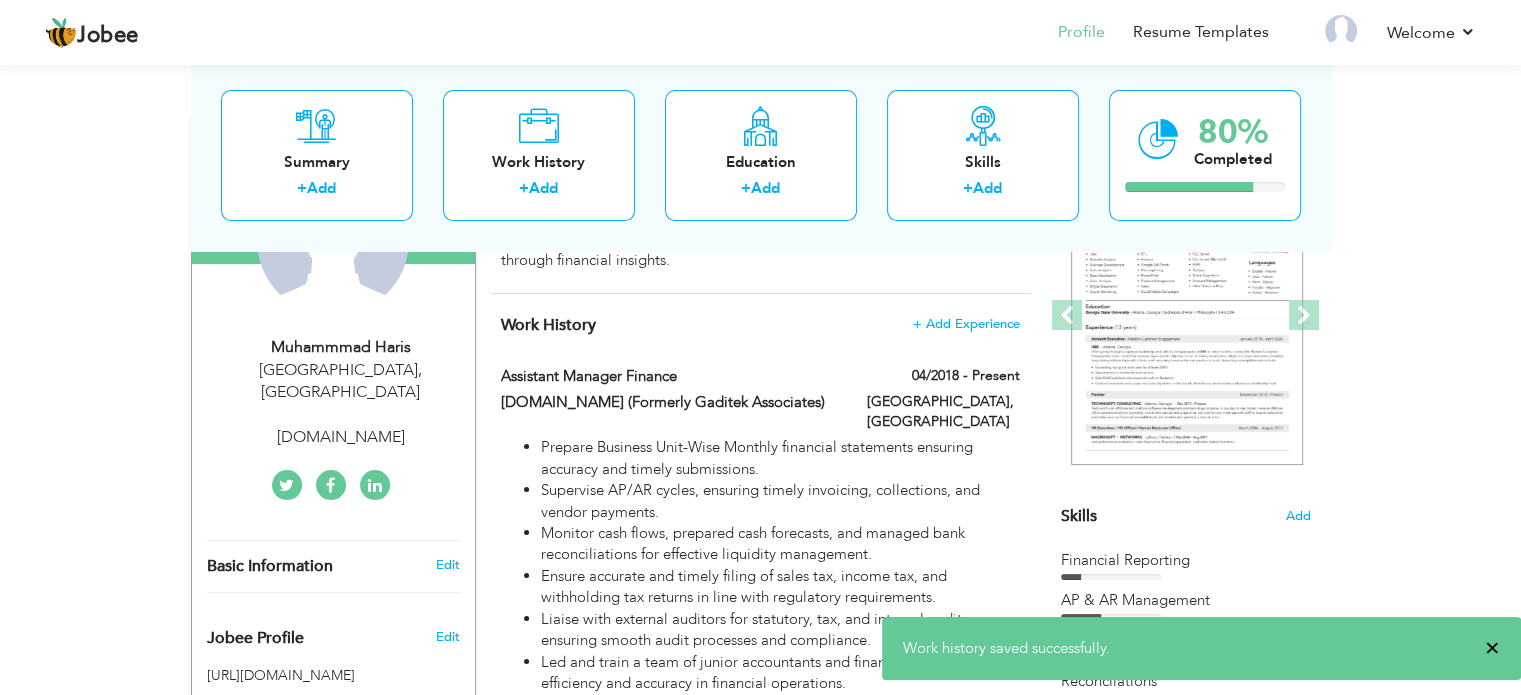 click on "×" at bounding box center [1492, 648] 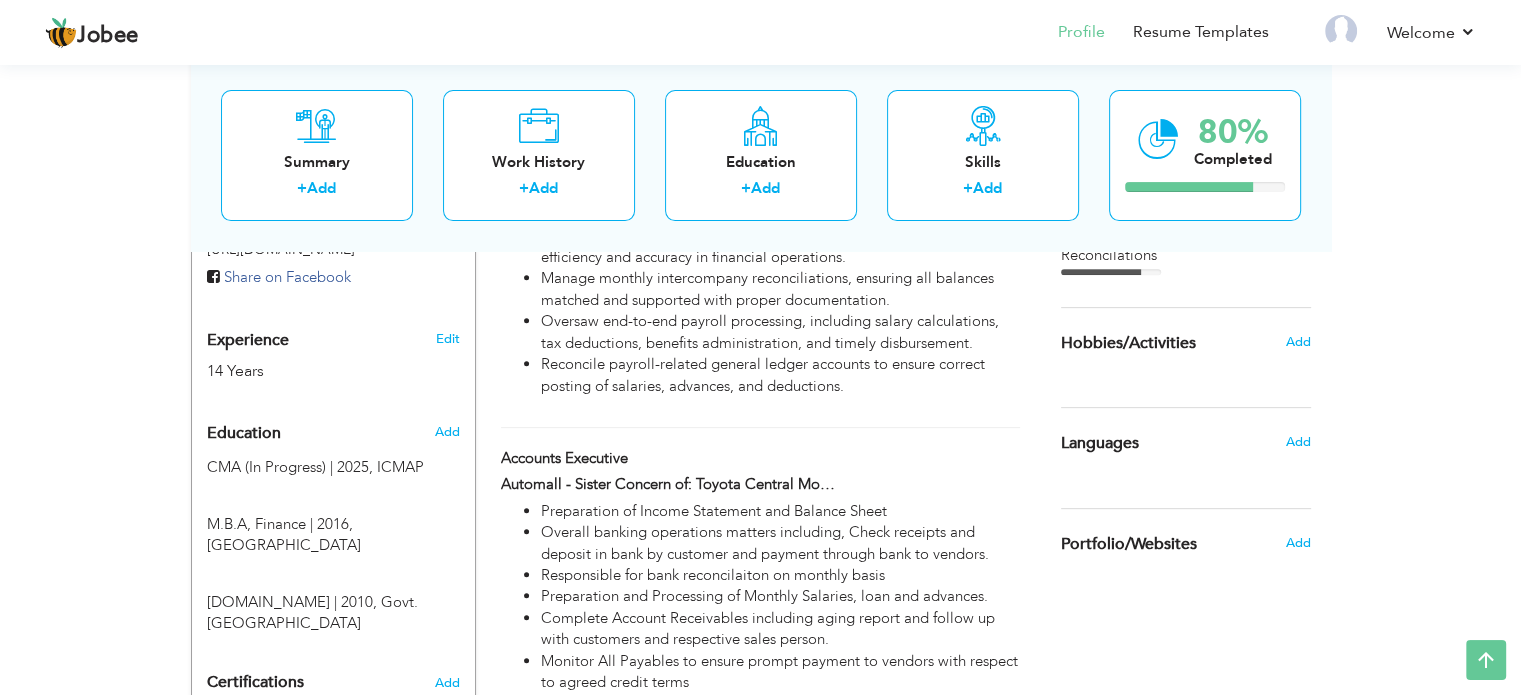 scroll, scrollTop: 684, scrollLeft: 0, axis: vertical 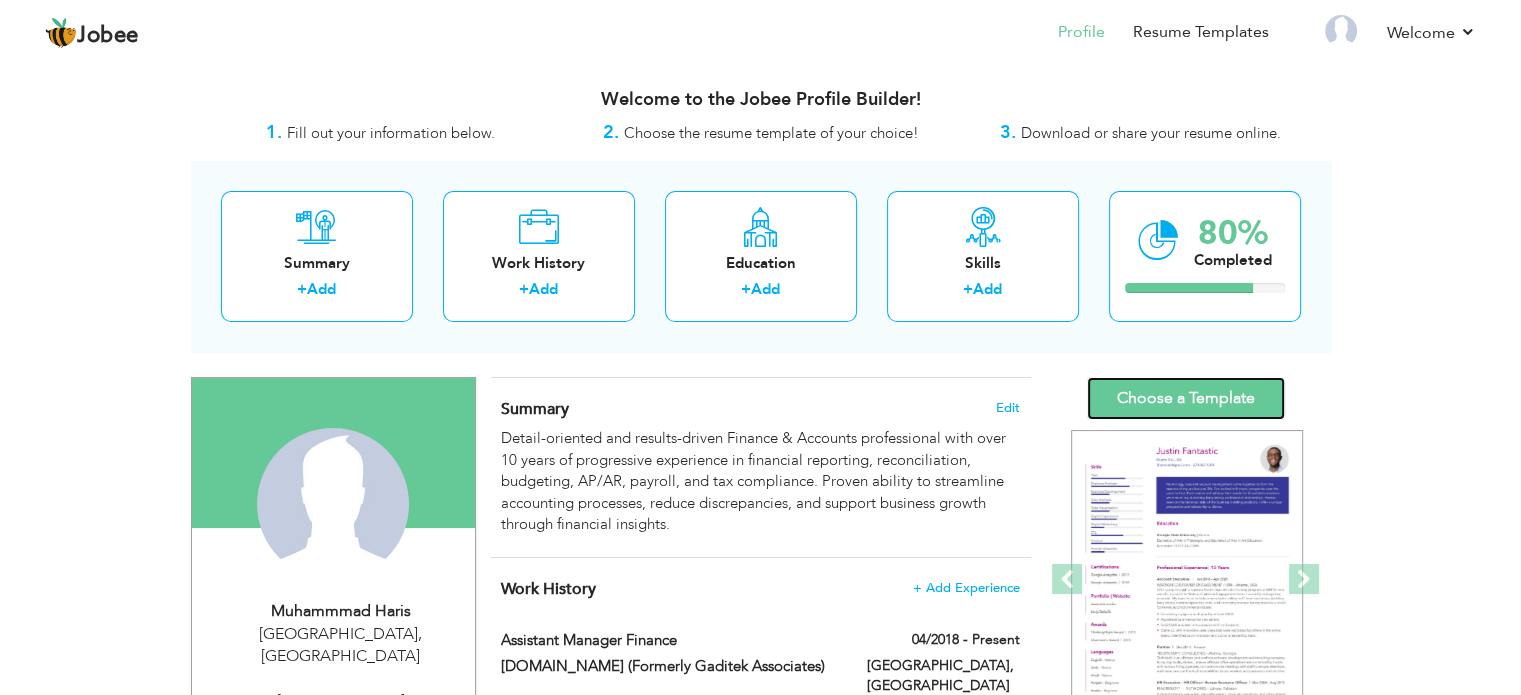 click on "Choose a Template" at bounding box center [1186, 398] 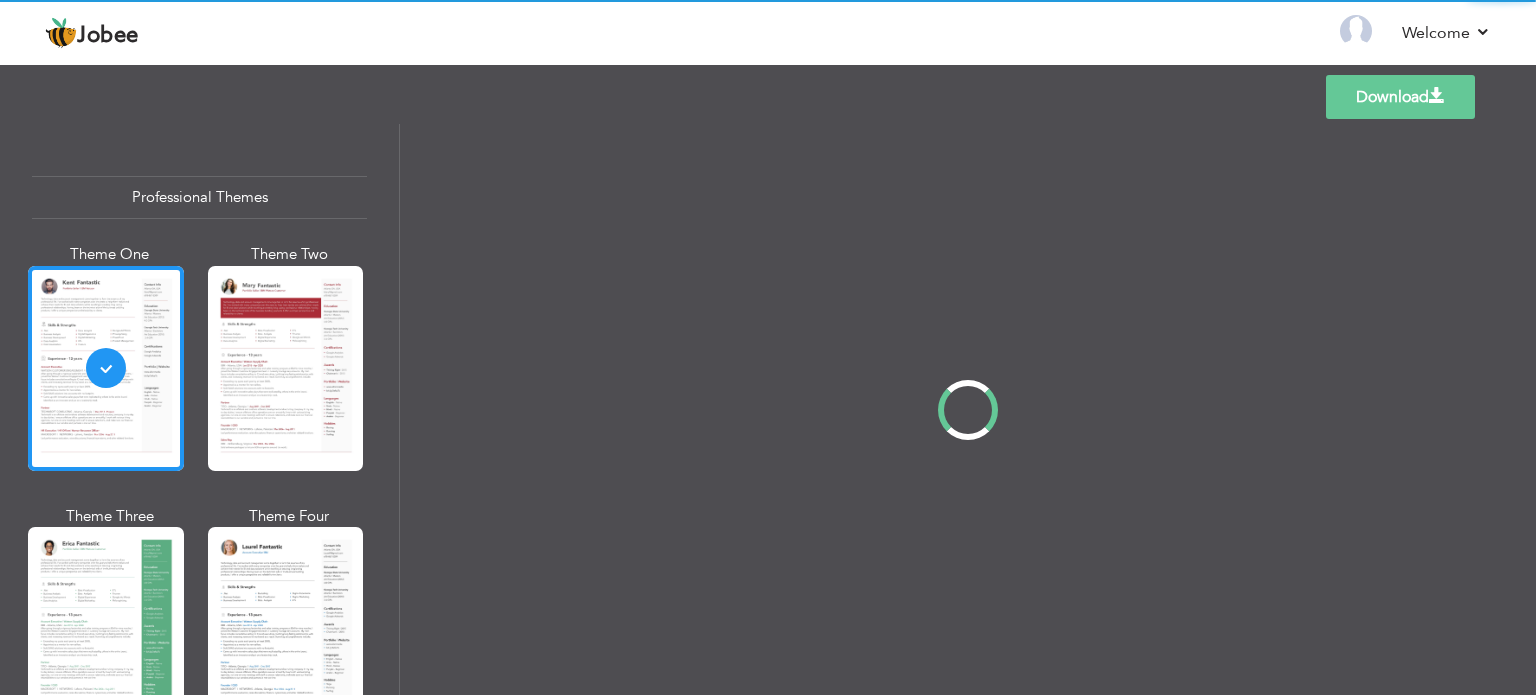 scroll, scrollTop: 0, scrollLeft: 0, axis: both 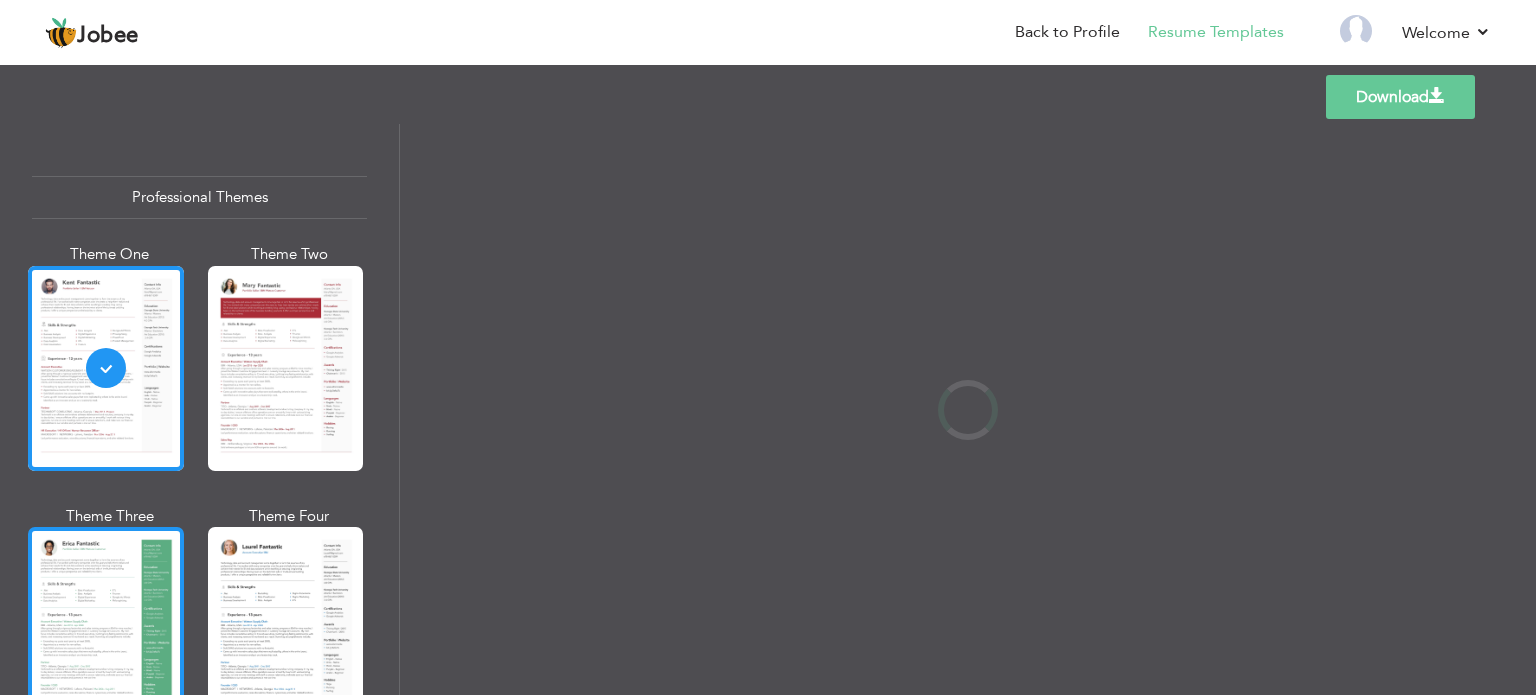 click at bounding box center (106, 629) 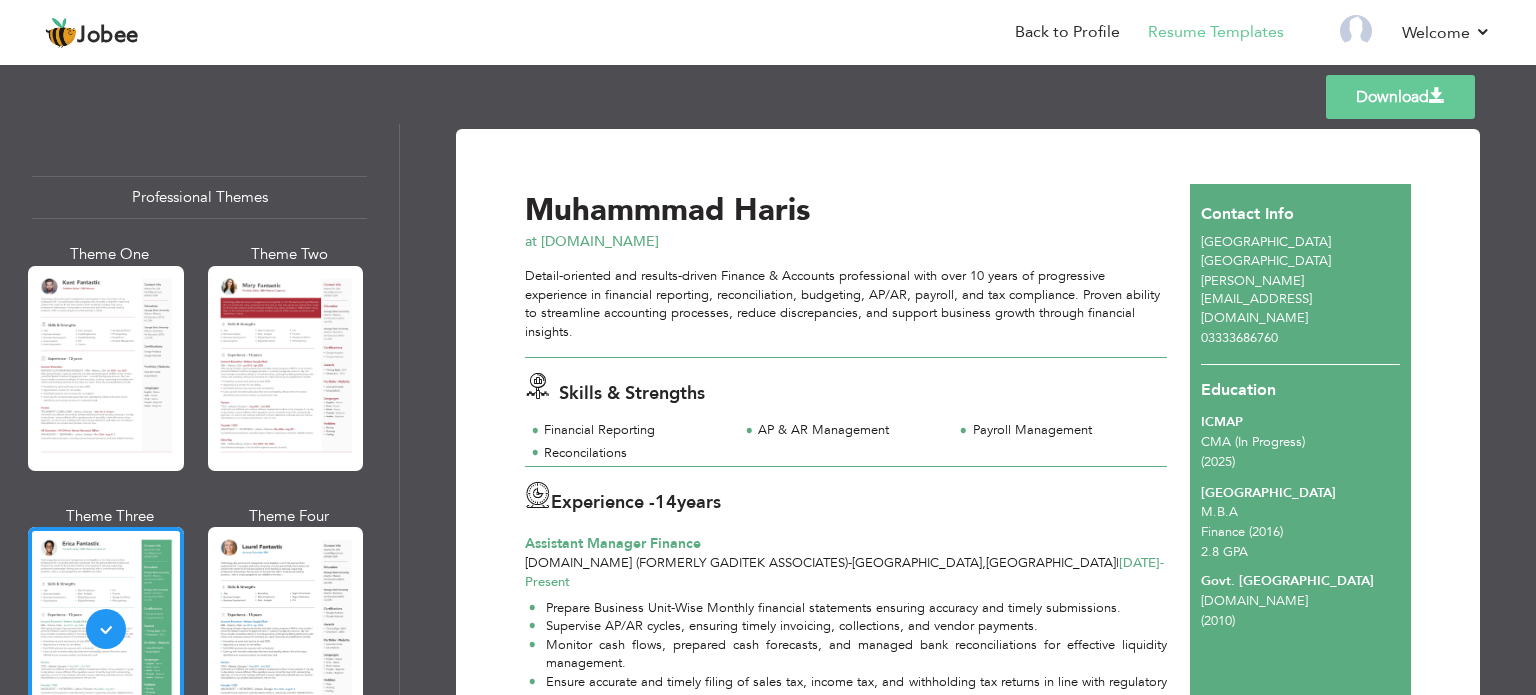 click on "Download" at bounding box center (1400, 97) 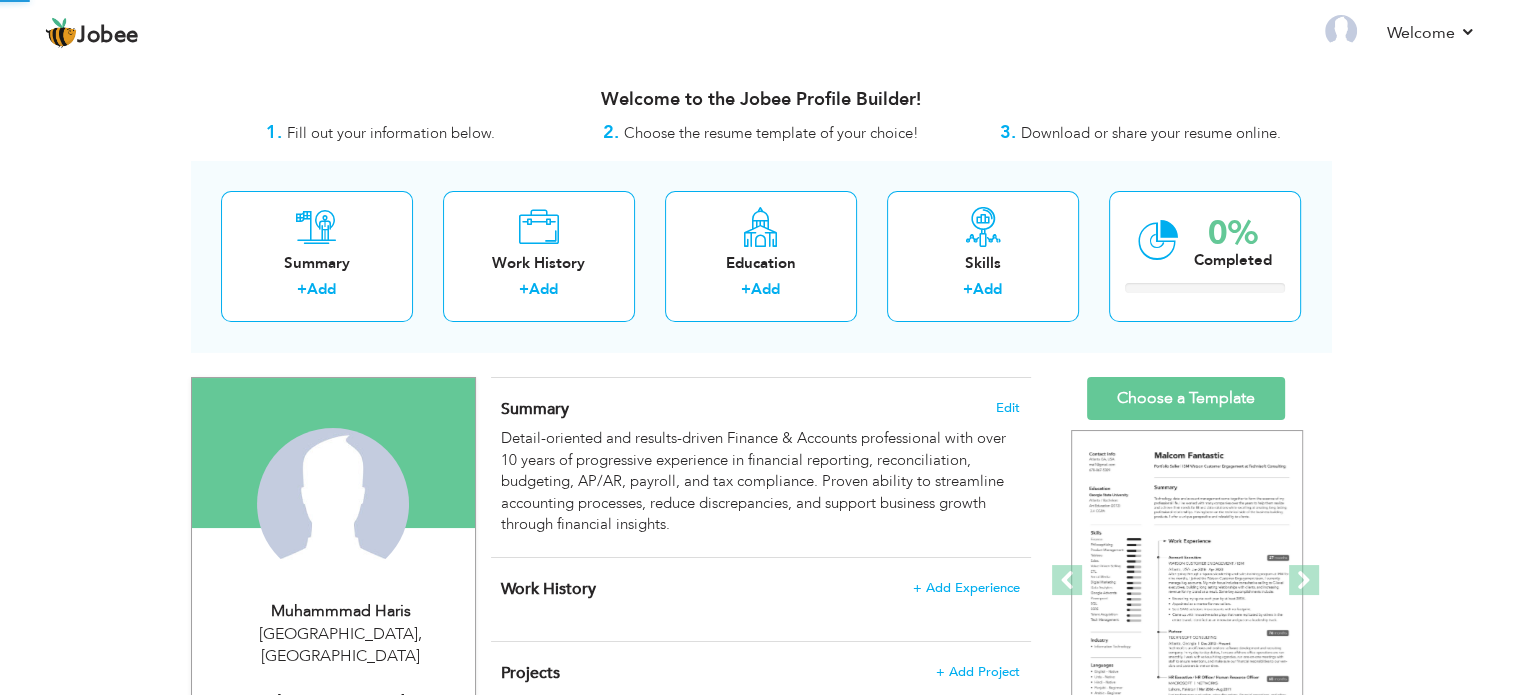 scroll, scrollTop: 0, scrollLeft: 0, axis: both 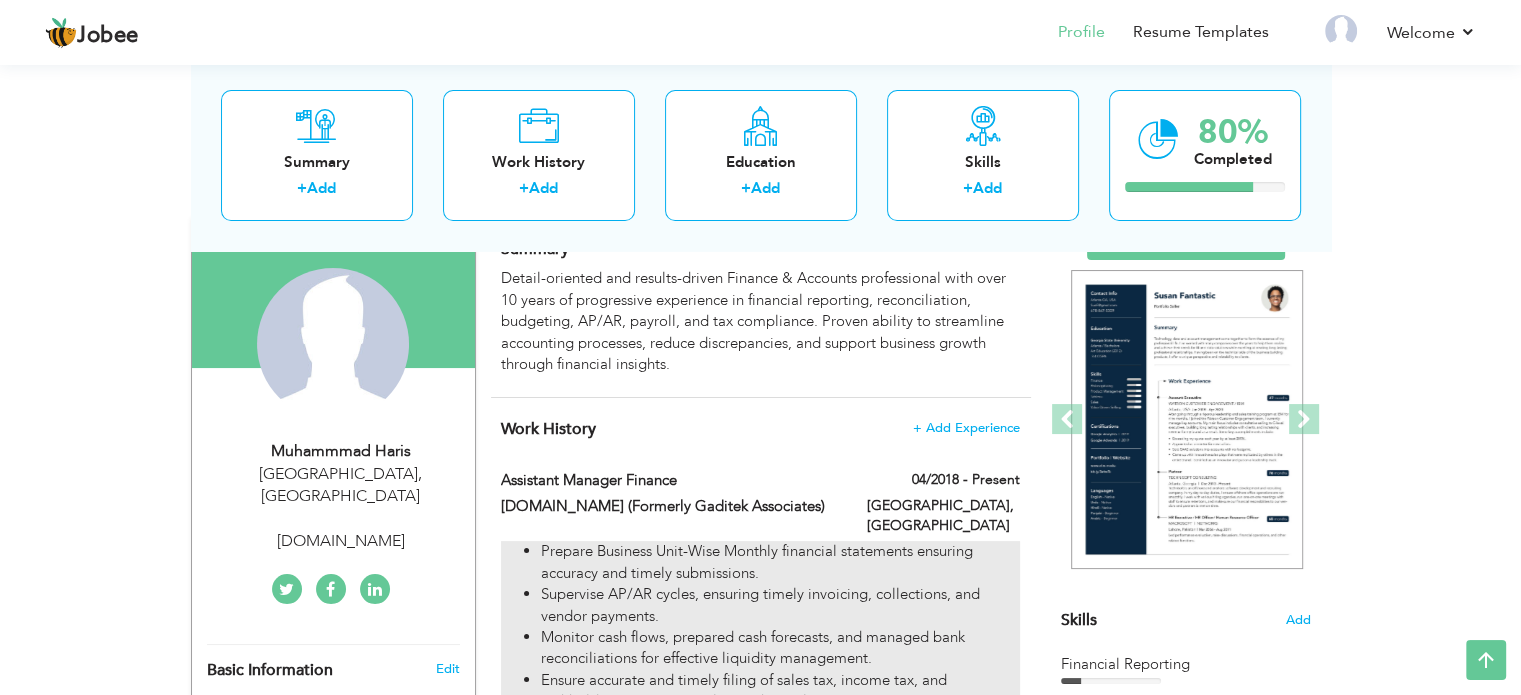 click on "Supervise AP/AR cycles, ensuring timely invoicing, collections, and vendor payments." at bounding box center [780, 605] 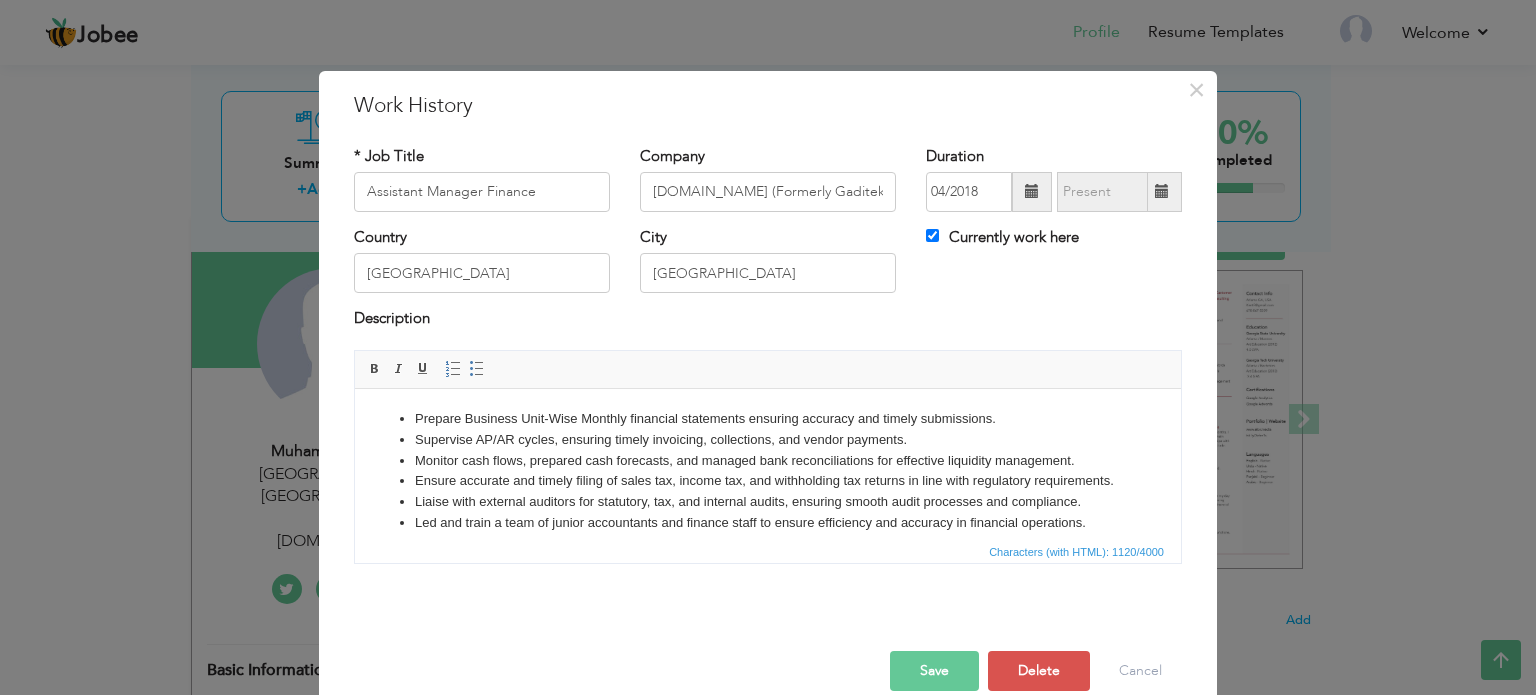 click on "Prepare Business Unit-Wise Monthly financial statements ensuring accuracy and timely submissions." at bounding box center [768, 418] 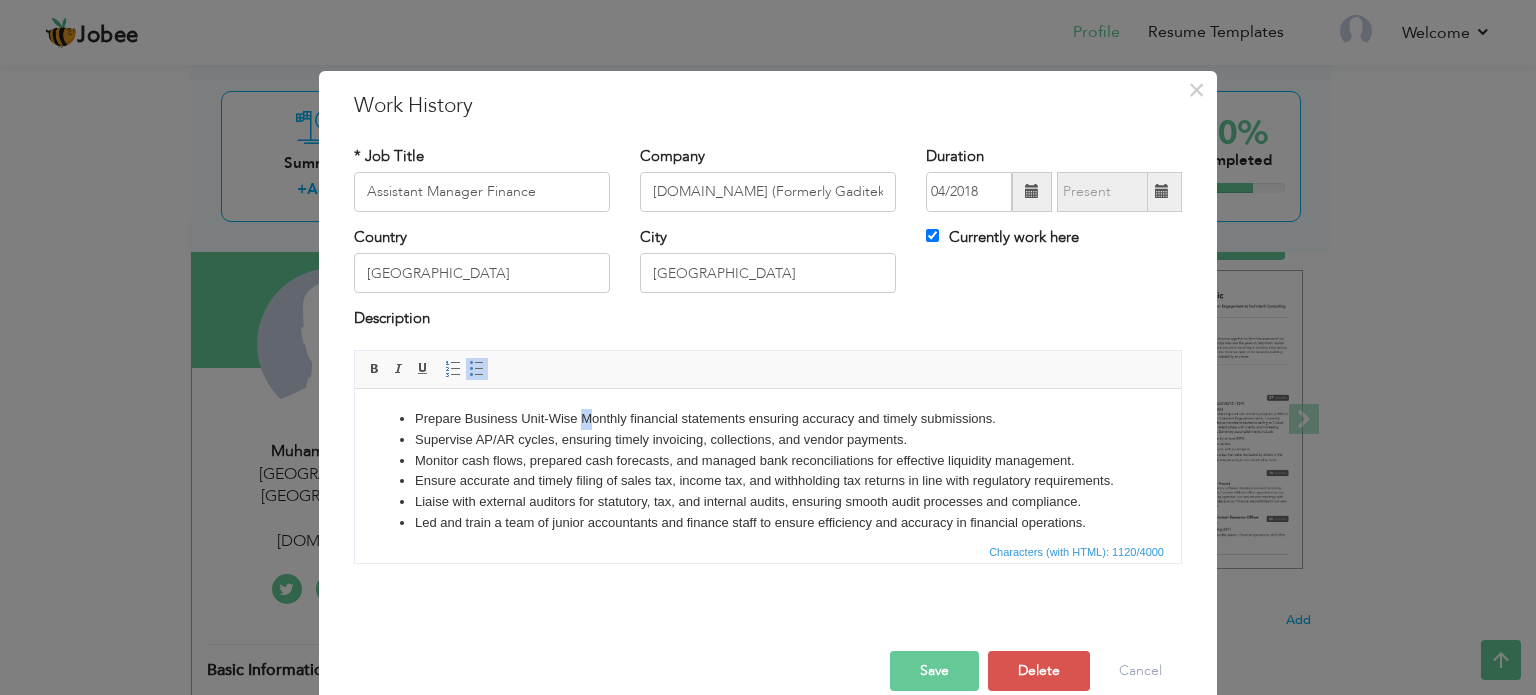 type 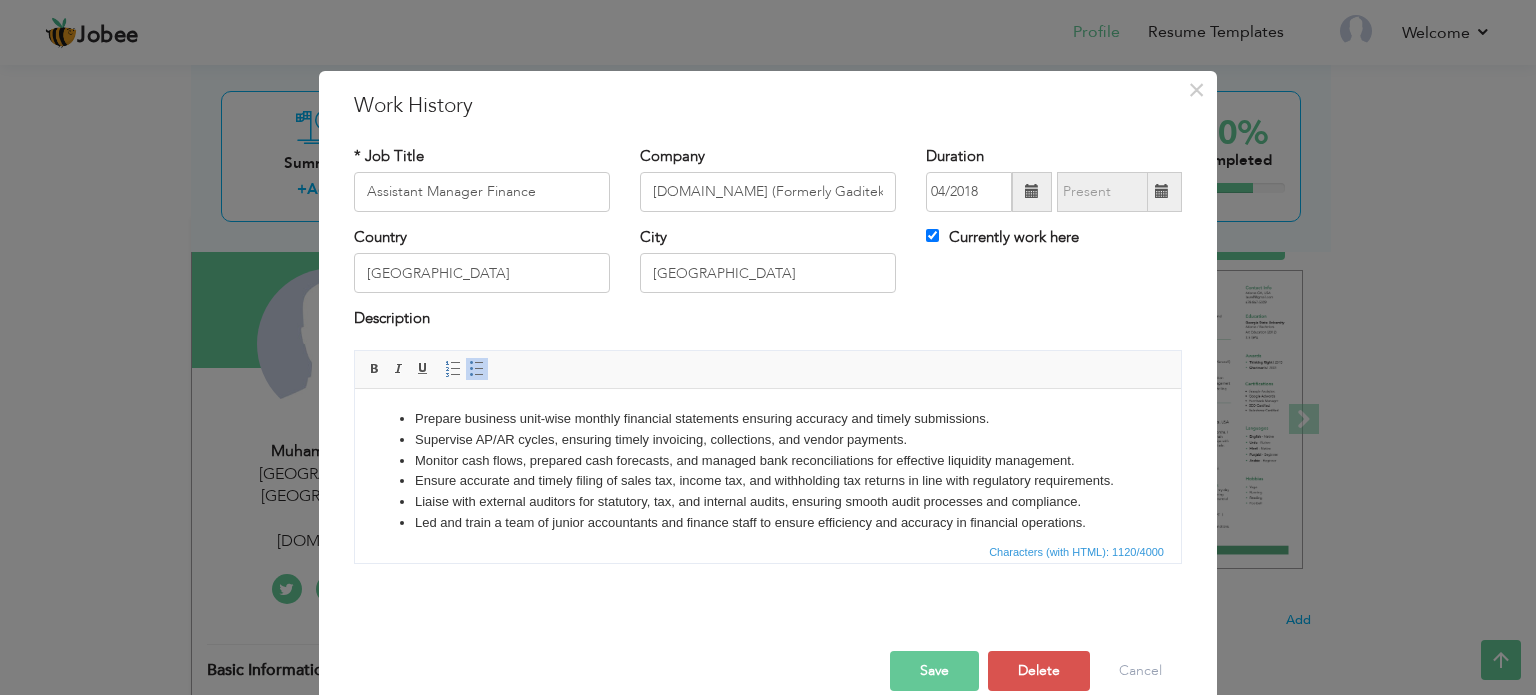click on "Monitor cash flows, prepared cash forecasts, and managed bank reconciliations for effective liquidity management." at bounding box center [768, 460] 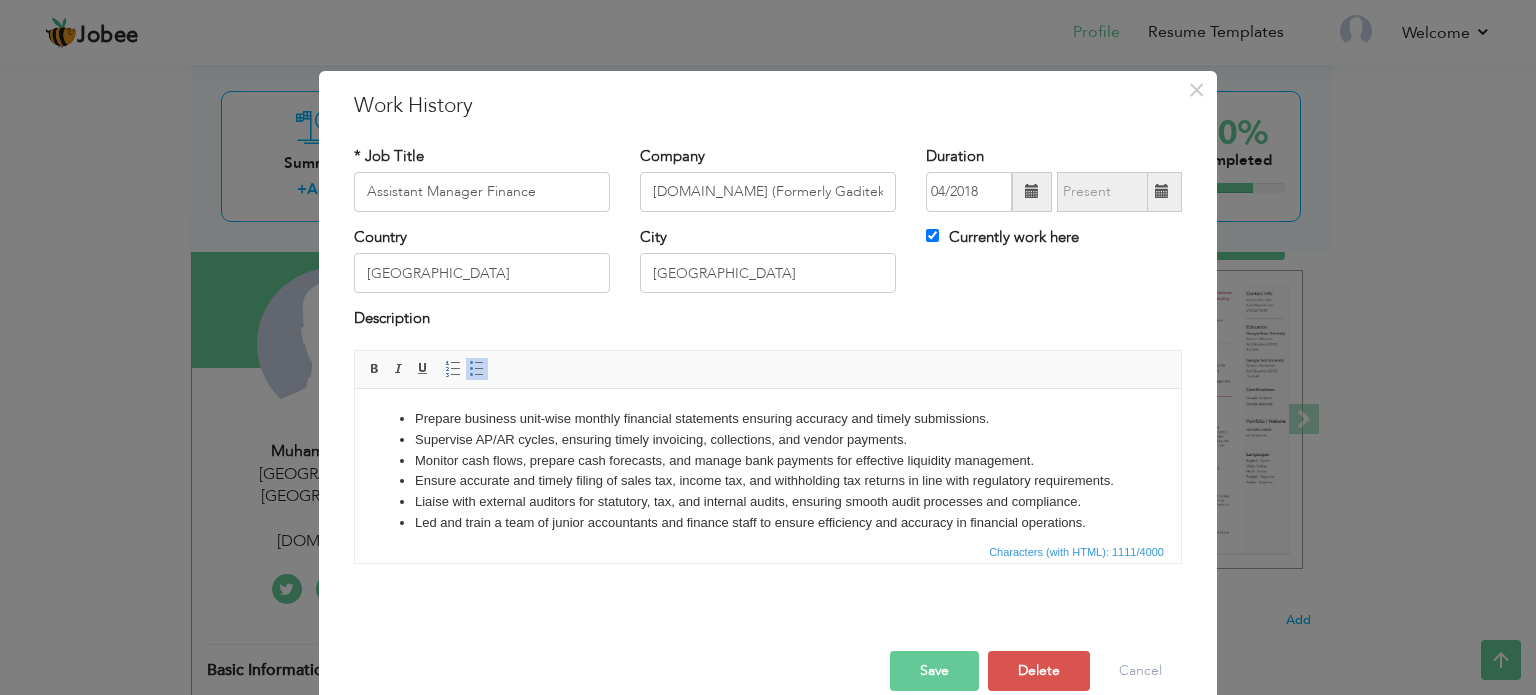 scroll, scrollTop: 12, scrollLeft: 0, axis: vertical 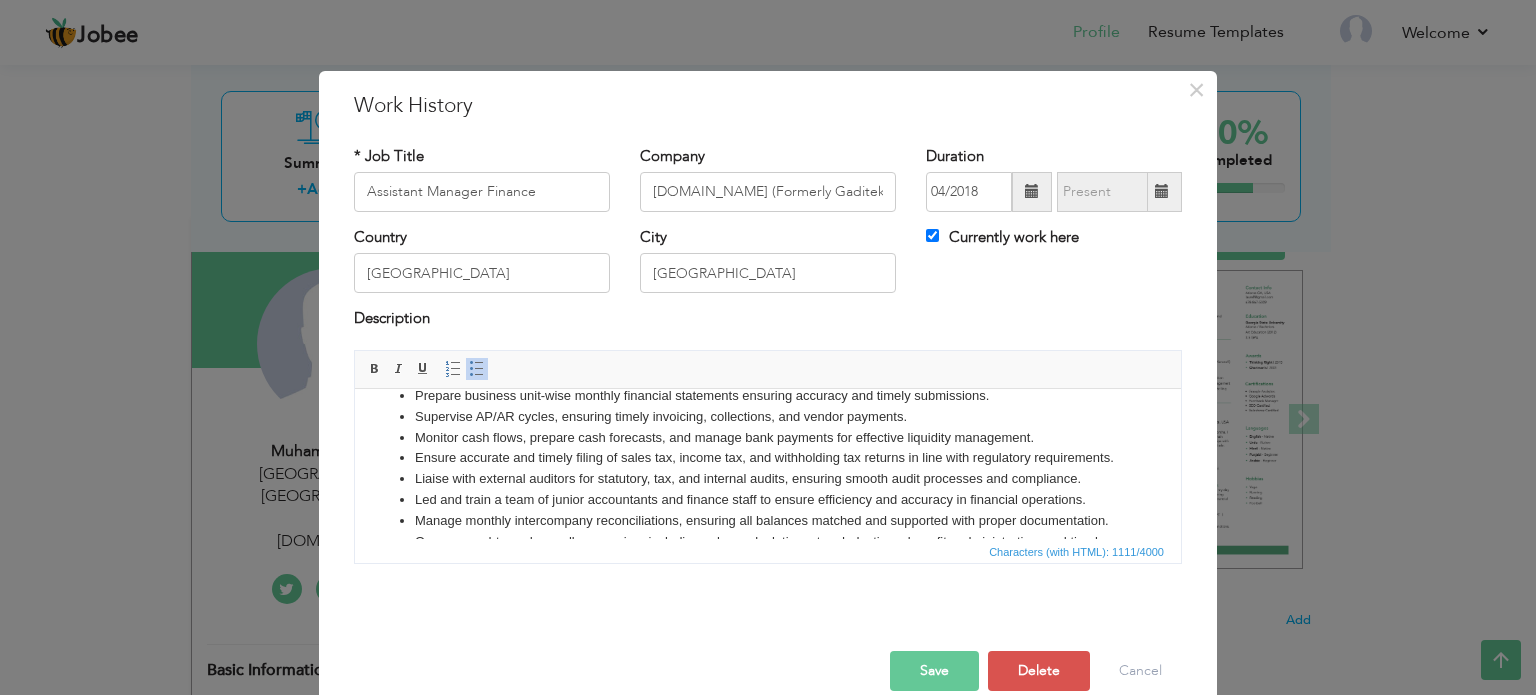 click on "Monitor cash flows, prepare cash forecasts, and manage bank payments for effective liquidity management." at bounding box center (768, 437) 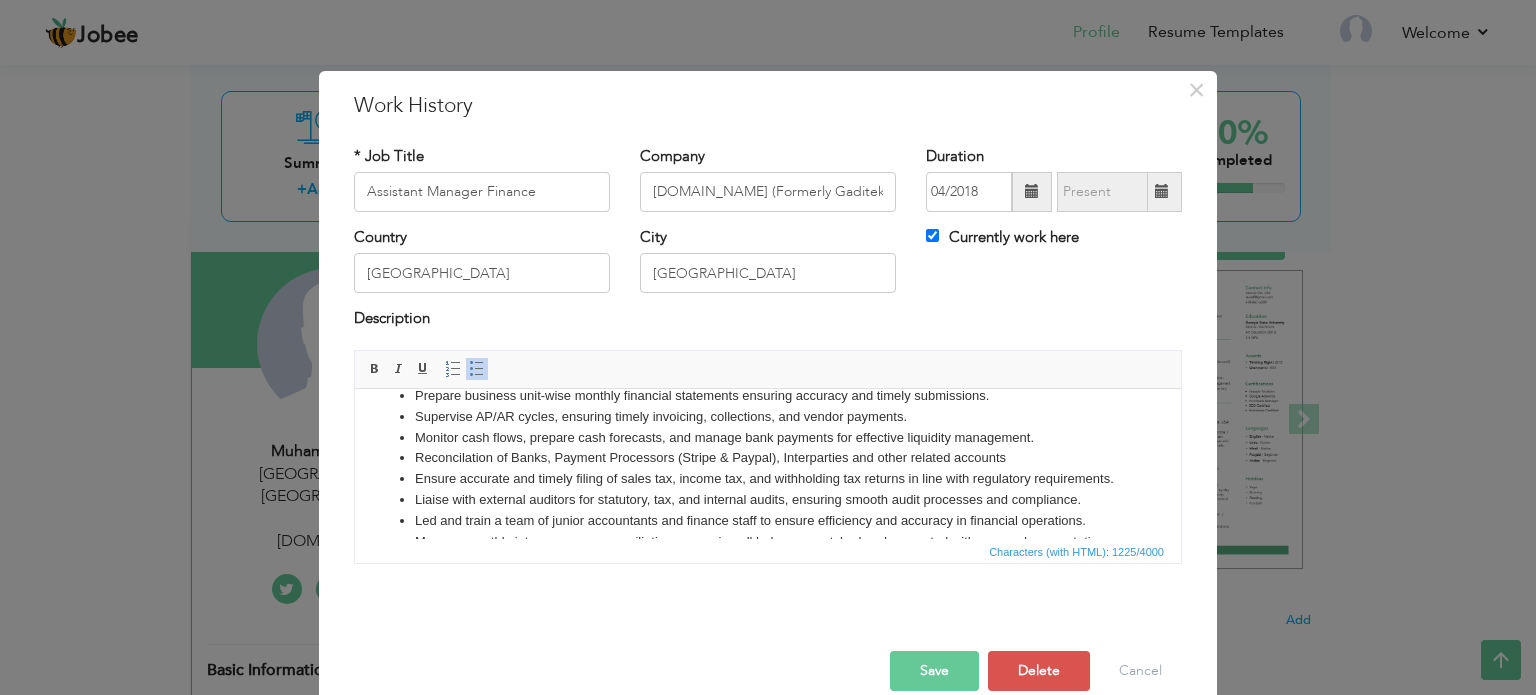 scroll, scrollTop: 0, scrollLeft: 0, axis: both 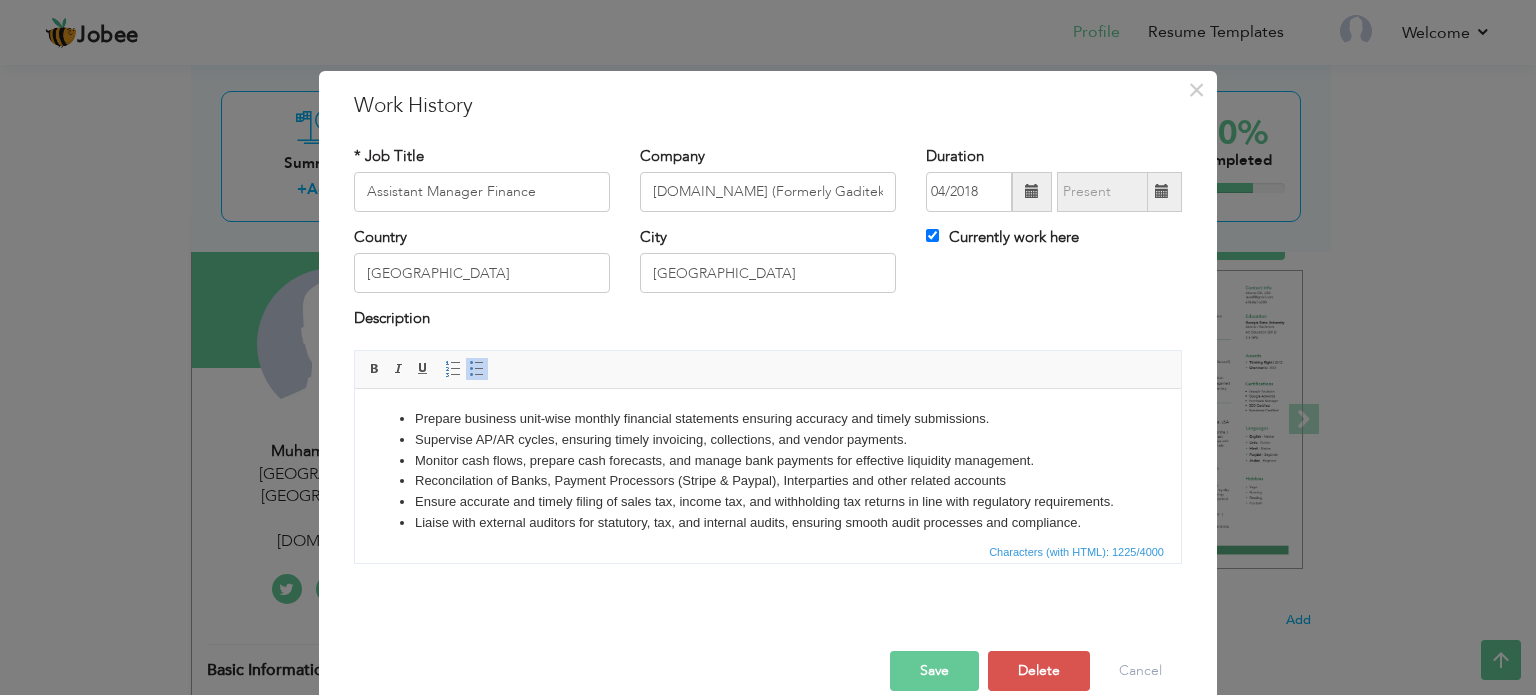 drag, startPoint x: 1174, startPoint y: 394, endPoint x: 1514, endPoint y: 775, distance: 510.6476 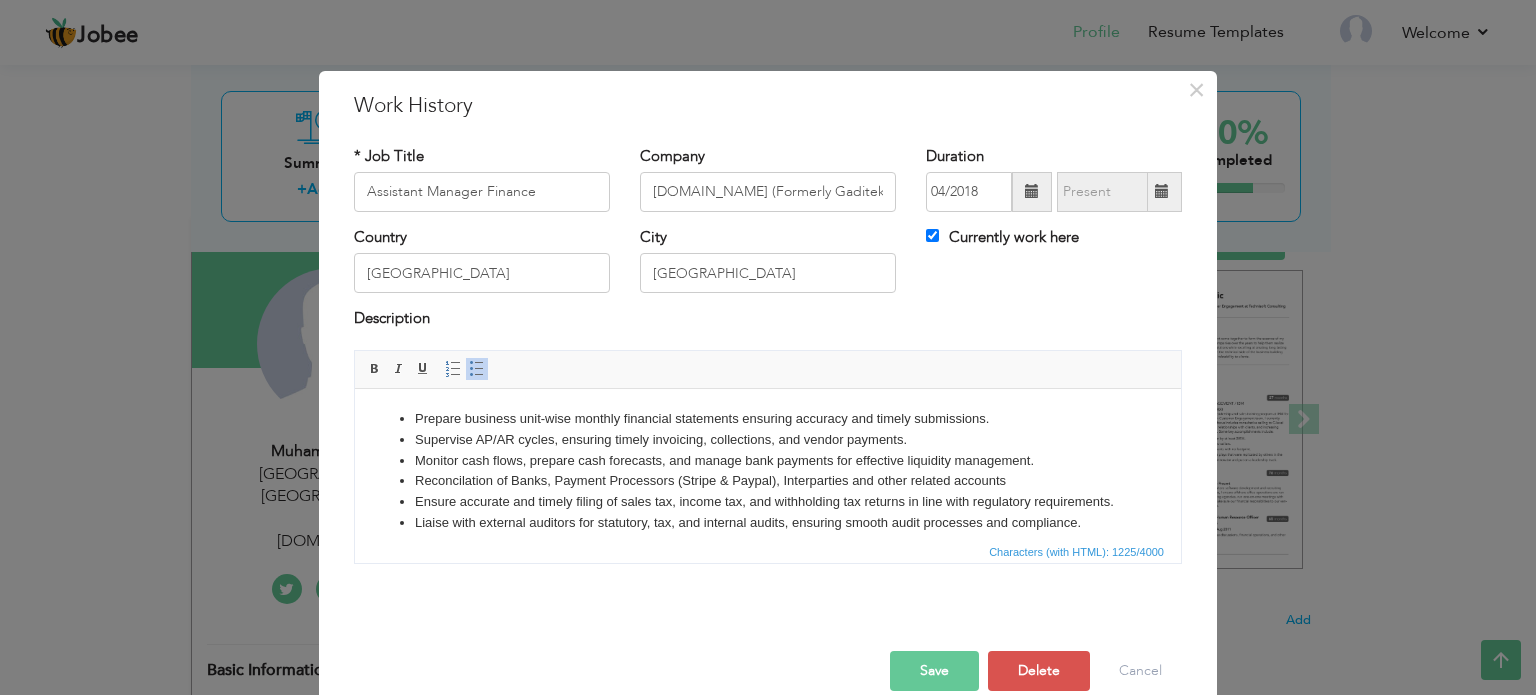 click on "Editor toolbars Basic Styles   Bold   Italic   Underline Paragraph   Insert/Remove Numbered List   Insert/Remove Bulleted List" at bounding box center [768, 370] 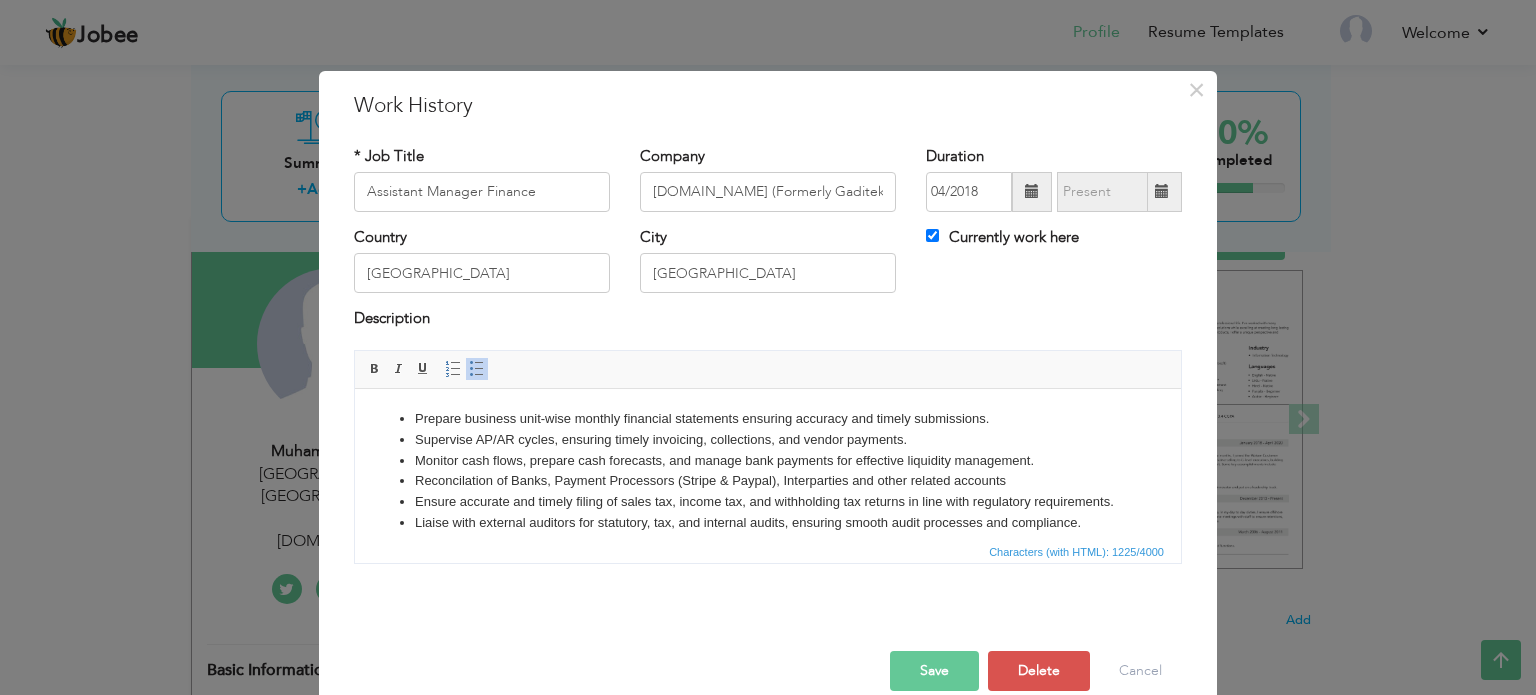 scroll, scrollTop: 0, scrollLeft: 0, axis: both 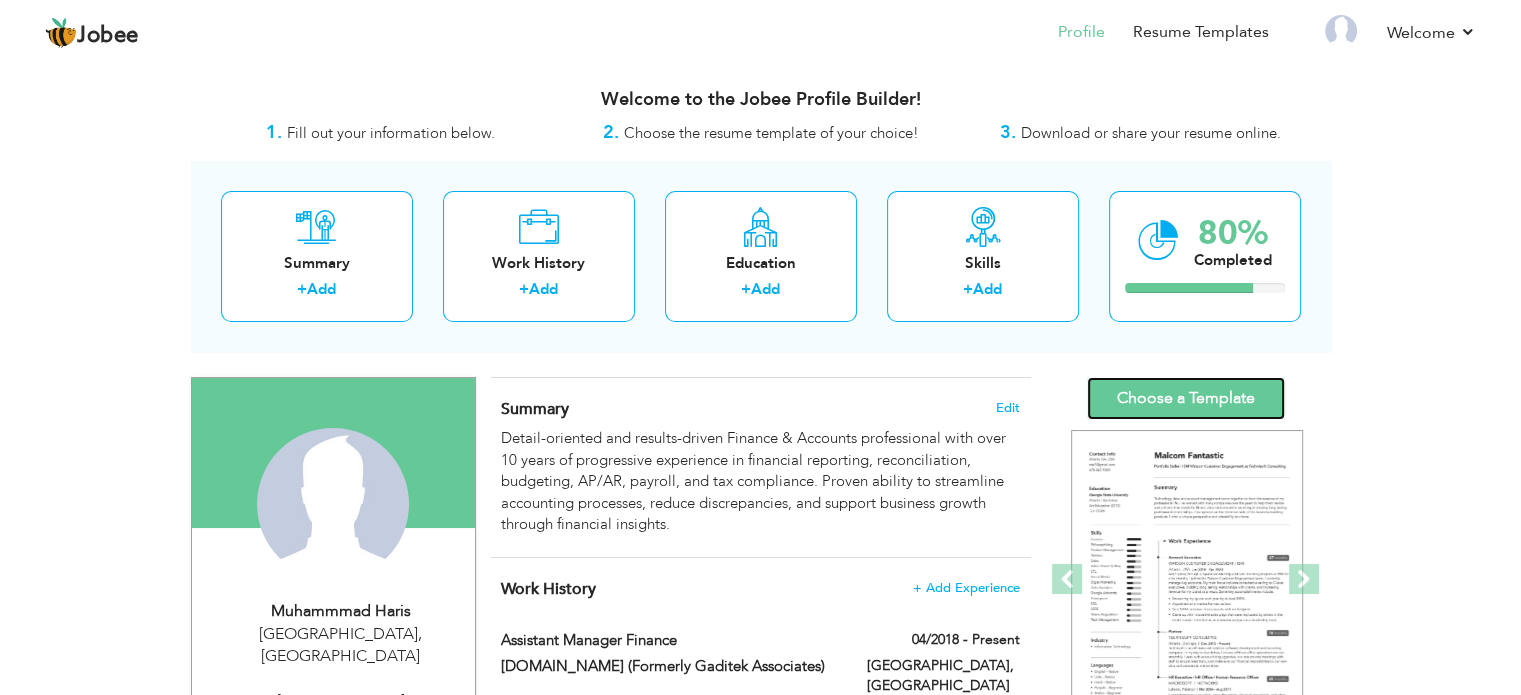 click on "Choose a Template" at bounding box center [1186, 398] 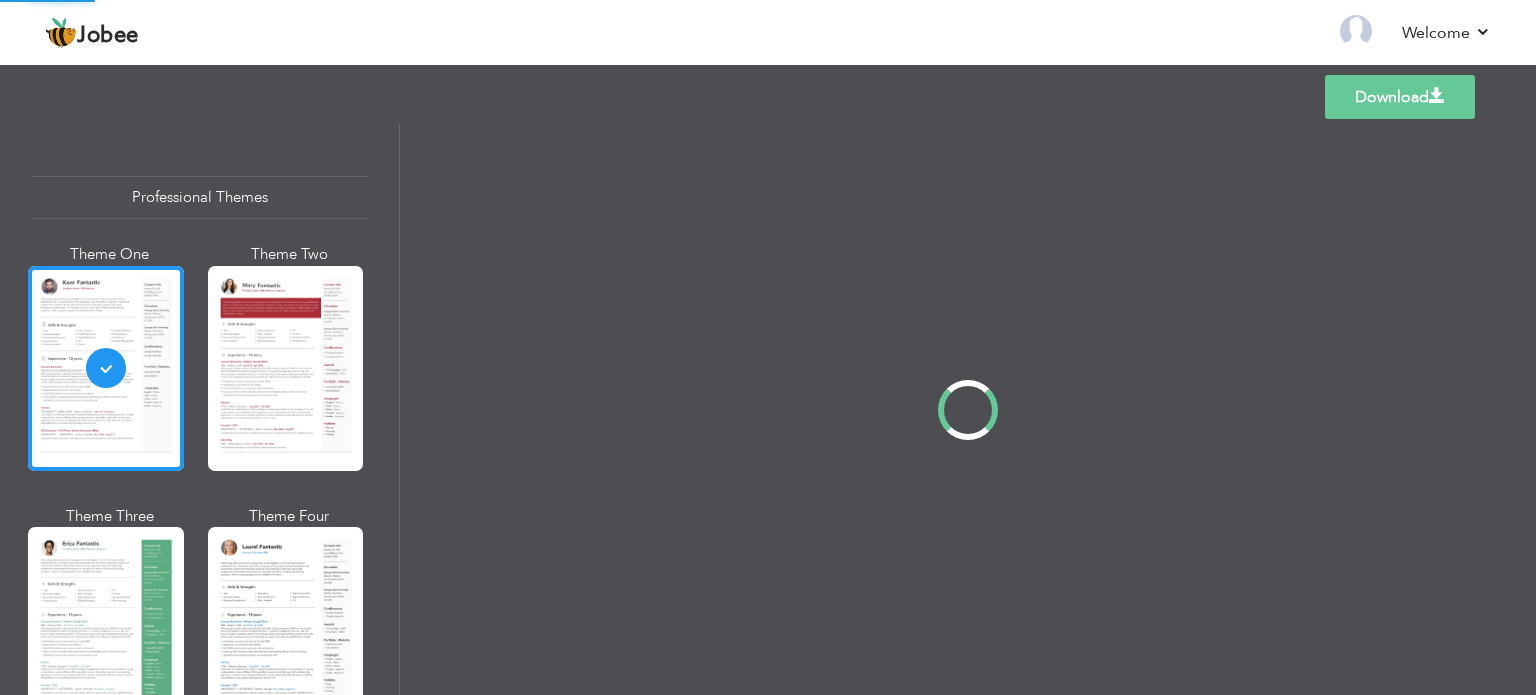 scroll, scrollTop: 0, scrollLeft: 0, axis: both 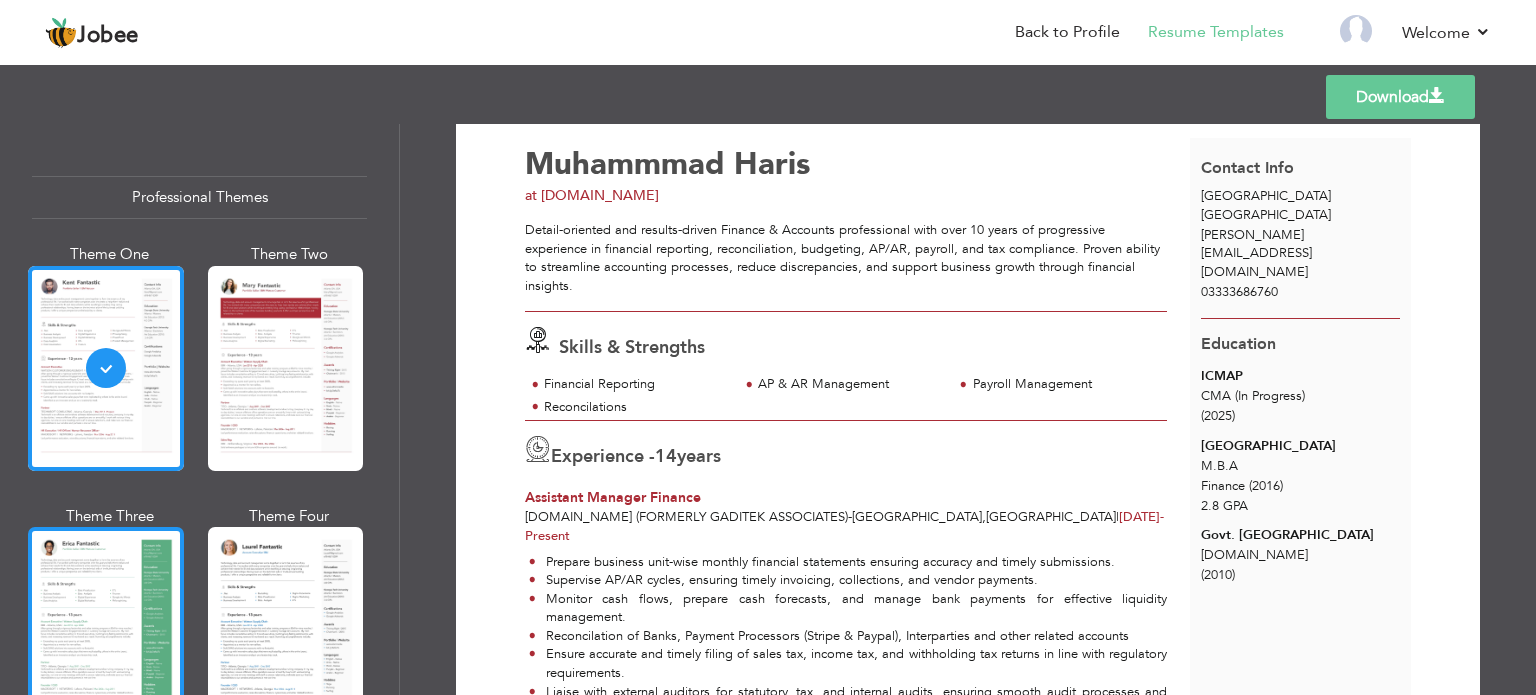 click at bounding box center [106, 629] 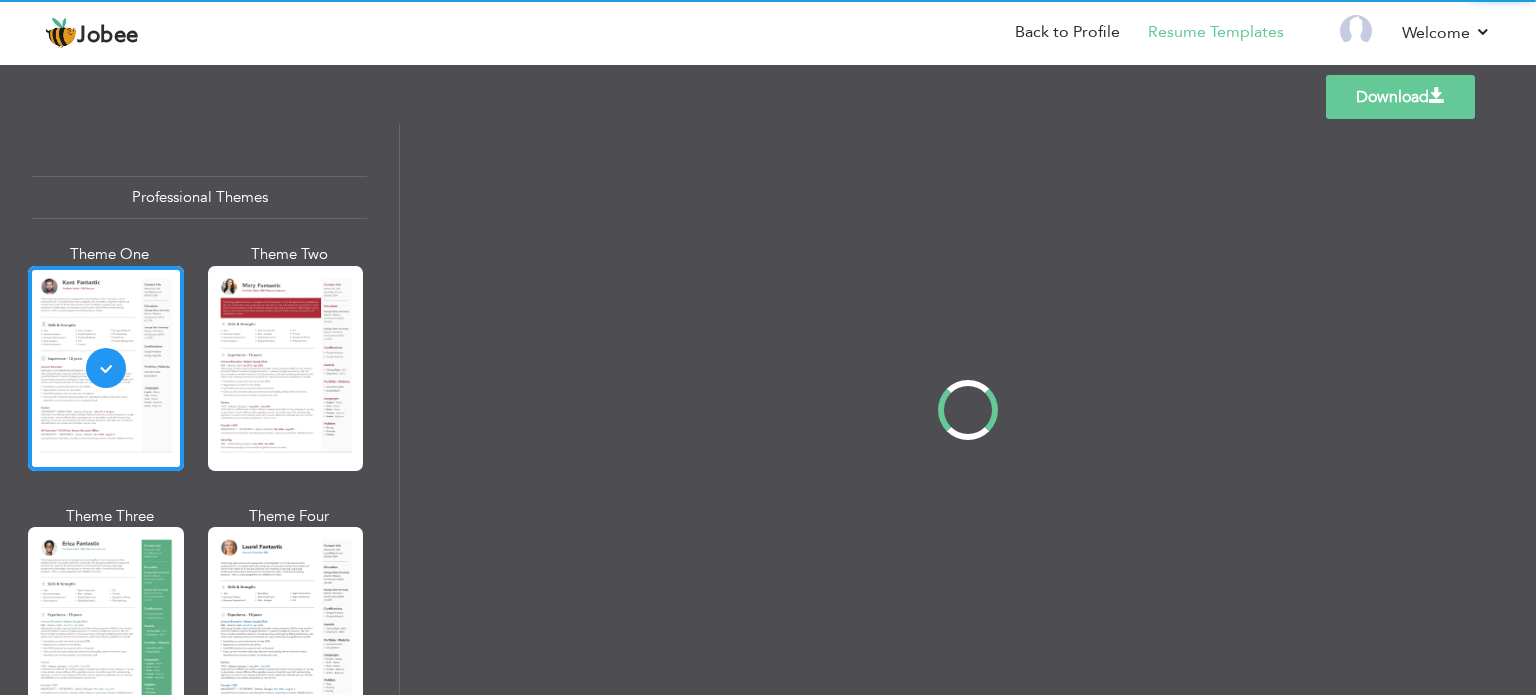 scroll, scrollTop: 0, scrollLeft: 0, axis: both 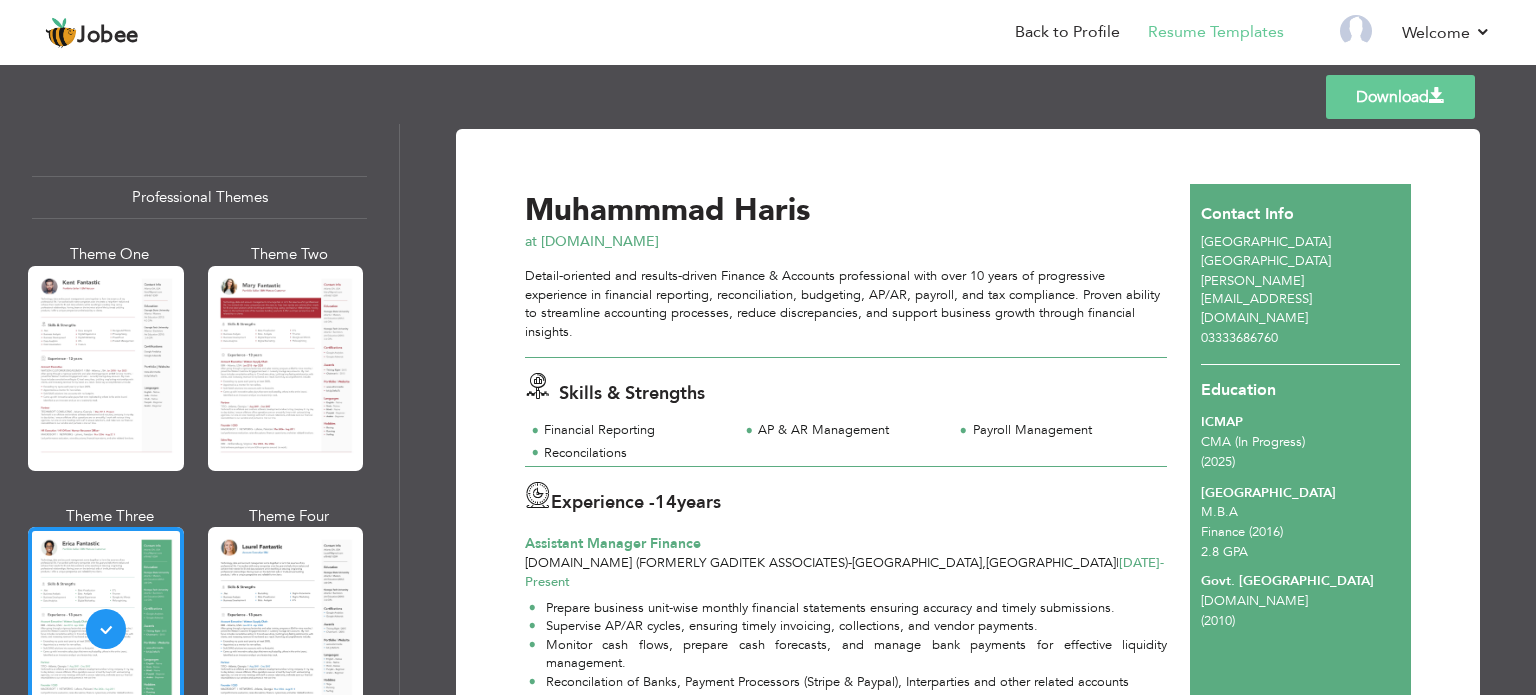click on "Download" at bounding box center (1400, 97) 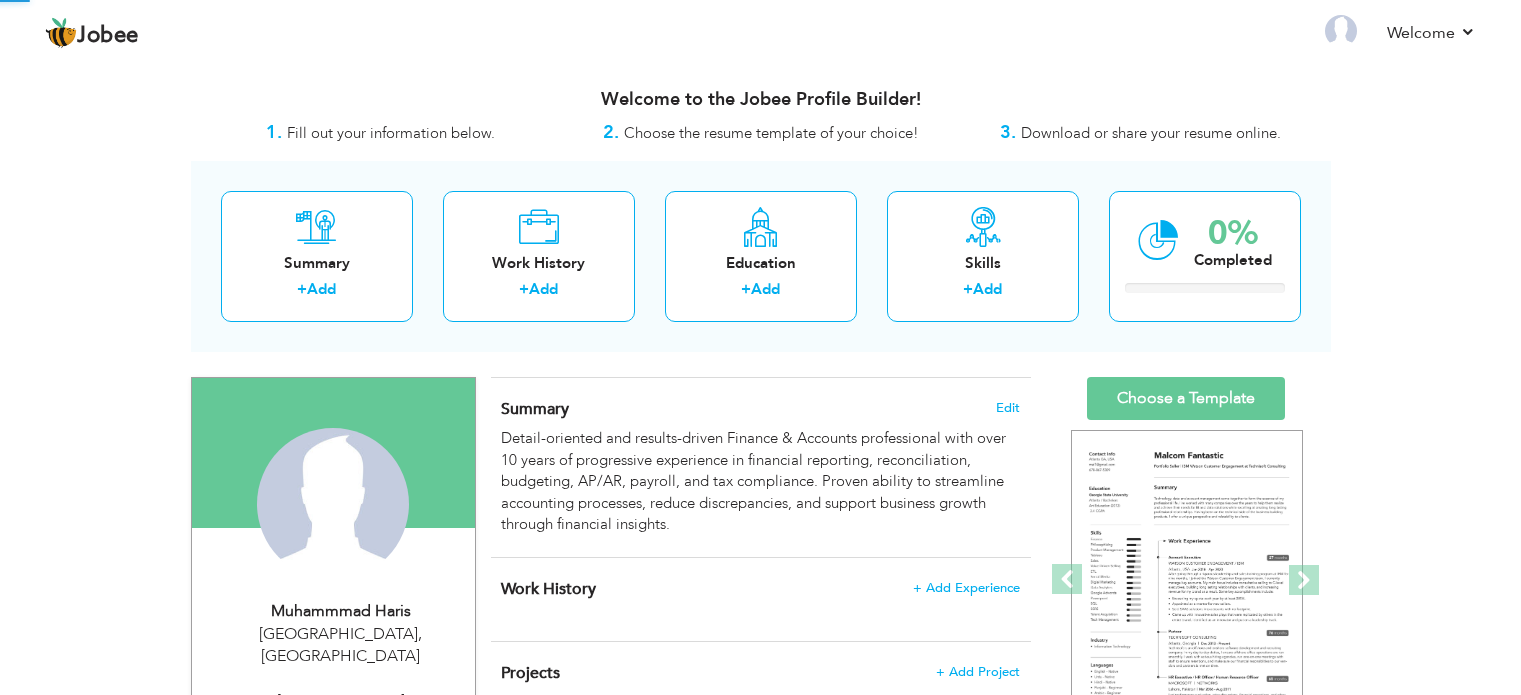 scroll, scrollTop: 0, scrollLeft: 0, axis: both 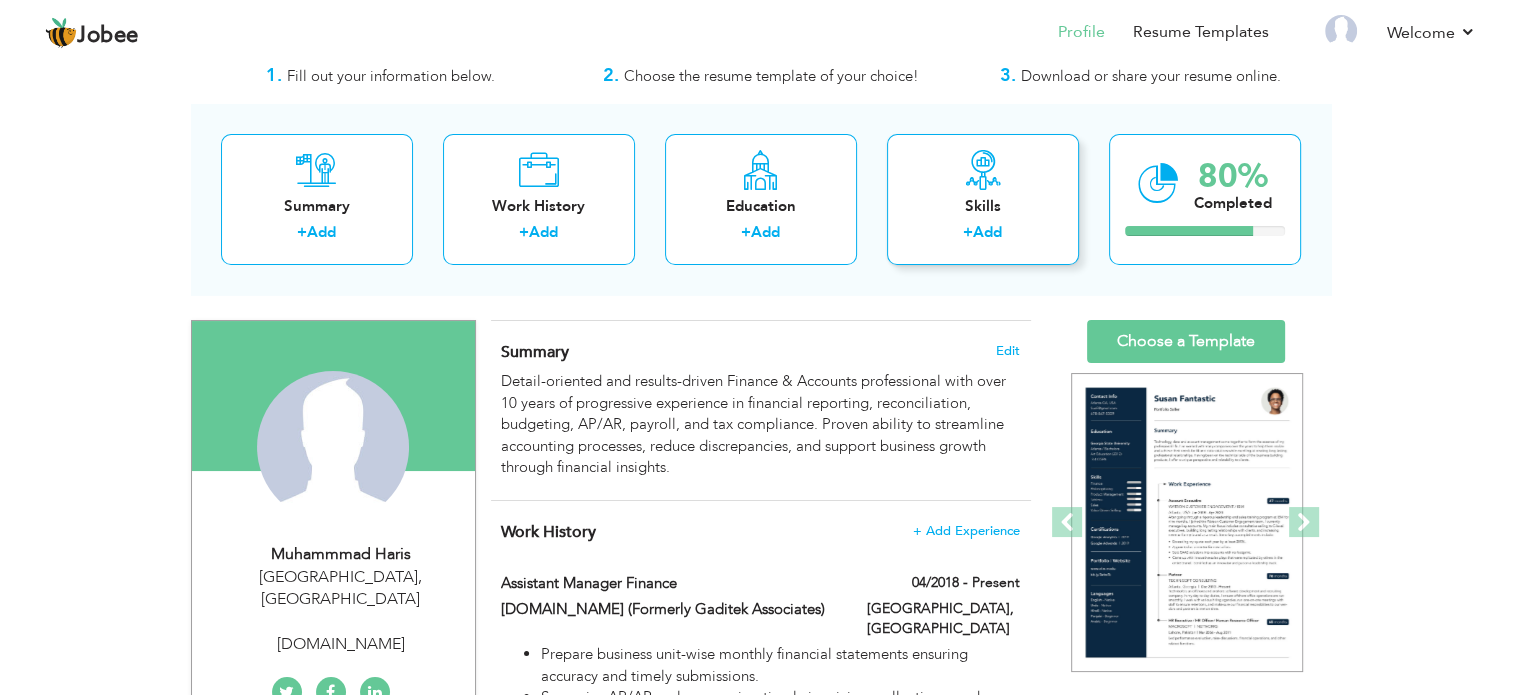 click at bounding box center (983, 170) 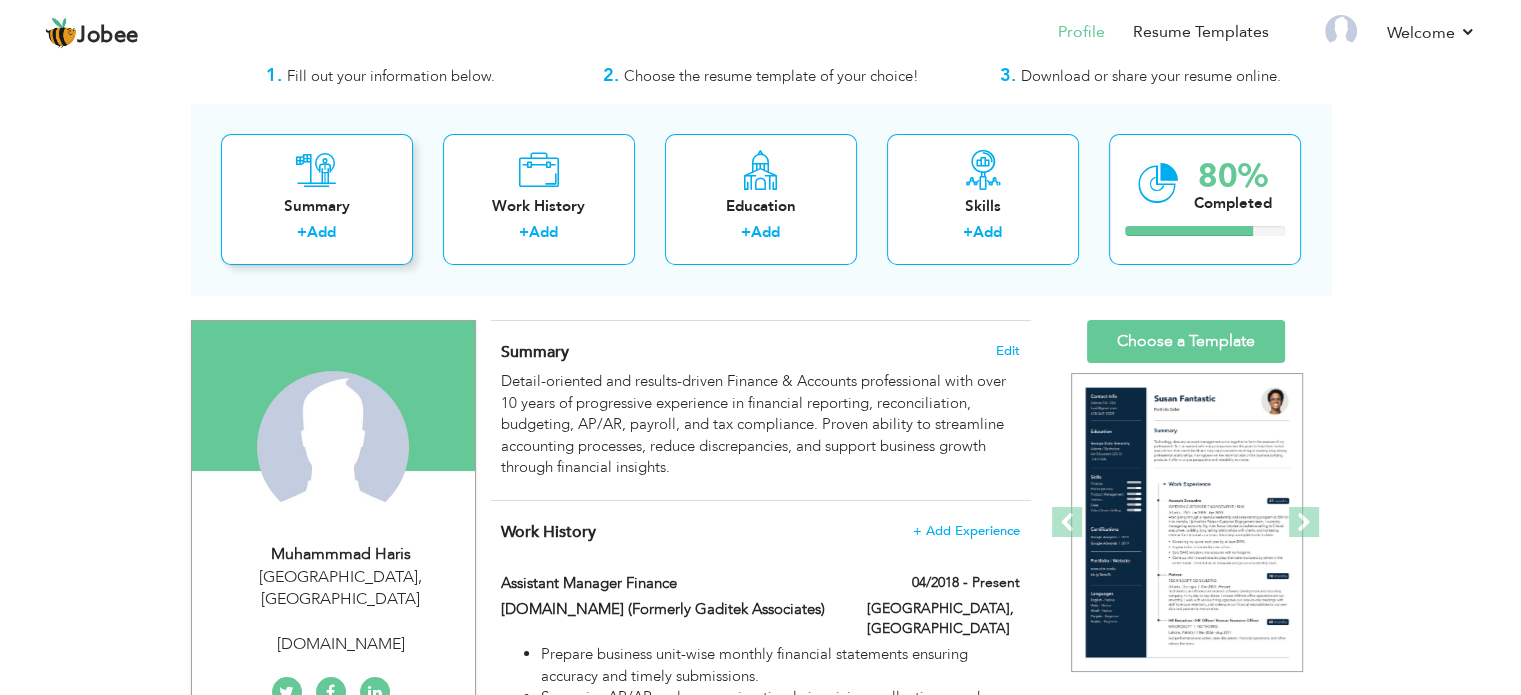 click on "Summary
+  Add" at bounding box center (317, 199) 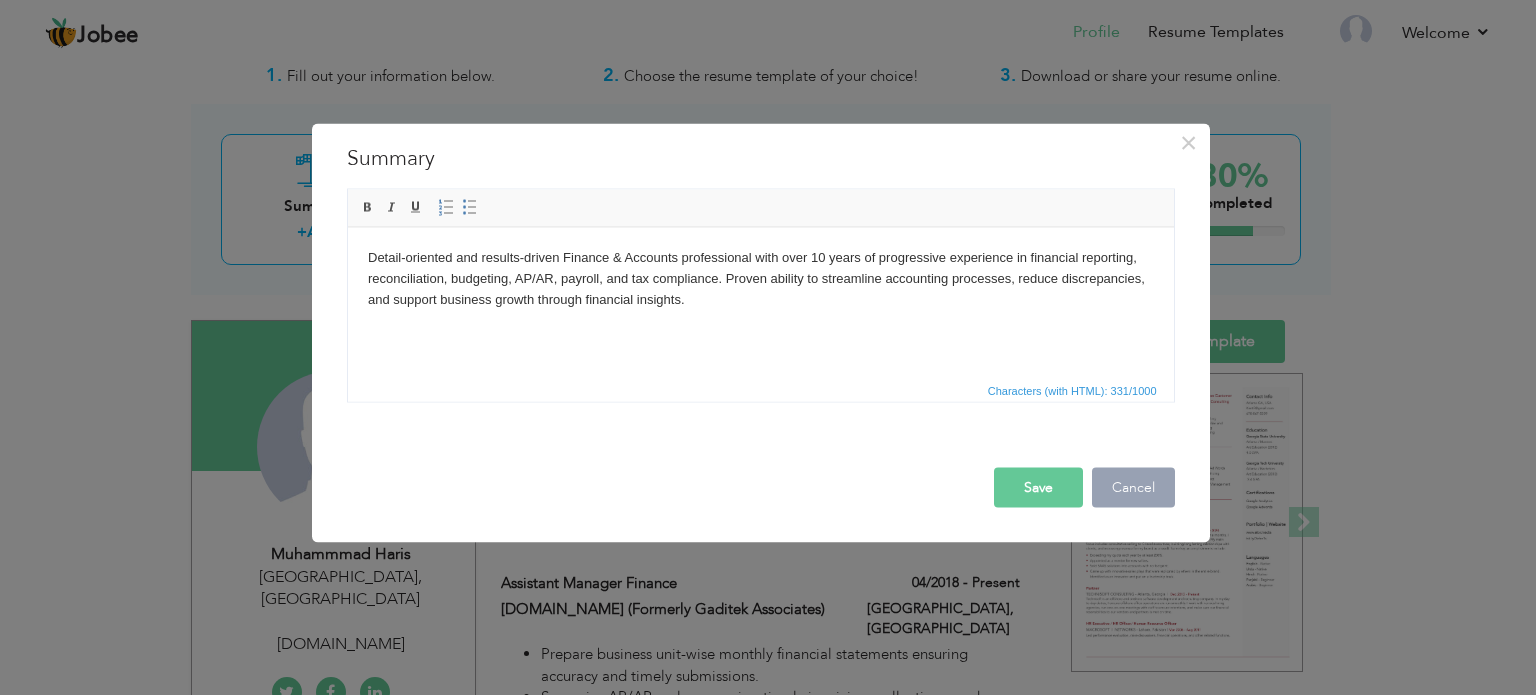 click on "Cancel" at bounding box center (1133, 487) 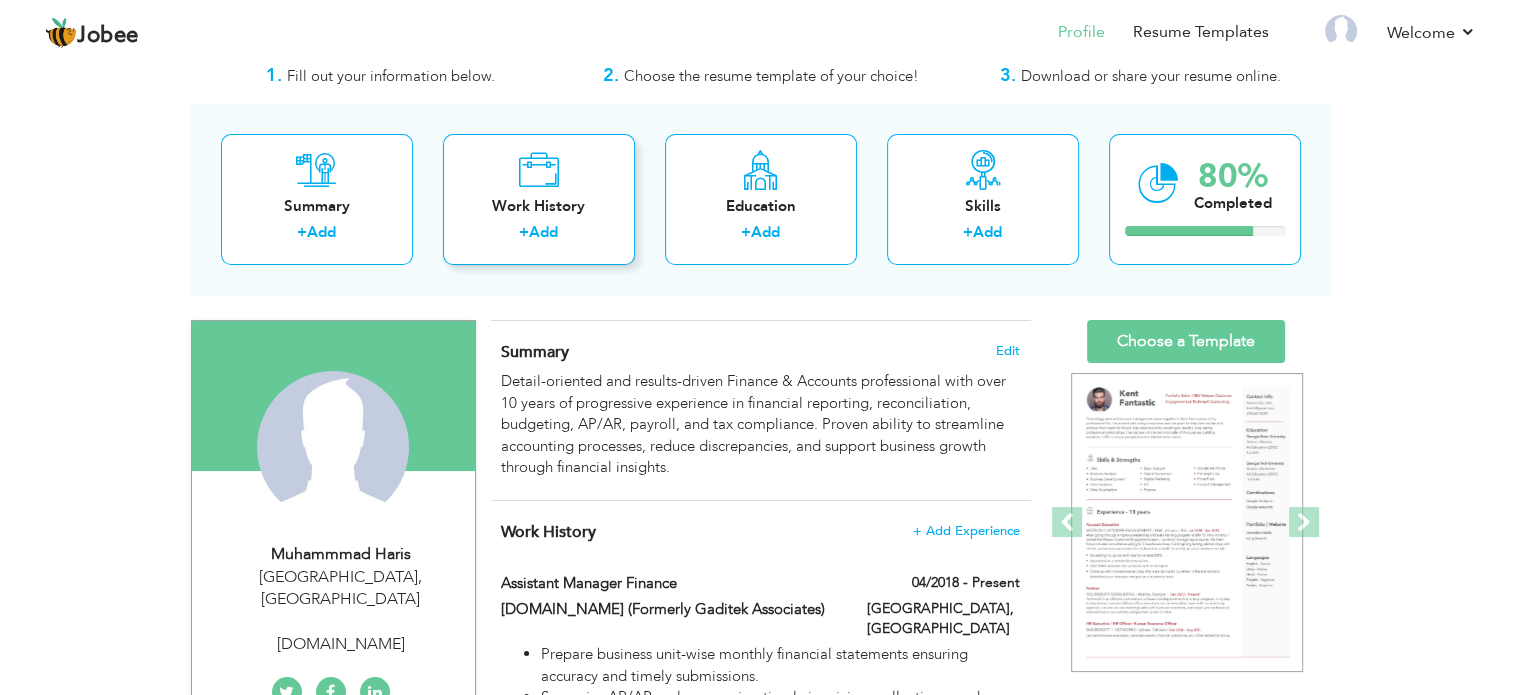 click on "+" at bounding box center (524, 232) 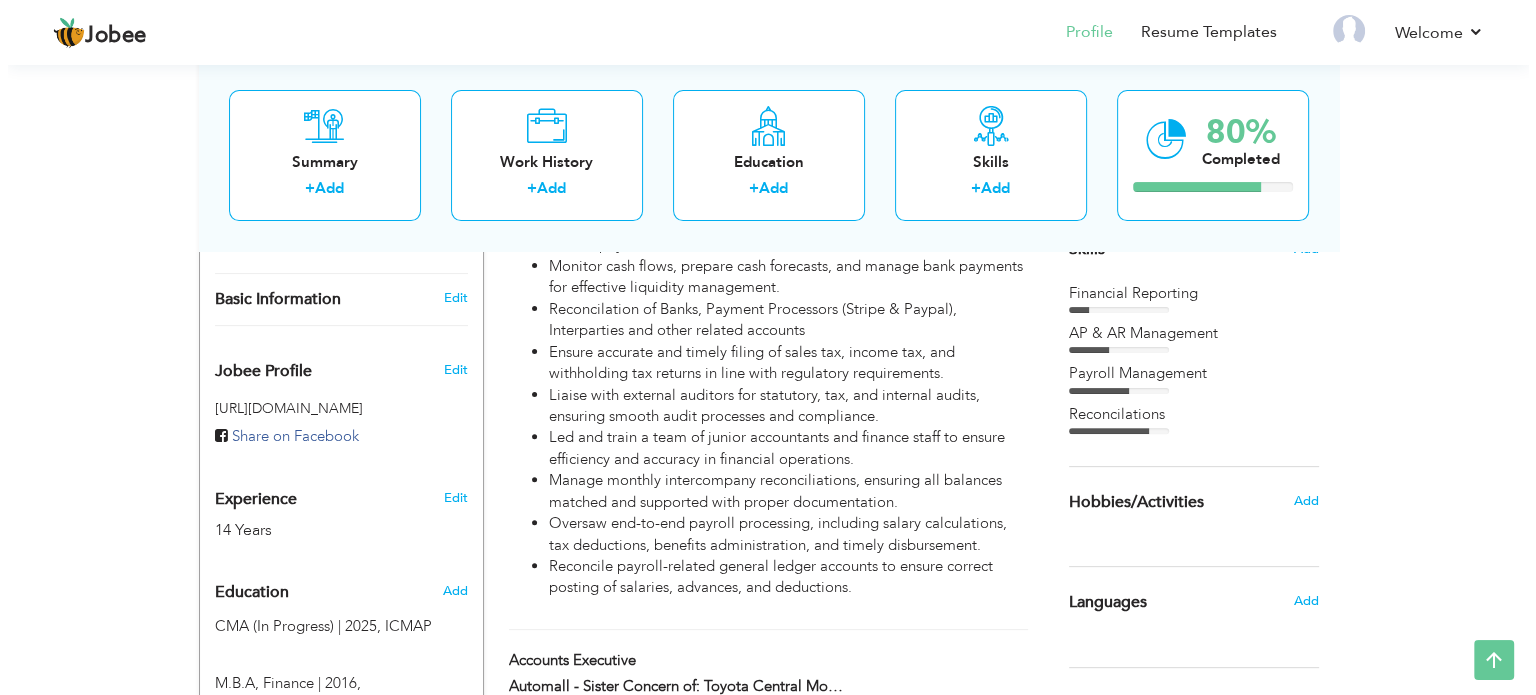 scroll, scrollTop: 527, scrollLeft: 0, axis: vertical 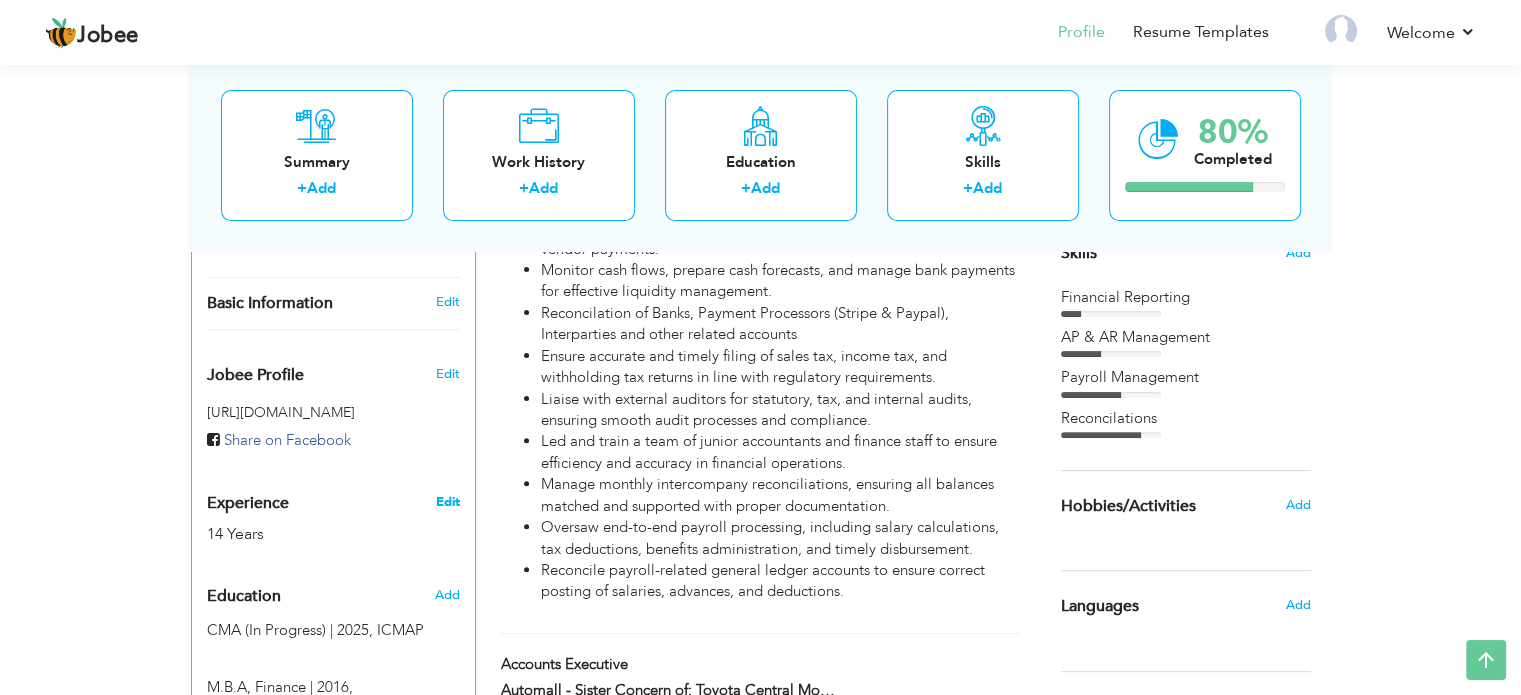 click on "Edit" at bounding box center [447, 502] 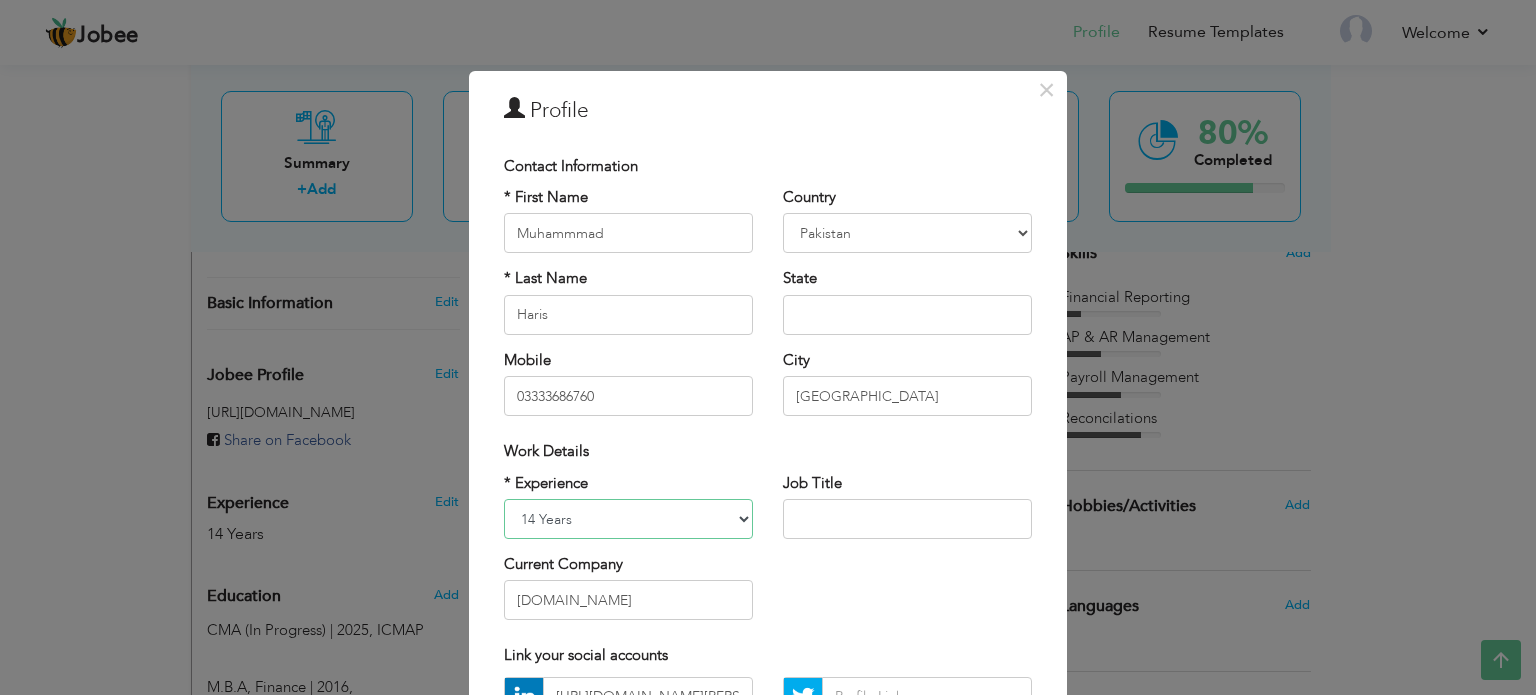 click on "Entry Level Less than 1 Year 1 Year 2 Years 3 Years 4 Years 5 Years 6 Years 7 Years 8 Years 9 Years 10 Years 11 Years 12 Years 13 Years 14 Years 15 Years 16 Years 17 Years 18 Years 19 Years 20 Years 21 Years 22 Years 23 Years 24 Years 25 Years 26 Years 27 Years 28 Years 29 Years 30 Years 31 Years 32 Years 33 Years 34 Years 35 Years More than 35 Years" at bounding box center (628, 519) 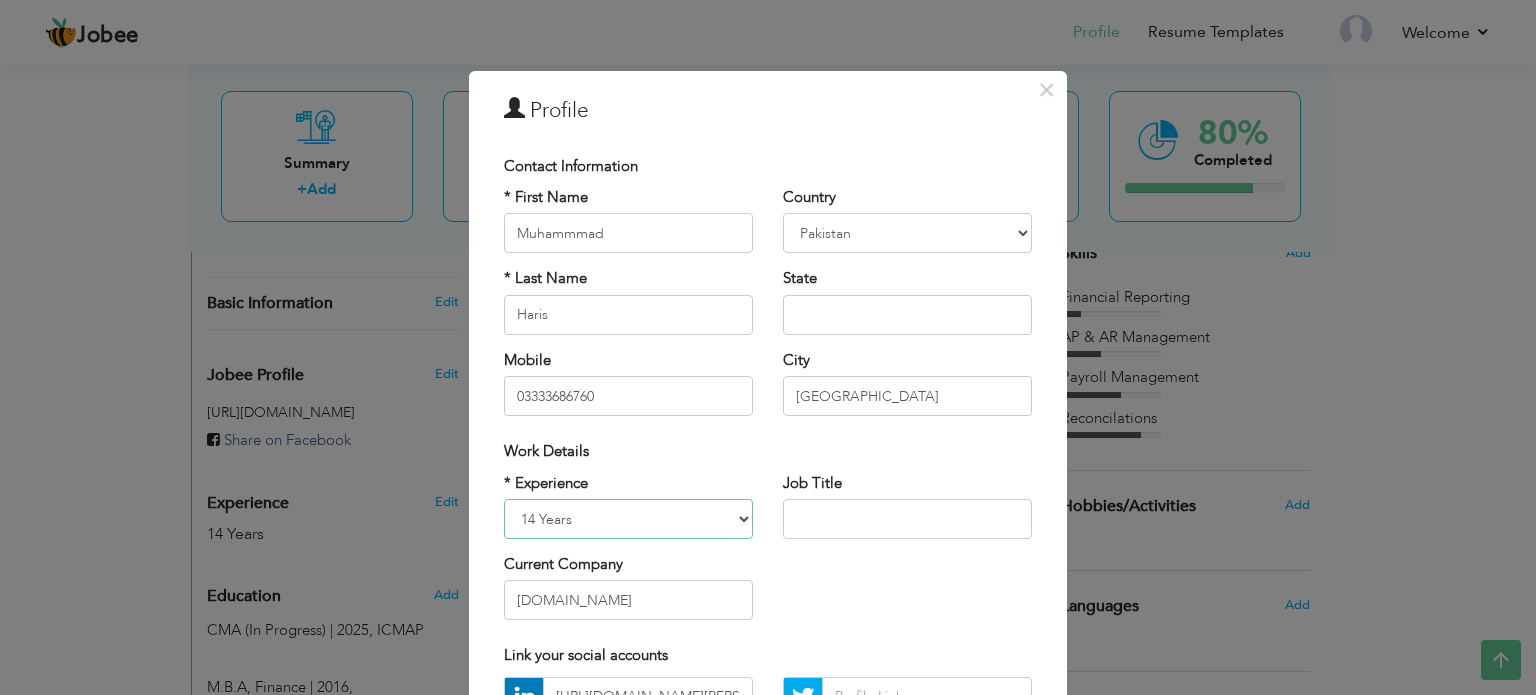 click on "Entry Level Less than 1 Year 1 Year 2 Years 3 Years 4 Years 5 Years 6 Years 7 Years 8 Years 9 Years 10 Years 11 Years 12 Years 13 Years 14 Years 15 Years 16 Years 17 Years 18 Years 19 Years 20 Years 21 Years 22 Years 23 Years 24 Years 25 Years 26 Years 27 Years 28 Years 29 Years 30 Years 31 Years 32 Years 33 Years 34 Years 35 Years More than 35 Years" at bounding box center [628, 519] 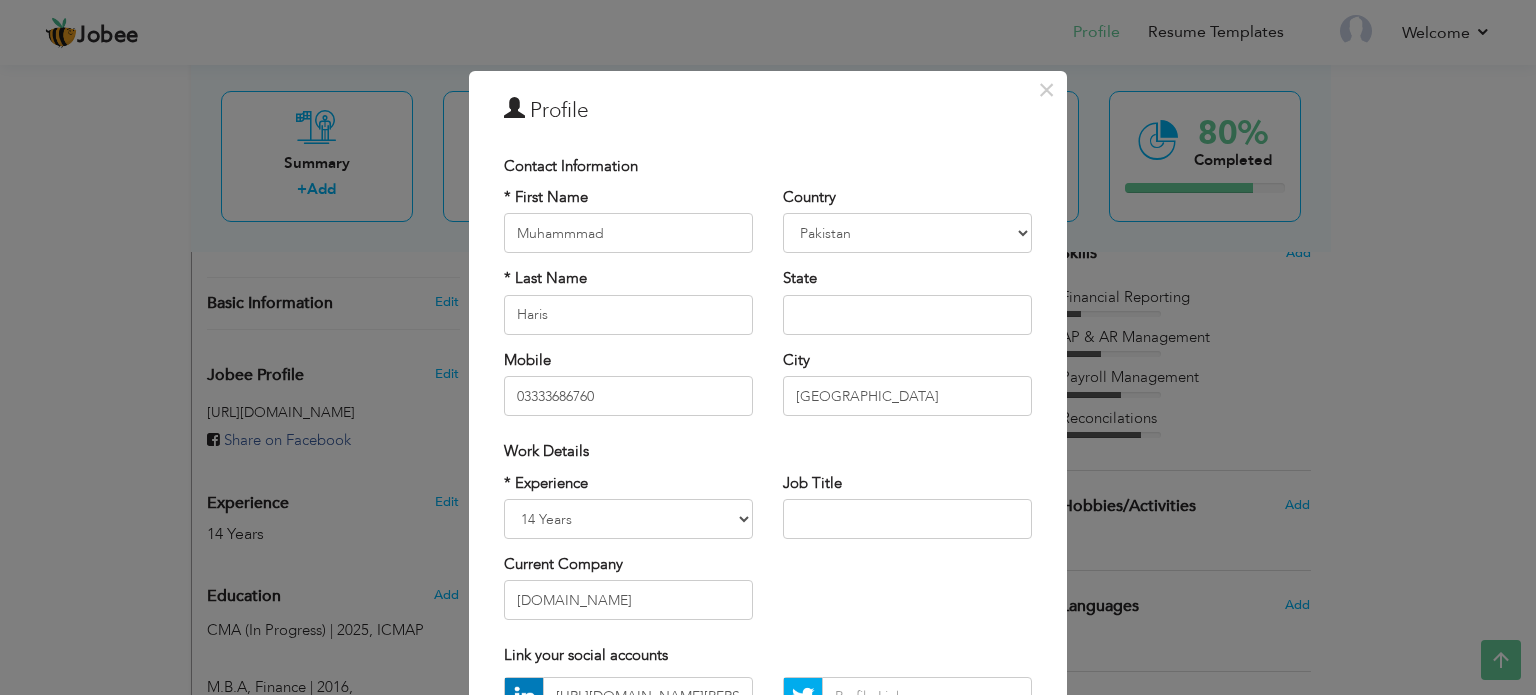 click on "* Experience
Entry Level Less than 1 Year 1 Year 2 Years 3 Years 4 Years 5 Years 6 Years 7 Years 8 Years 9 Years 10 Years 11 Years 12 Years 13 Years 14 Years 15 Years 16 Years 17 Years 18 Years 19 Years 20 Years 21 Years 22 Years 23 Years 24 Years 25 Years 26 Years 27 Years 28 Years 29 Years 30 Years 31 Years 32 Years 33 Years 34 Years 35 Years More than 35 Years
Current Company
Disrupt.com
Job Title" at bounding box center [768, 554] 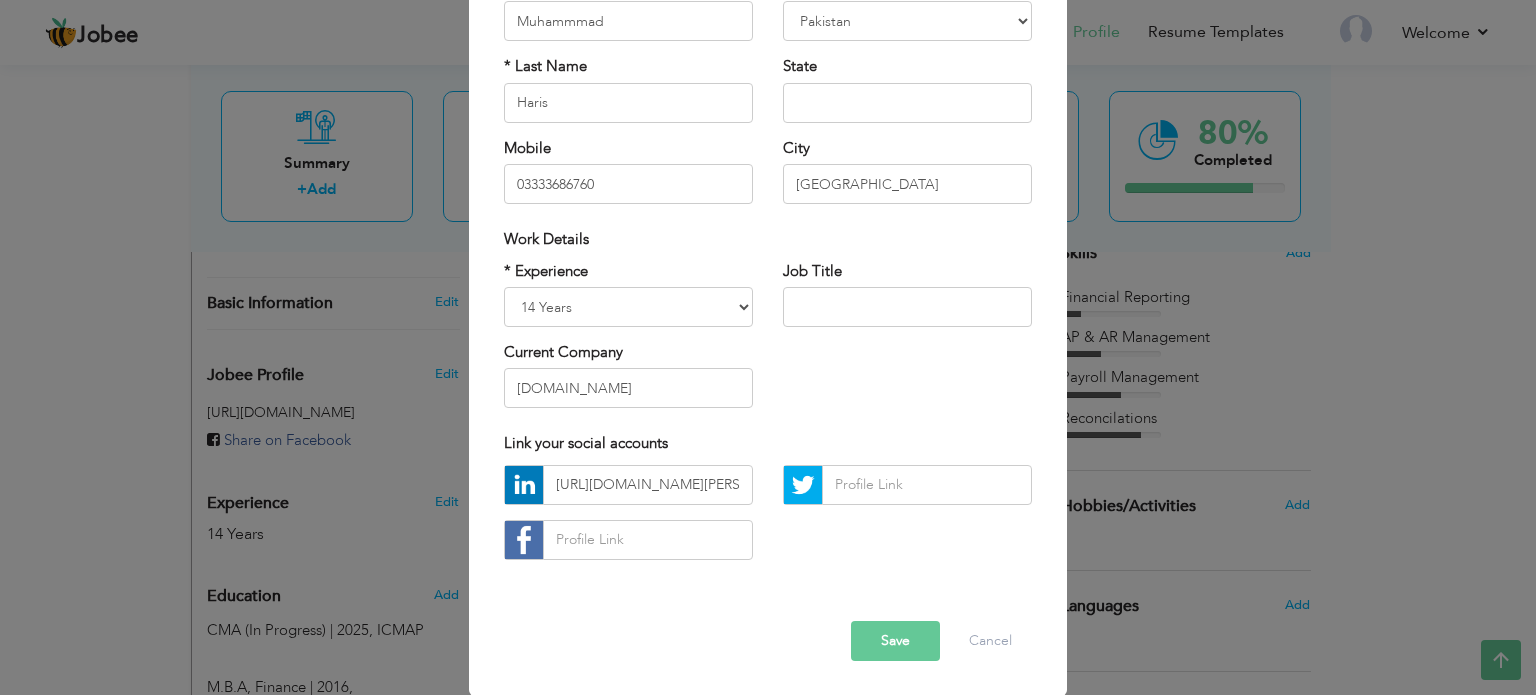 click on "Save" at bounding box center [895, 641] 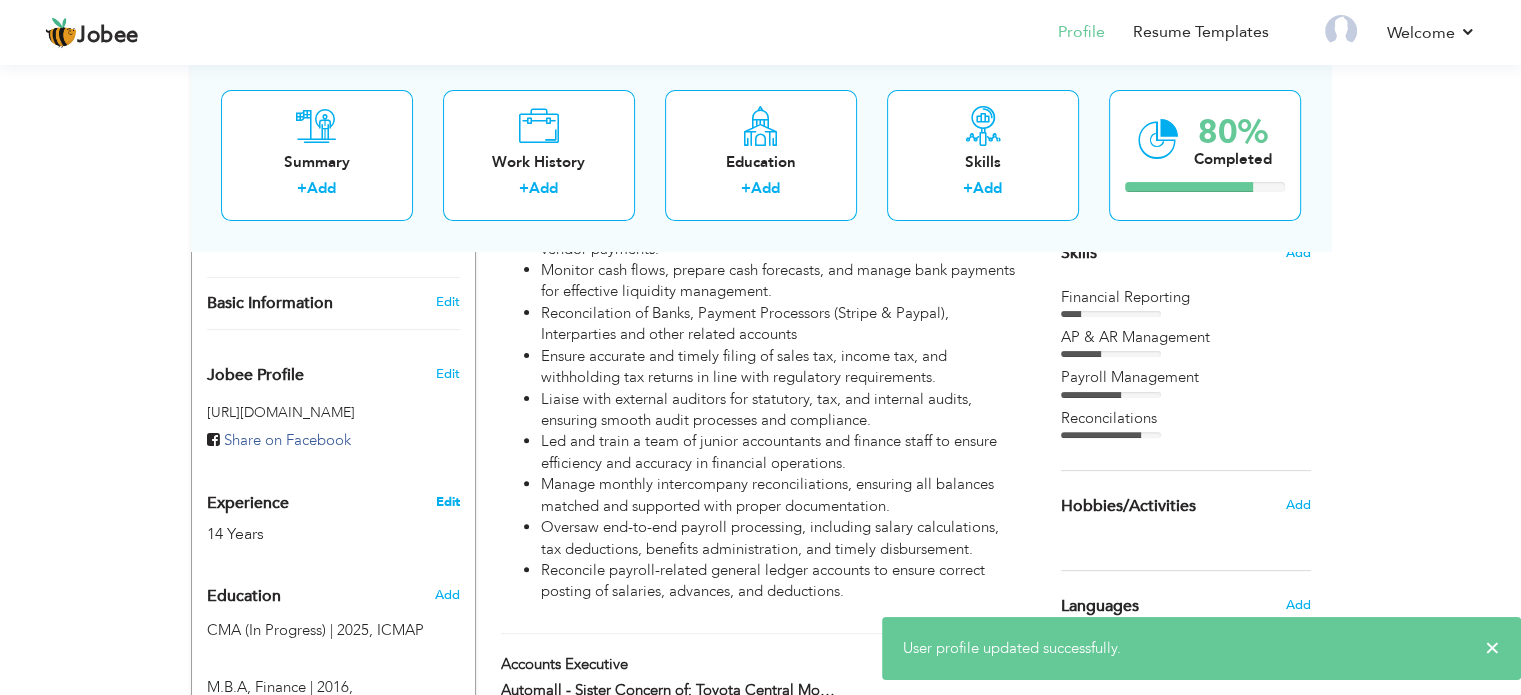 click on "Edit" at bounding box center (447, 502) 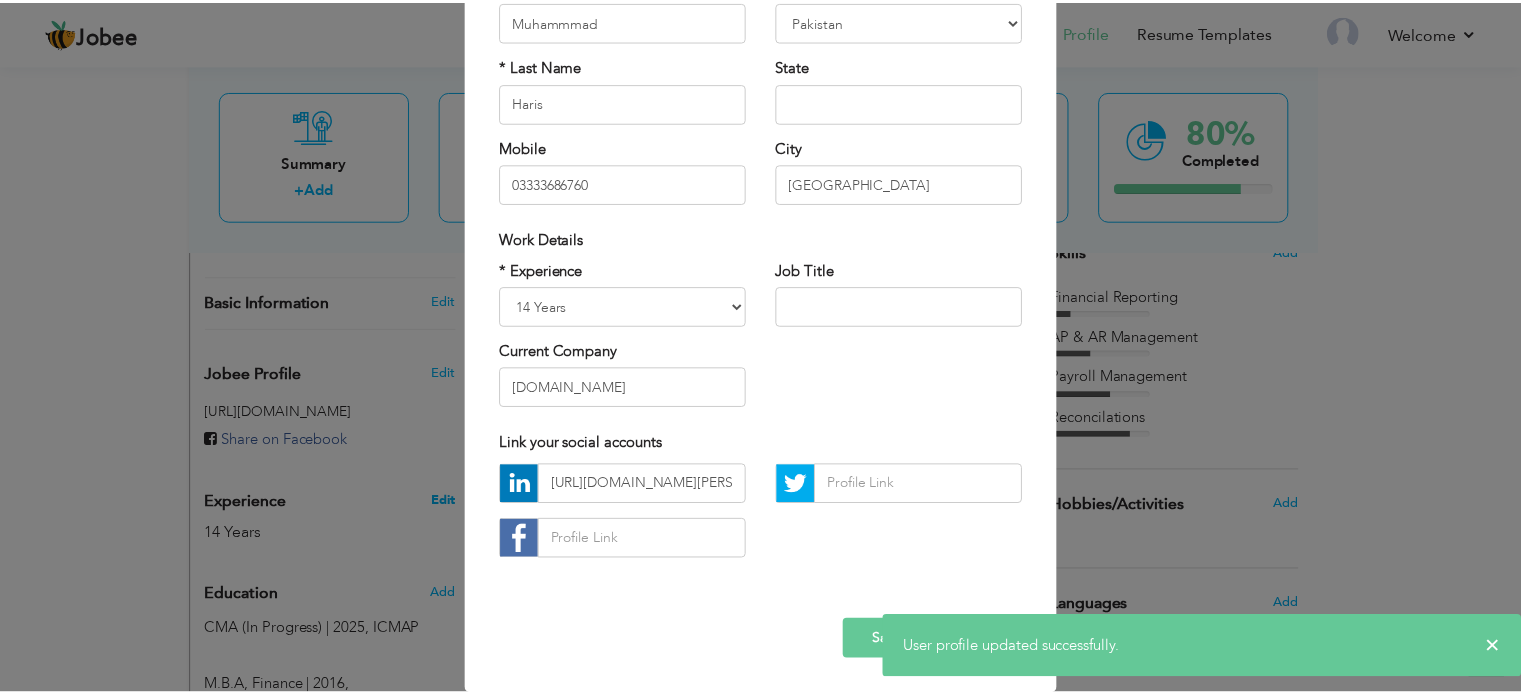 scroll, scrollTop: 0, scrollLeft: 0, axis: both 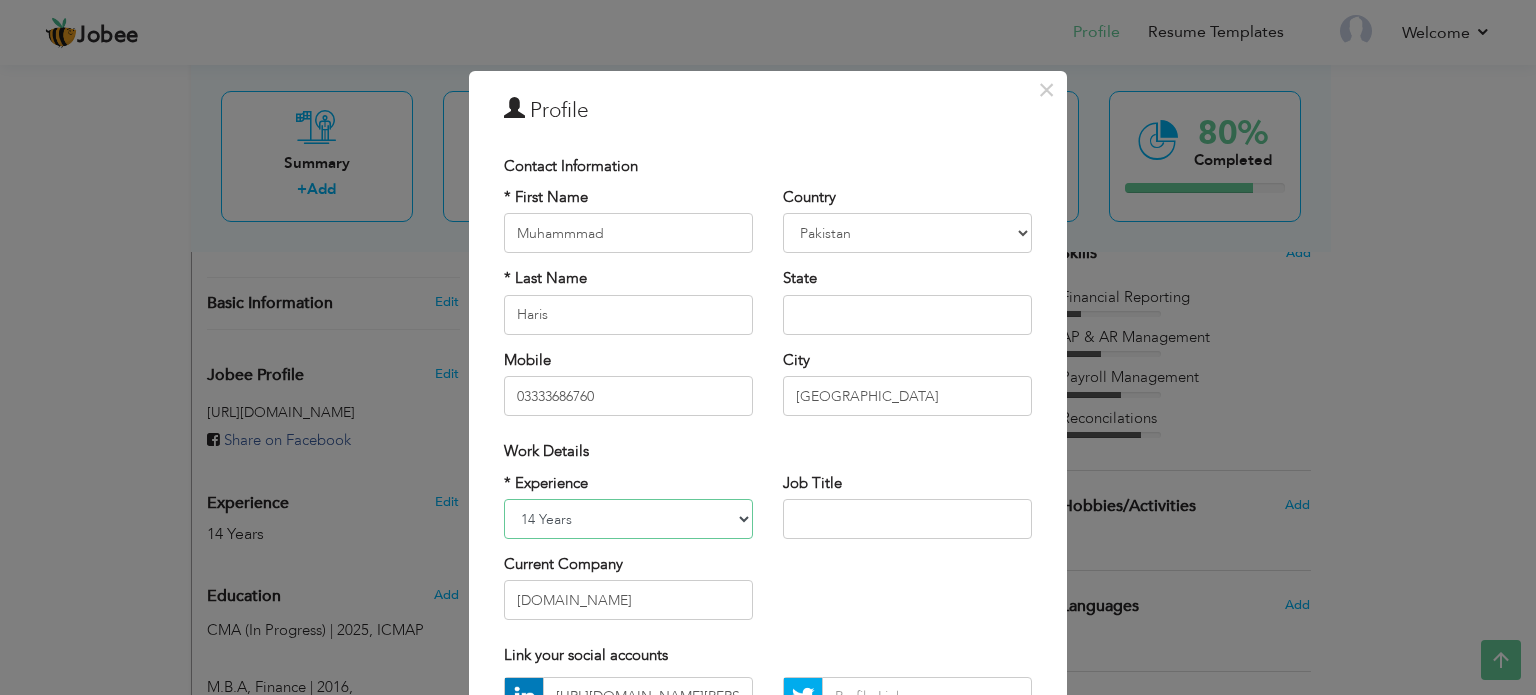 click on "Entry Level Less than 1 Year 1 Year 2 Years 3 Years 4 Years 5 Years 6 Years 7 Years 8 Years 9 Years 10 Years 11 Years 12 Years 13 Years 14 Years 15 Years 16 Years 17 Years 18 Years 19 Years 20 Years 21 Years 22 Years 23 Years 24 Years 25 Years 26 Years 27 Years 28 Years 29 Years 30 Years 31 Years 32 Years 33 Years 34 Years 35 Years More than 35 Years" at bounding box center (628, 519) 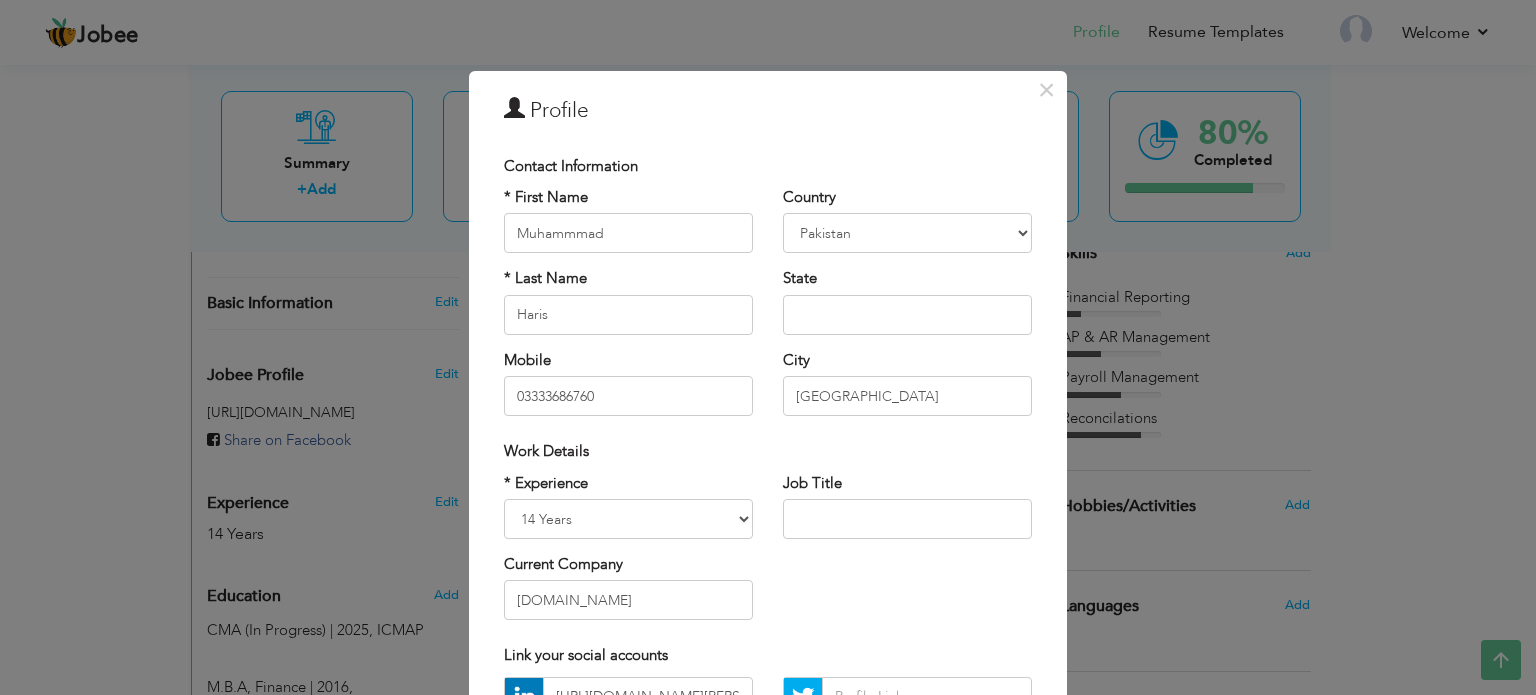 drag, startPoint x: 1520, startPoint y: 381, endPoint x: 1525, endPoint y: 464, distance: 83.15047 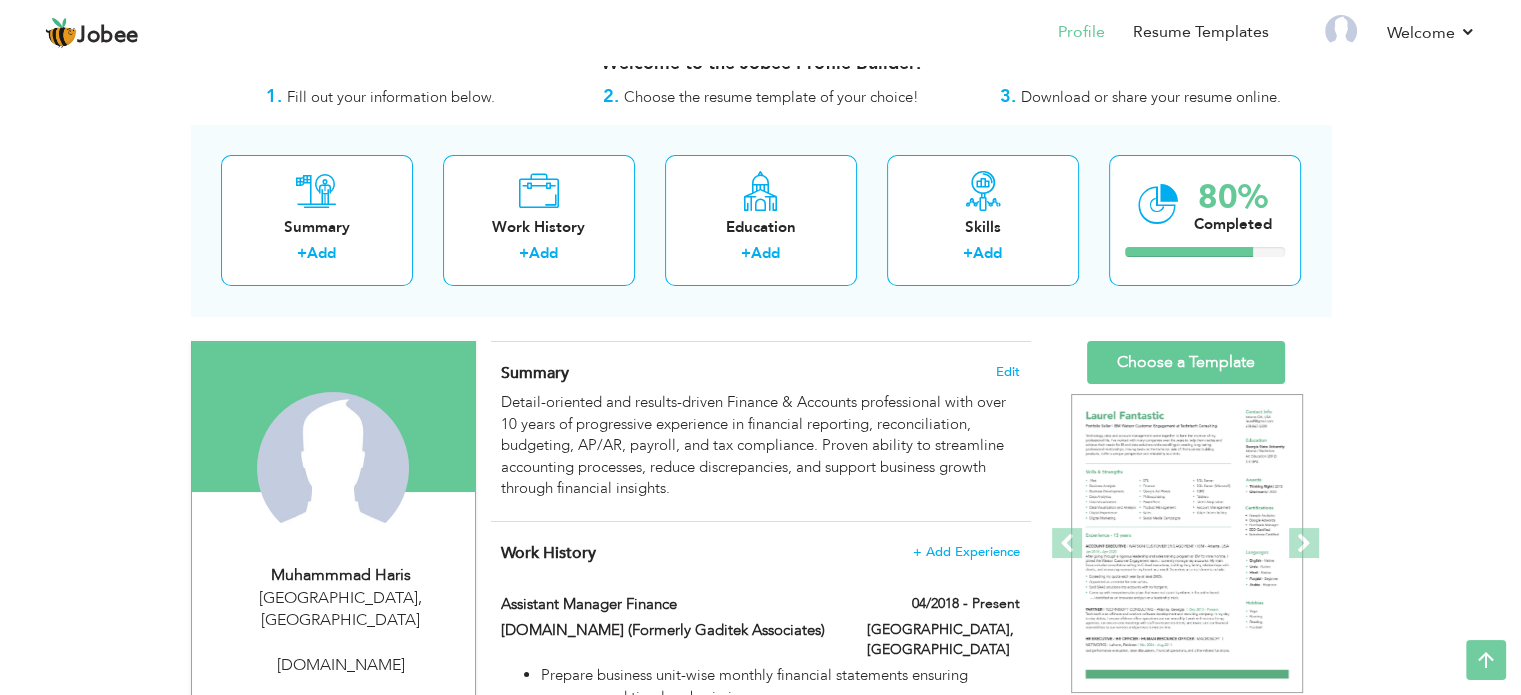 scroll, scrollTop: 31, scrollLeft: 0, axis: vertical 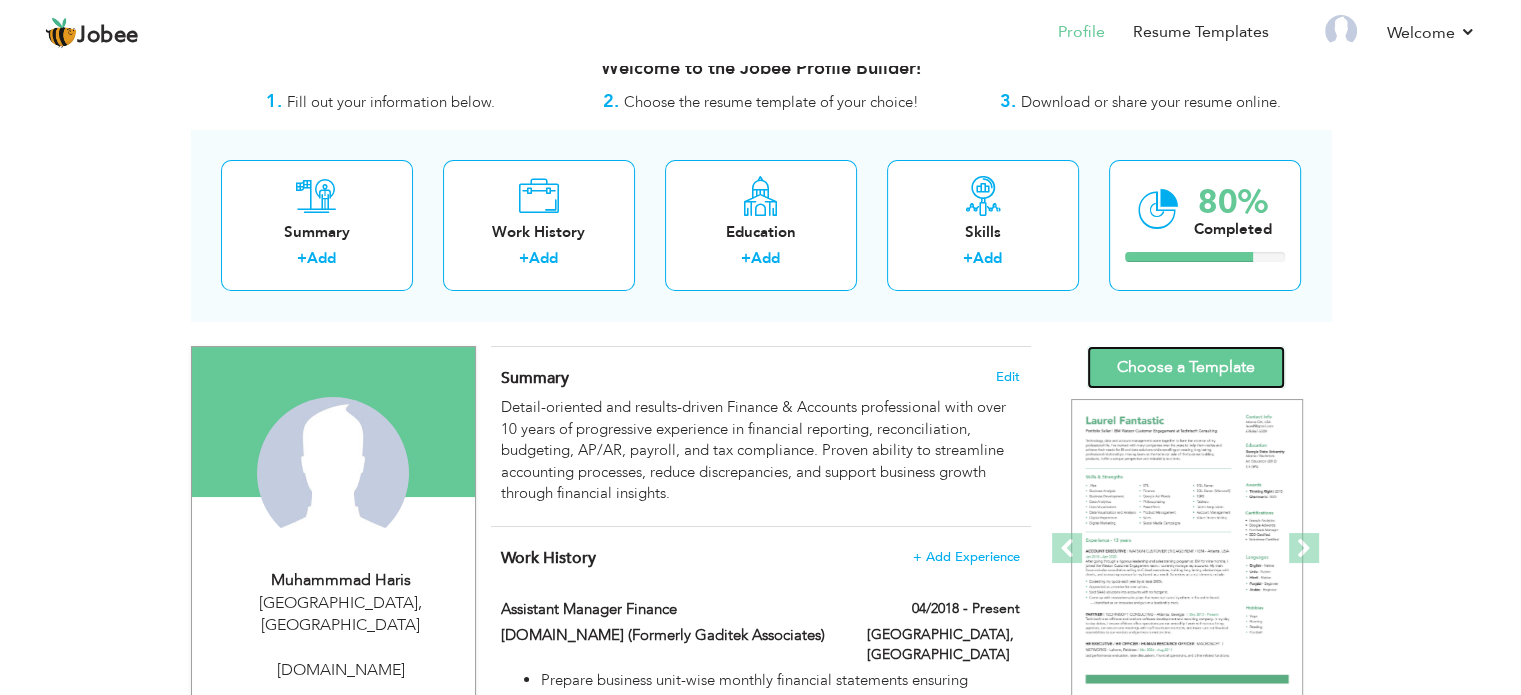 click on "Choose a Template" at bounding box center [1186, 367] 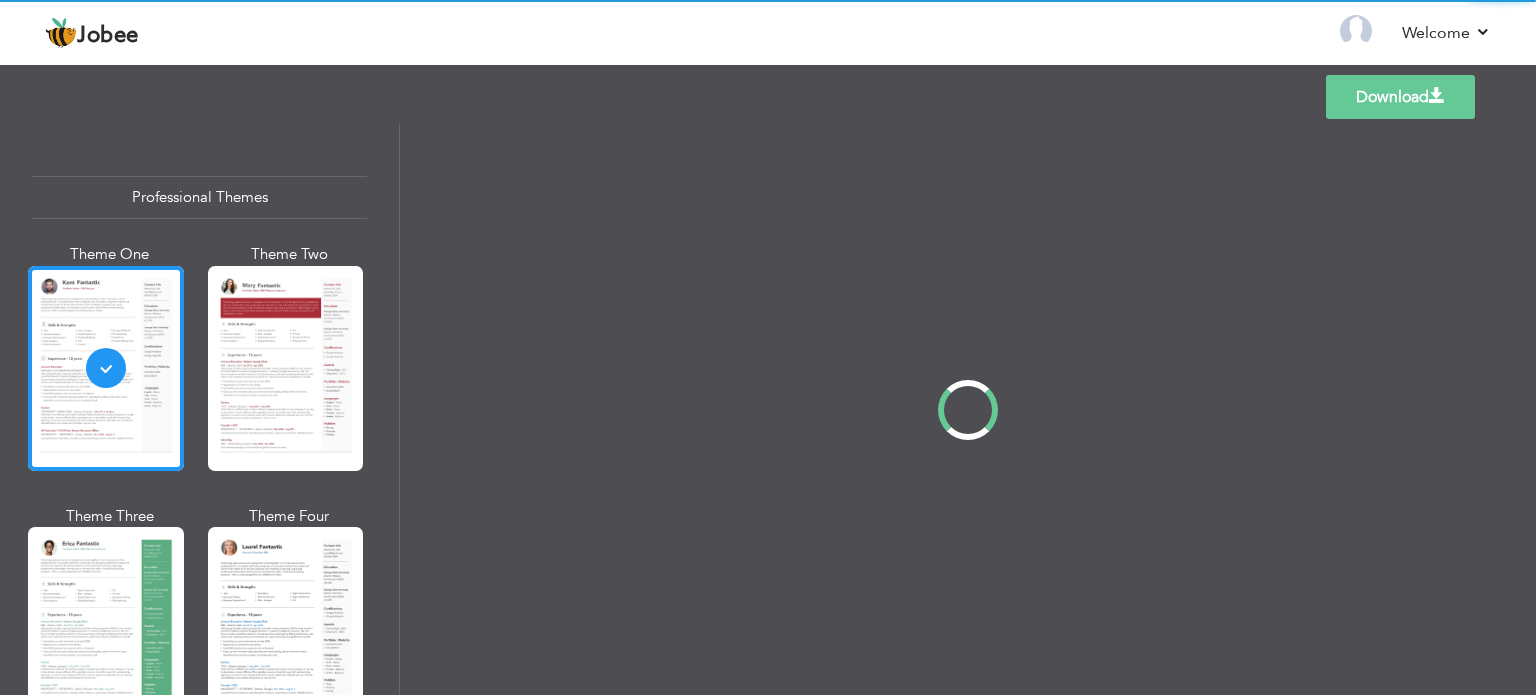 scroll, scrollTop: 0, scrollLeft: 0, axis: both 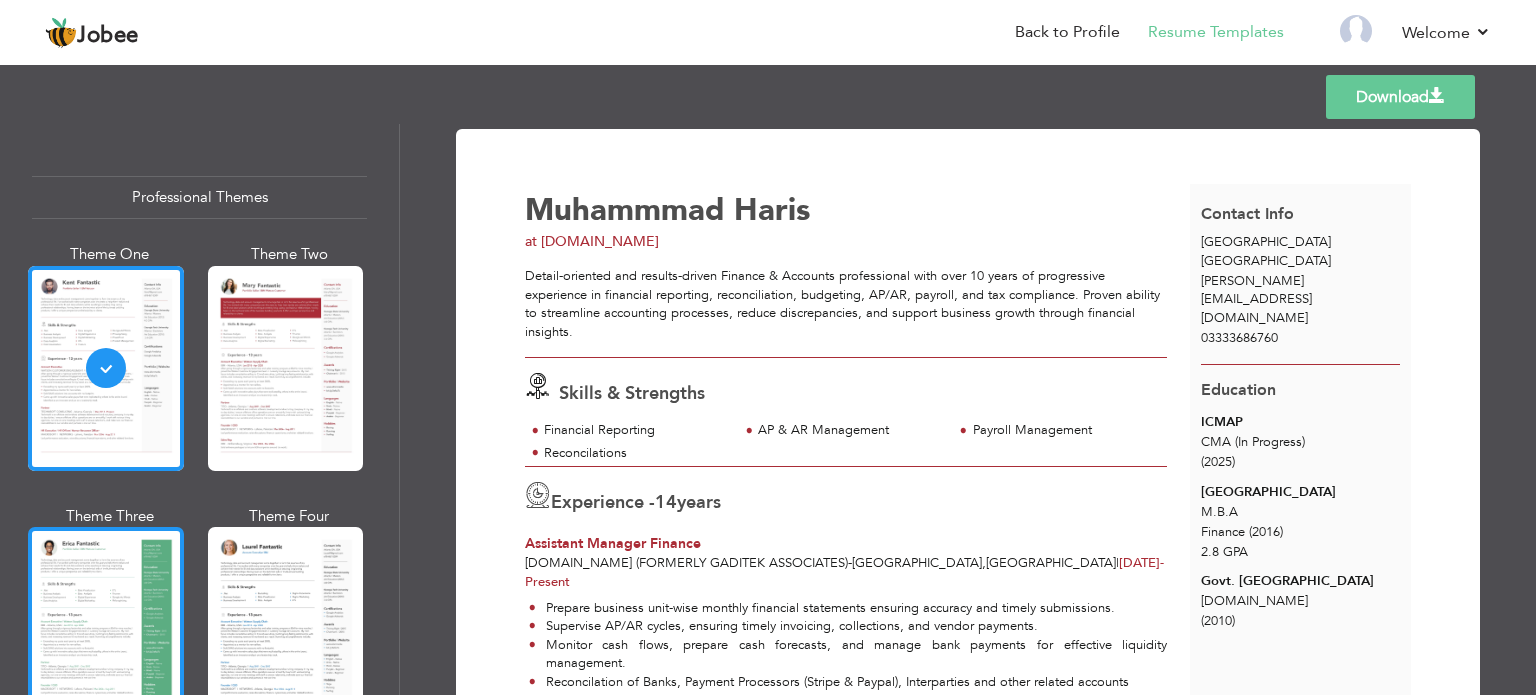 click at bounding box center (106, 629) 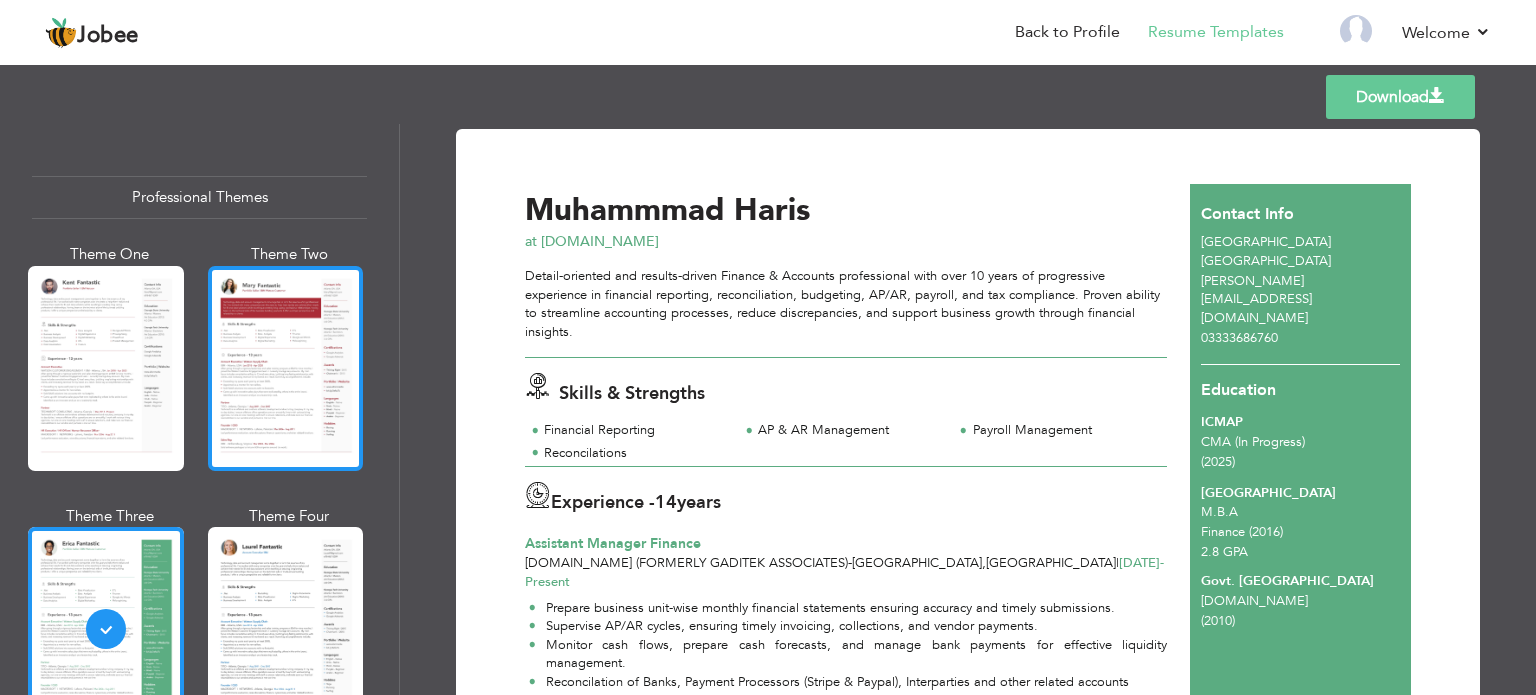 click at bounding box center [286, 368] 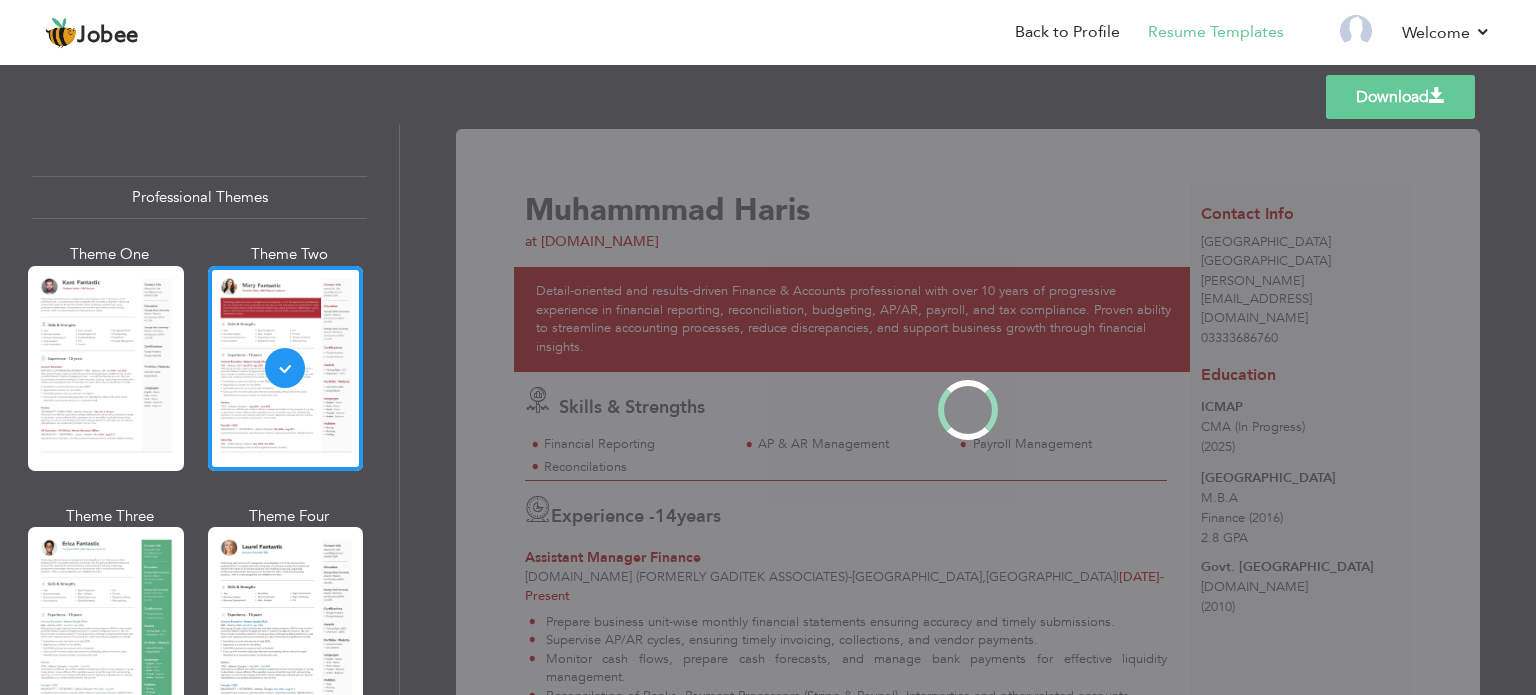 click on "Professional Themes
Theme One
Theme Two
Theme Three
Theme Four" at bounding box center (768, 409) 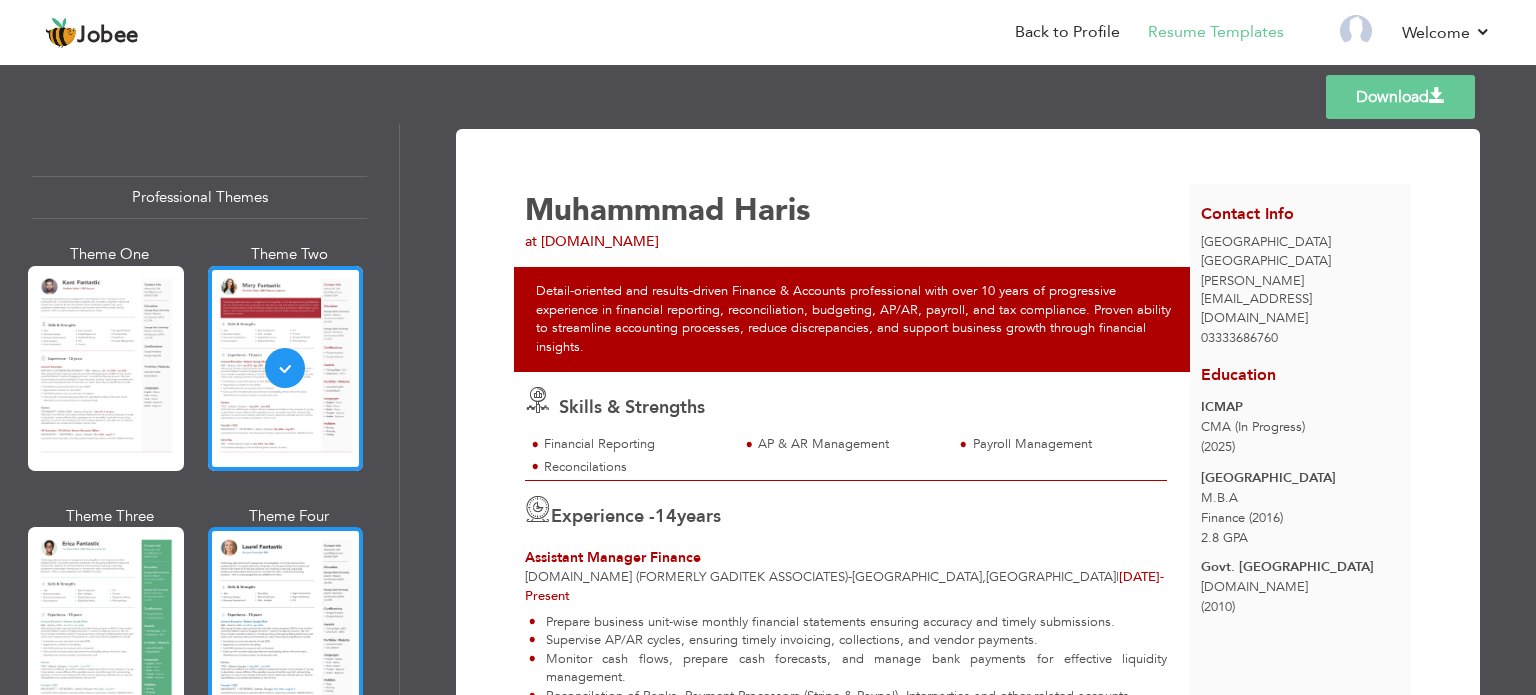 click at bounding box center (286, 629) 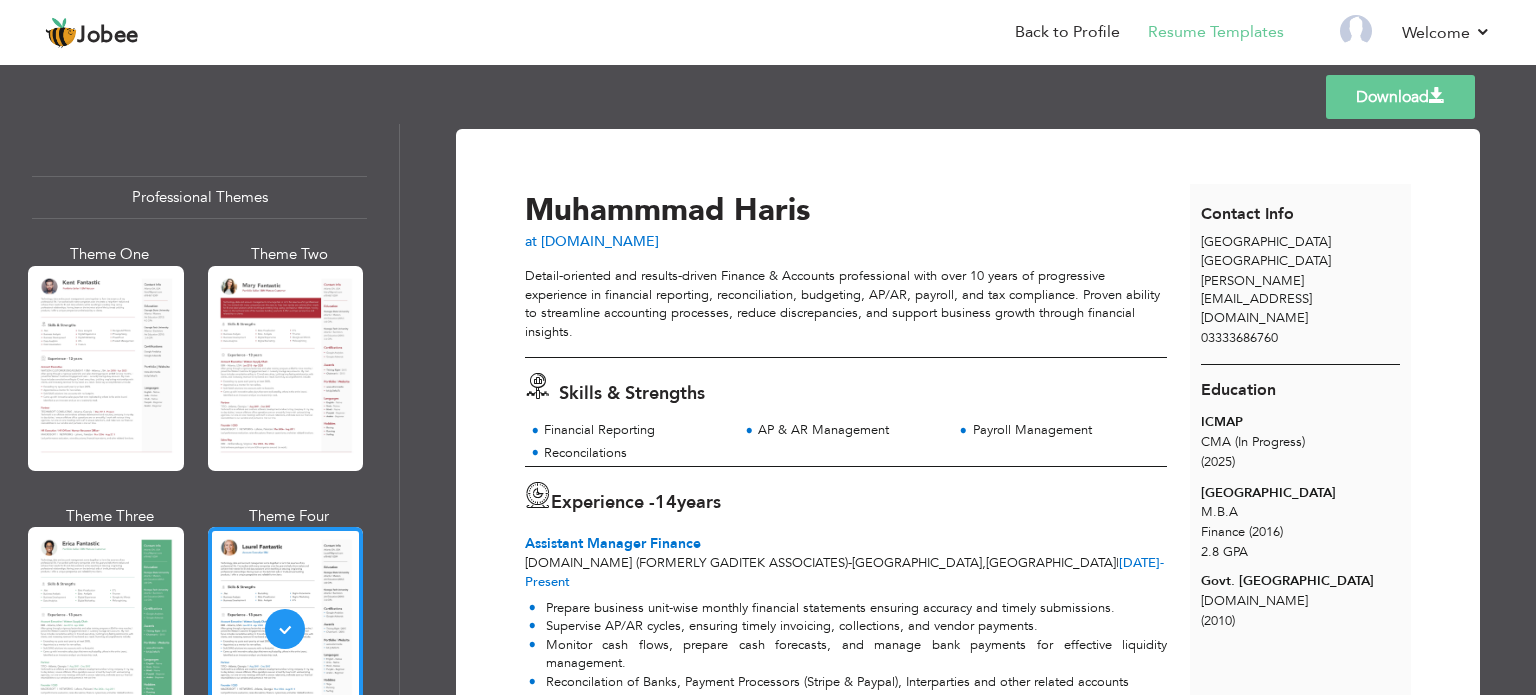 drag, startPoint x: 1526, startPoint y: 259, endPoint x: 1524, endPoint y: 507, distance: 248.00807 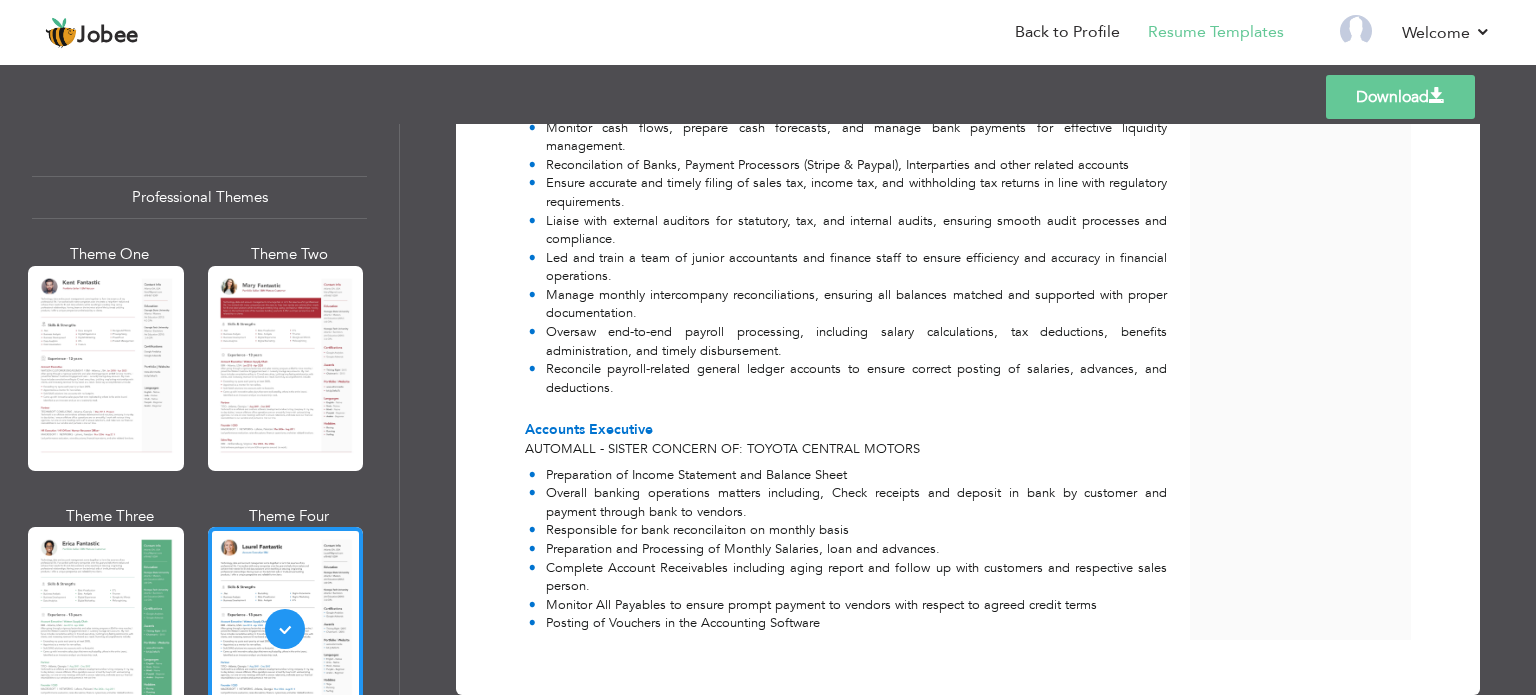 scroll, scrollTop: 537, scrollLeft: 0, axis: vertical 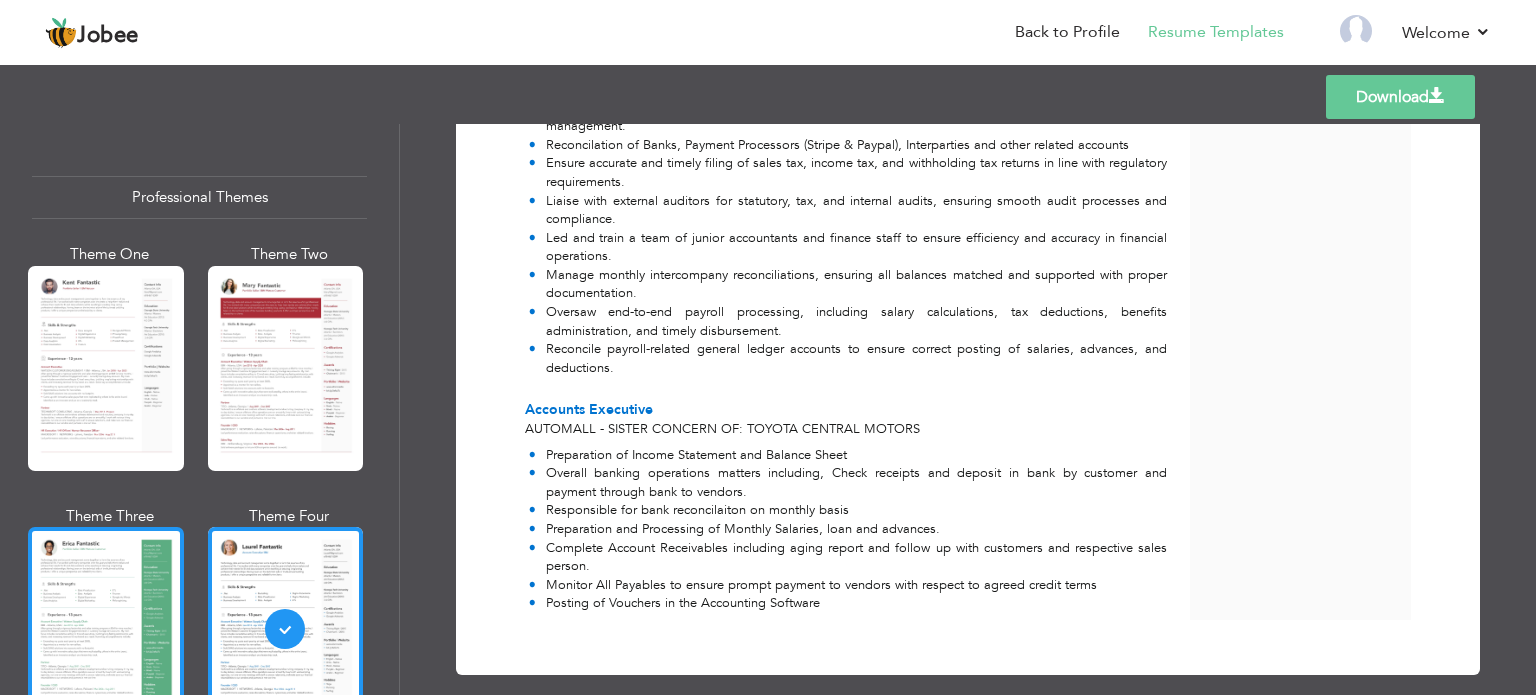 click at bounding box center [106, 629] 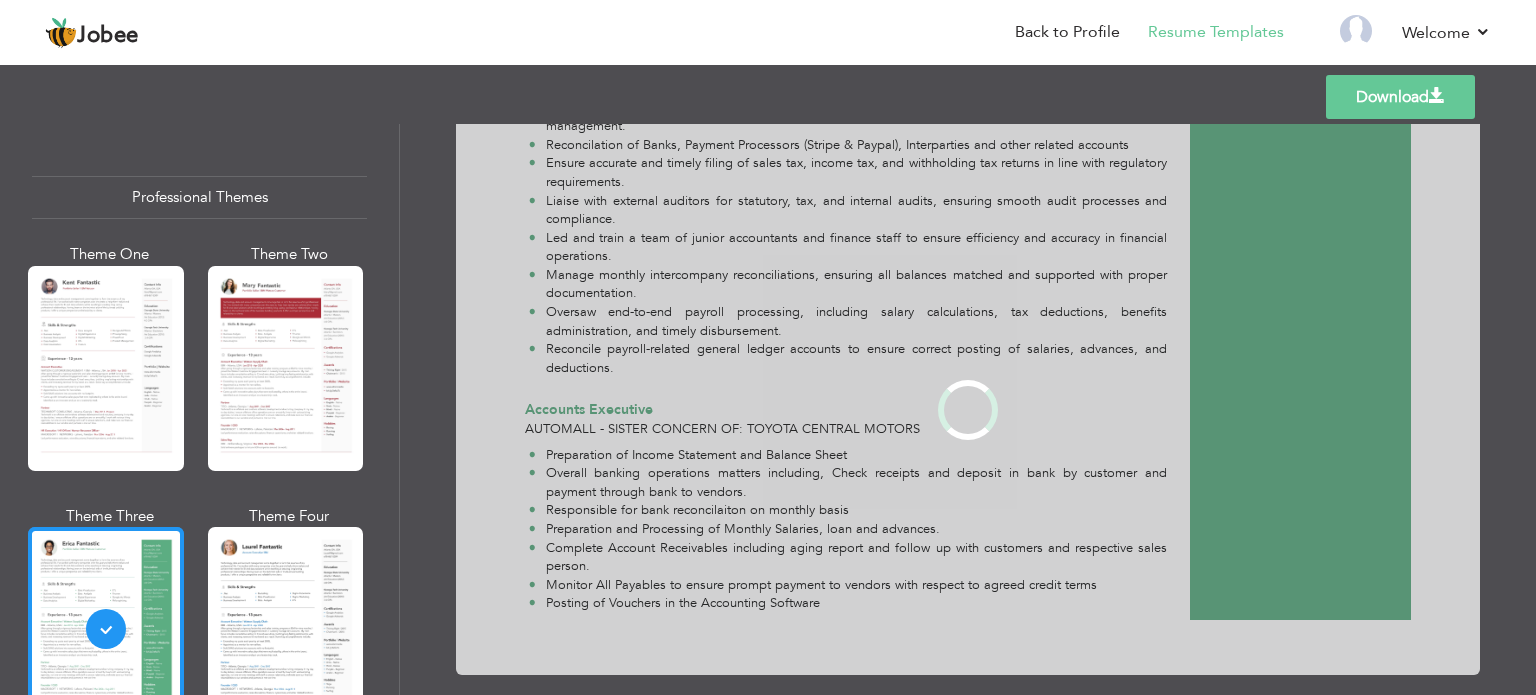 scroll, scrollTop: 0, scrollLeft: 0, axis: both 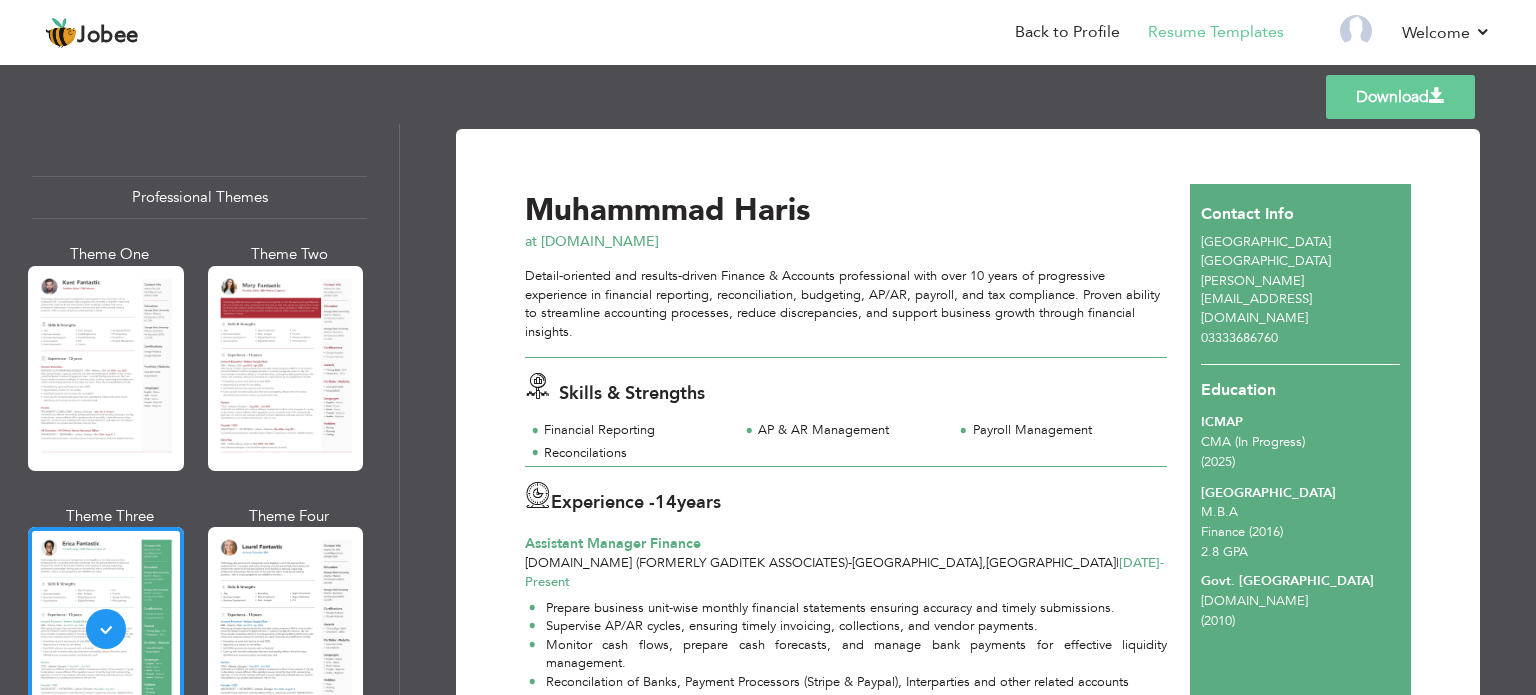 click on "Download" at bounding box center [1400, 97] 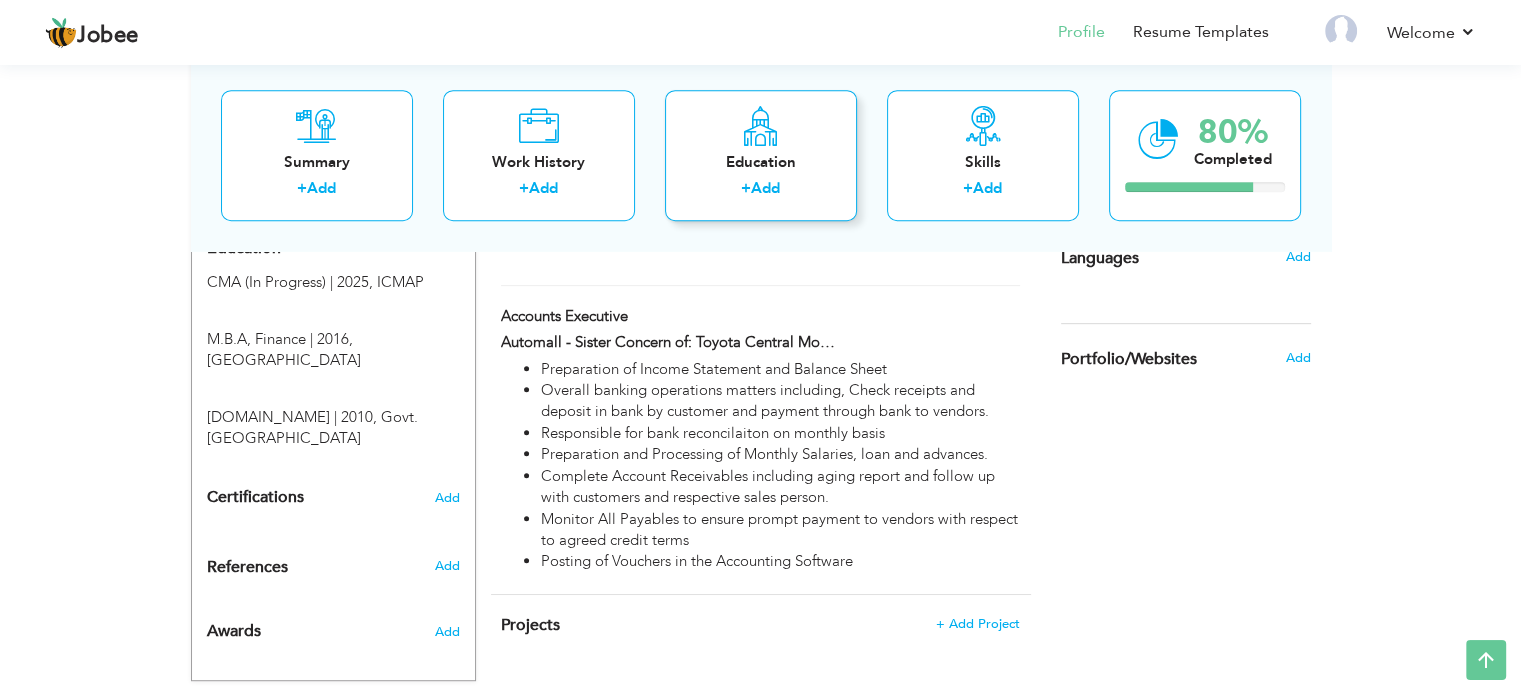 scroll, scrollTop: 715, scrollLeft: 0, axis: vertical 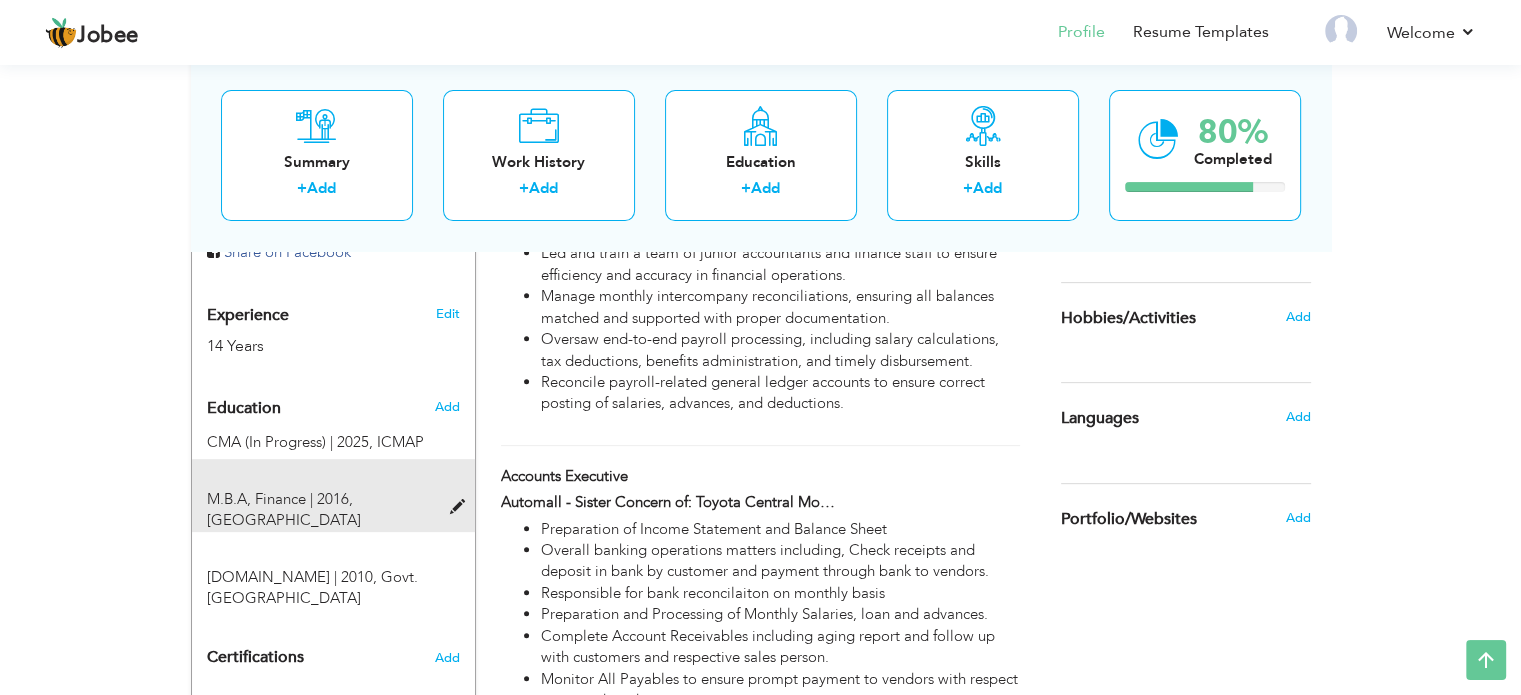 click on "M.B.A,  Finance  |  2016,
[GEOGRAPHIC_DATA]" at bounding box center [321, 510] 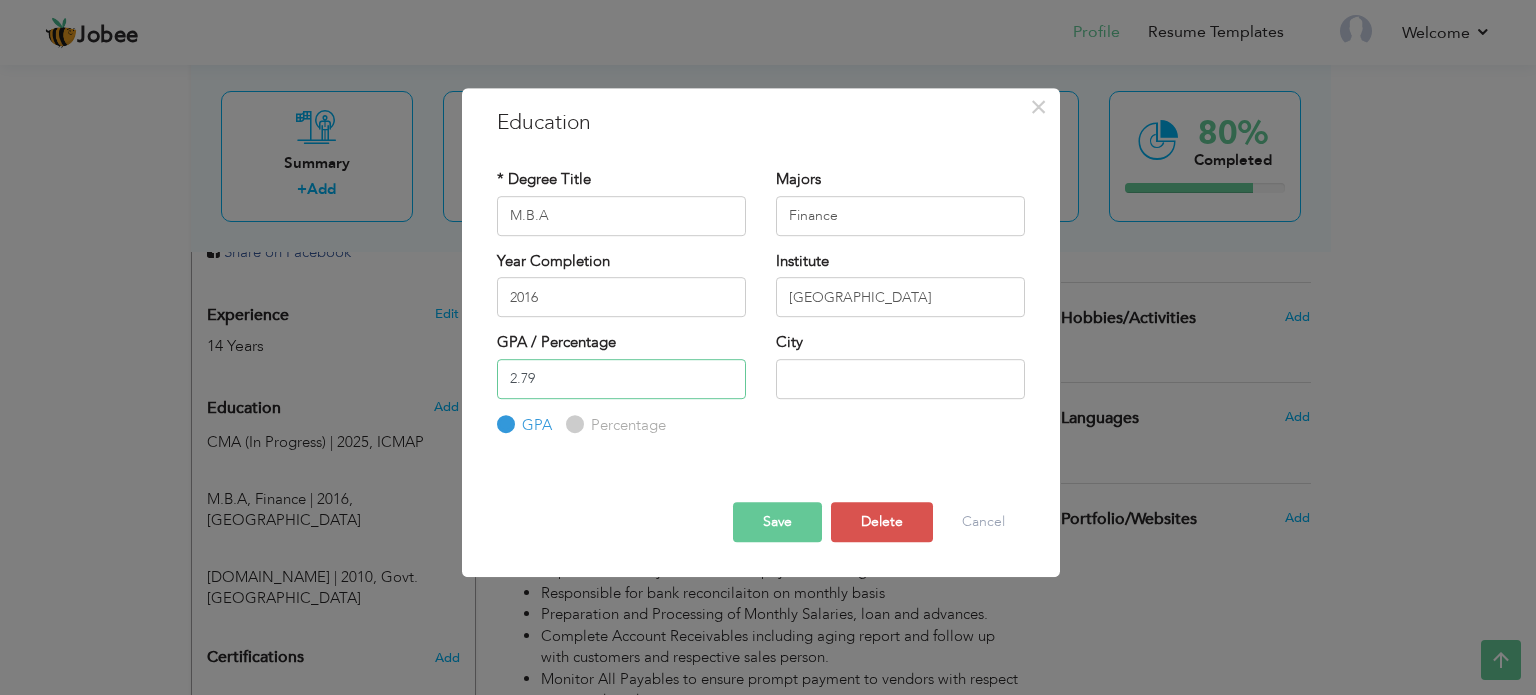 click on "2.79" at bounding box center [621, 379] 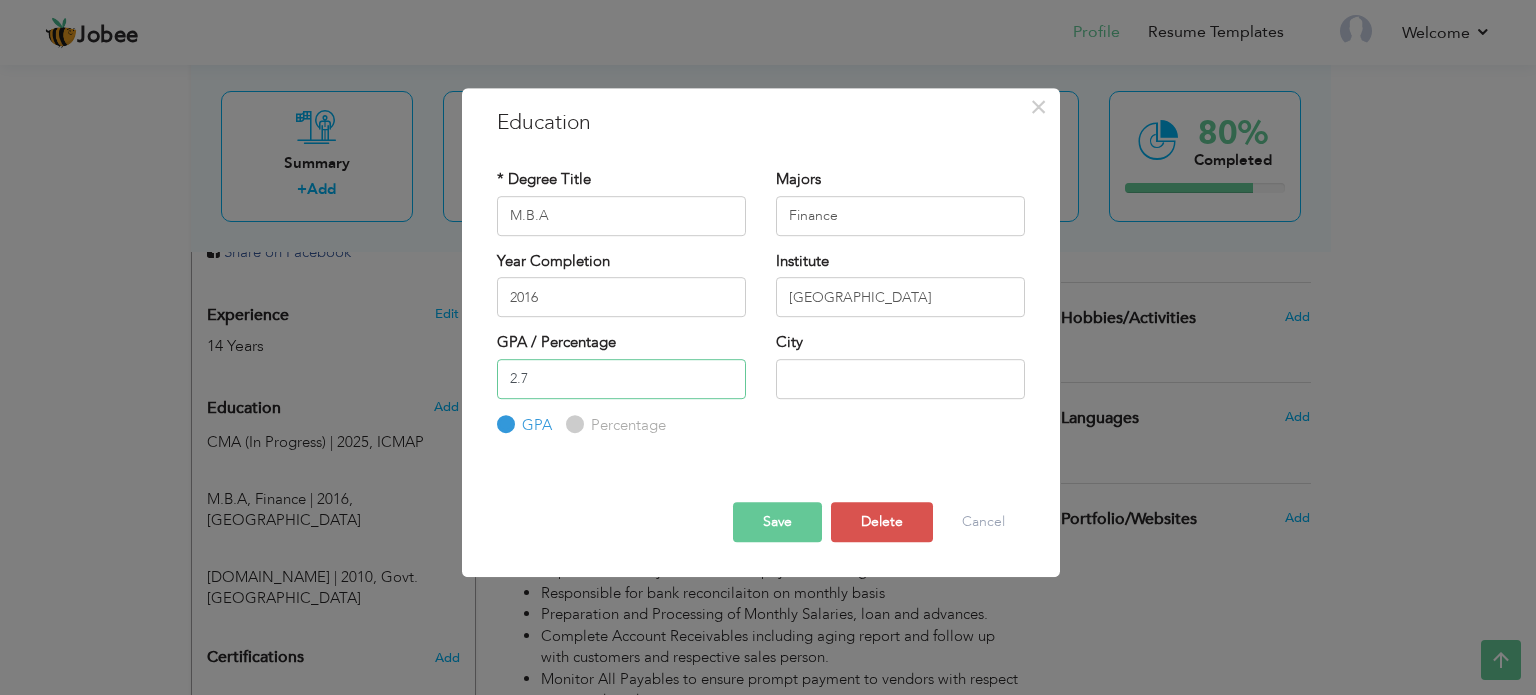 type on "2" 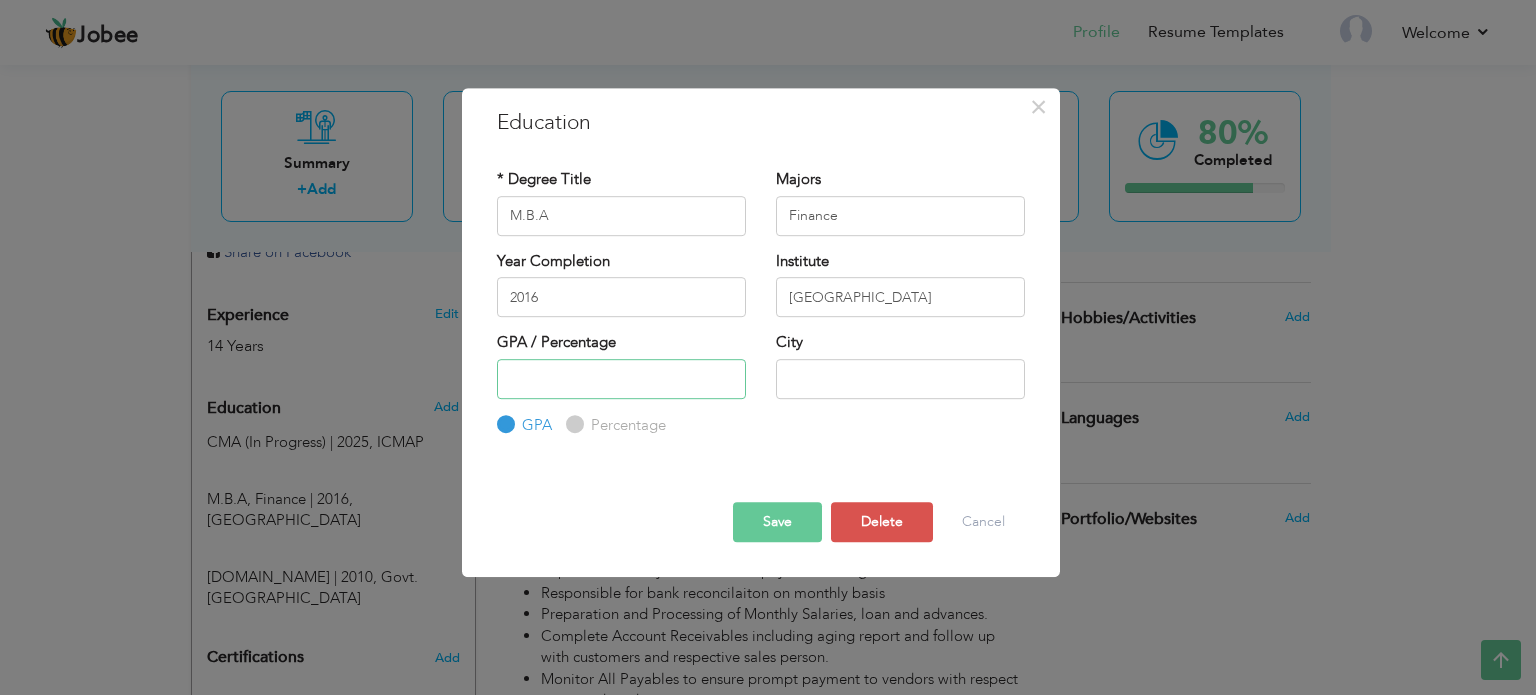 type 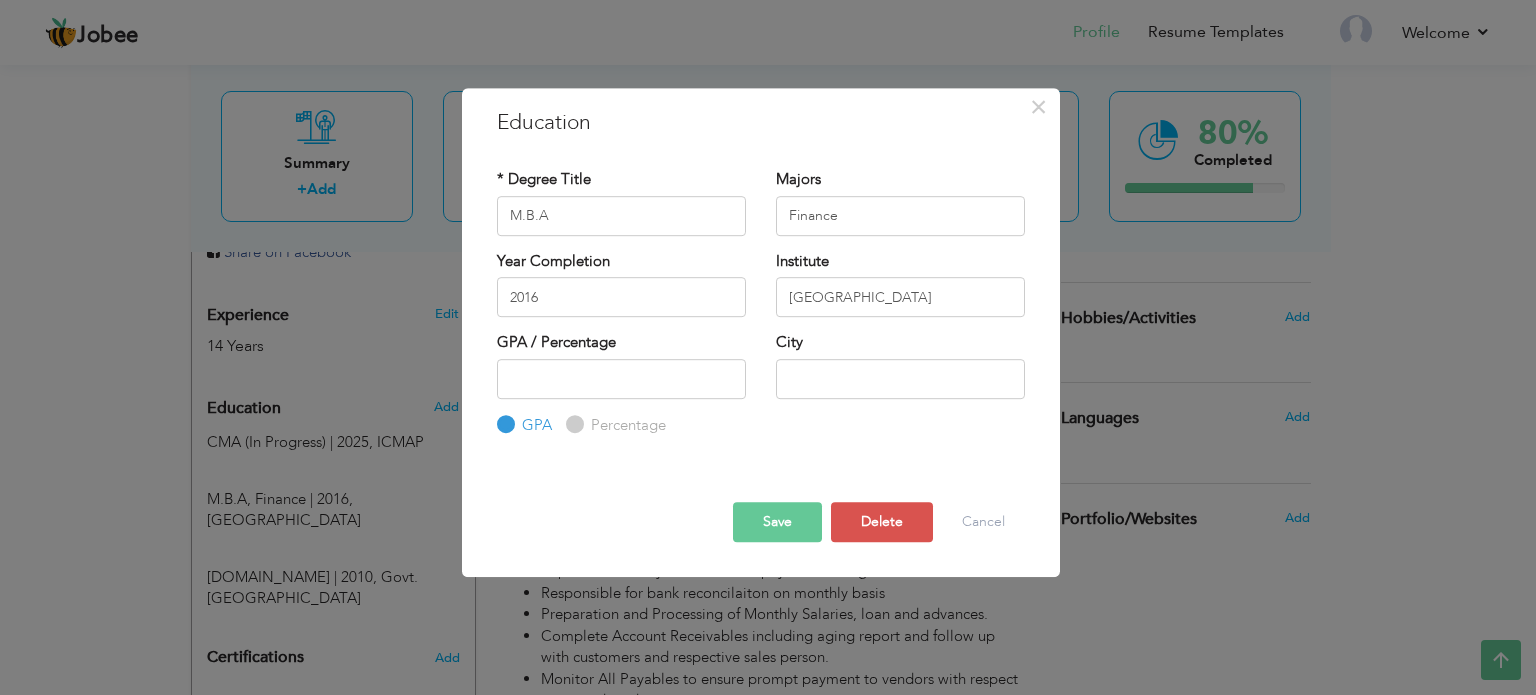 click on "Save" at bounding box center [777, 522] 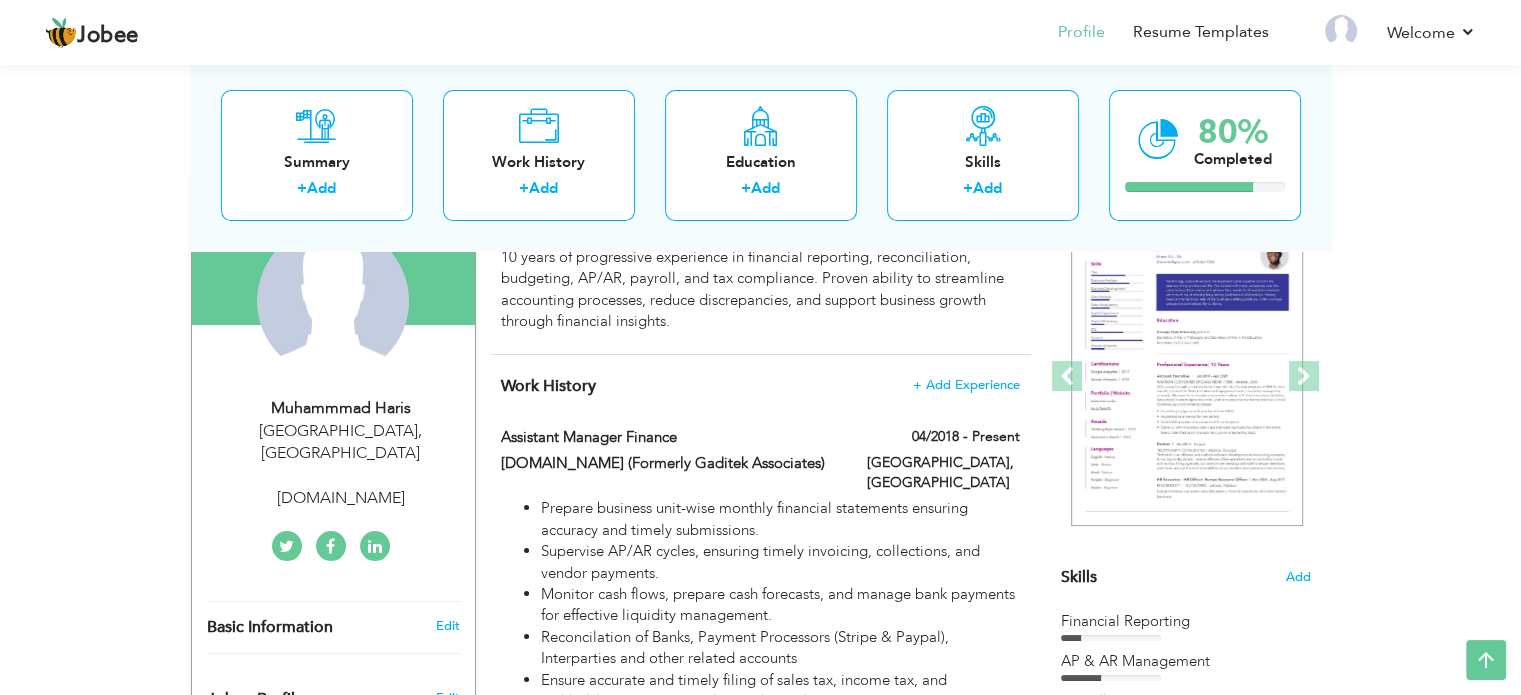 scroll, scrollTop: 74, scrollLeft: 0, axis: vertical 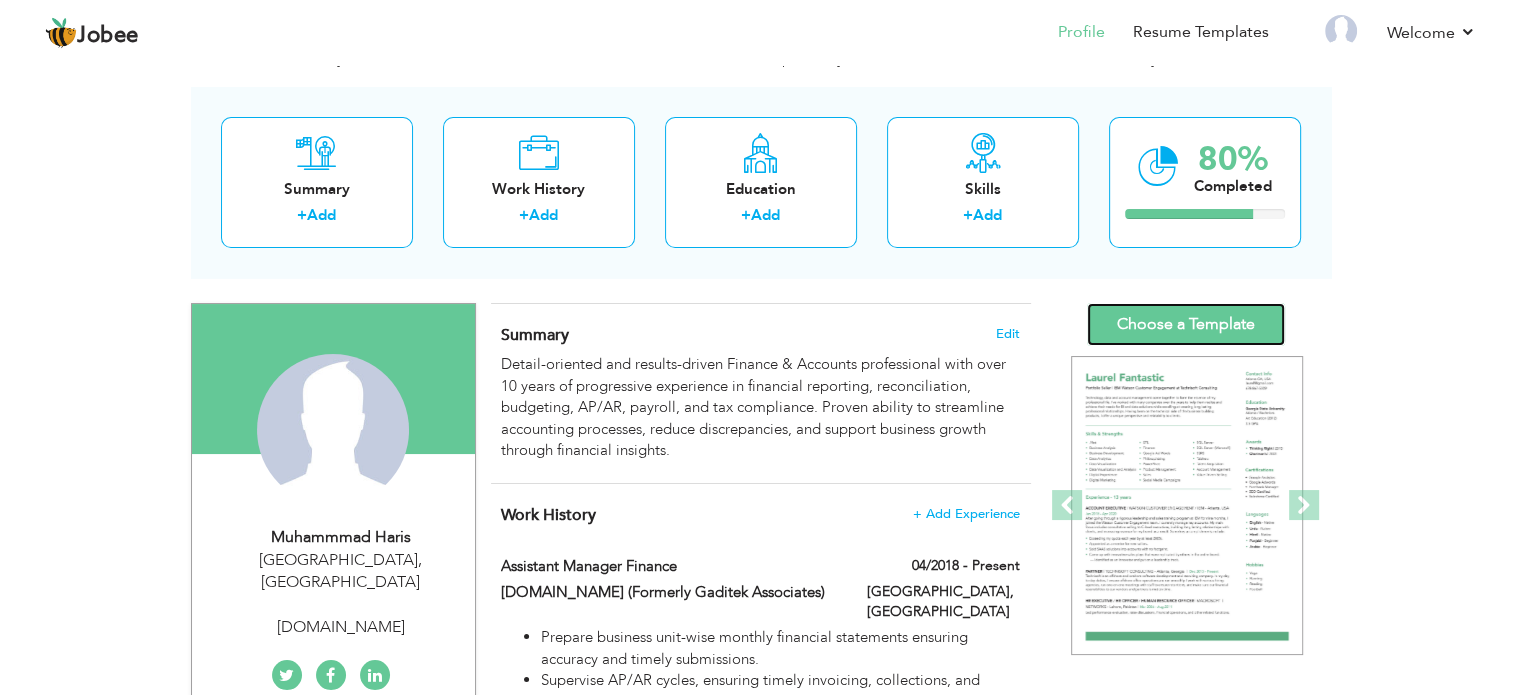 click on "Choose a Template" at bounding box center (1186, 324) 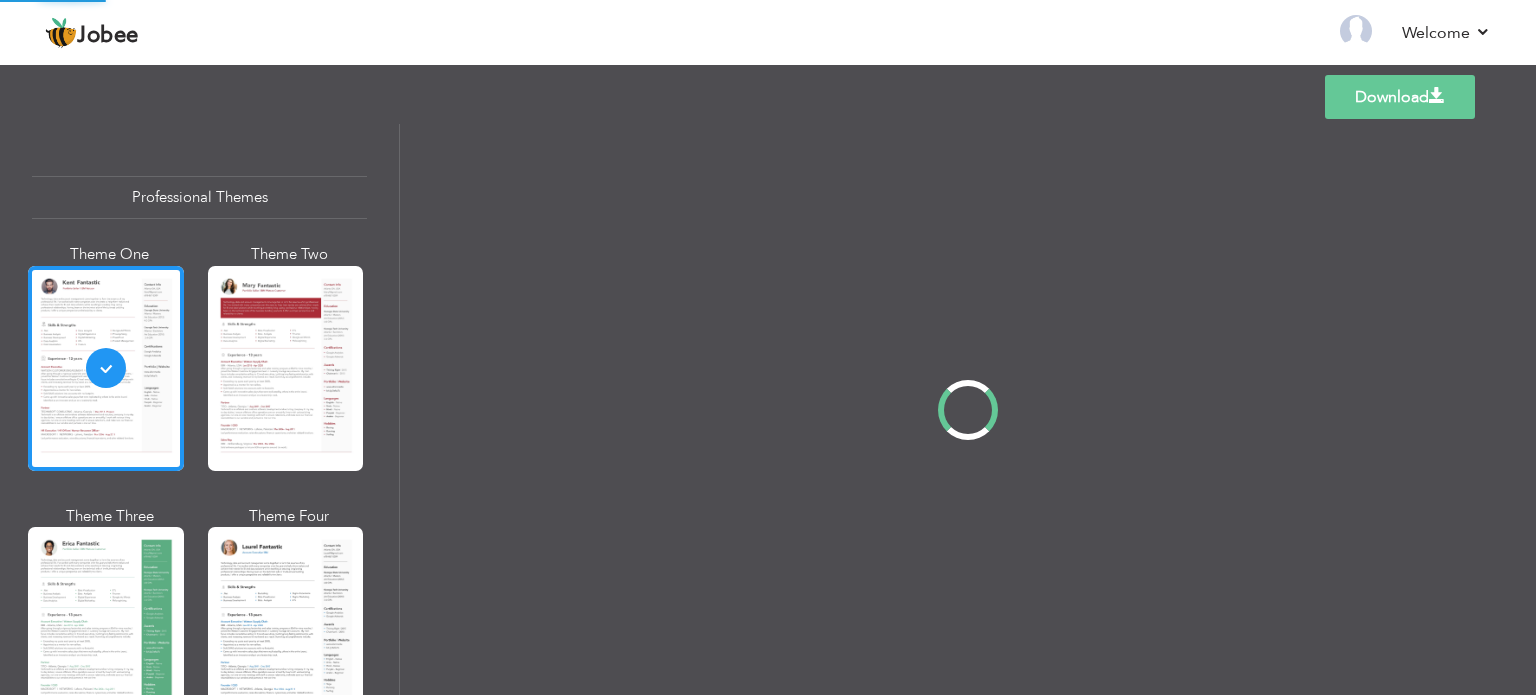 scroll, scrollTop: 0, scrollLeft: 0, axis: both 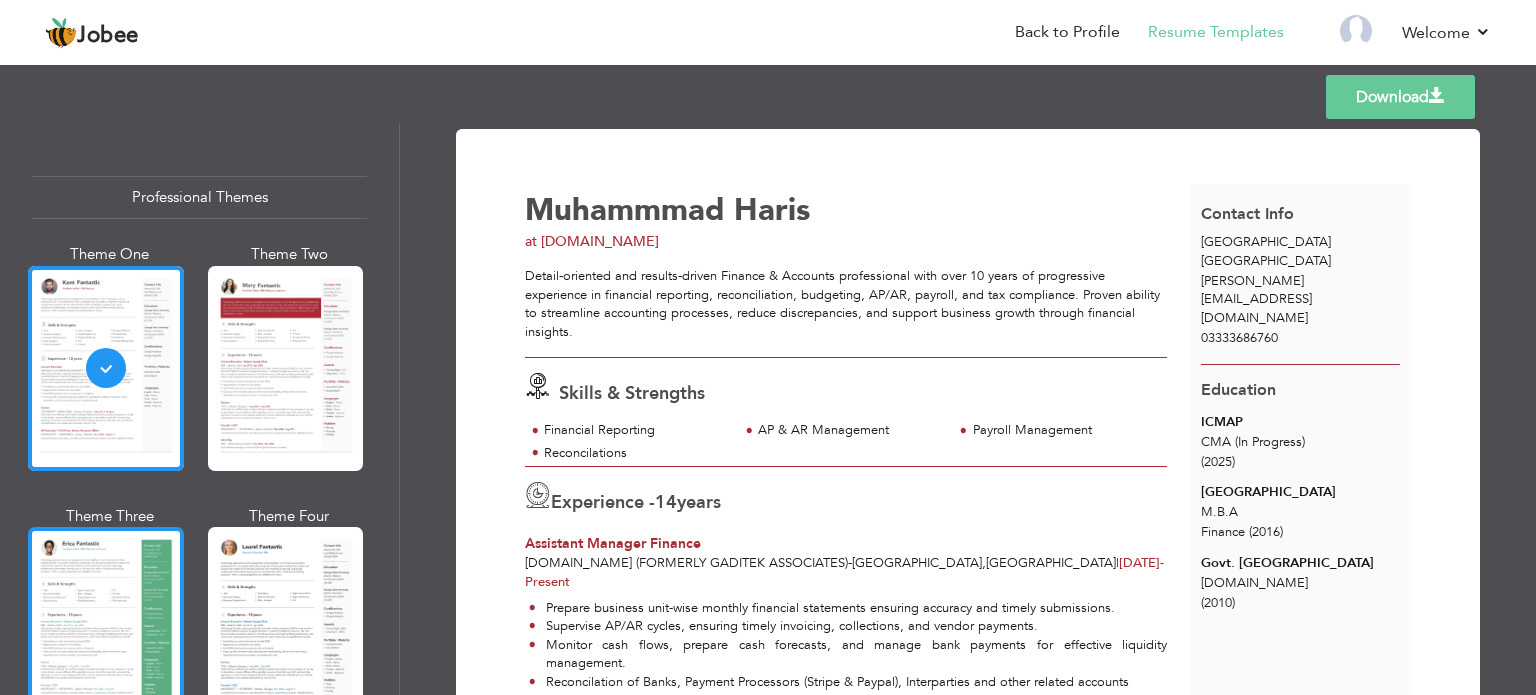 click at bounding box center [106, 629] 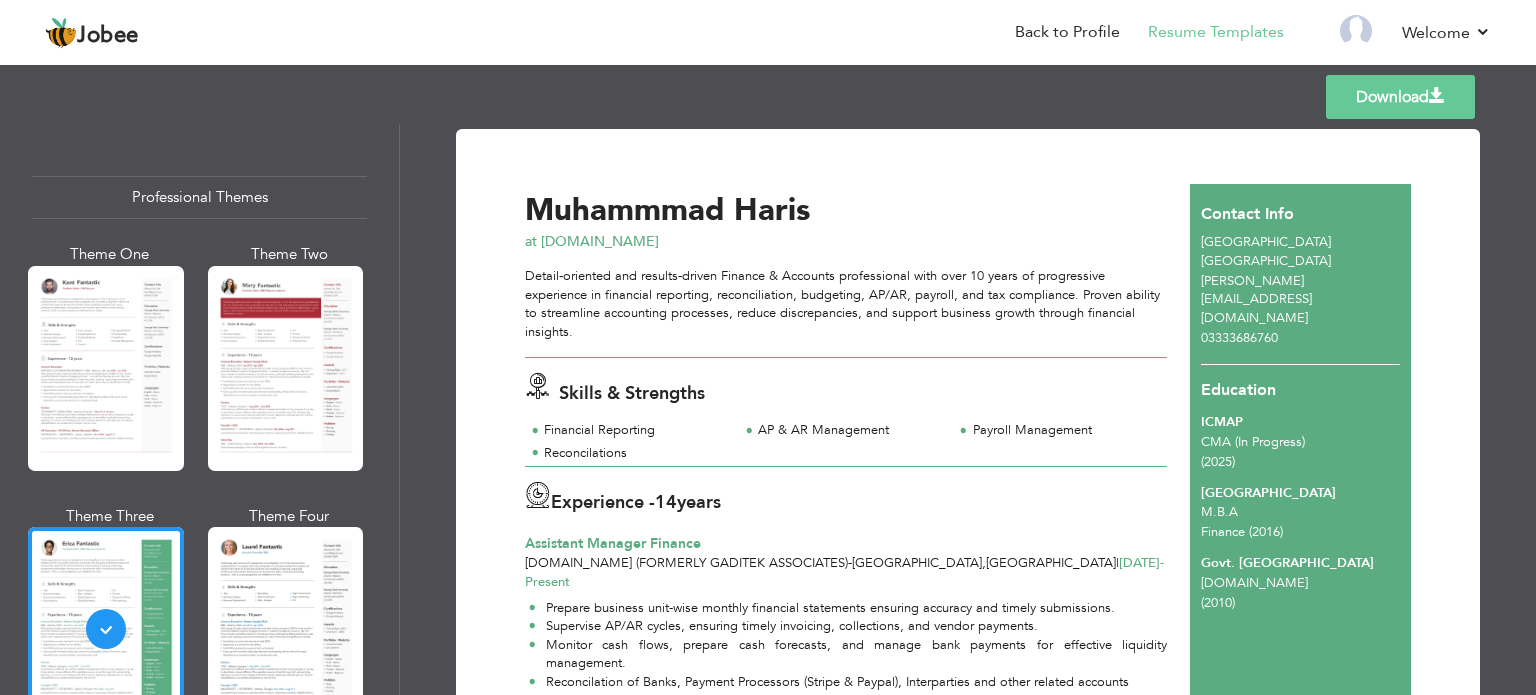 click on "Download" at bounding box center (1400, 97) 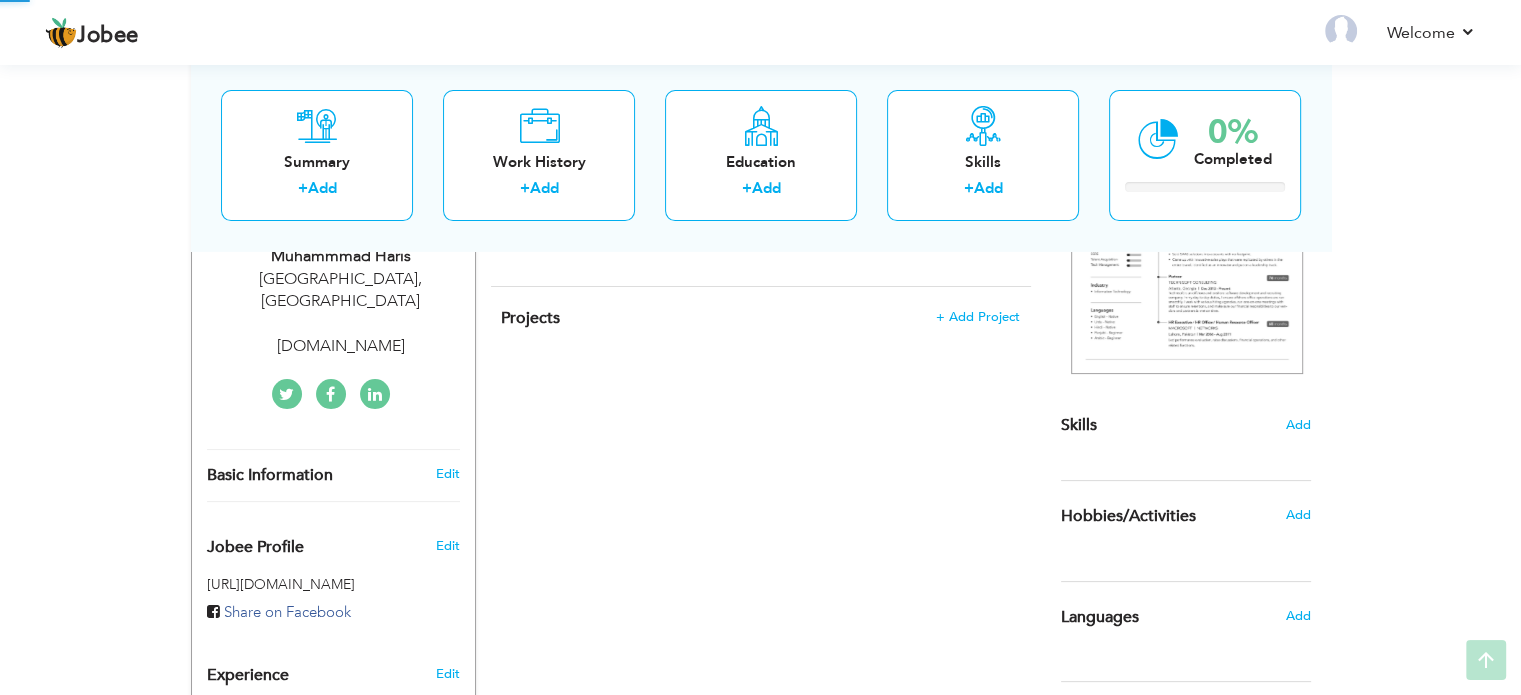 scroll, scrollTop: 0, scrollLeft: 0, axis: both 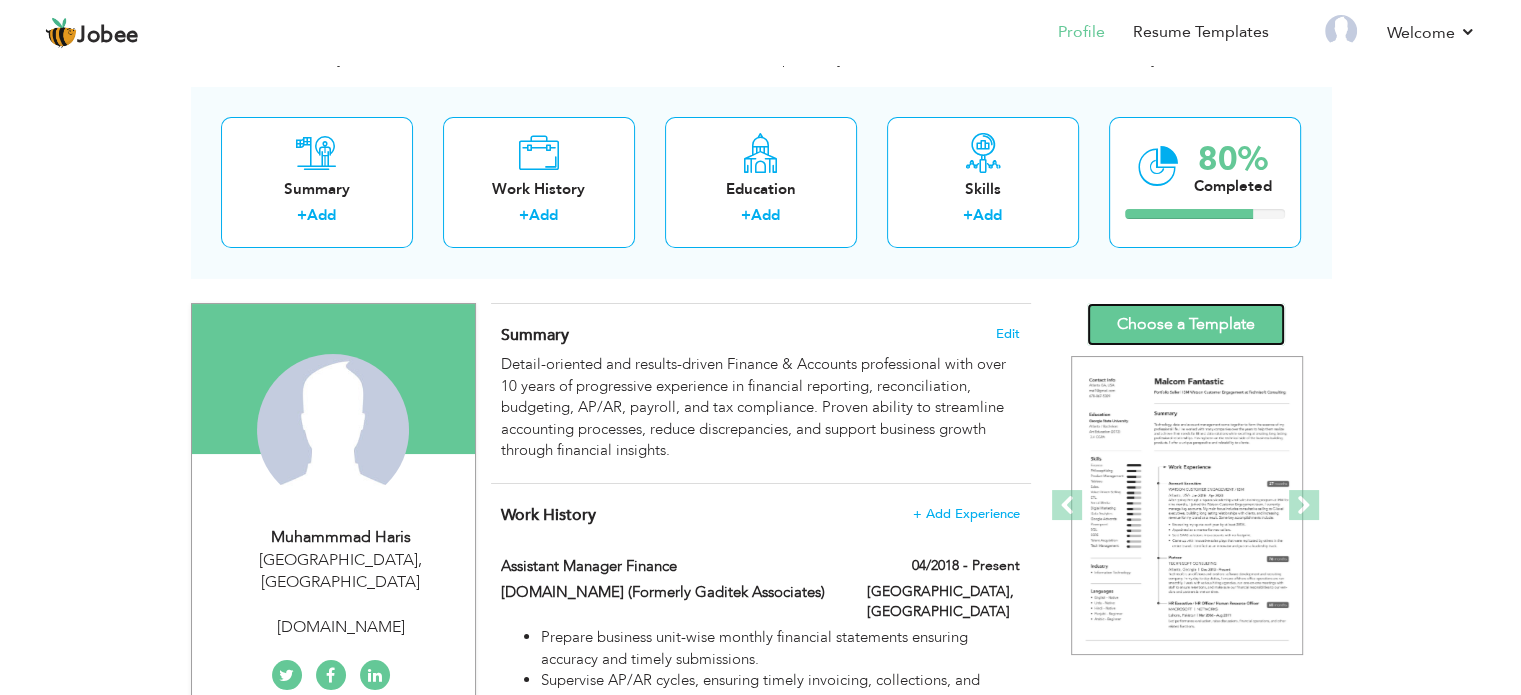 click on "Choose a Template" at bounding box center (1186, 324) 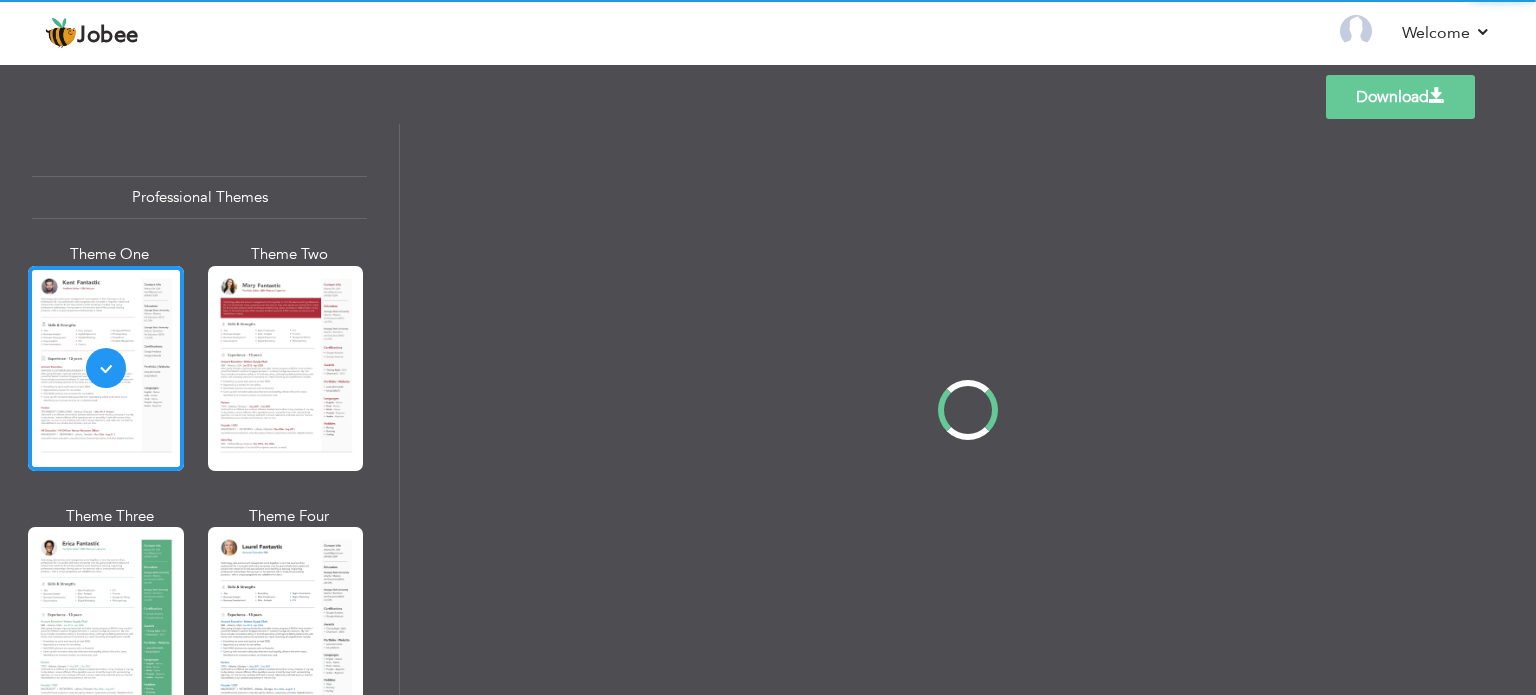 scroll, scrollTop: 0, scrollLeft: 0, axis: both 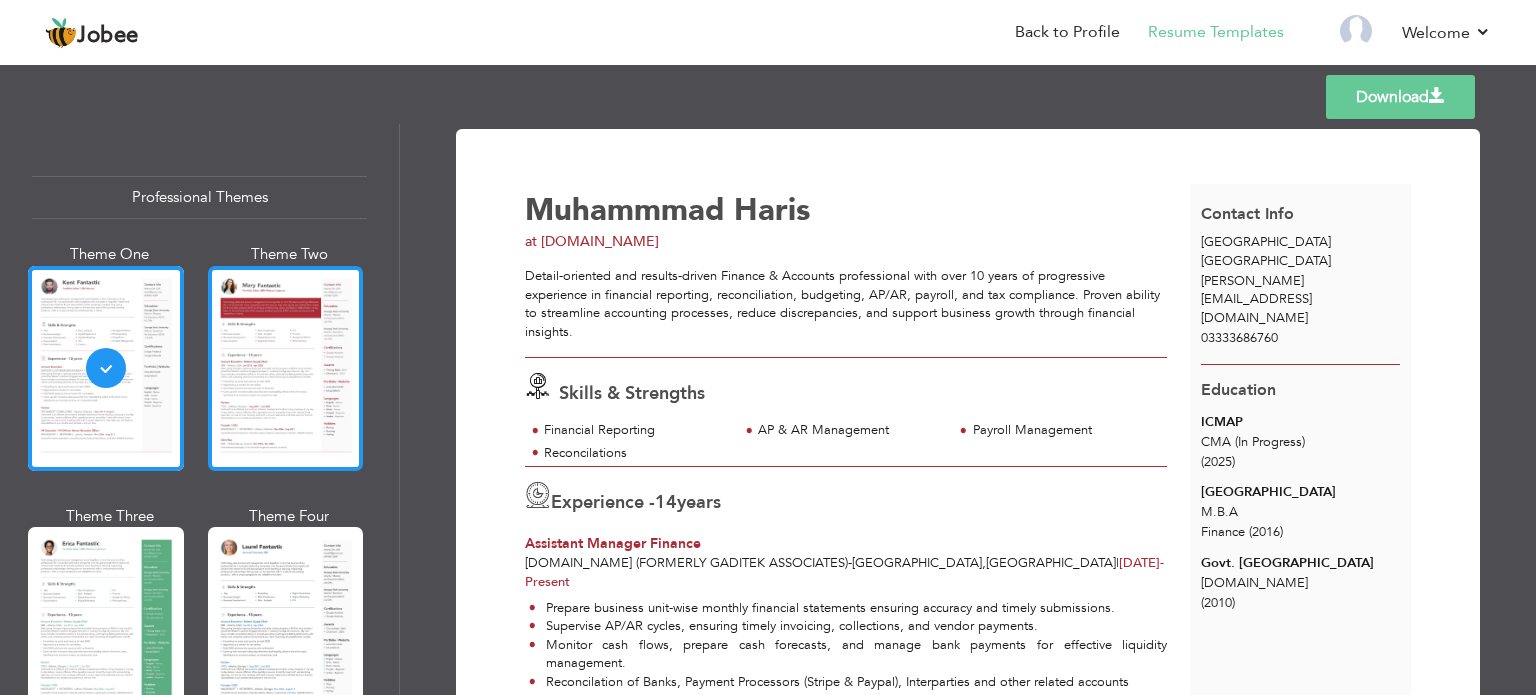 click at bounding box center (286, 368) 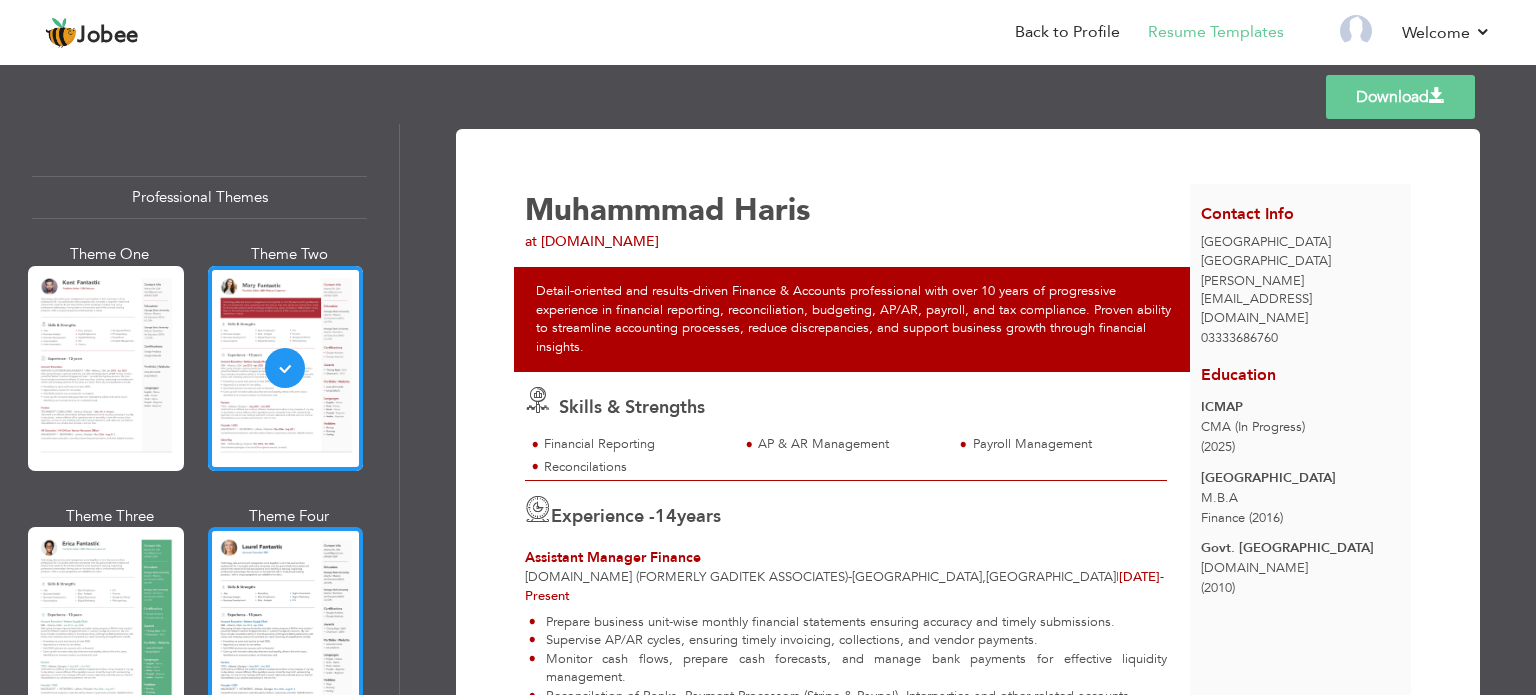 click at bounding box center [286, 629] 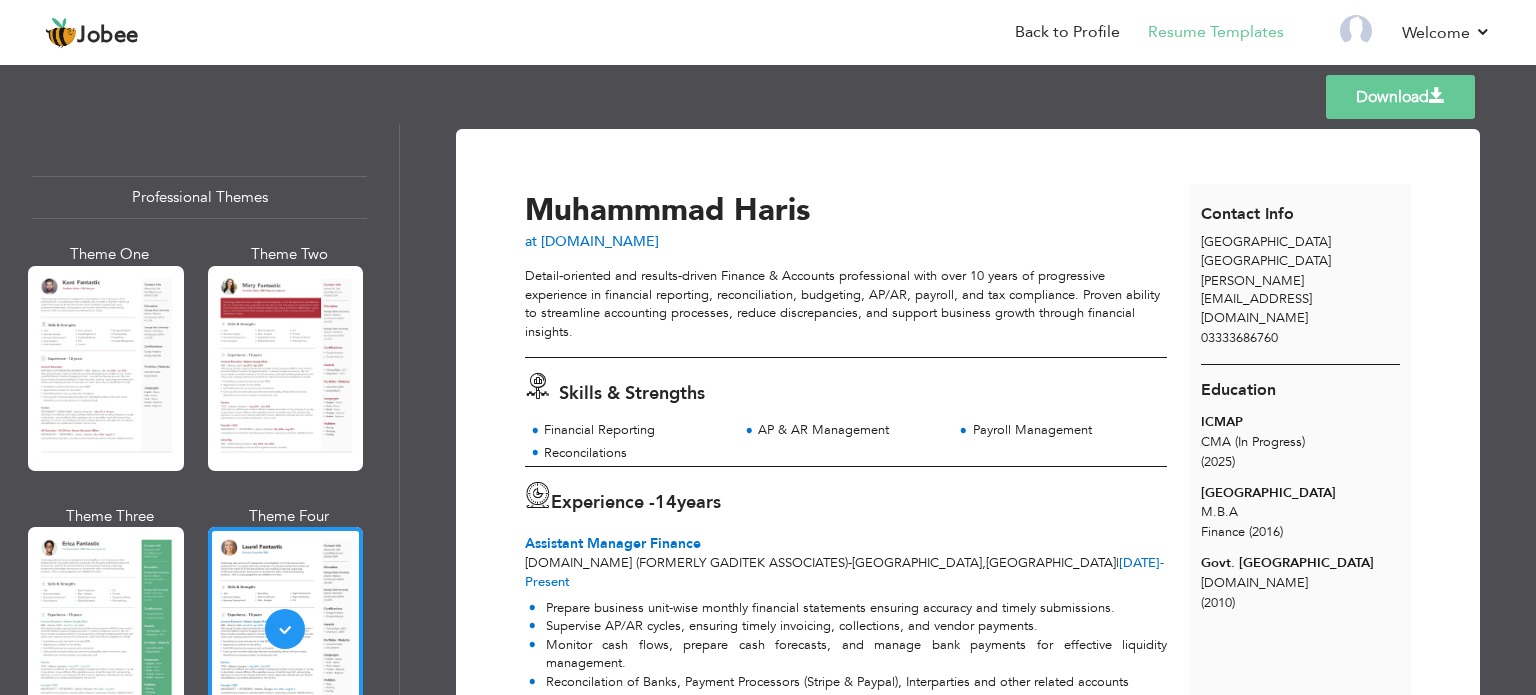 drag, startPoint x: 1524, startPoint y: 296, endPoint x: 1535, endPoint y: 424, distance: 128.47179 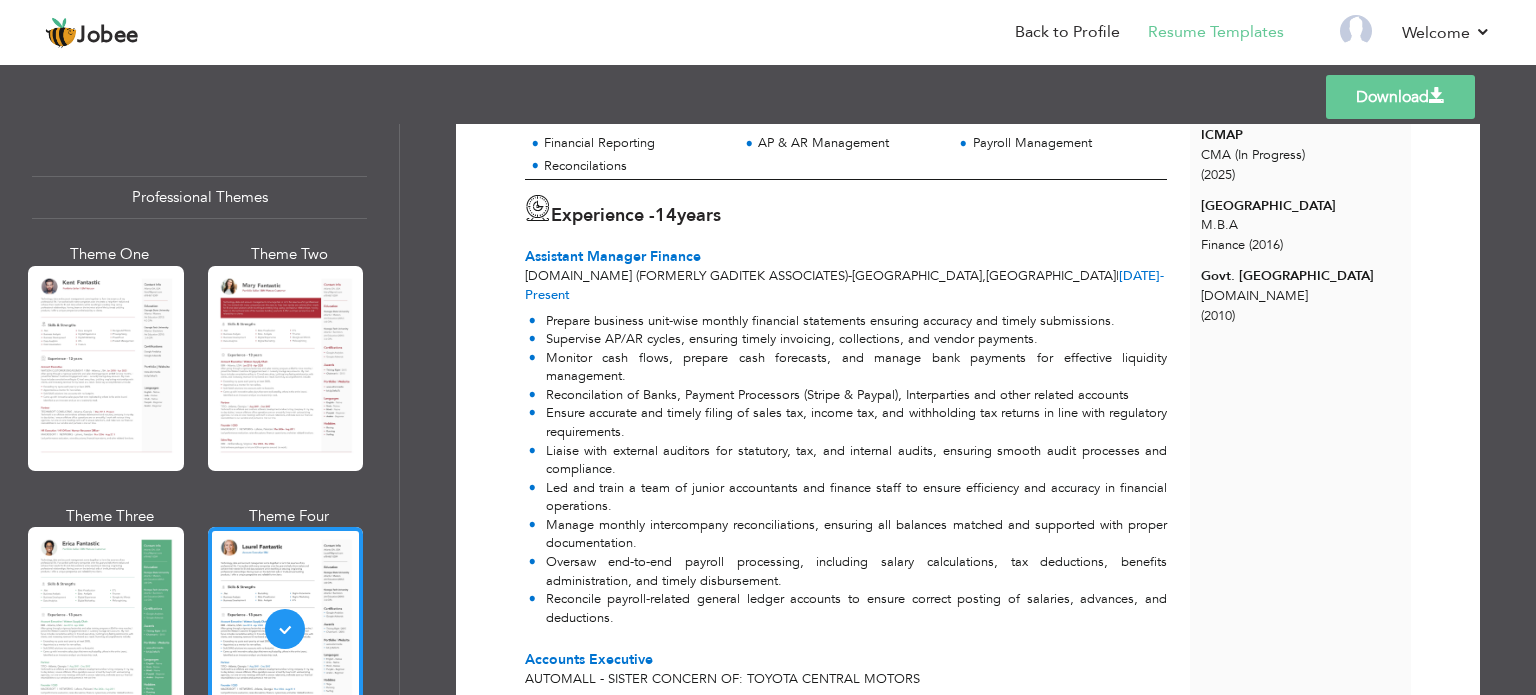 scroll, scrollTop: 323, scrollLeft: 0, axis: vertical 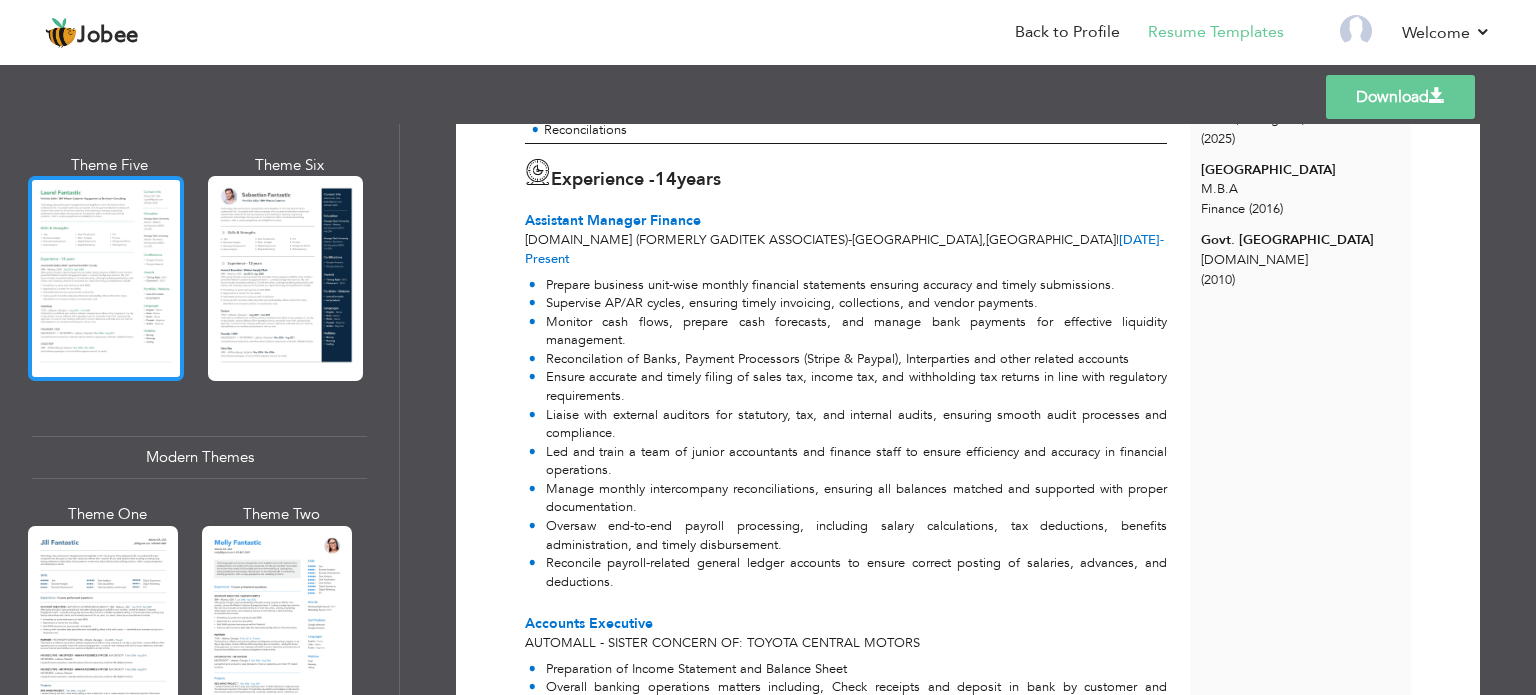 click at bounding box center [106, 278] 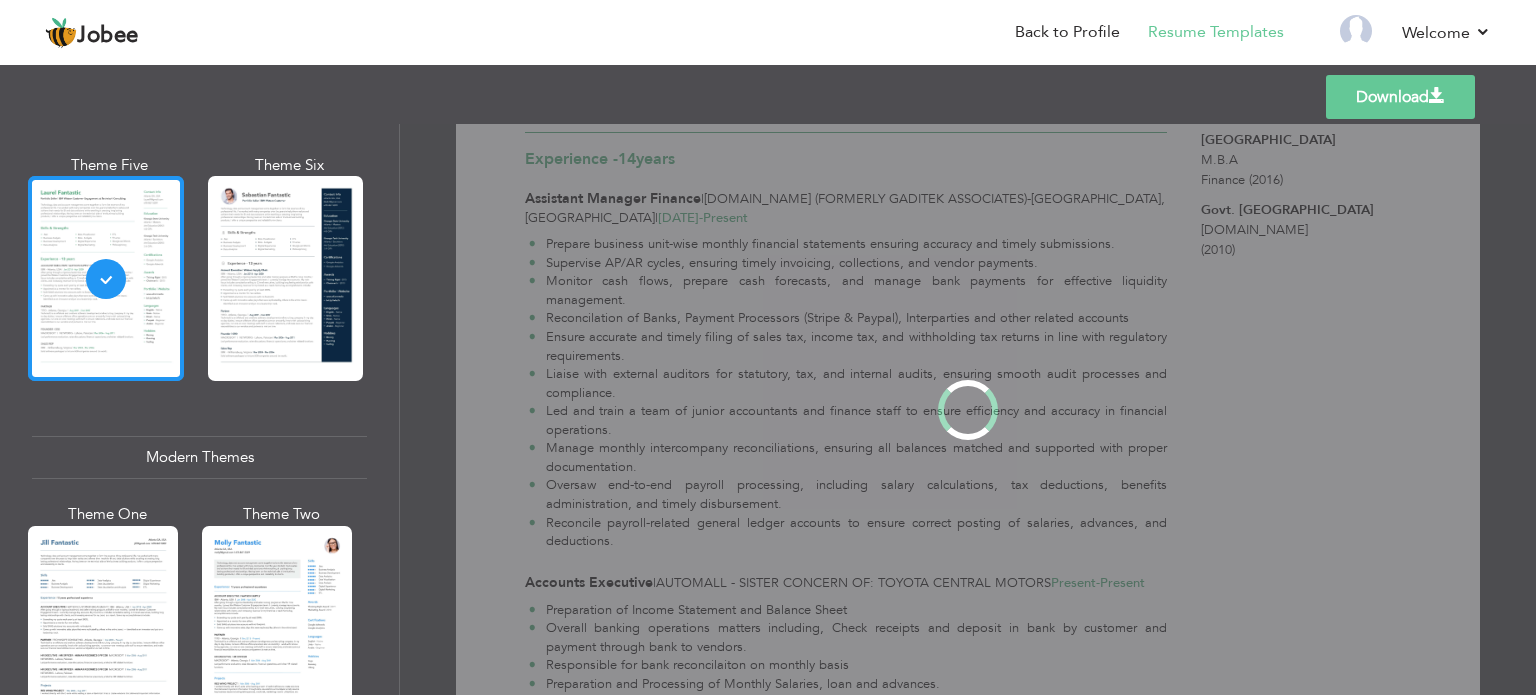 scroll, scrollTop: 0, scrollLeft: 0, axis: both 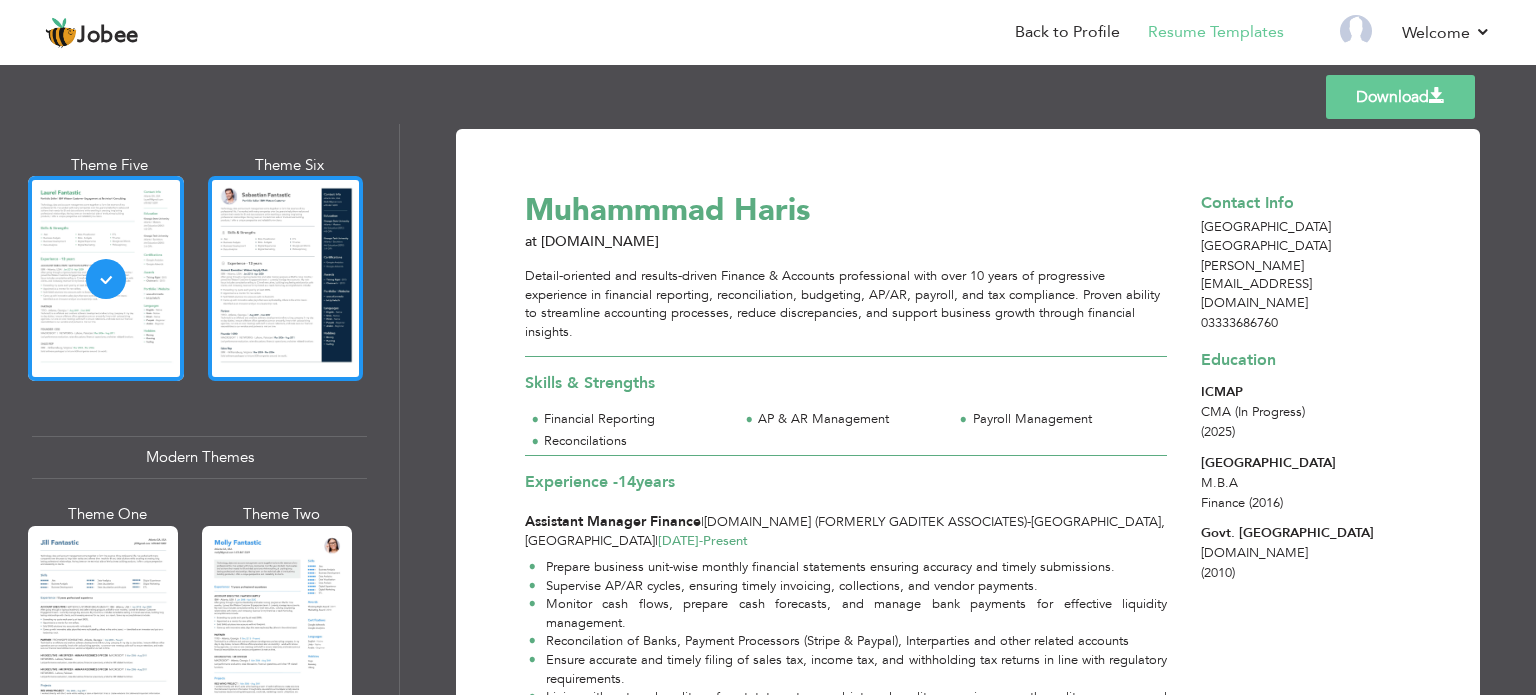 click at bounding box center [286, 278] 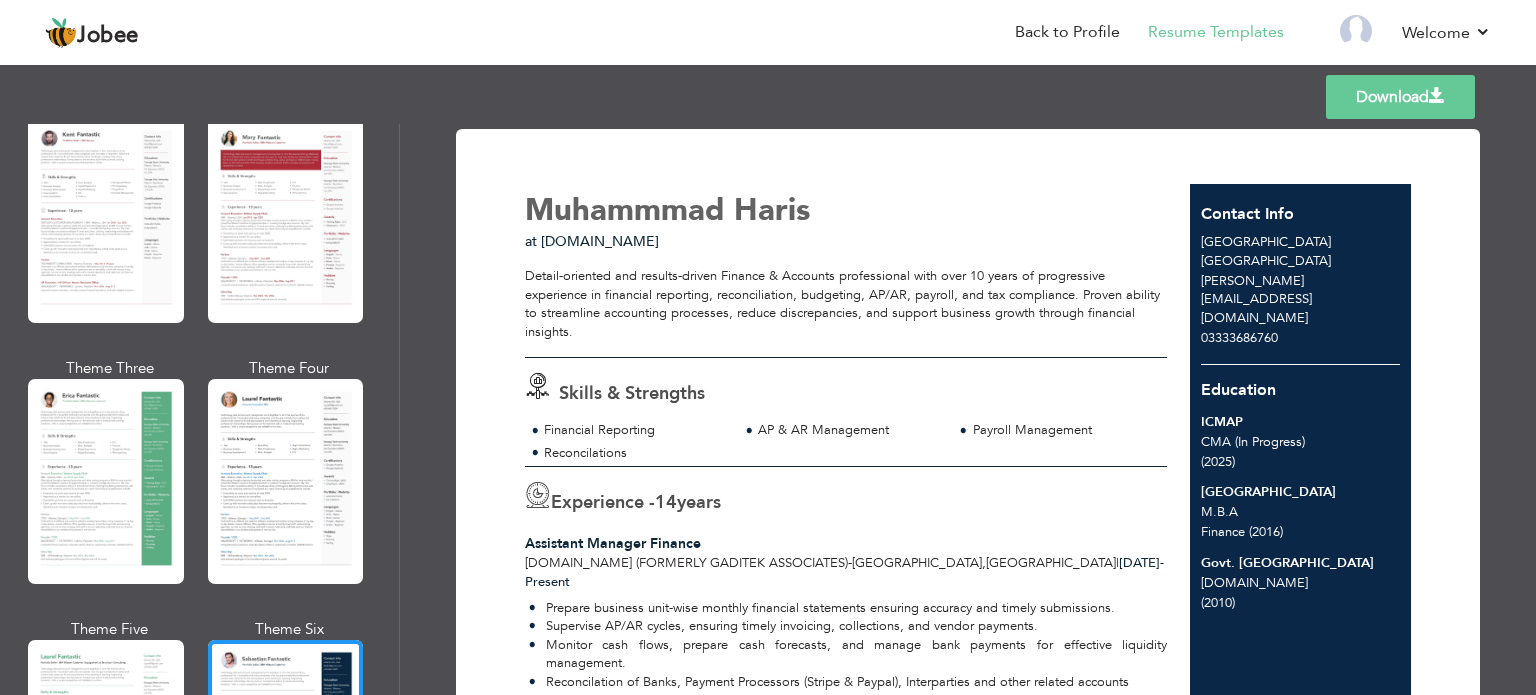 scroll, scrollTop: 125, scrollLeft: 0, axis: vertical 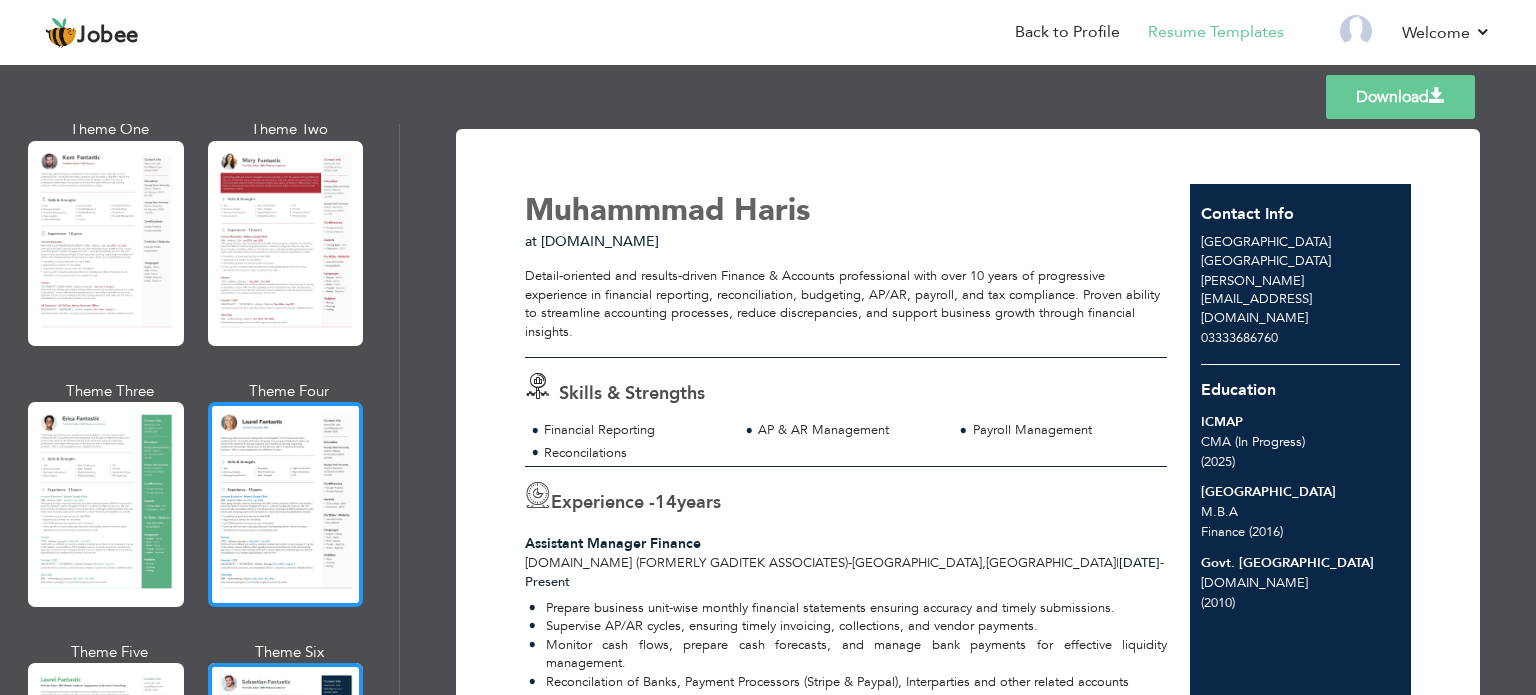click at bounding box center [286, 504] 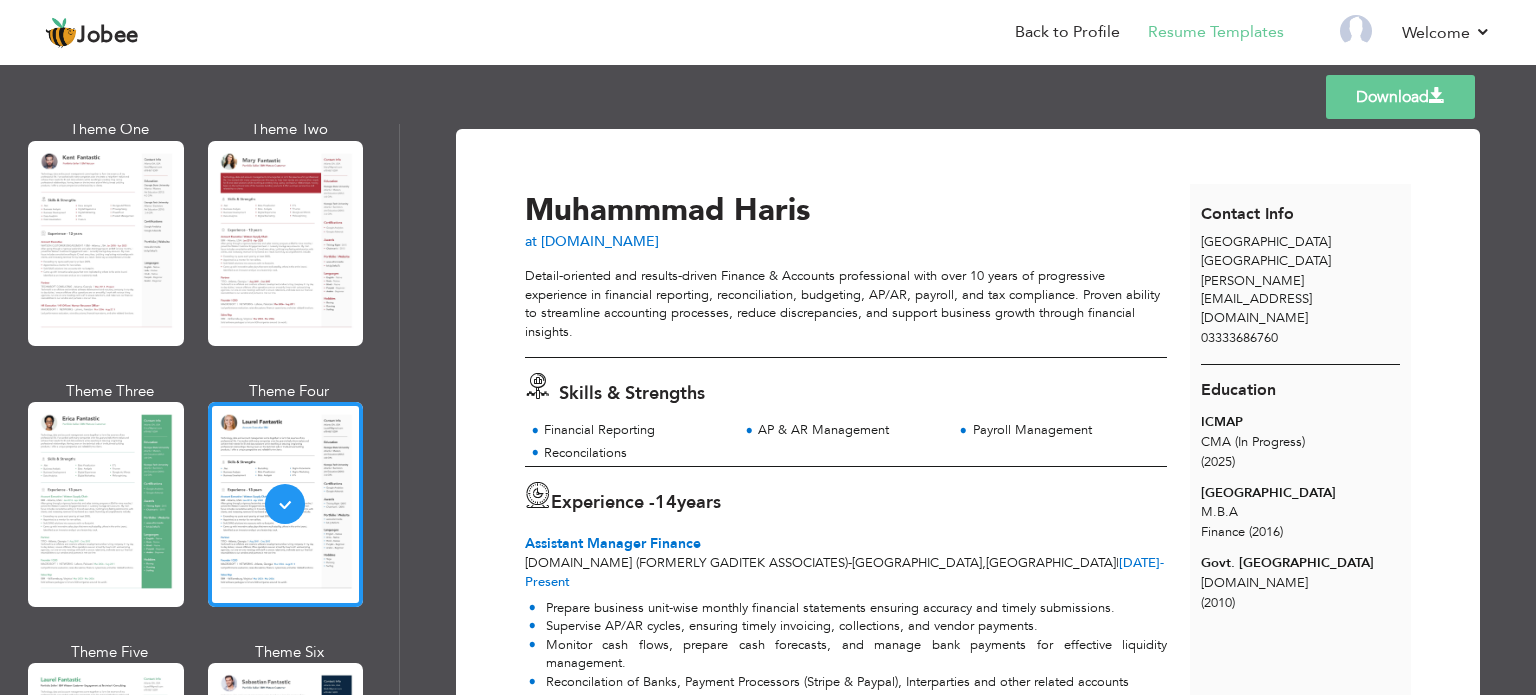 click on "Download" at bounding box center (1400, 97) 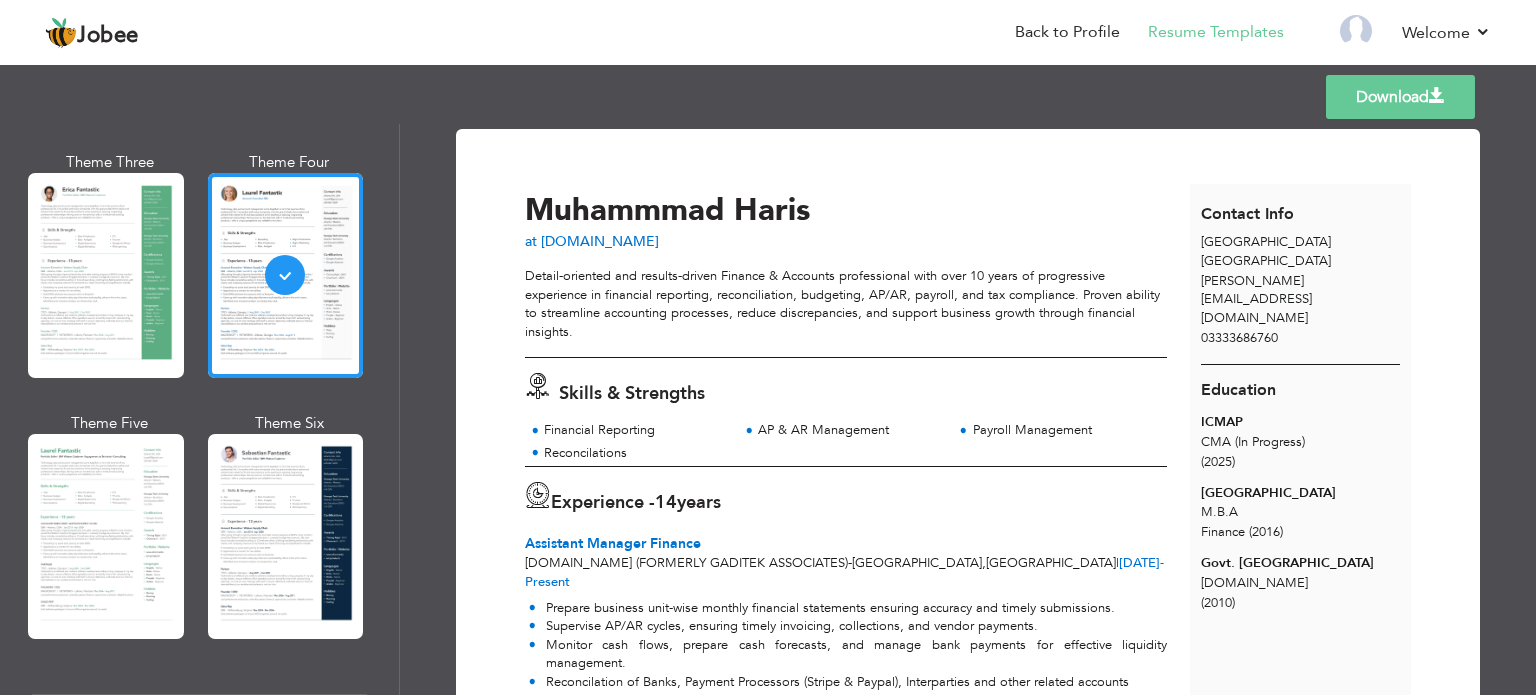 scroll, scrollTop: 377, scrollLeft: 0, axis: vertical 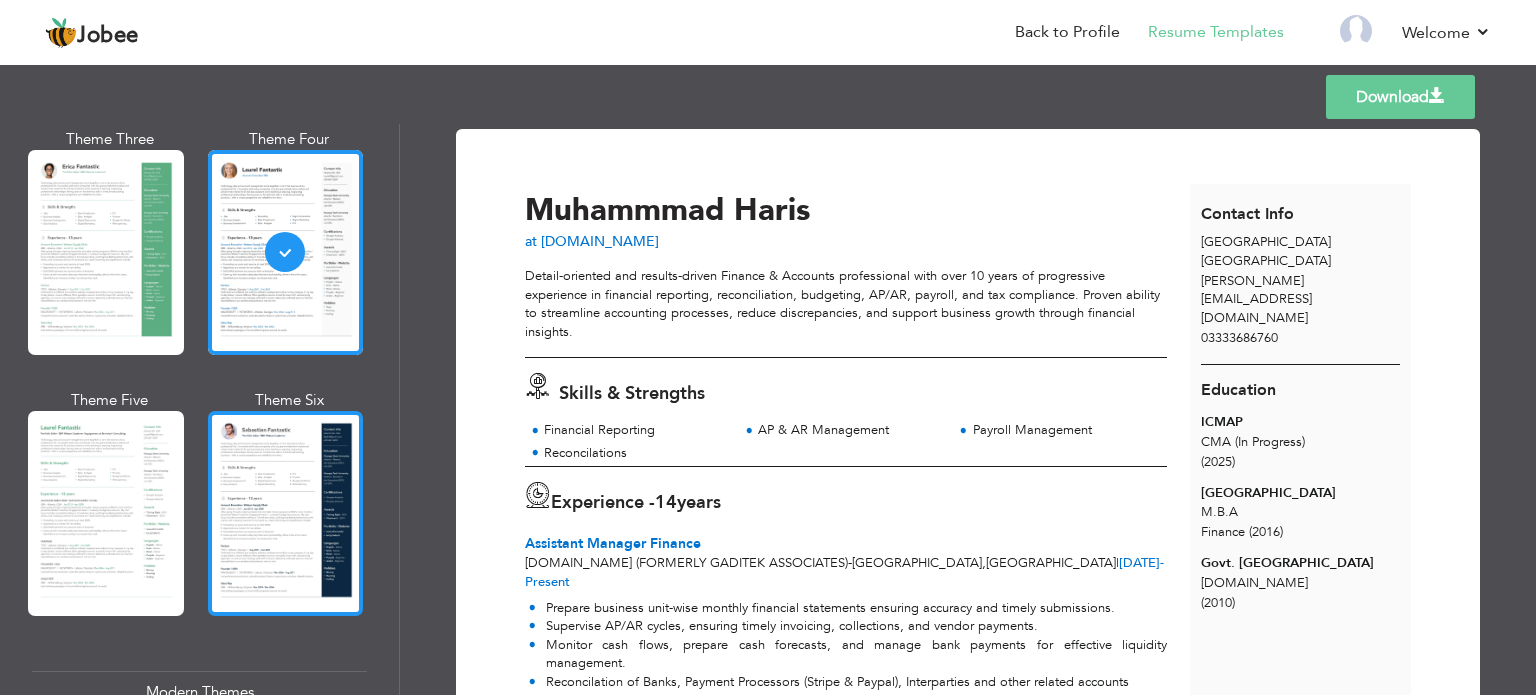 click at bounding box center [286, 513] 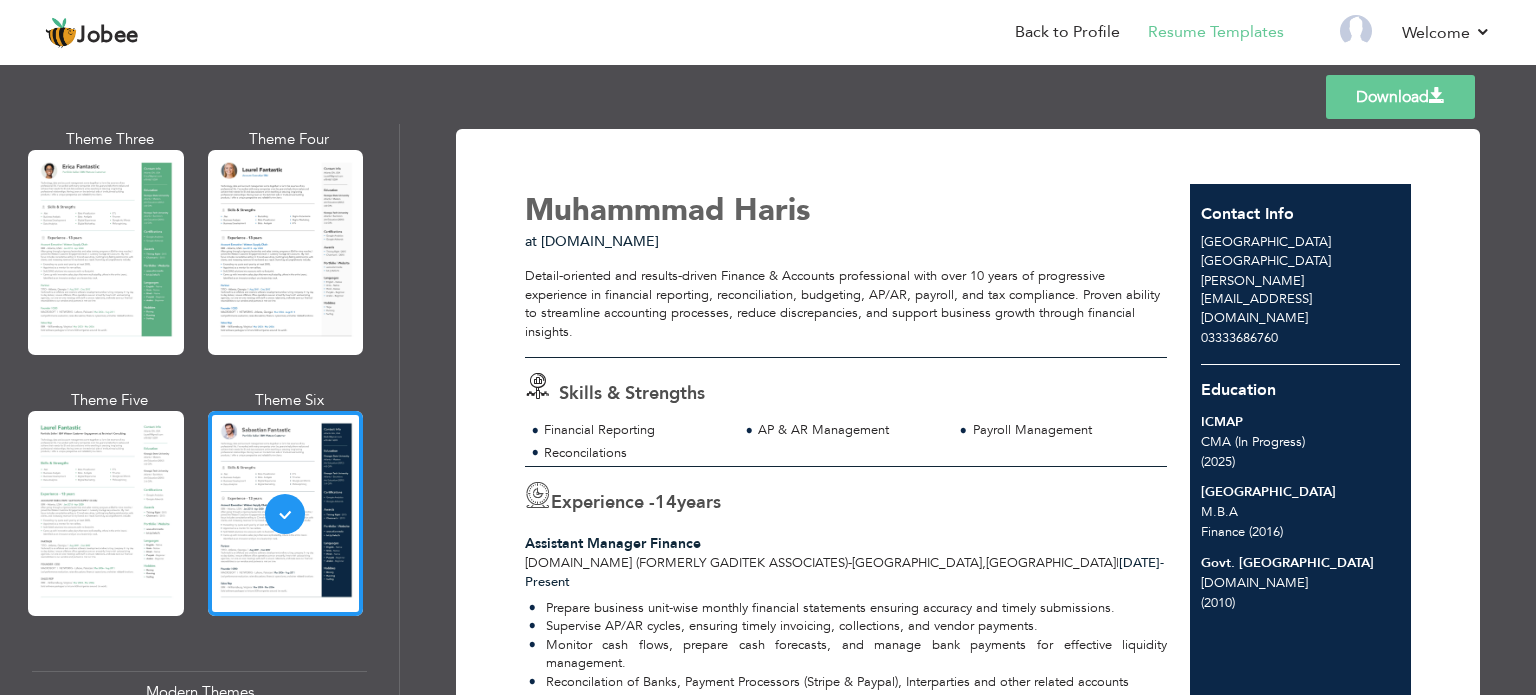 click at bounding box center (1437, 96) 